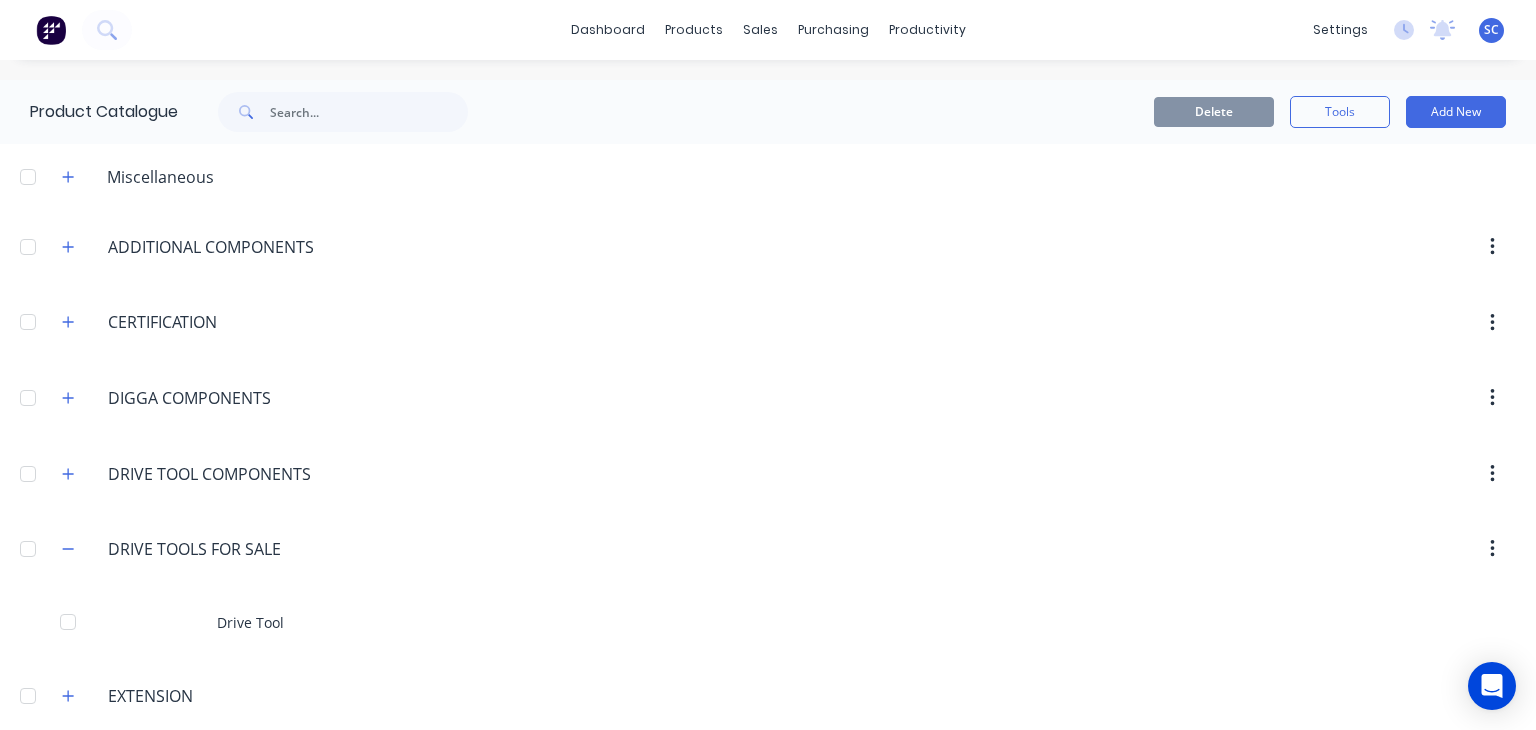 scroll, scrollTop: 0, scrollLeft: 0, axis: both 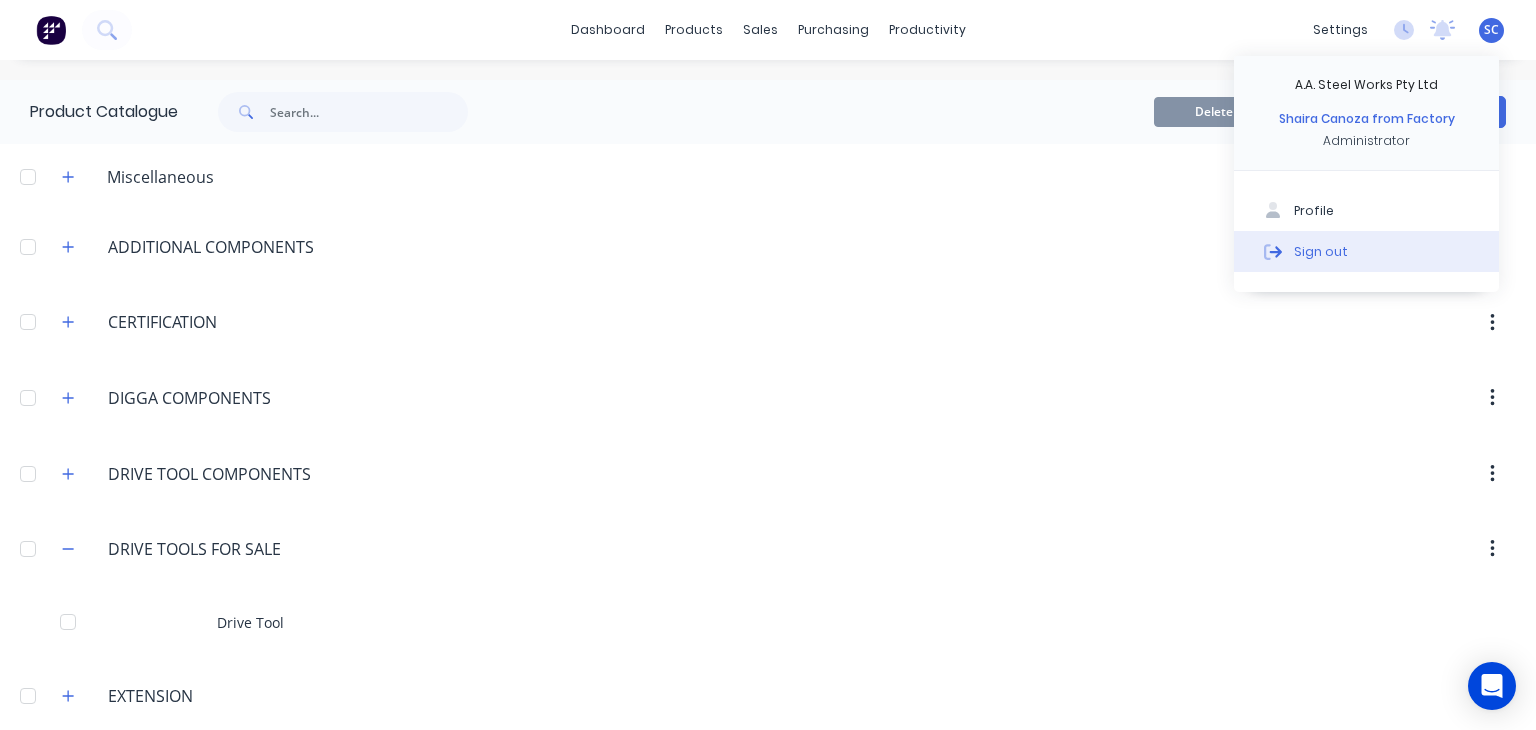 click on "Sign out" at bounding box center [1366, 251] 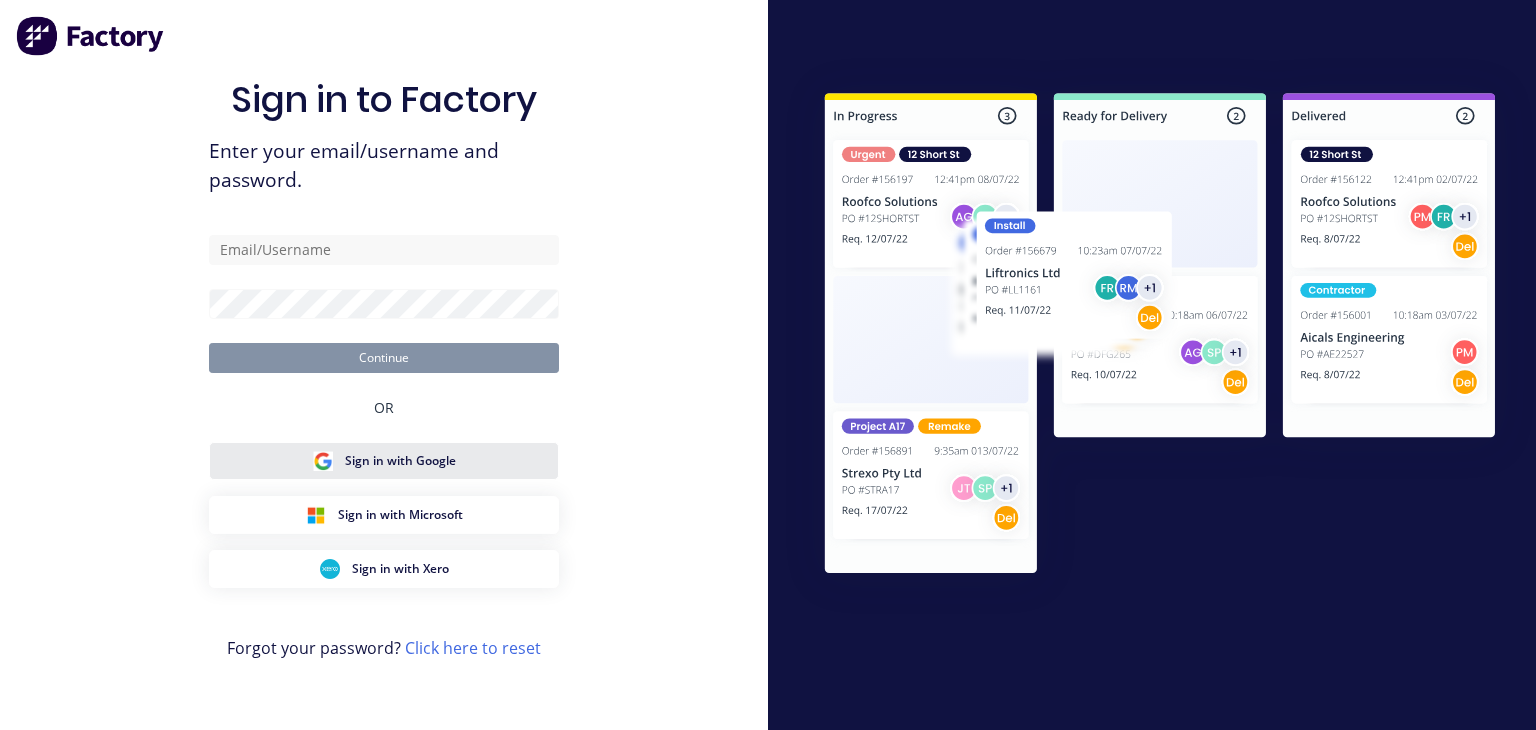 click on "Sign in with Google" at bounding box center [400, 461] 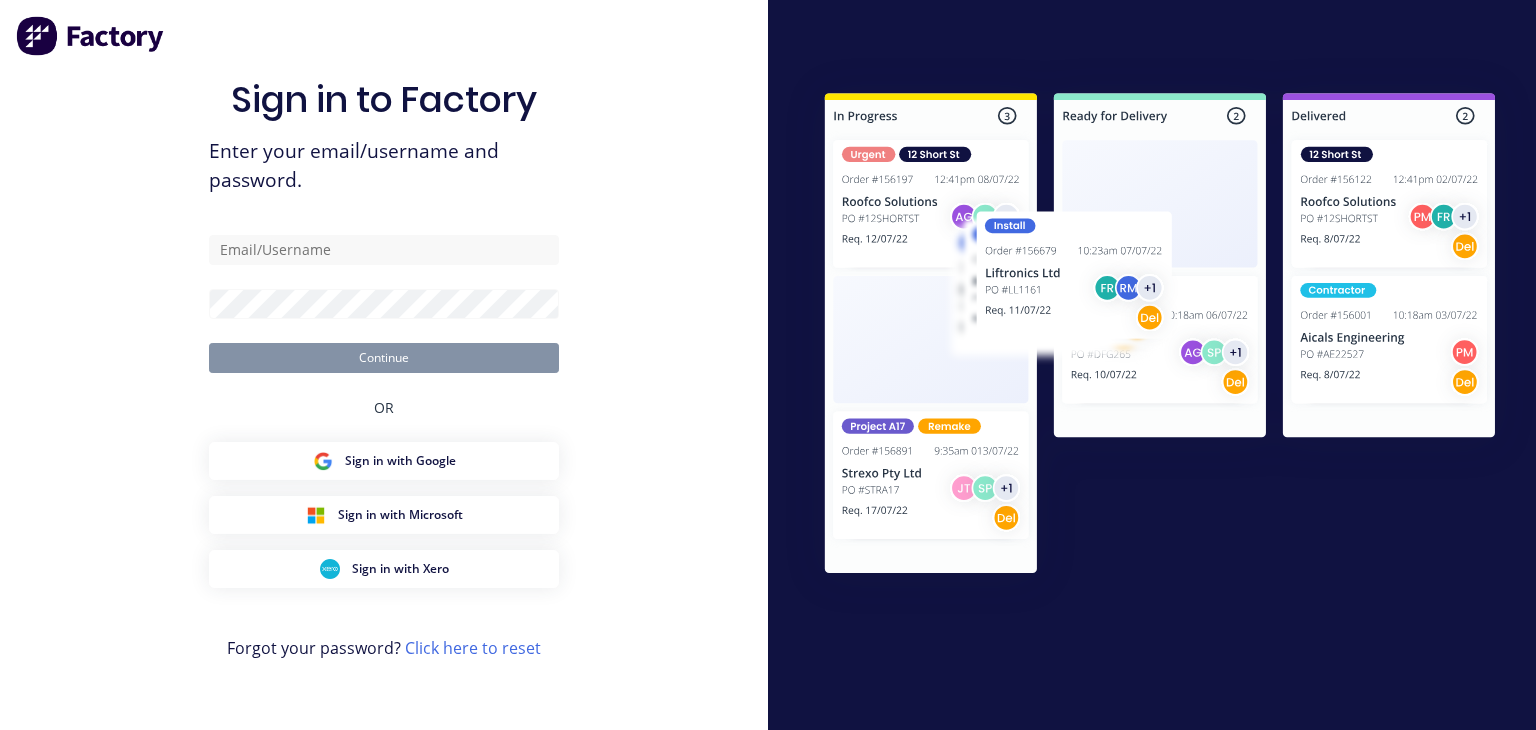 type 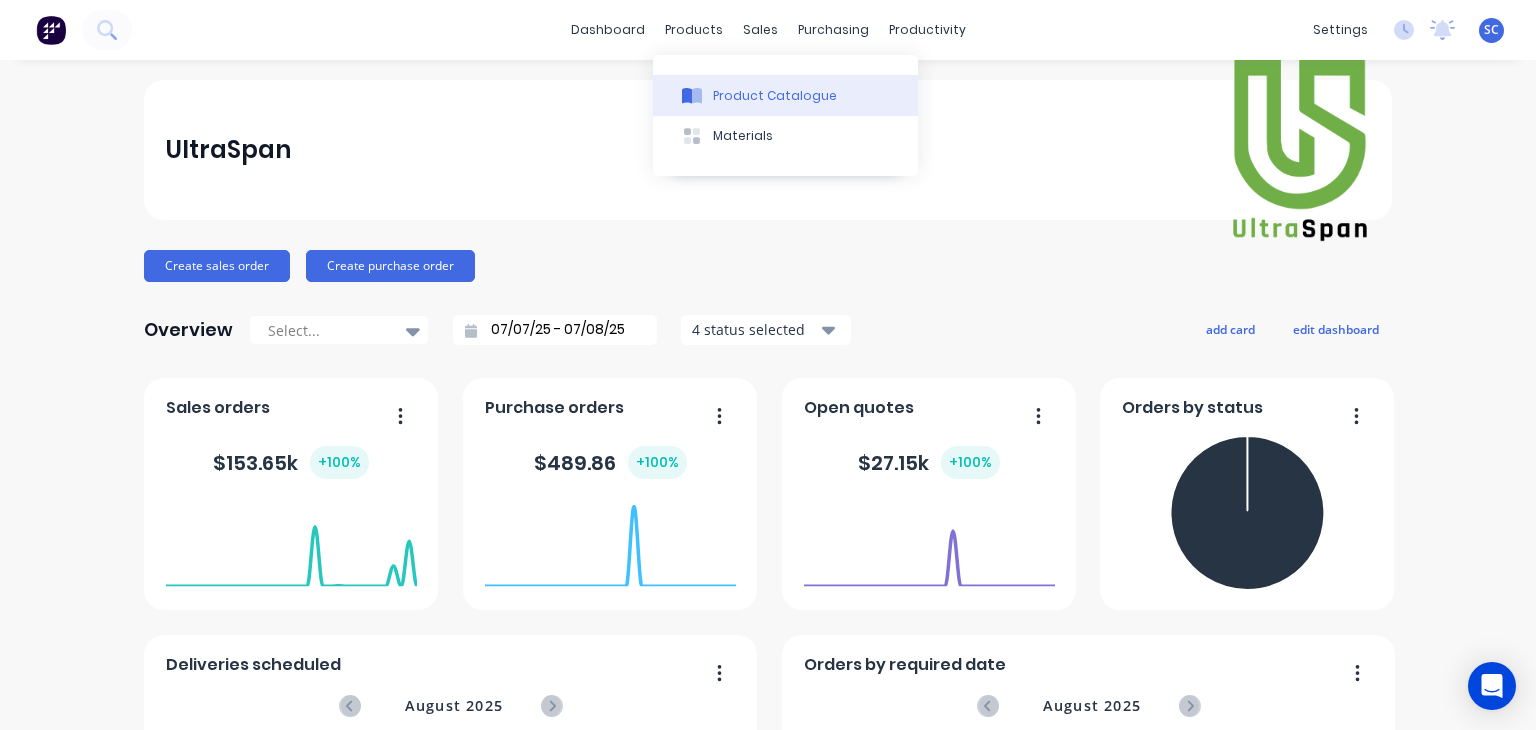 click on "Product Catalogue" at bounding box center [785, 95] 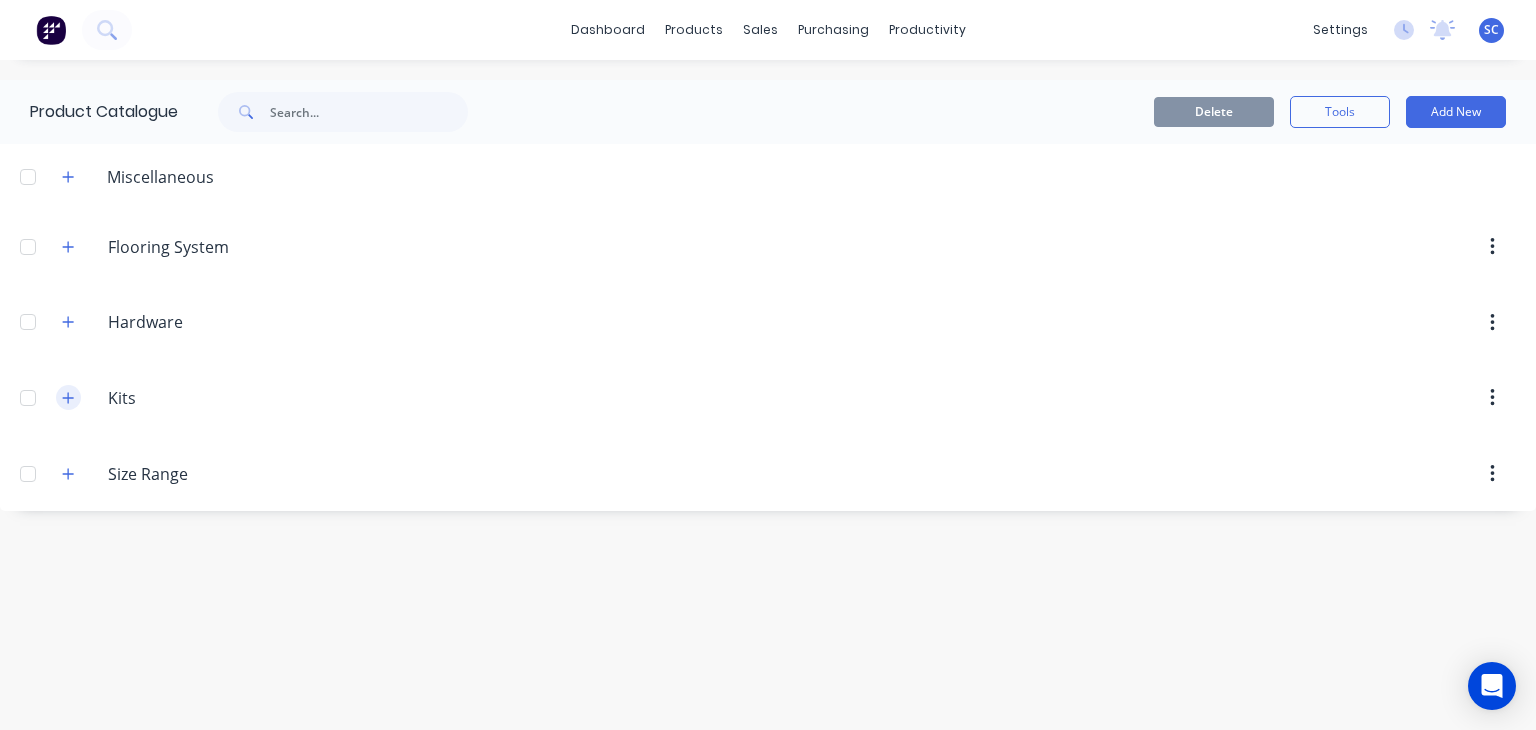 click at bounding box center [68, 397] 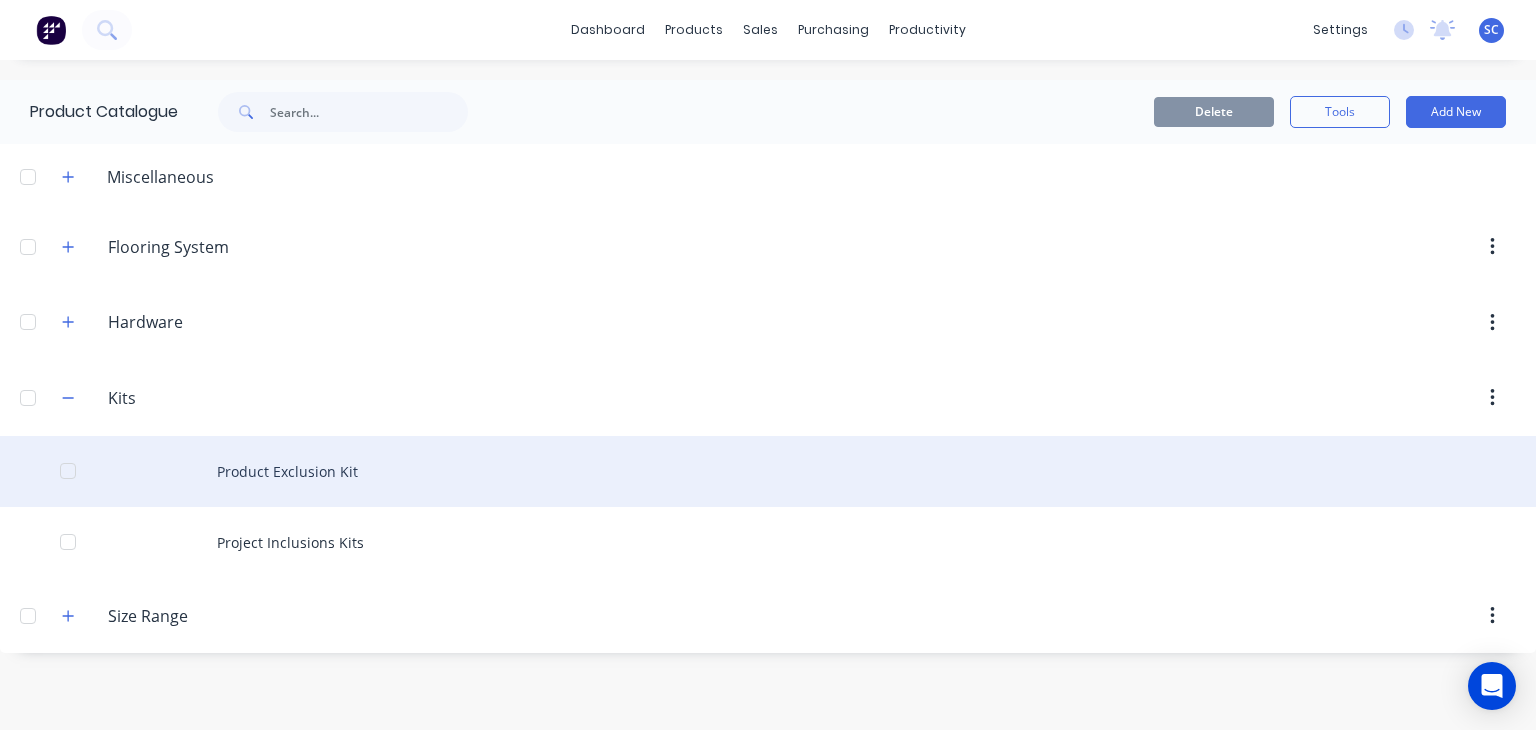 type 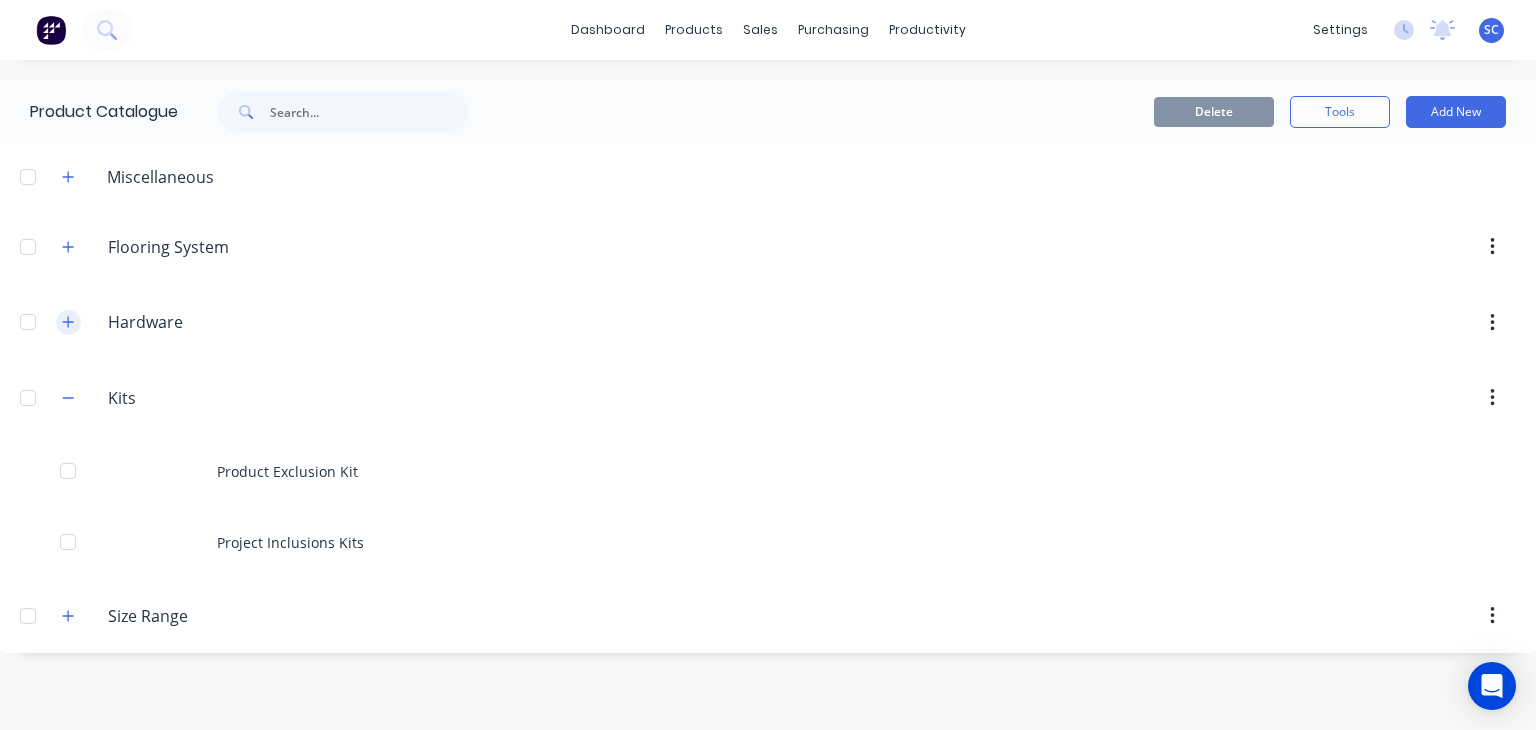 click at bounding box center (68, 322) 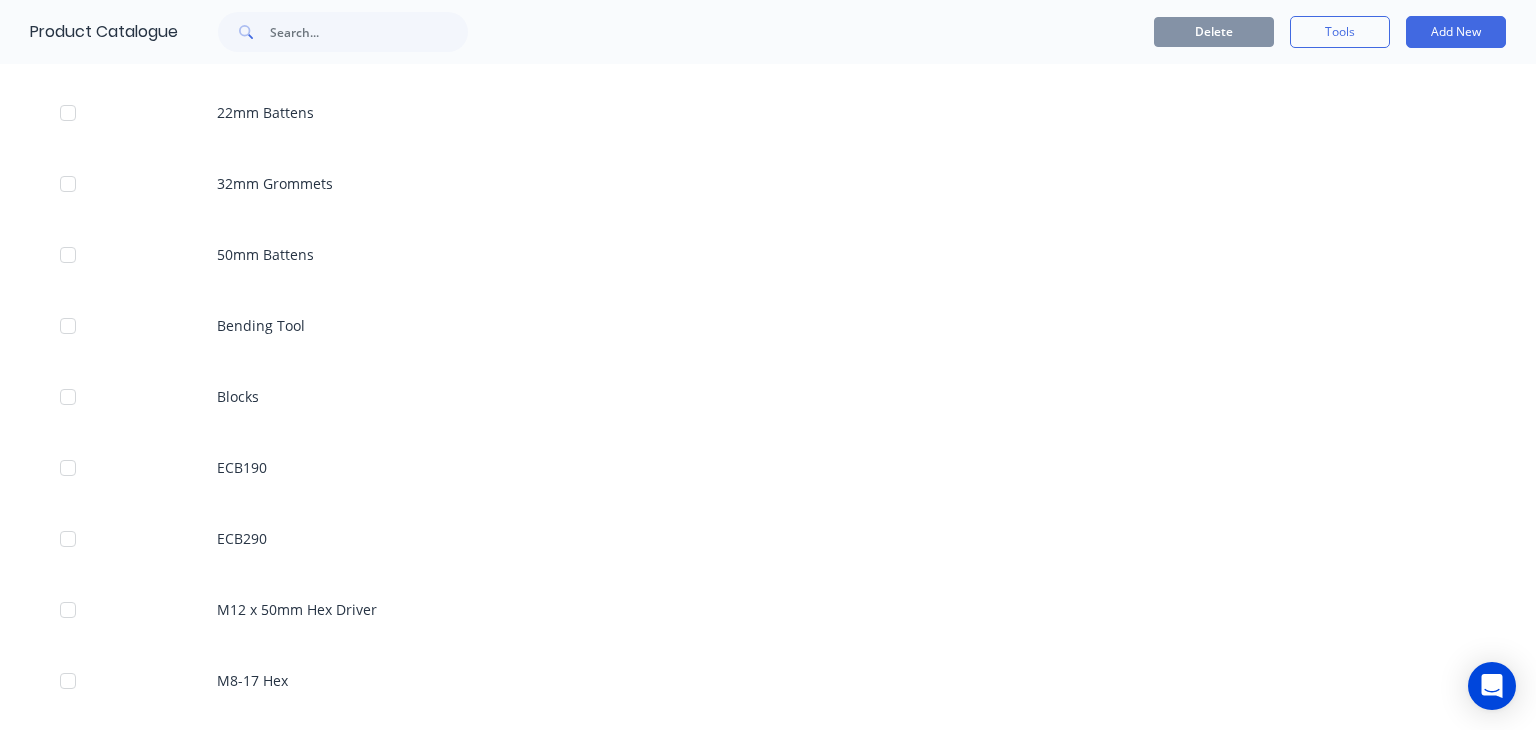 type 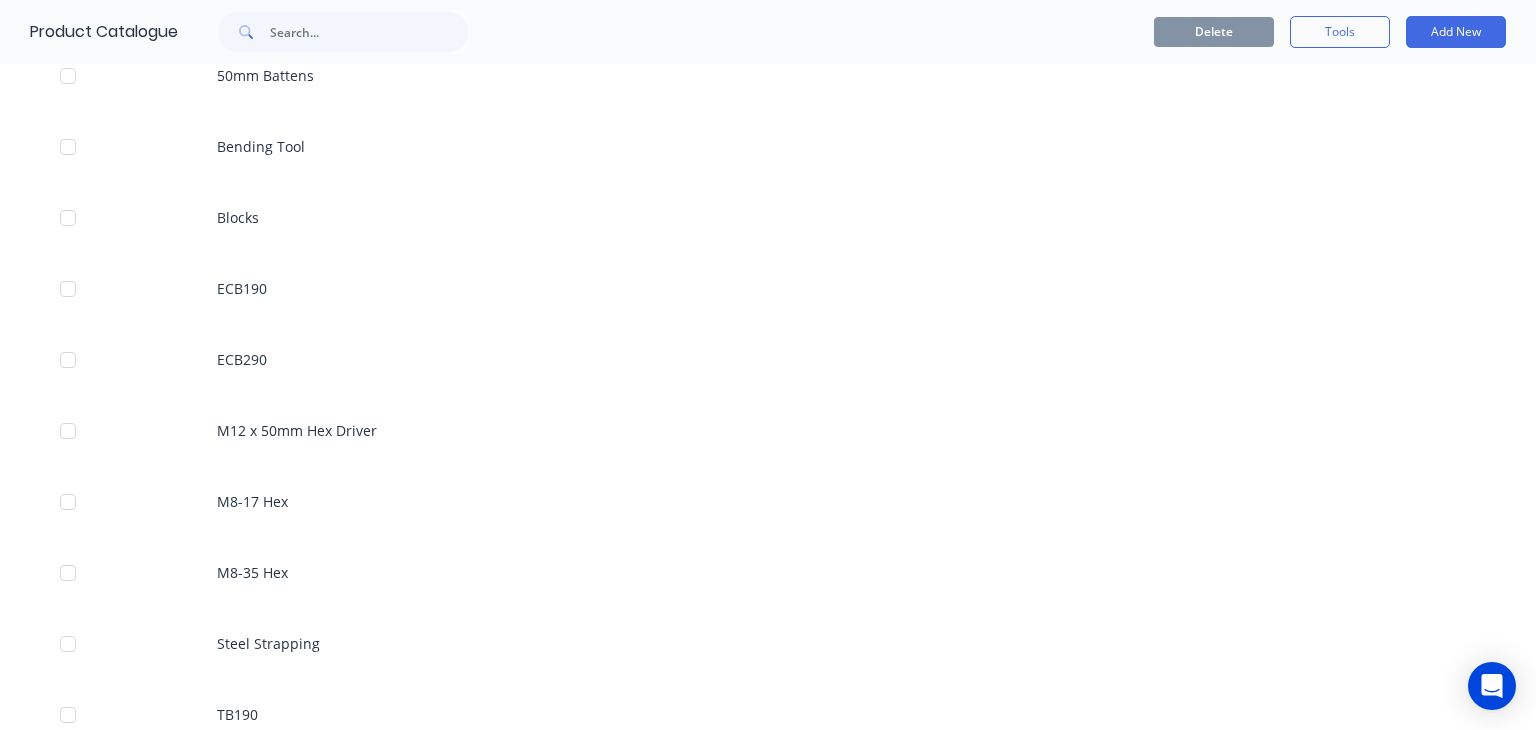 scroll, scrollTop: 1078, scrollLeft: 0, axis: vertical 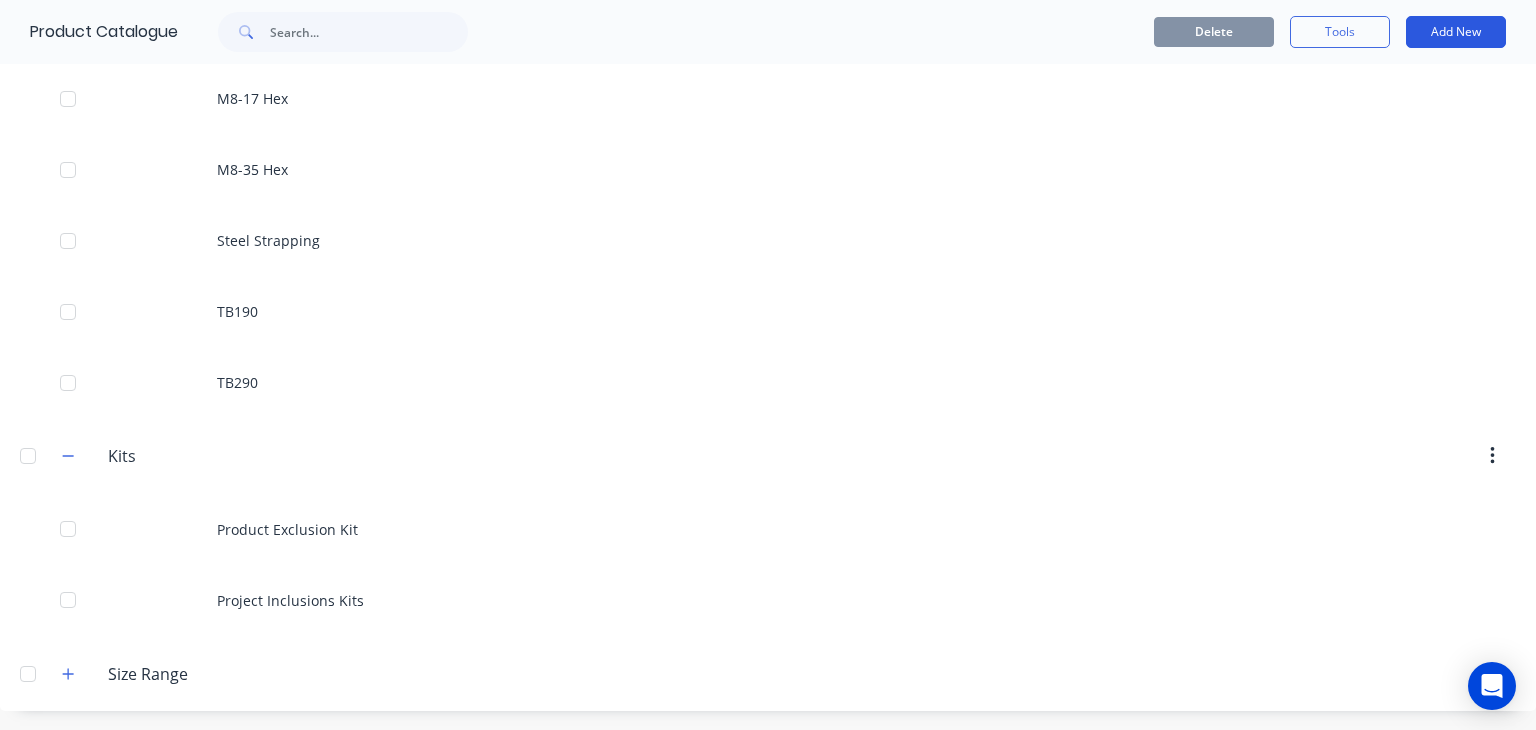 click on "Add New" at bounding box center [1456, 32] 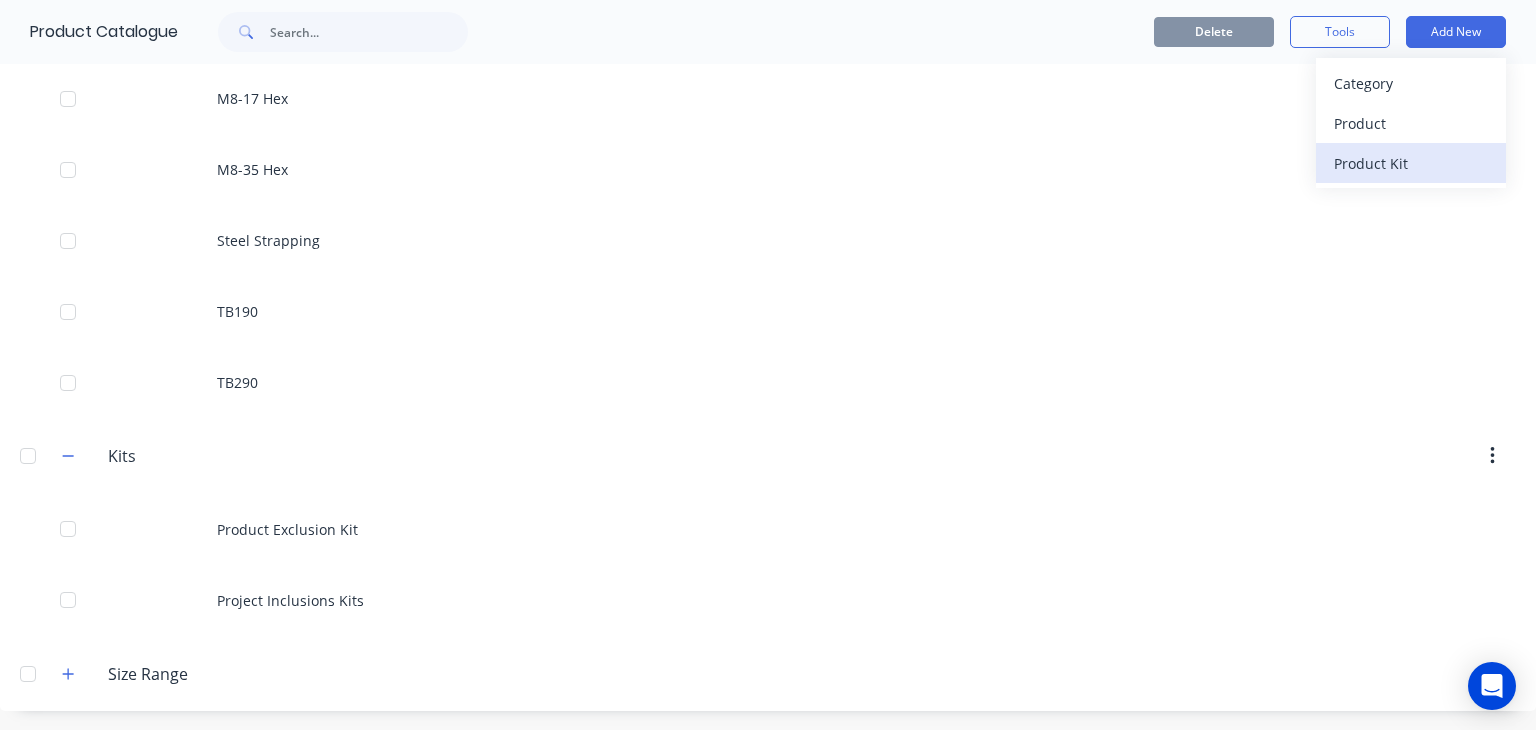 click on "Product Kit" at bounding box center [1411, 163] 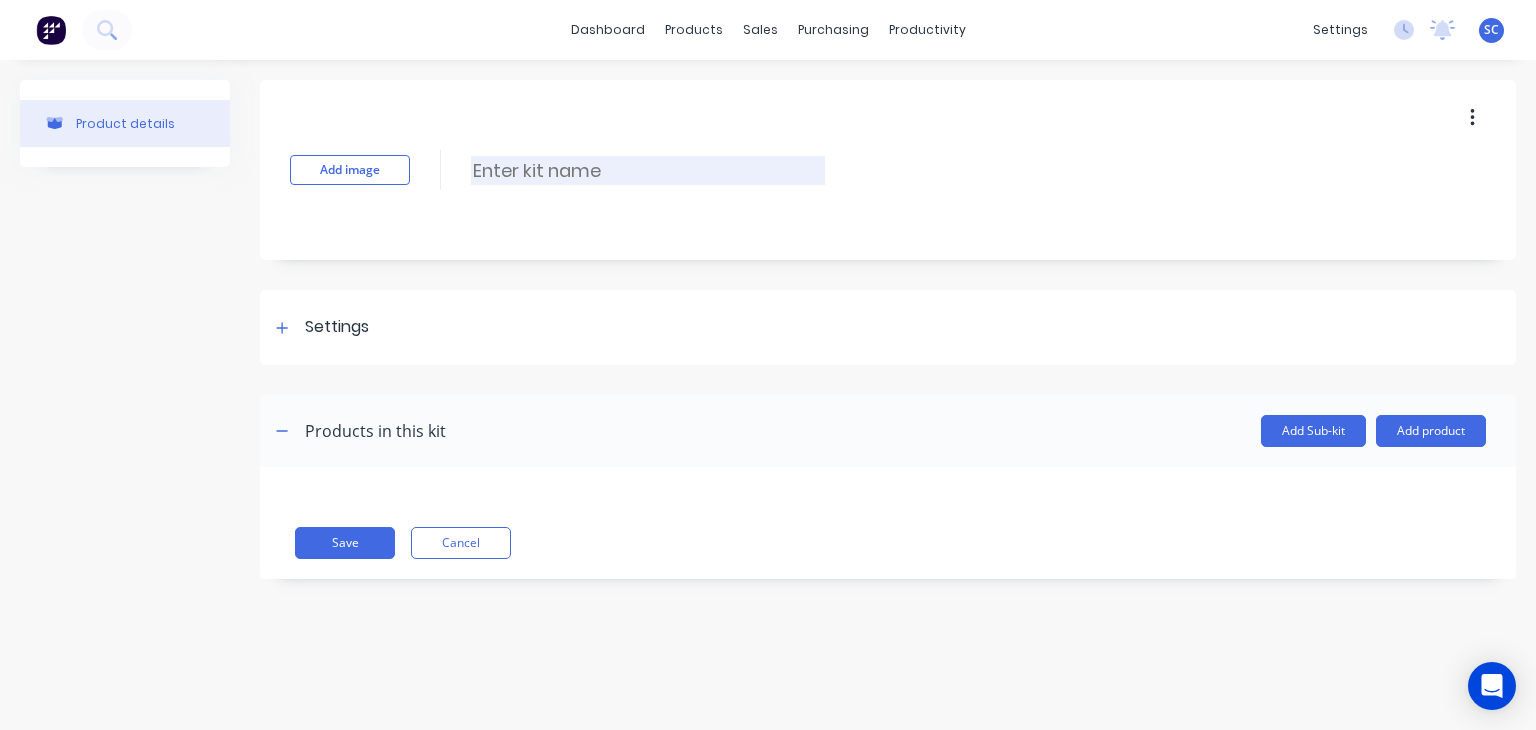 click at bounding box center (648, 170) 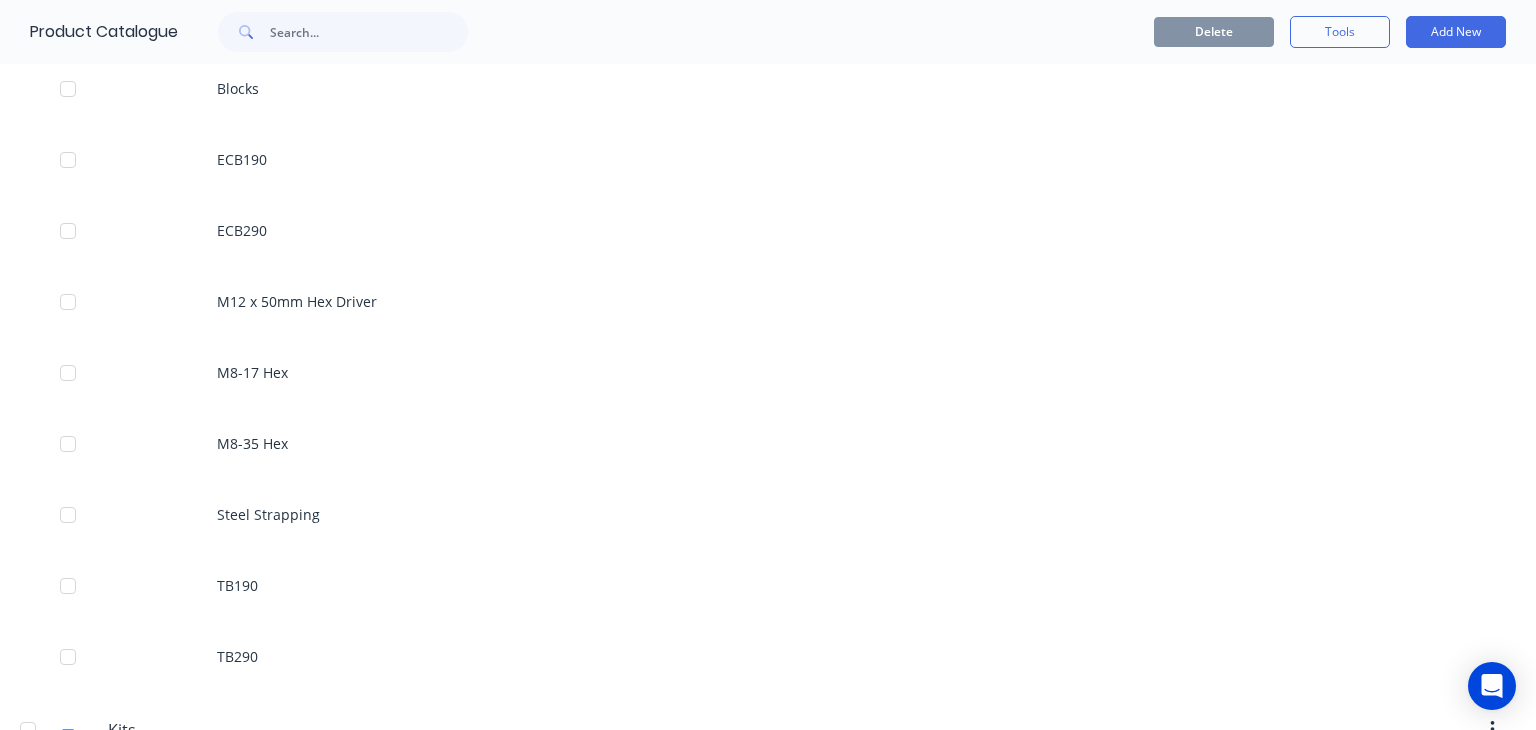 scroll, scrollTop: 1078, scrollLeft: 0, axis: vertical 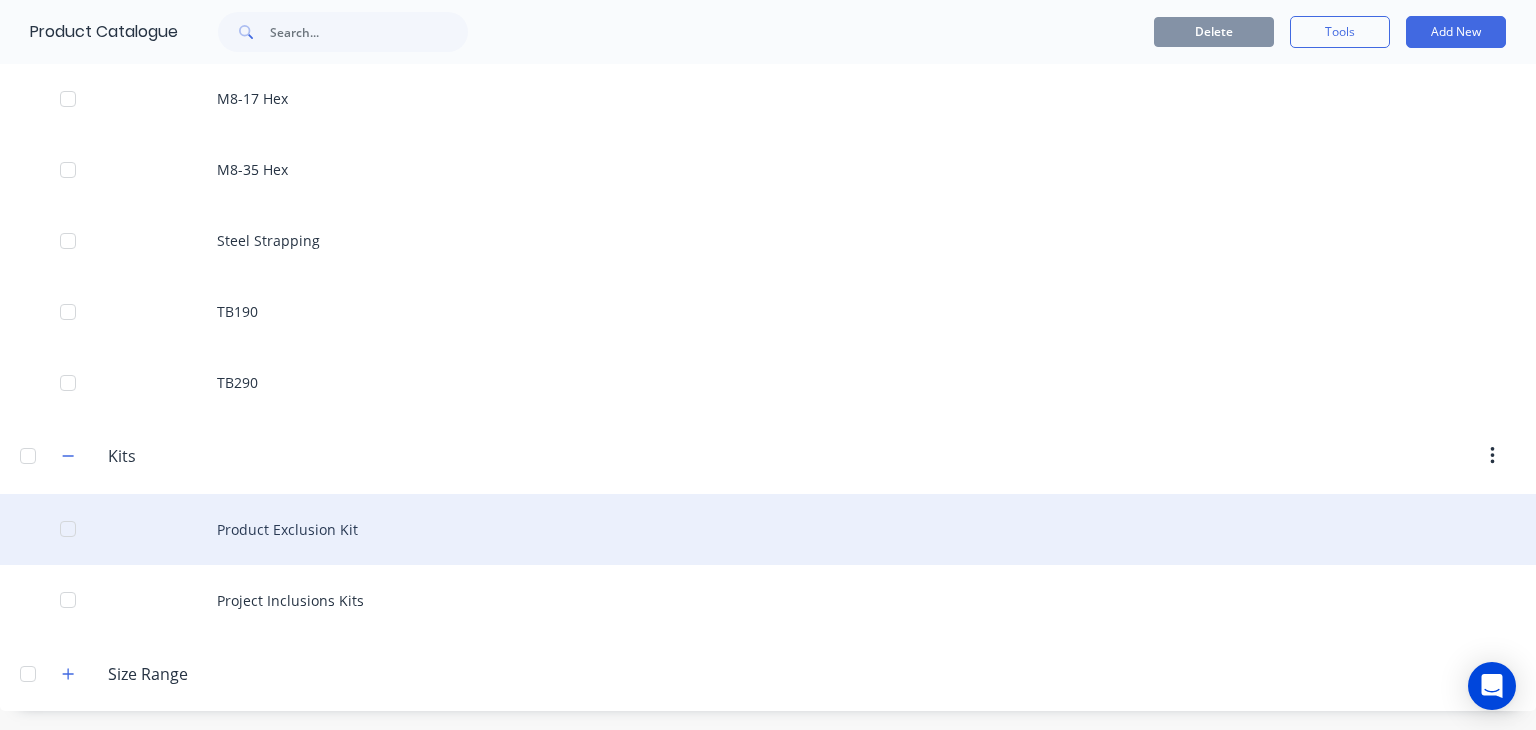 click on "Product Exclusion Kit" at bounding box center (768, 529) 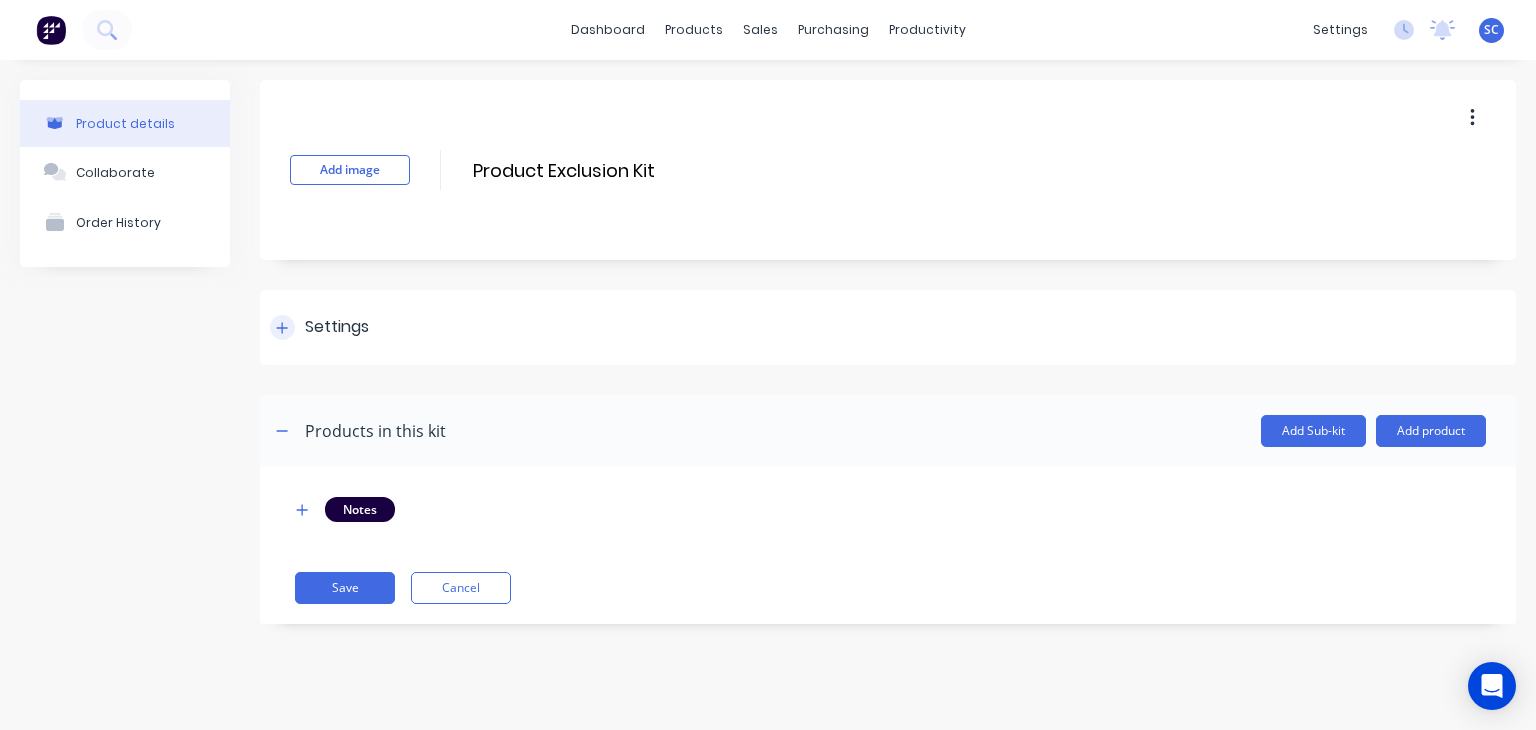 click at bounding box center [282, 327] 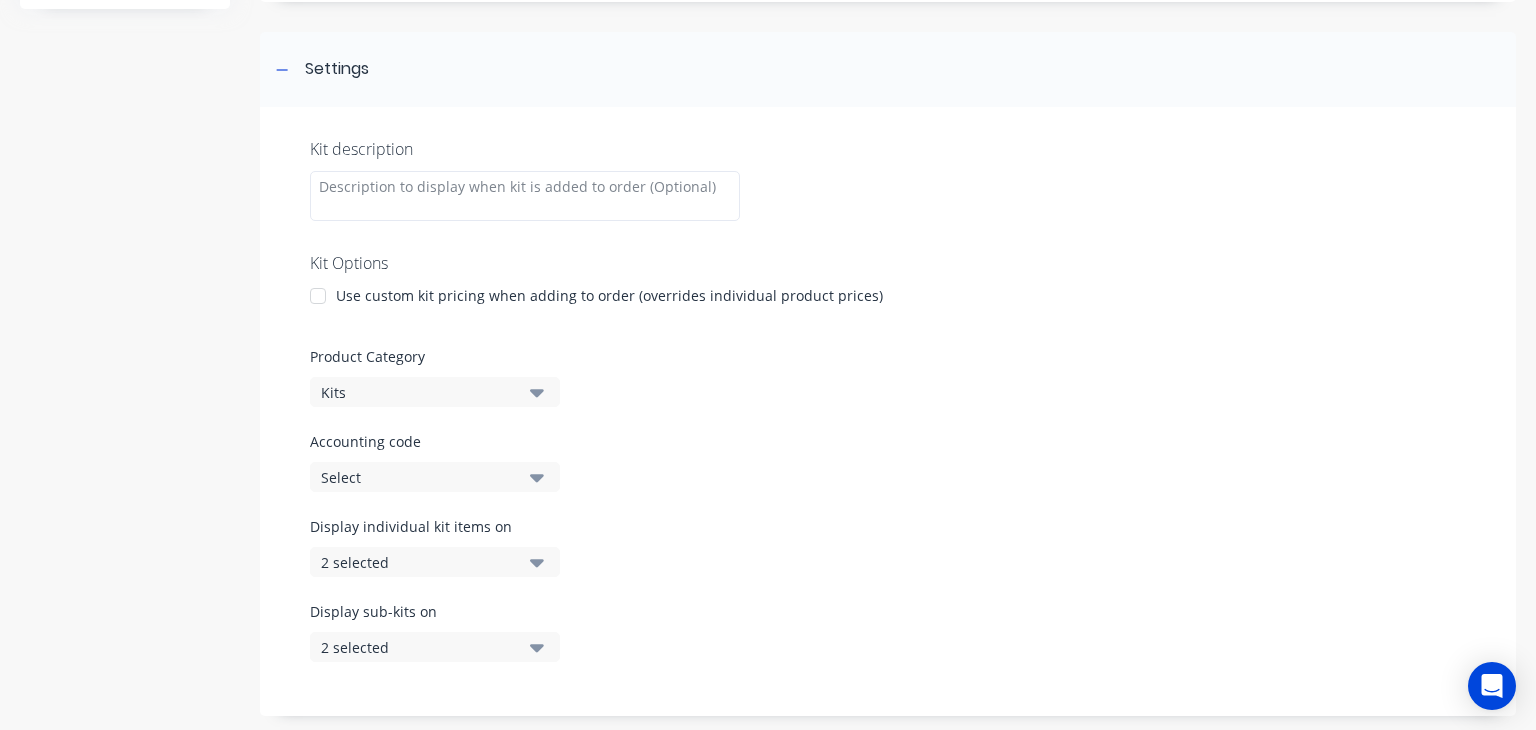 scroll, scrollTop: 259, scrollLeft: 0, axis: vertical 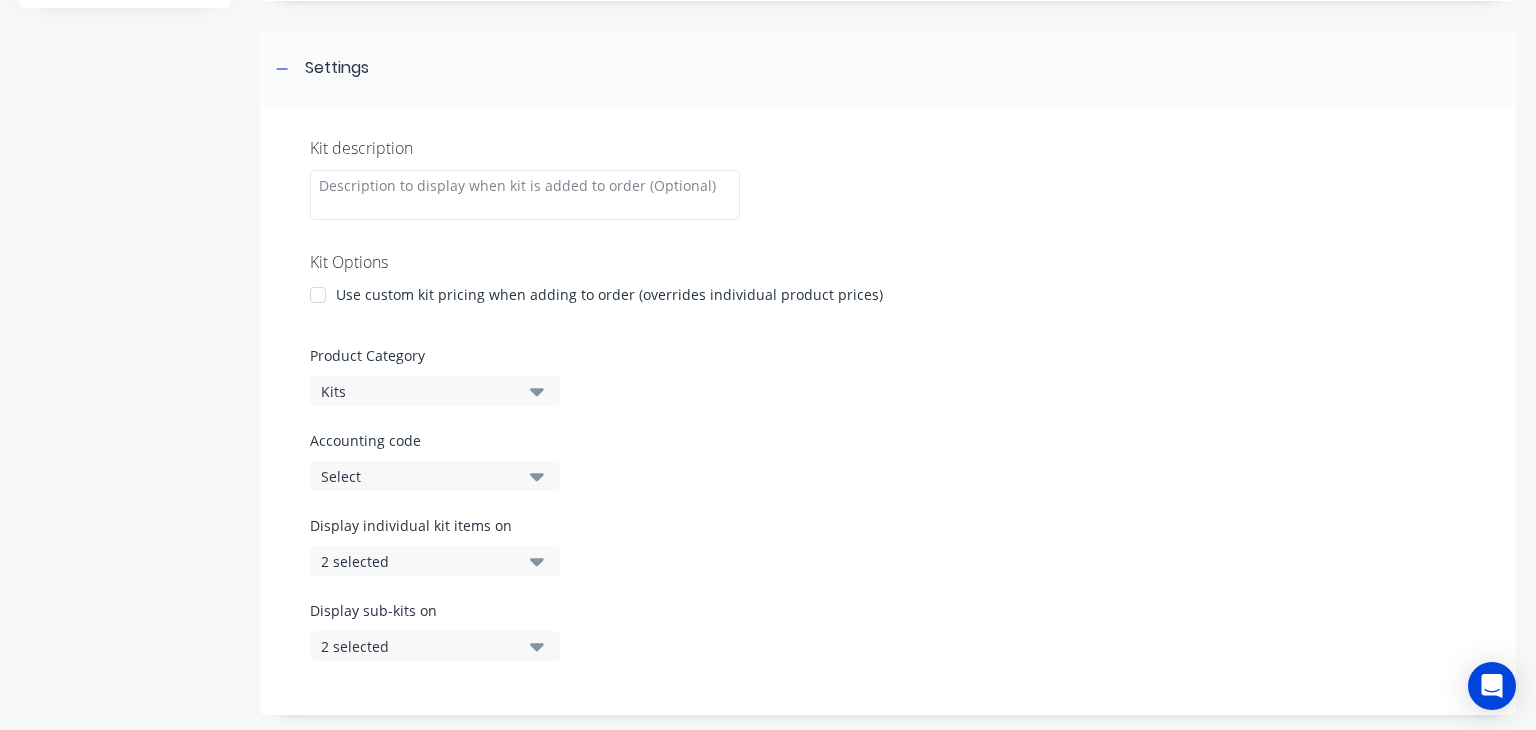 click on "2 selected" at bounding box center (418, 561) 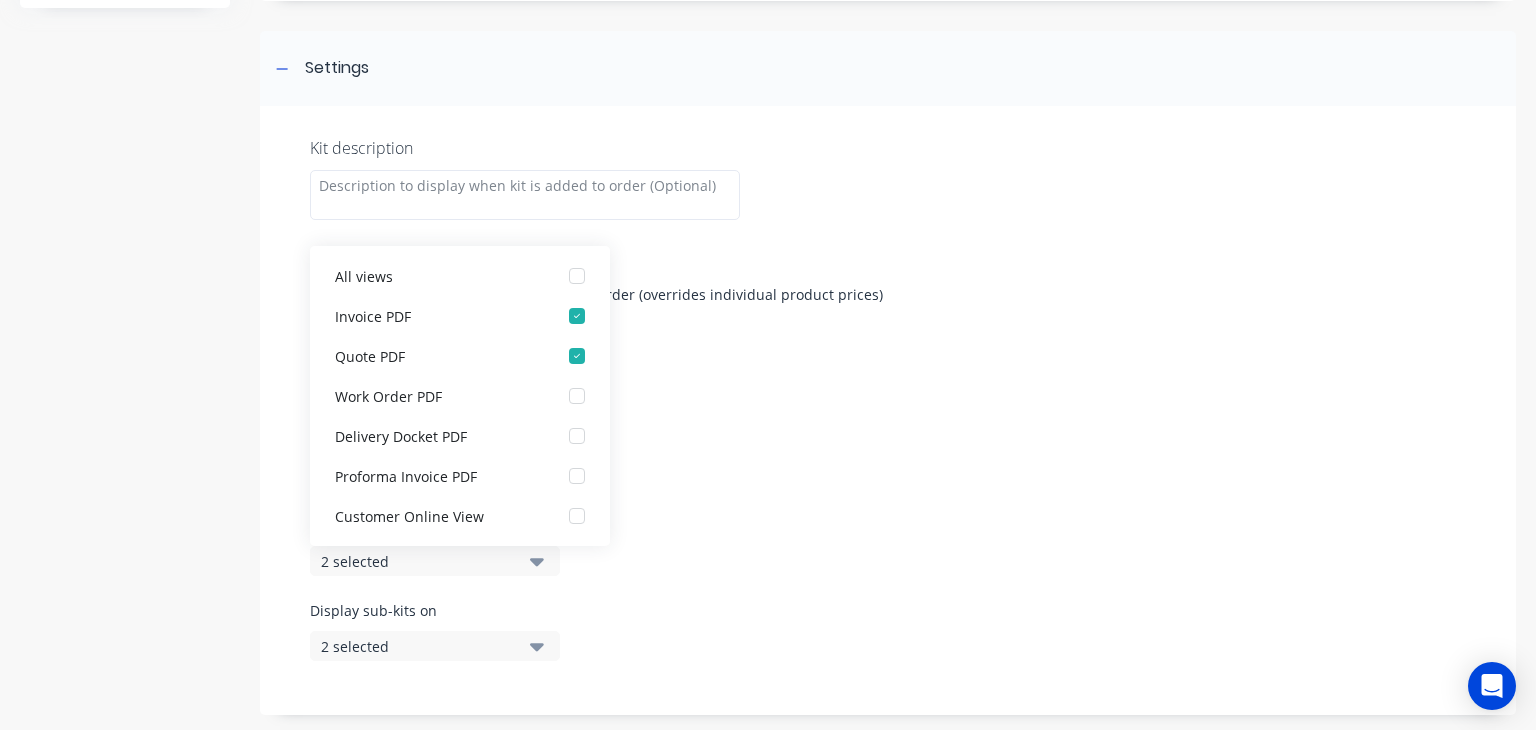 click on "2 selected" at bounding box center (418, 561) 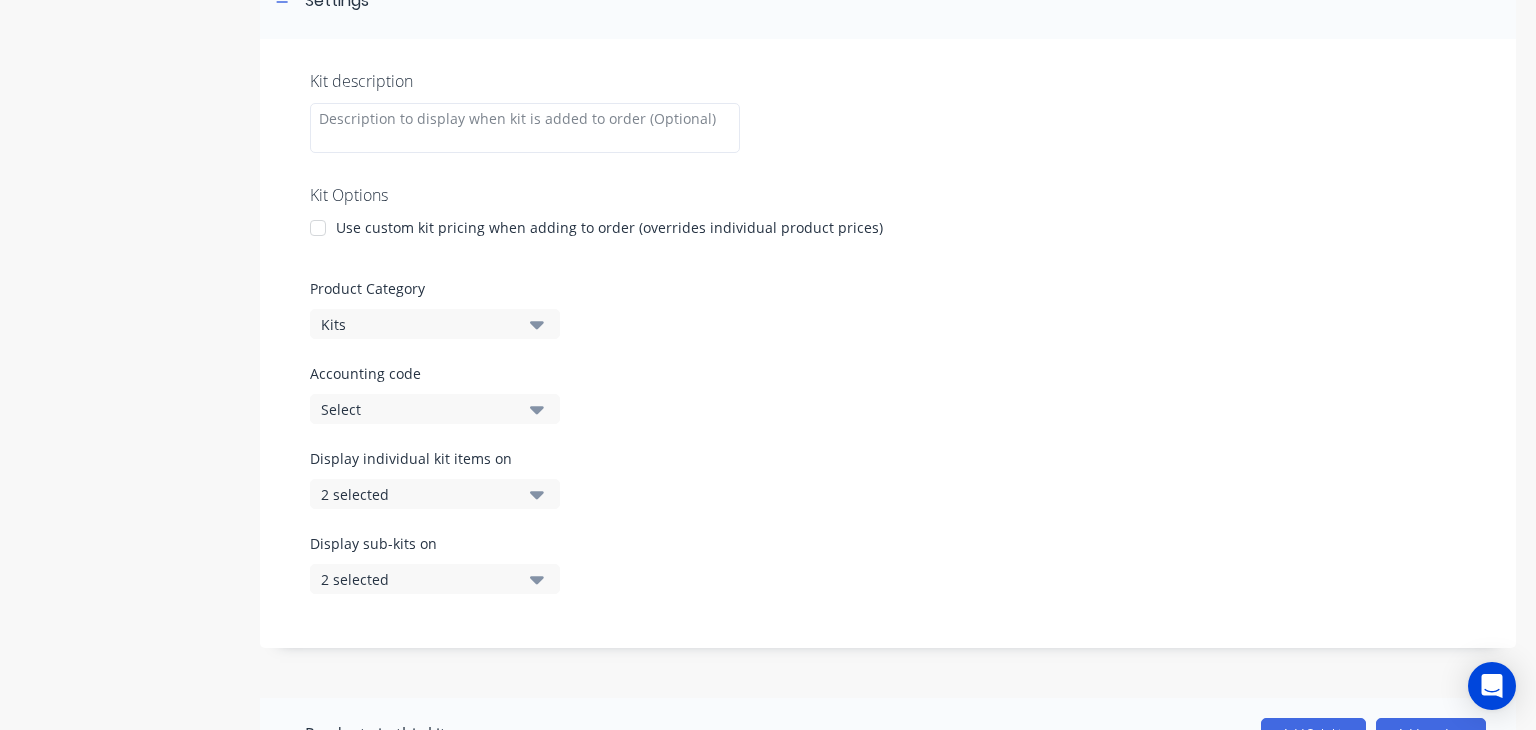 scroll, scrollTop: 328, scrollLeft: 0, axis: vertical 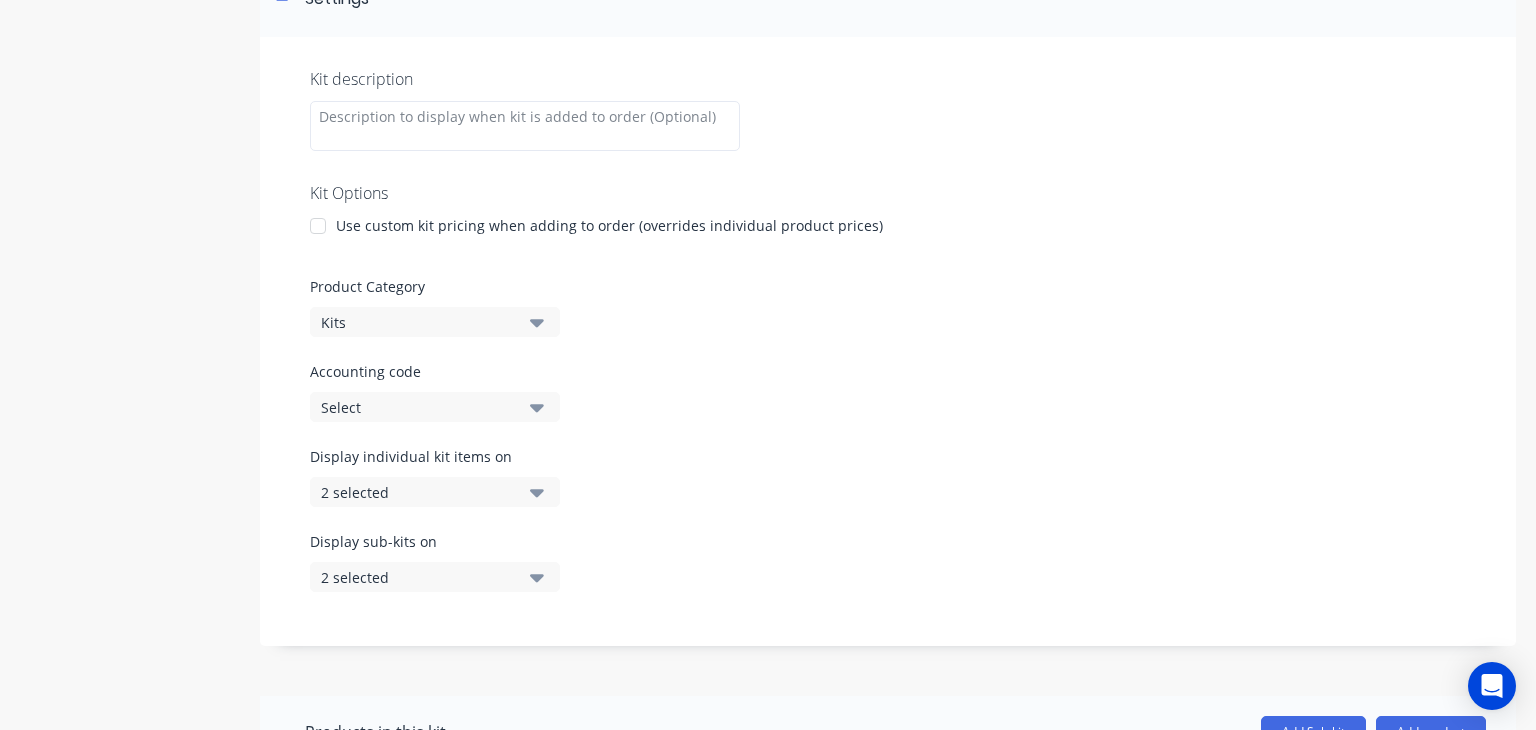 click on "2 selected" at bounding box center (435, 492) 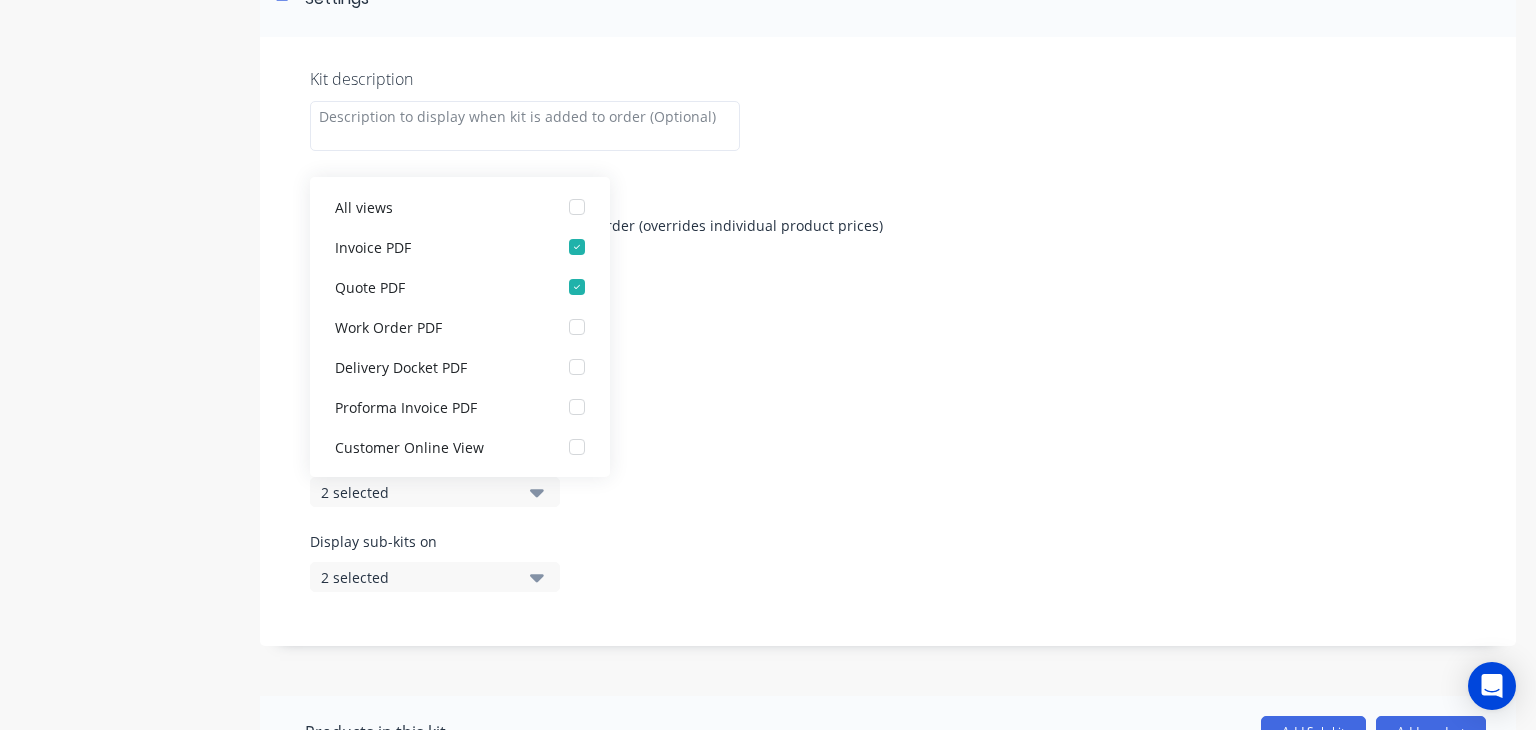 click on "2 selected" at bounding box center (435, 492) 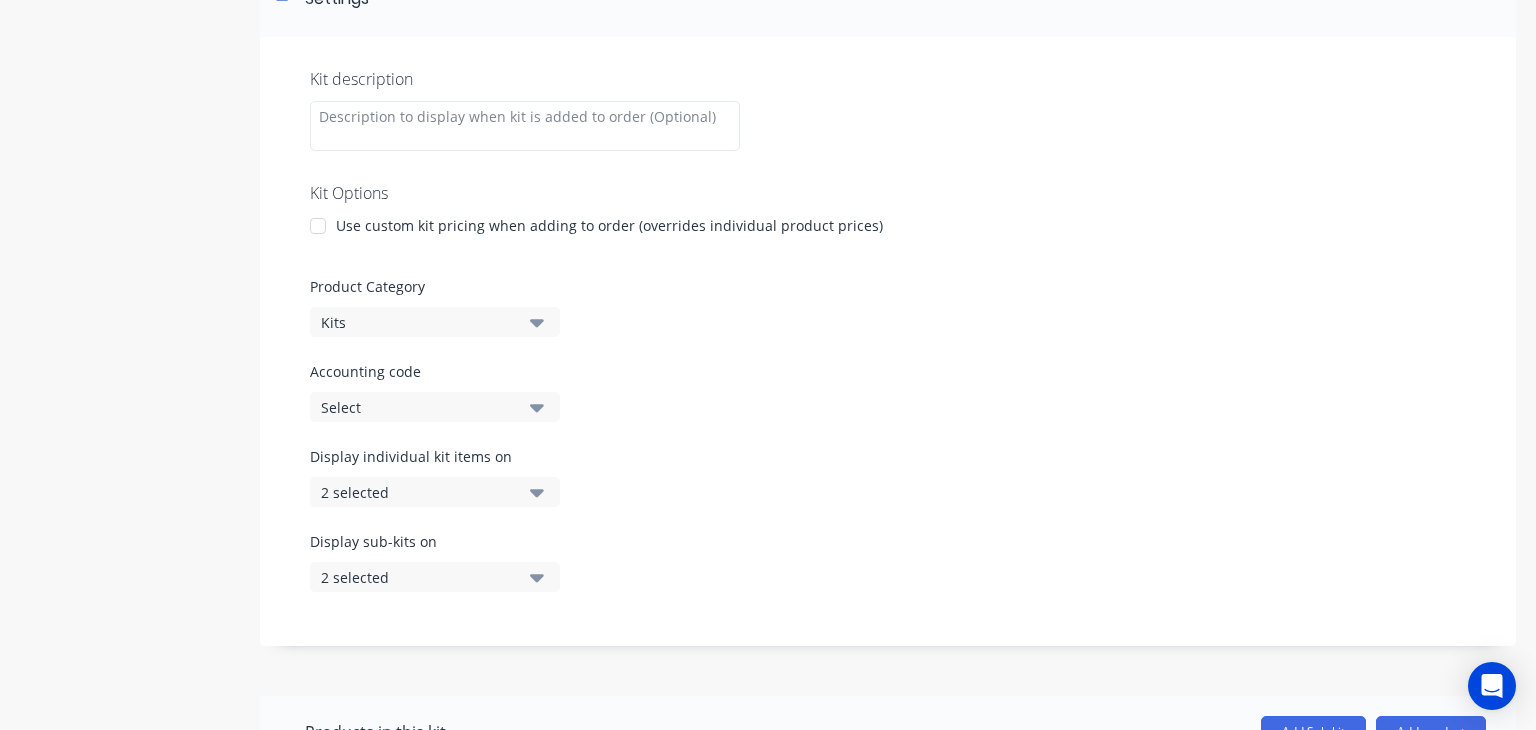 click on "2 selected" at bounding box center (435, 492) 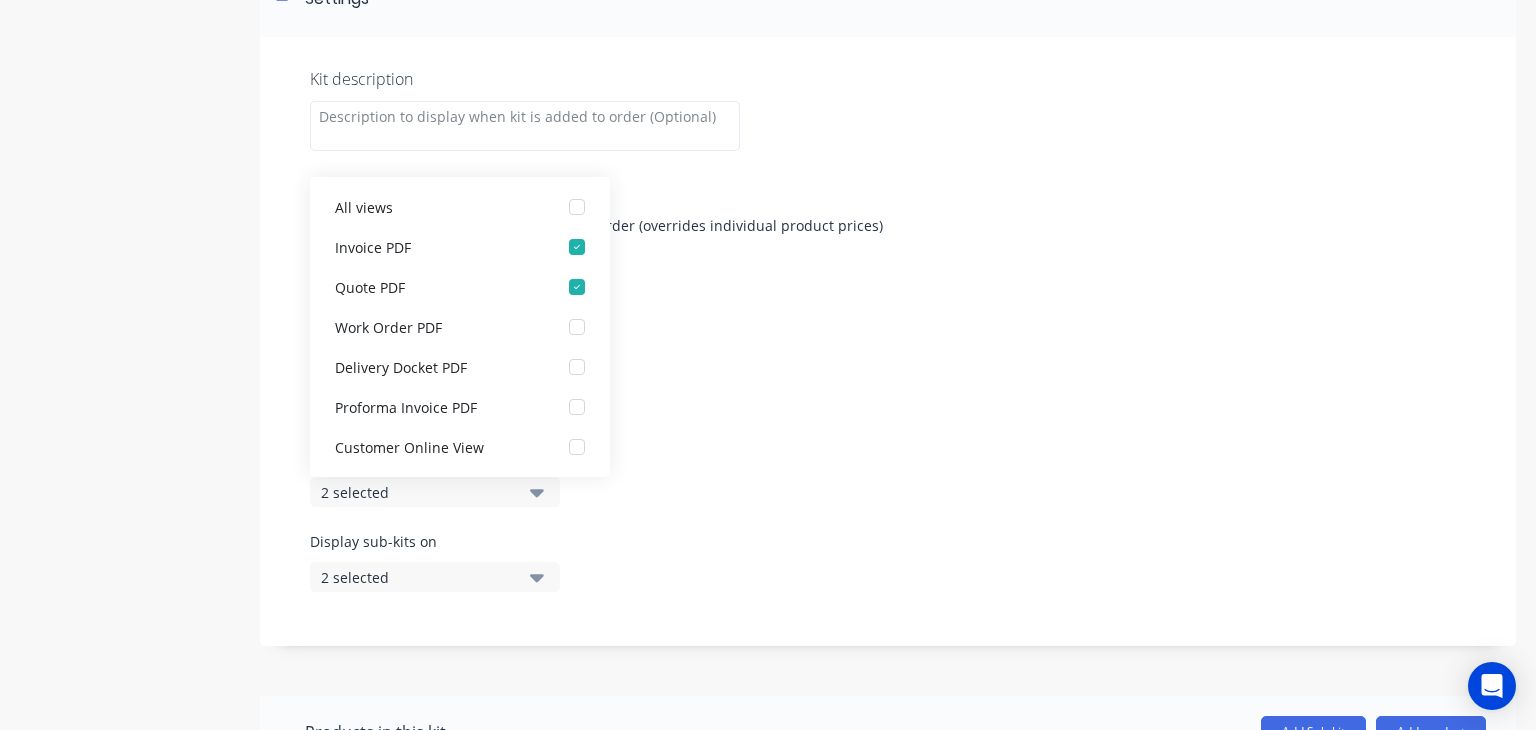 click on "Kit description Kit Options Use custom kit pricing when adding to order (overrides individual product prices) Product Category Kits Accounting code Select Display individual kit items on 2 selected All views Invoice PDF Quote PDF Work Order PDF DeliveryDocket PDF Proforma Invoice PDF Customer Online View Accounting Package Display sub-kits on 2 selected" at bounding box center (888, 341) 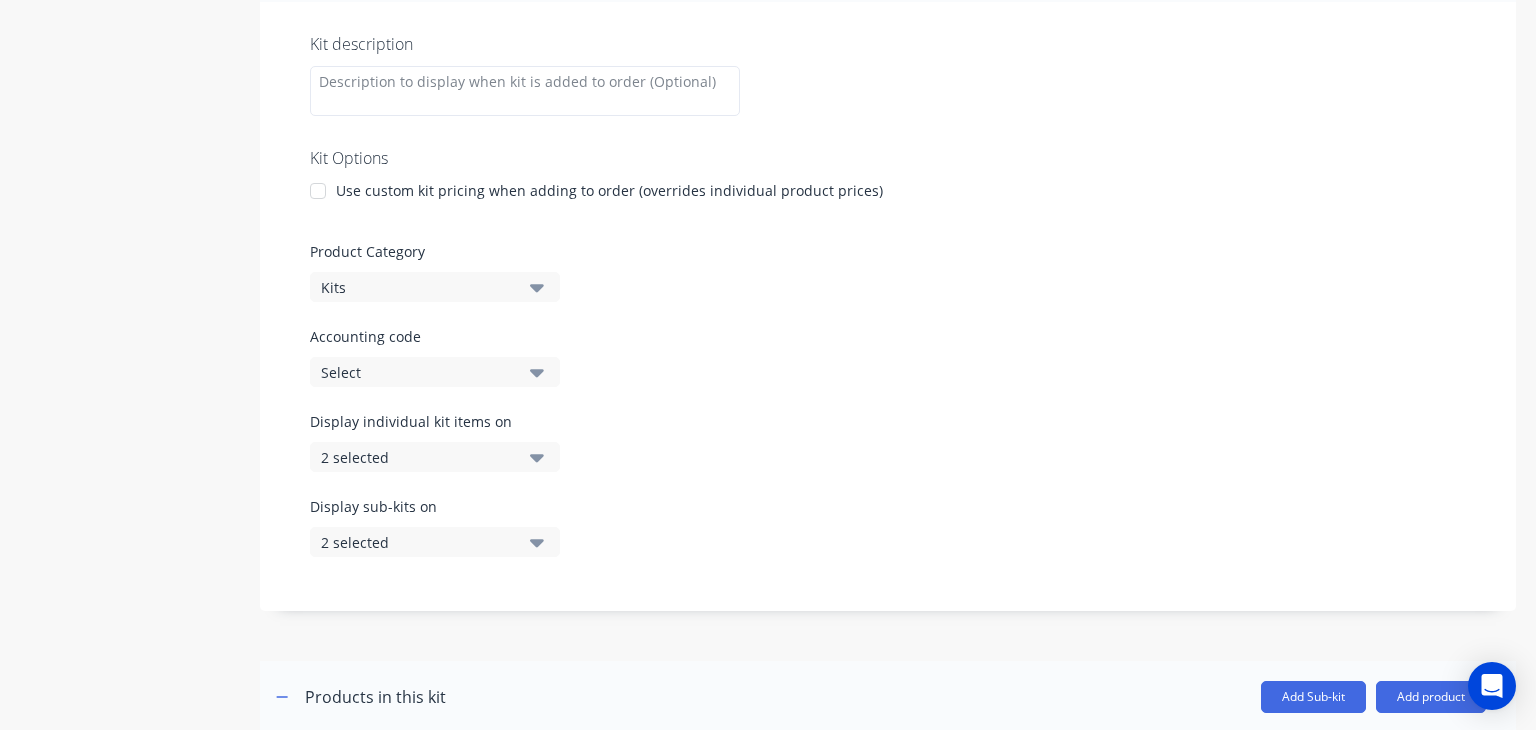 scroll, scrollTop: 0, scrollLeft: 0, axis: both 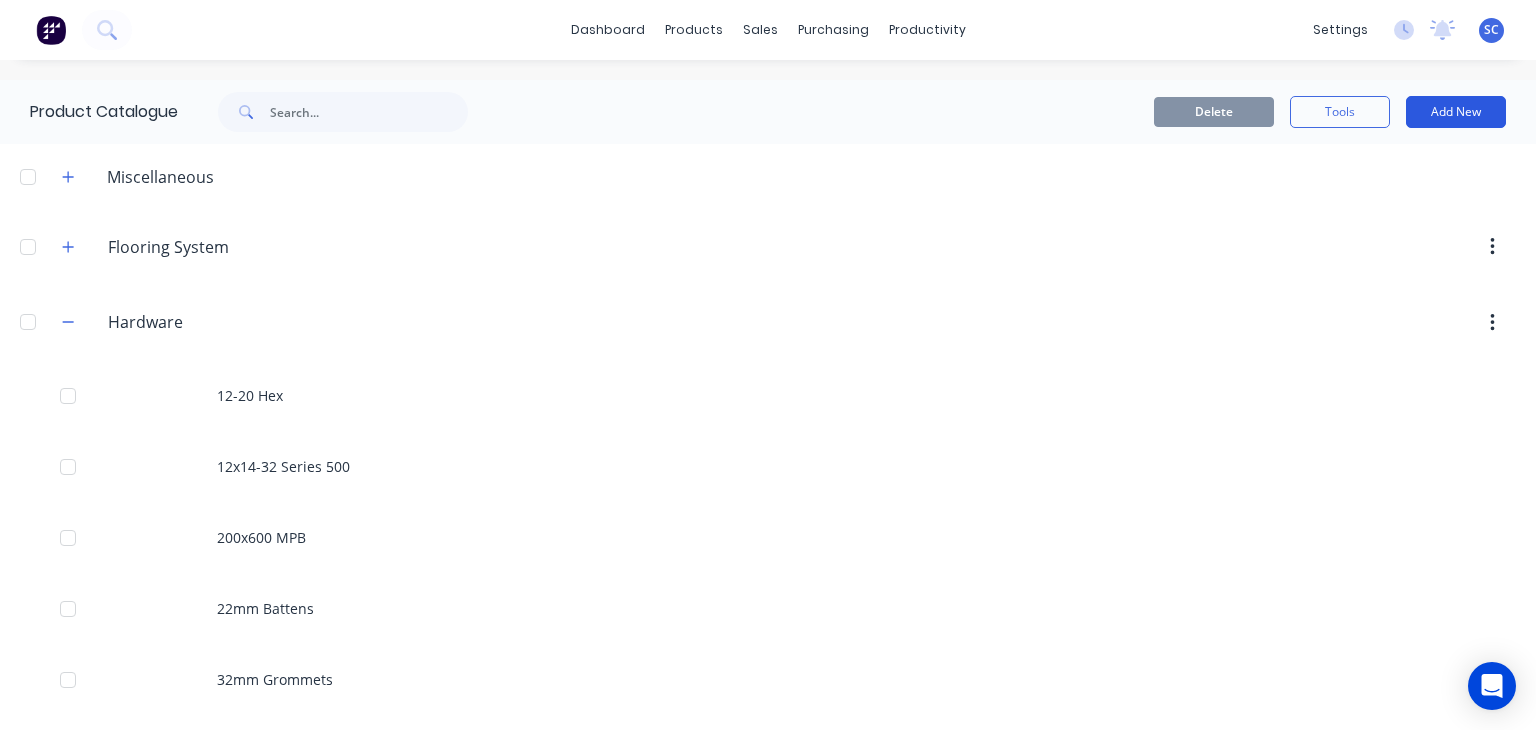 click on "Add New" at bounding box center (1456, 112) 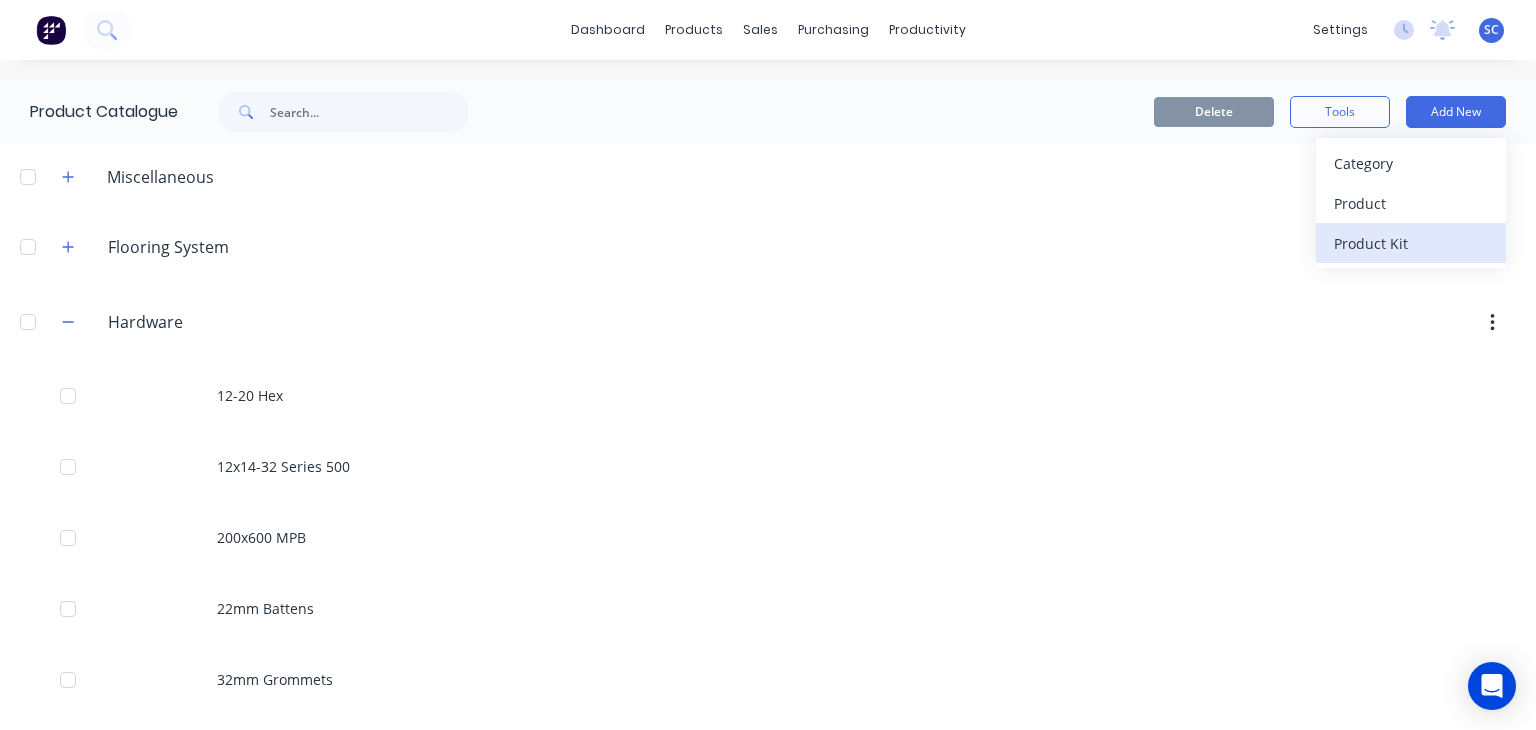 click on "Product Kit" at bounding box center [1411, 243] 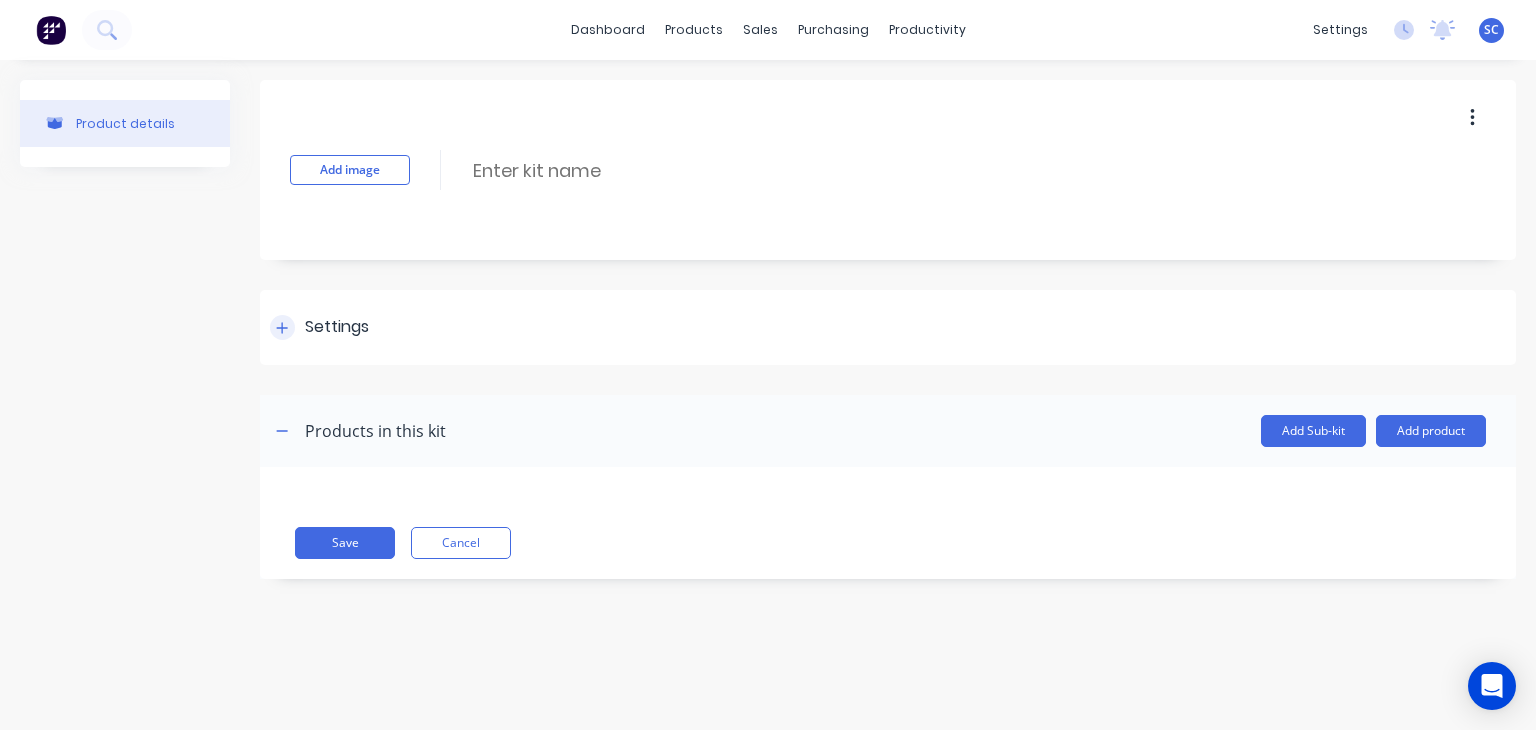 click 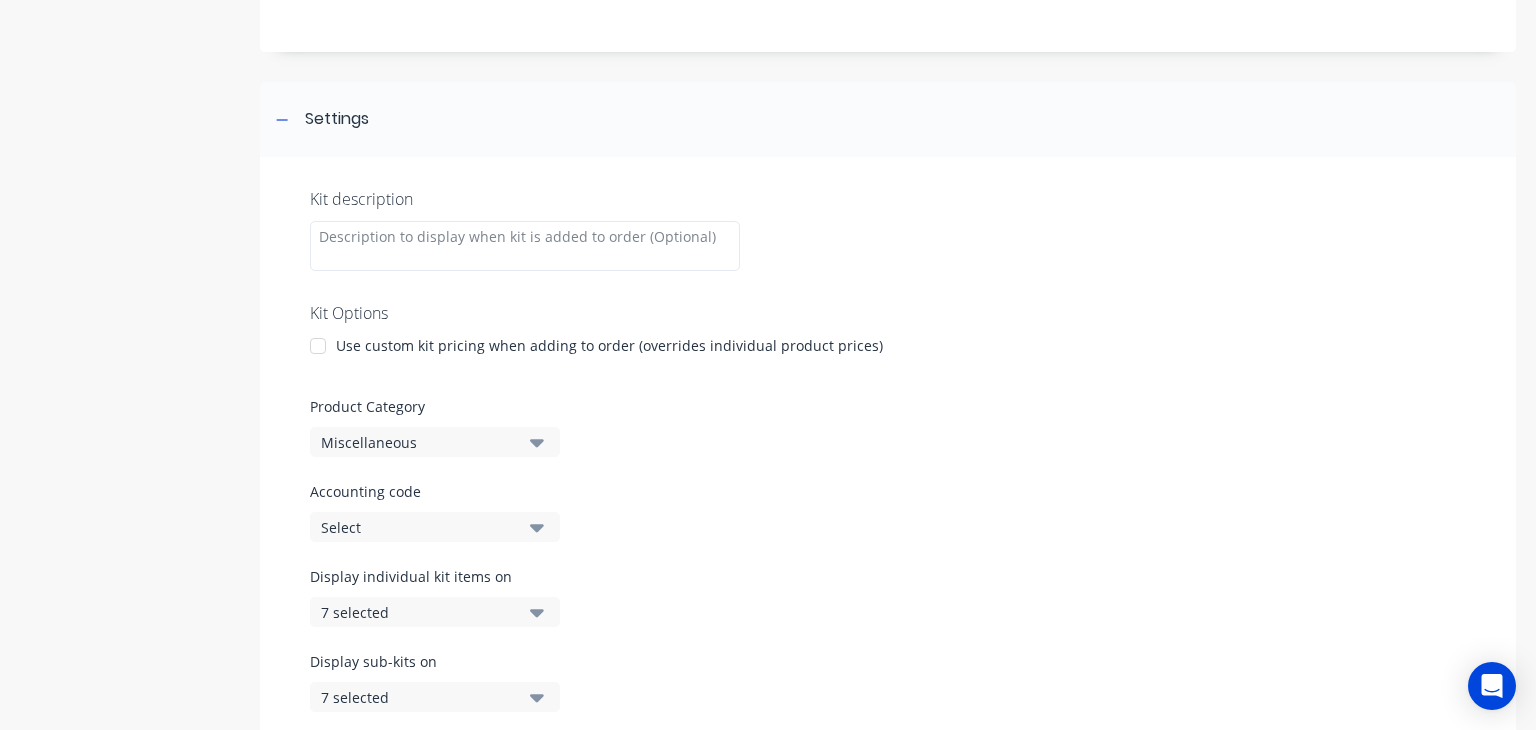 scroll, scrollTop: 218, scrollLeft: 0, axis: vertical 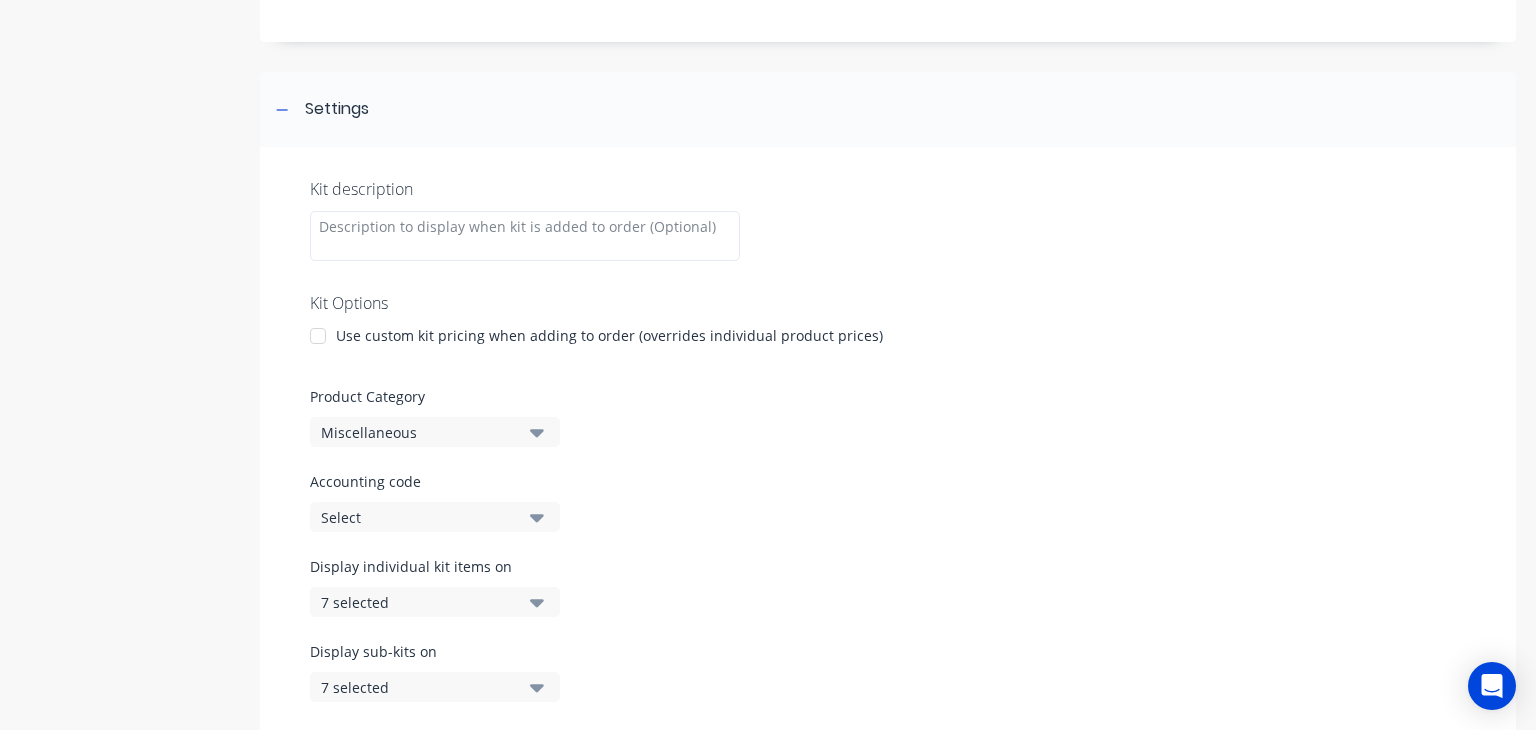 click on "Miscellaneous" at bounding box center (418, 432) 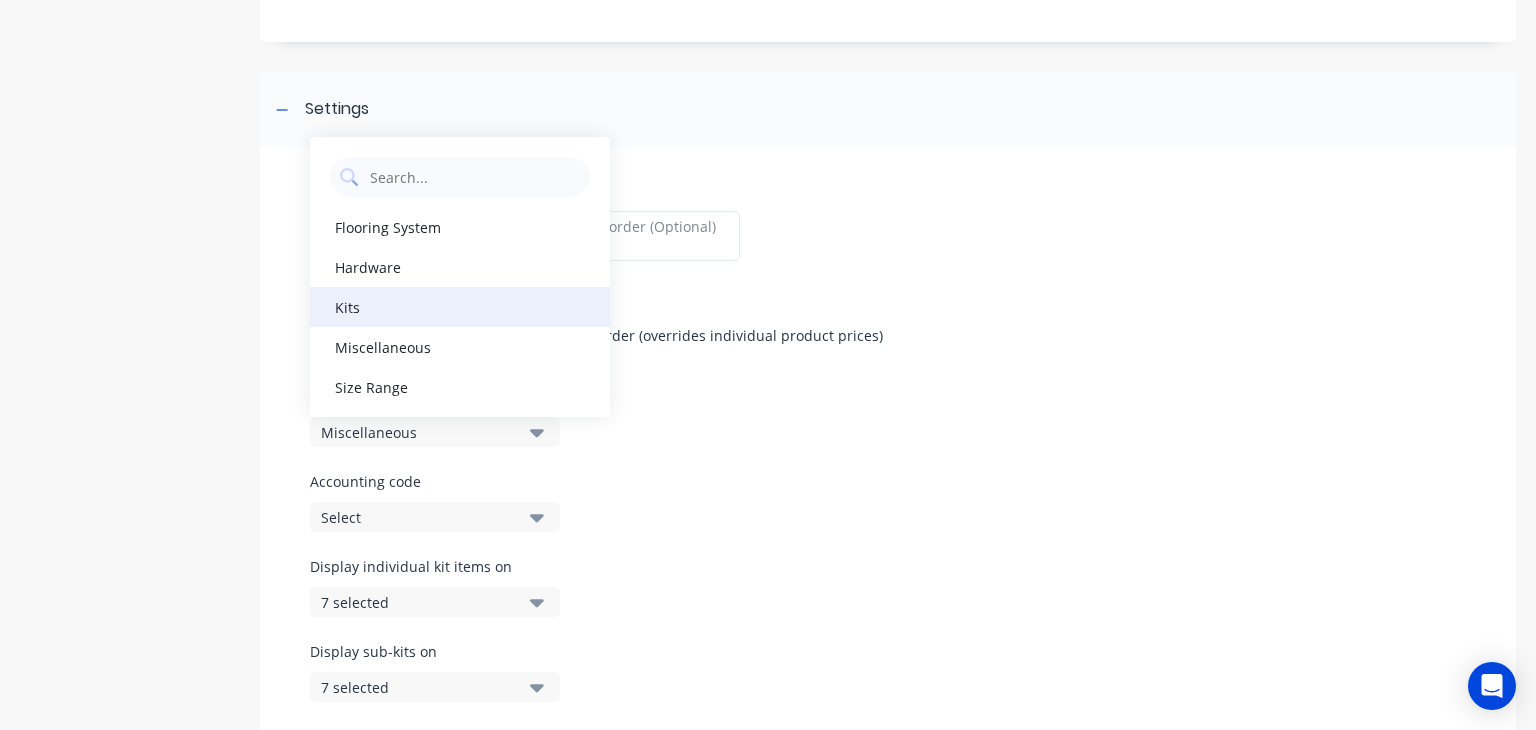 click on "Kits" at bounding box center (460, 307) 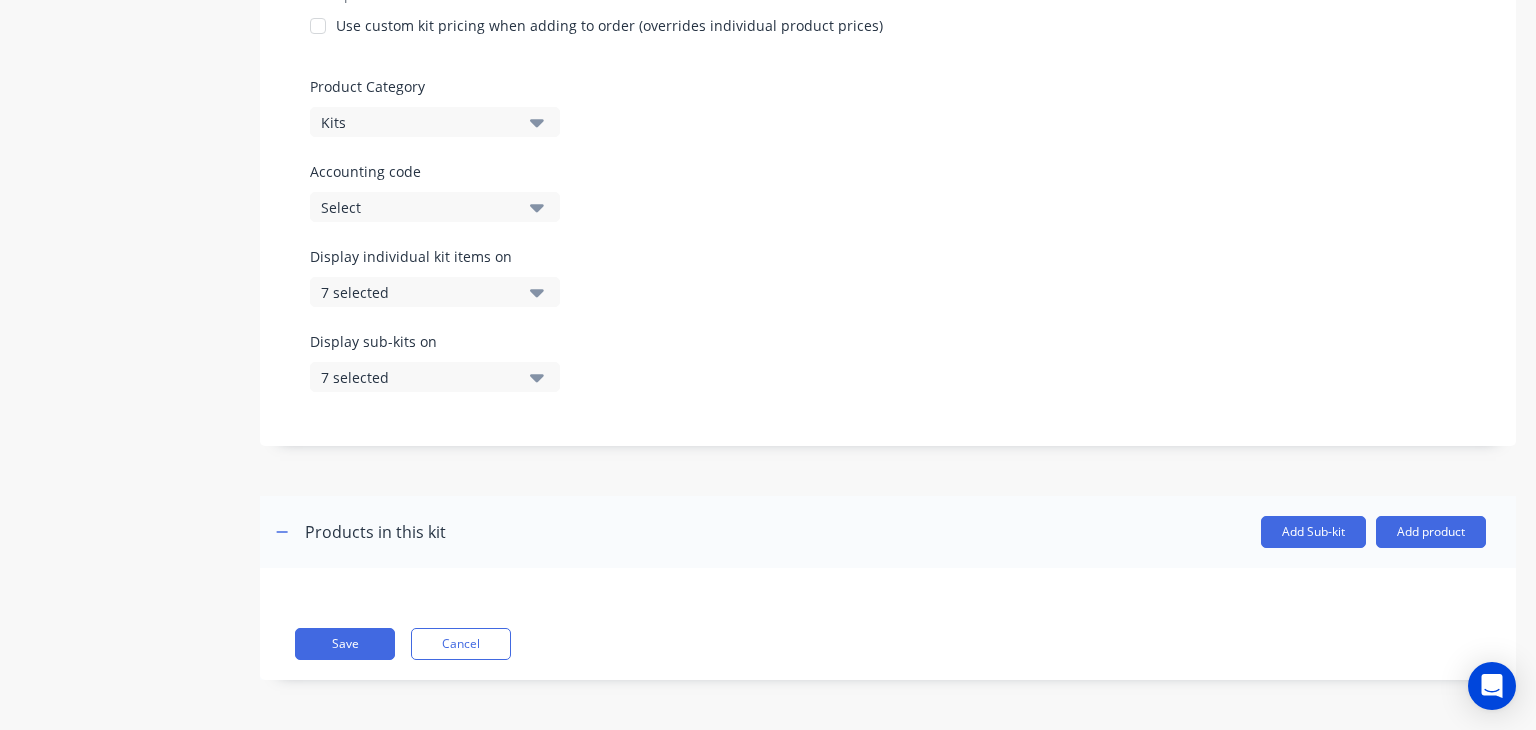 scroll, scrollTop: 0, scrollLeft: 0, axis: both 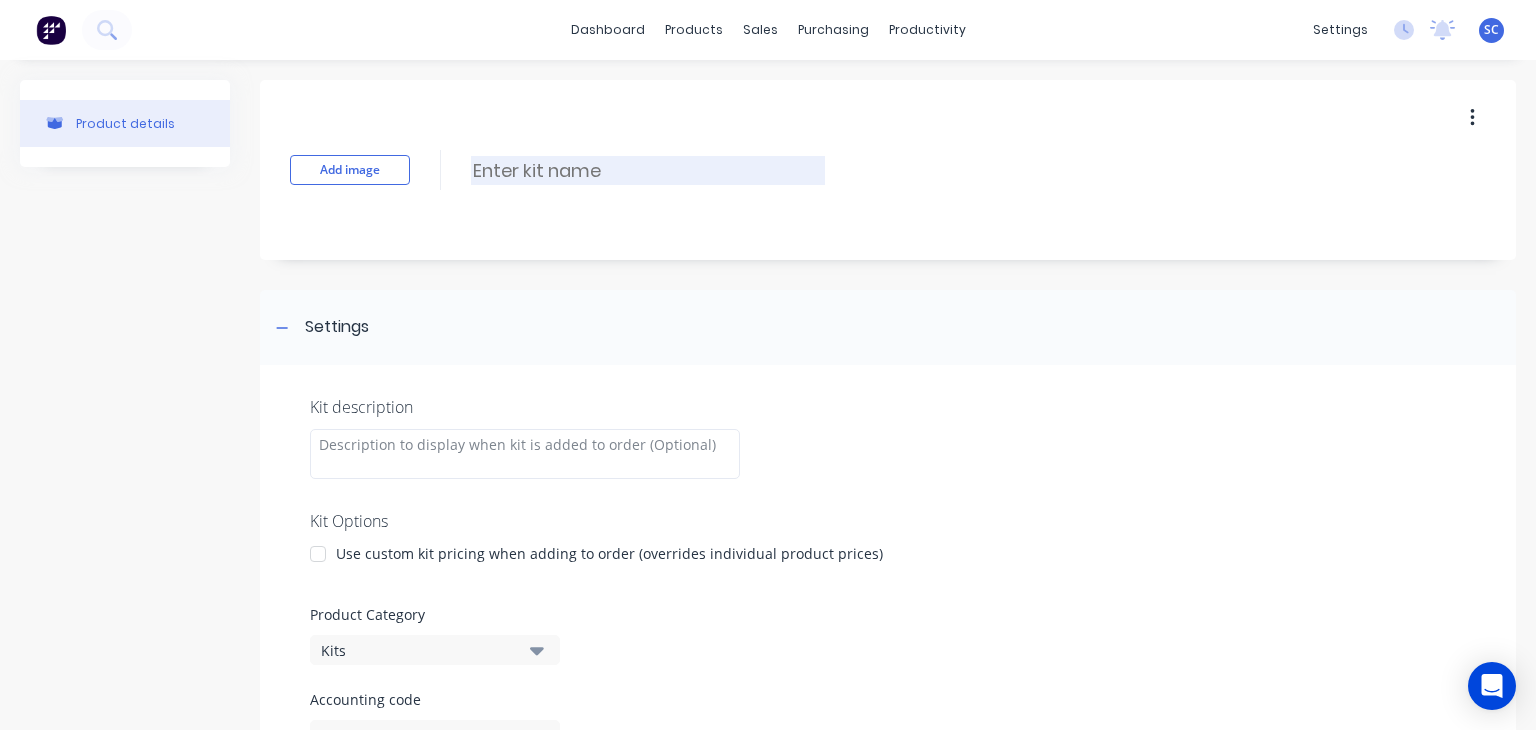 click at bounding box center [648, 170] 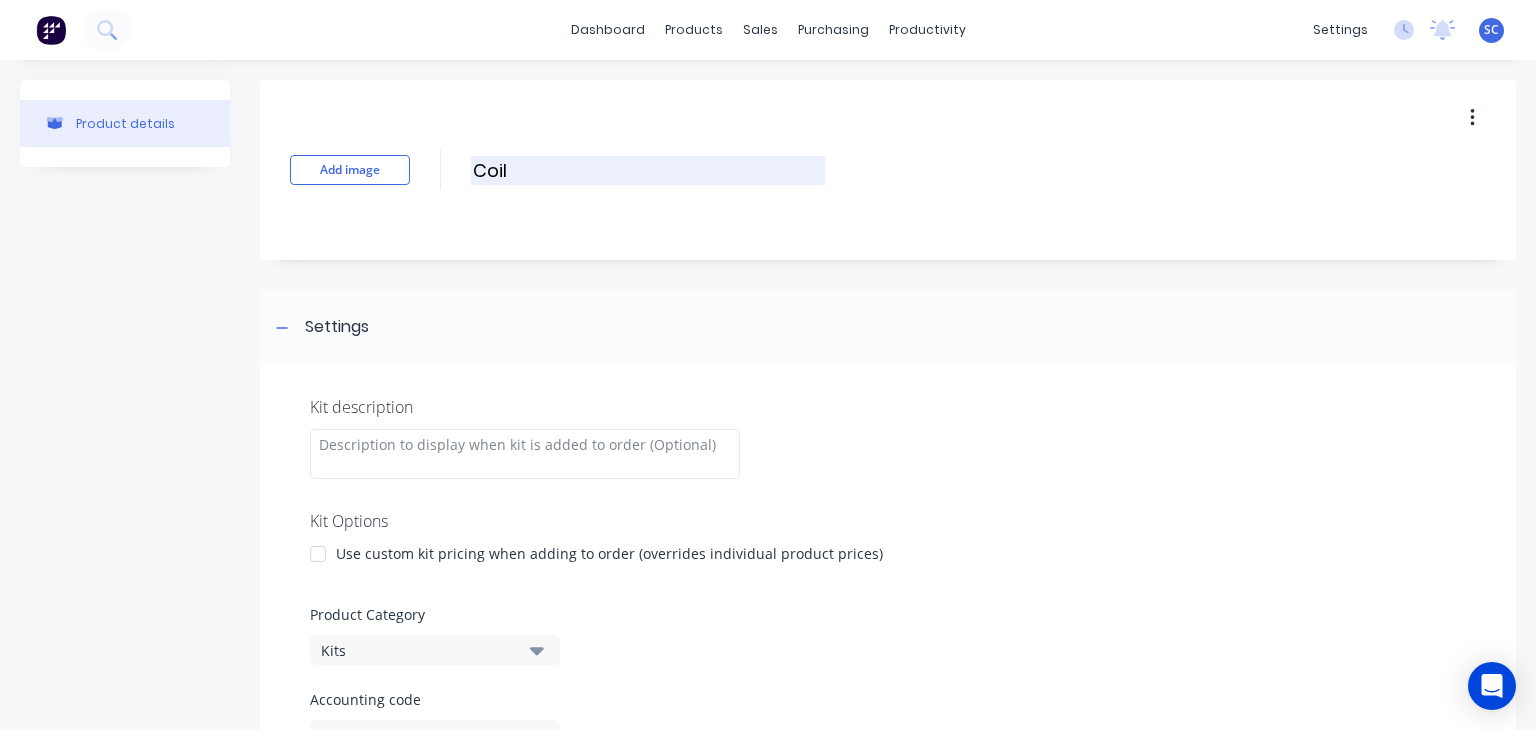 click on "Coil" at bounding box center (648, 170) 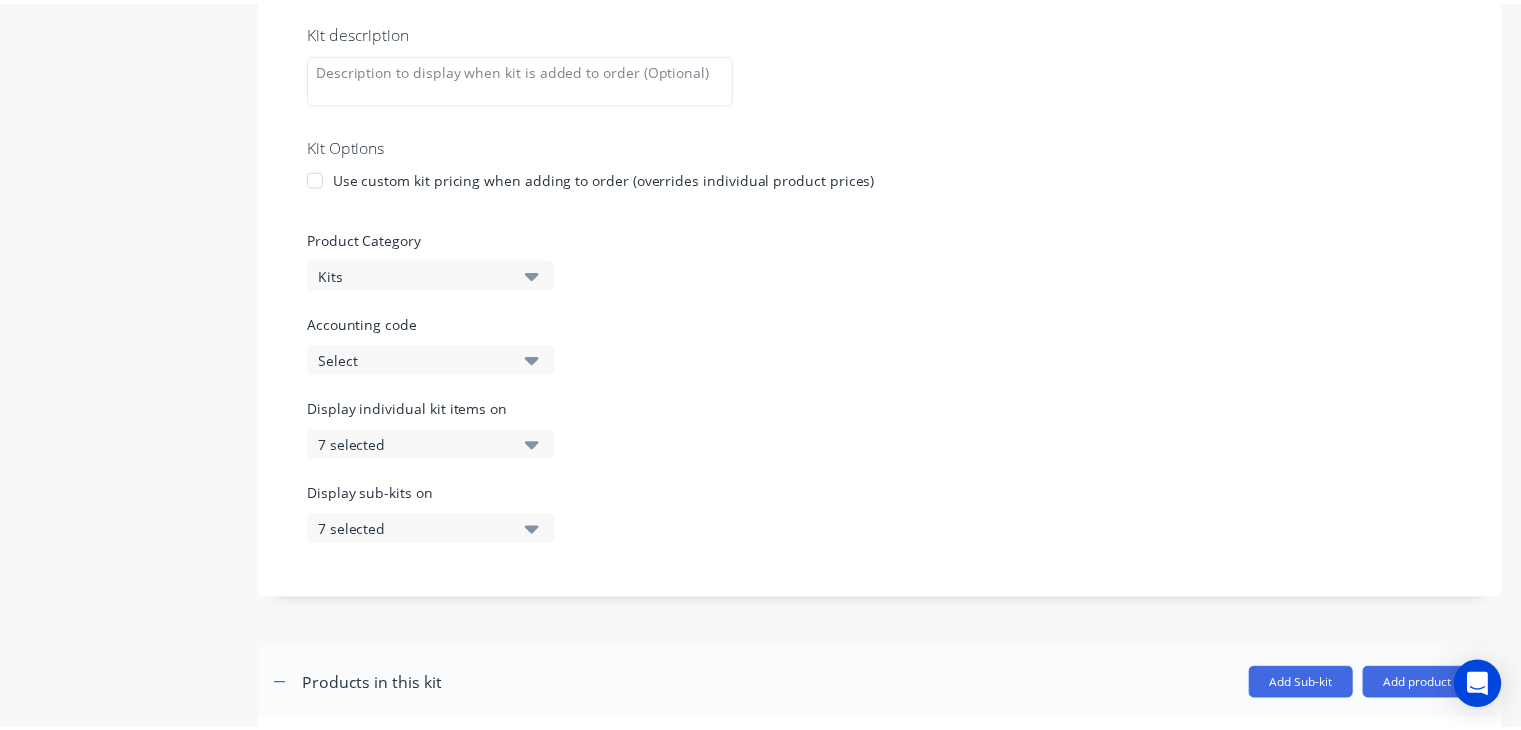 scroll, scrollTop: 528, scrollLeft: 0, axis: vertical 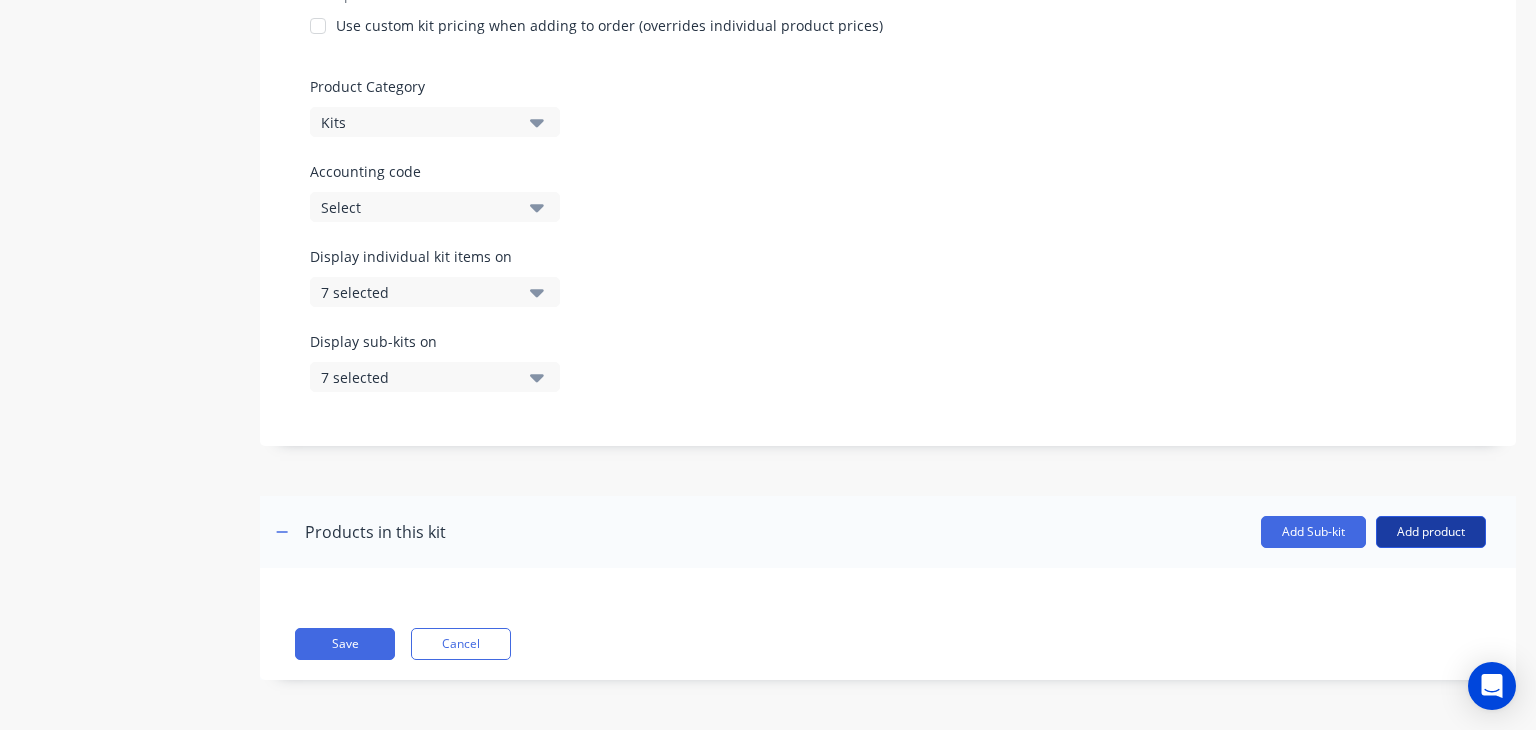 type on "Coil Kit" 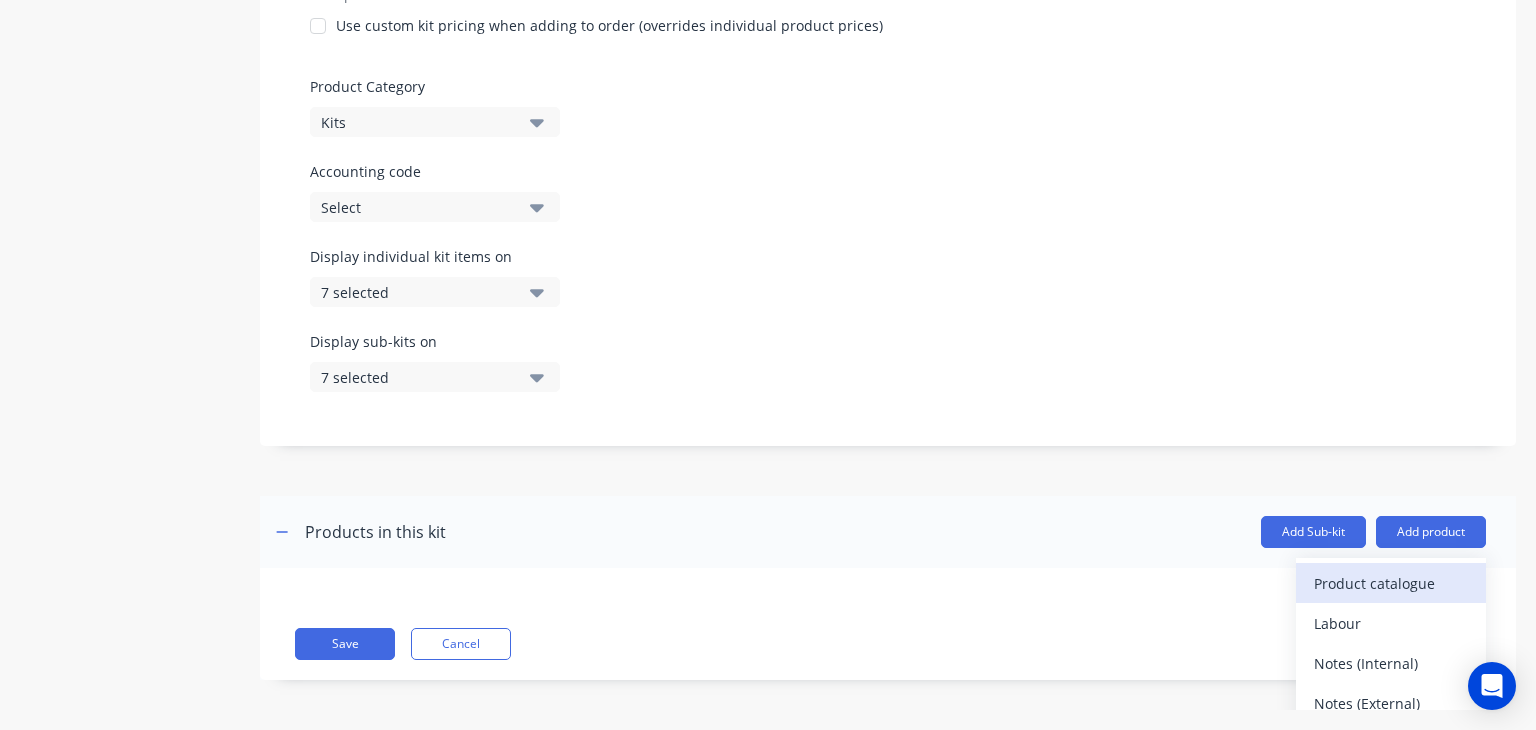 click on "Product catalogue" at bounding box center [1391, 583] 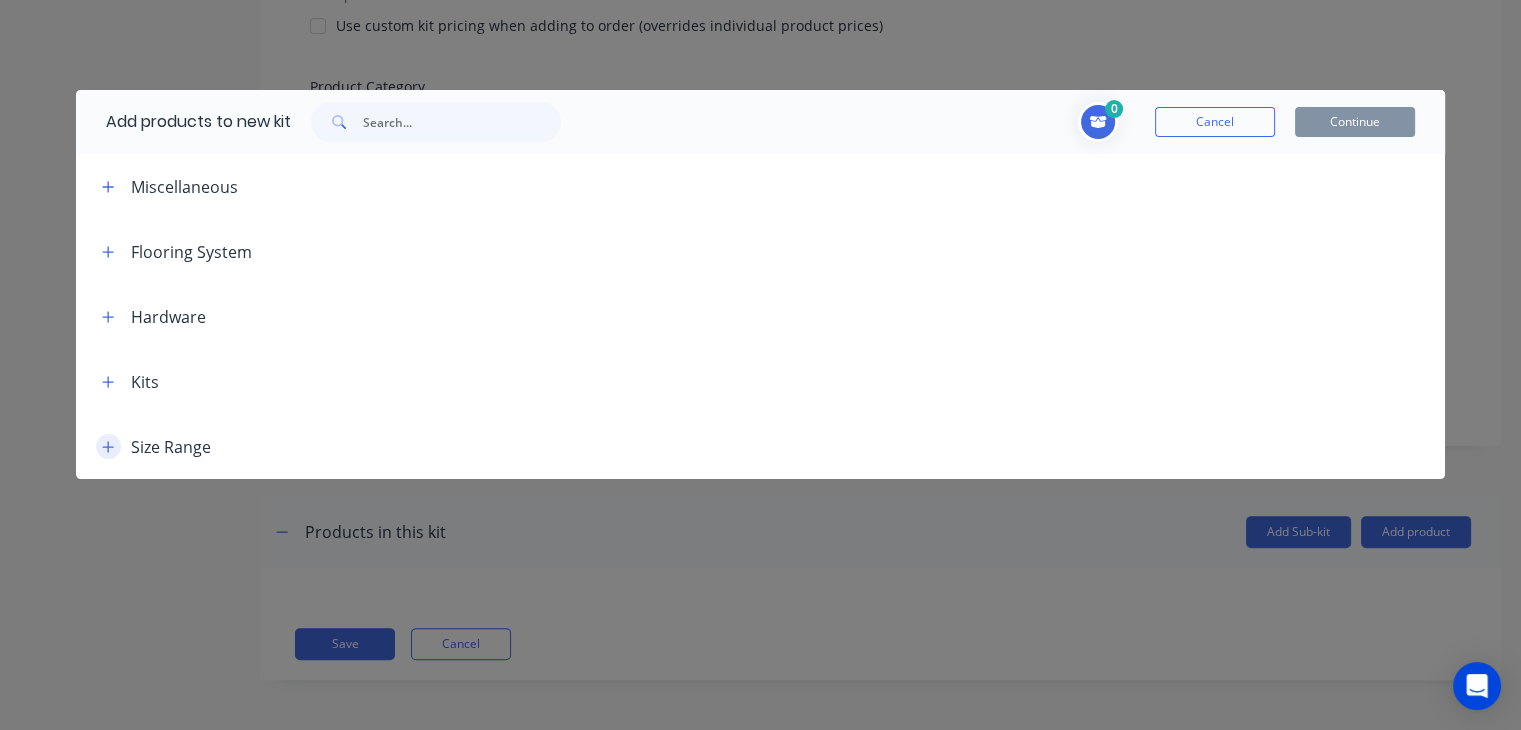 click at bounding box center (108, 446) 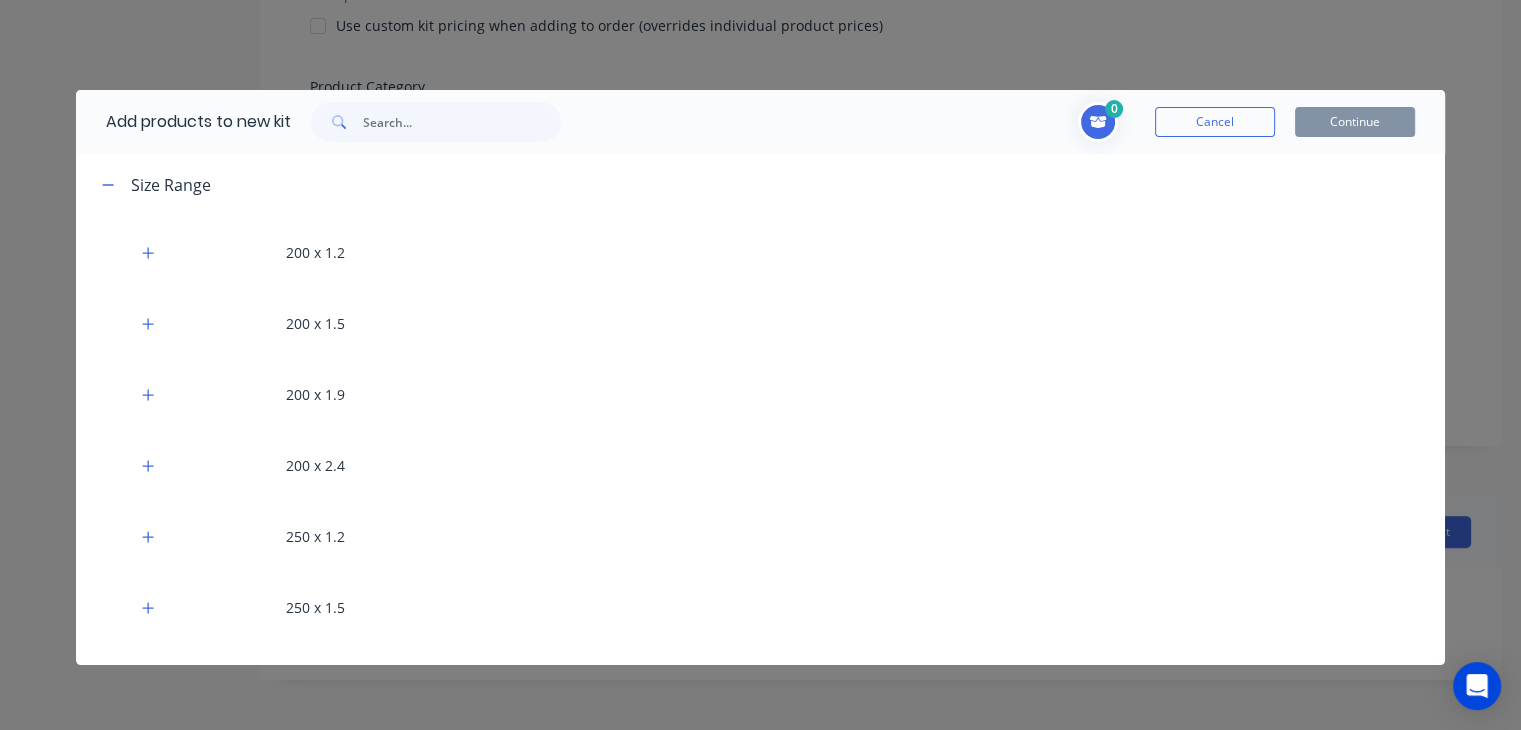 scroll, scrollTop: 264, scrollLeft: 0, axis: vertical 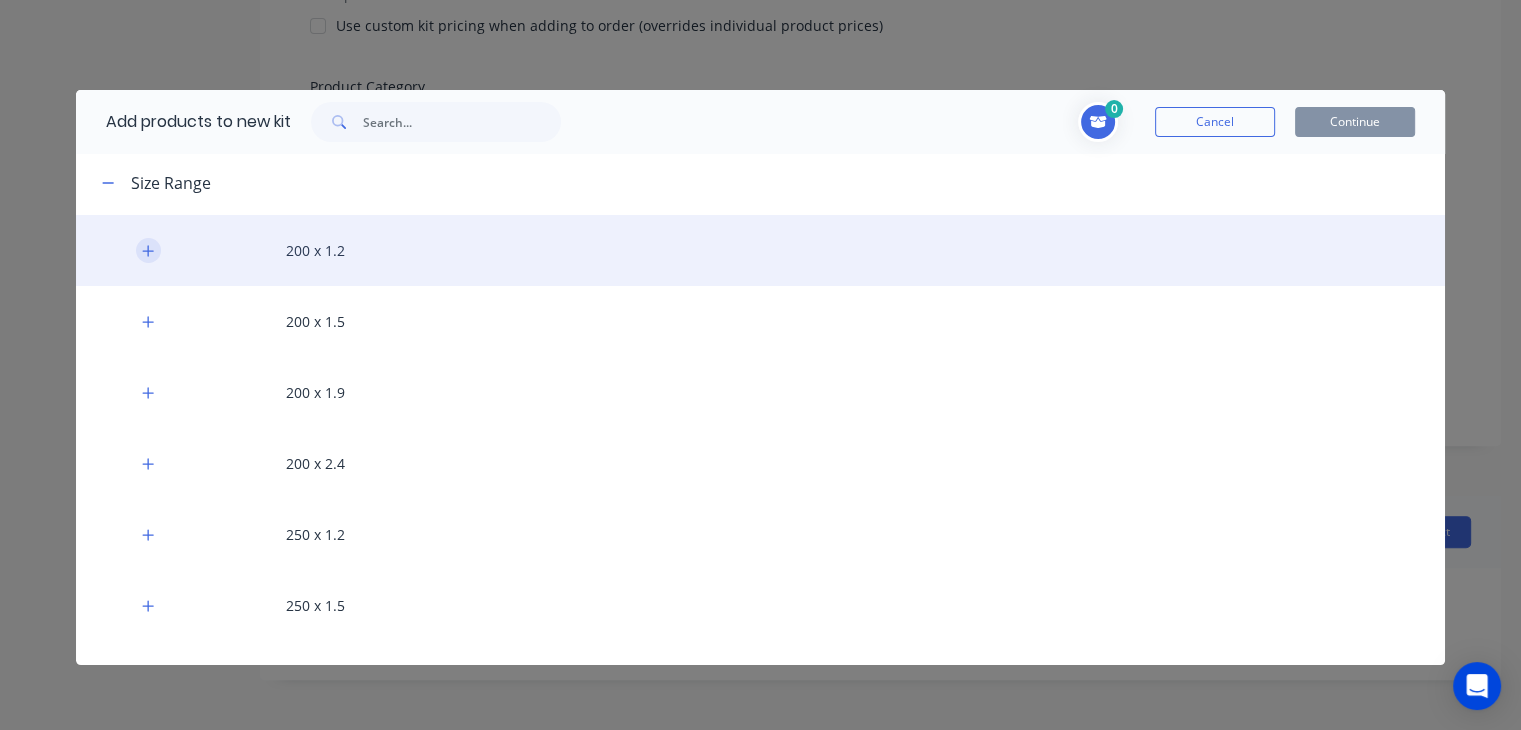 click at bounding box center [148, 250] 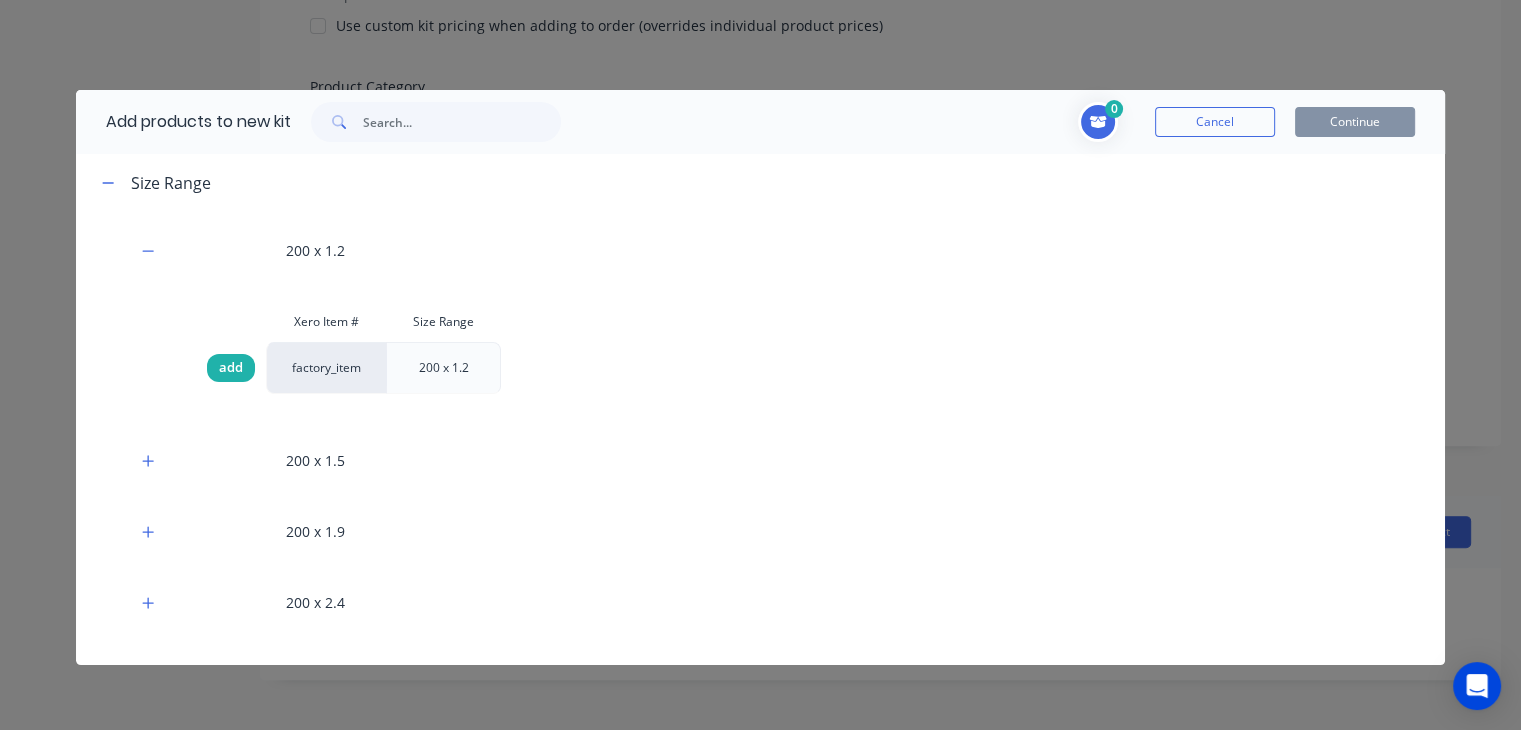 click on "add" at bounding box center (231, 368) 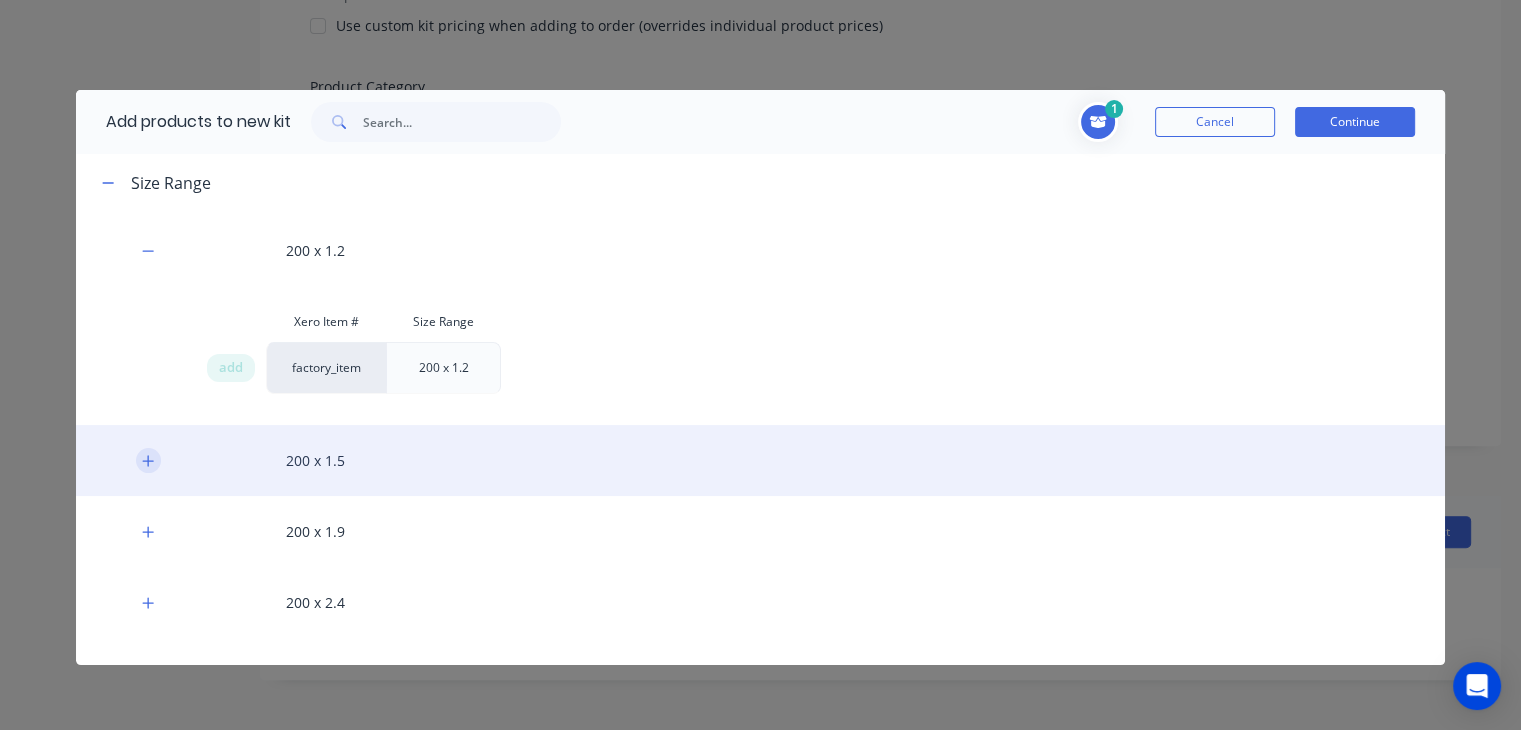 click 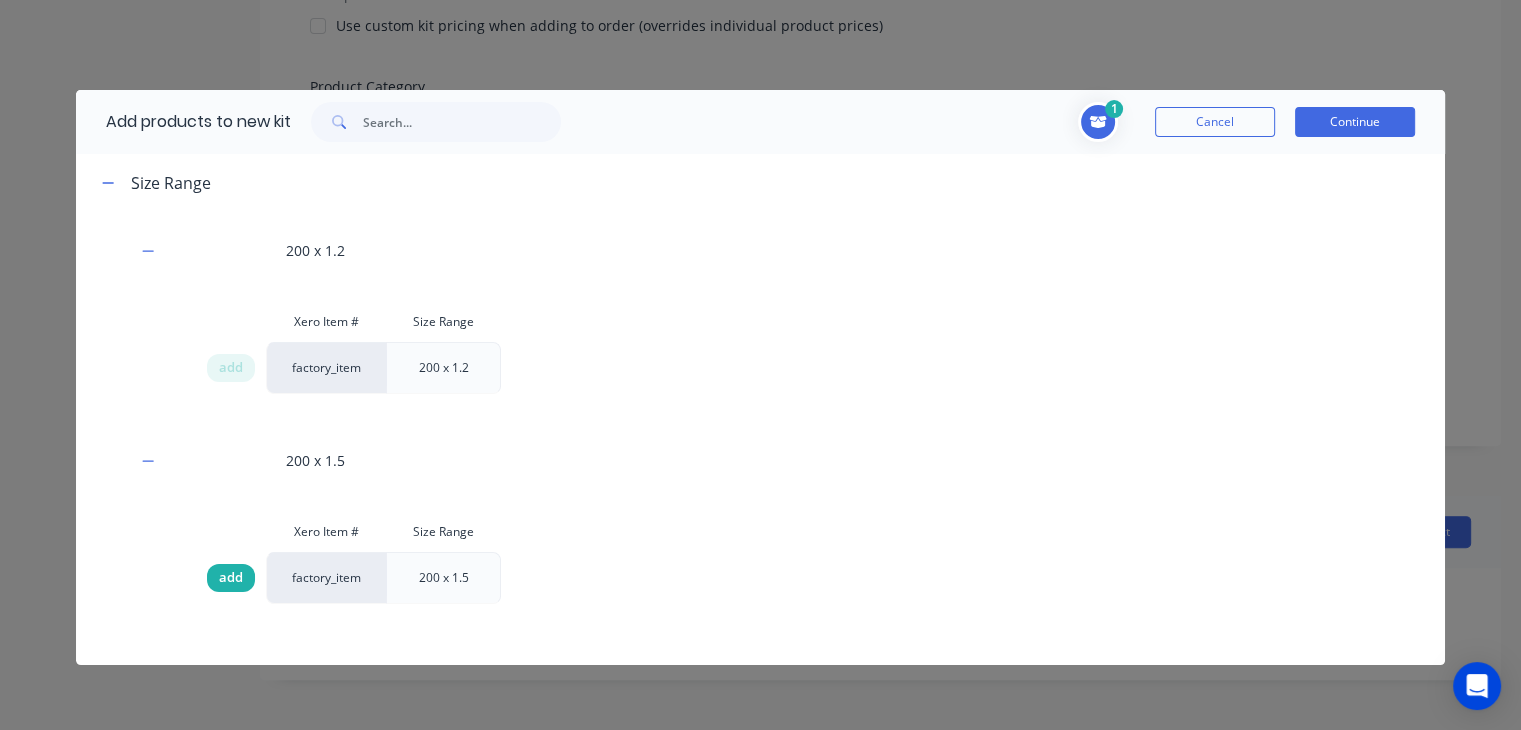 click on "add" at bounding box center (231, 578) 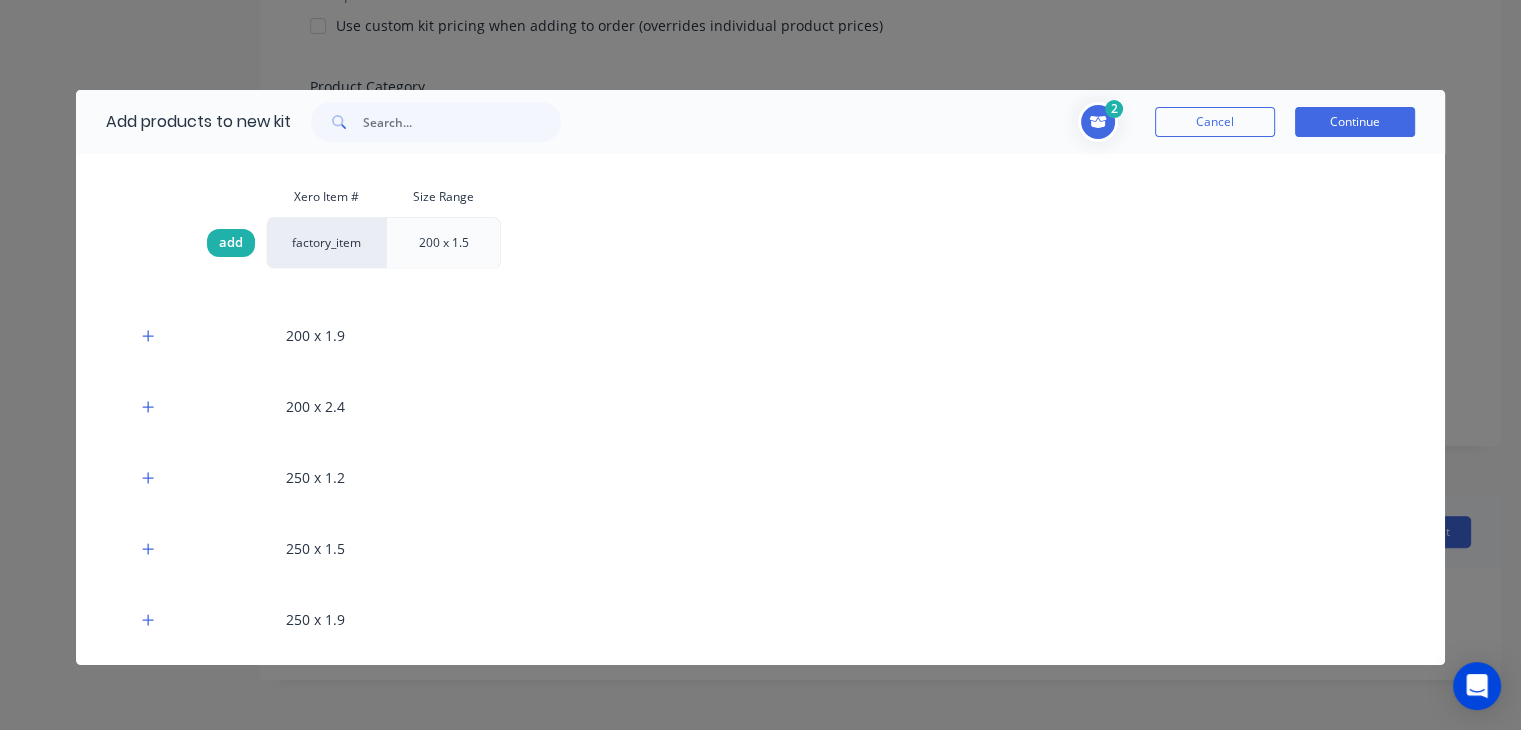 scroll, scrollTop: 607, scrollLeft: 0, axis: vertical 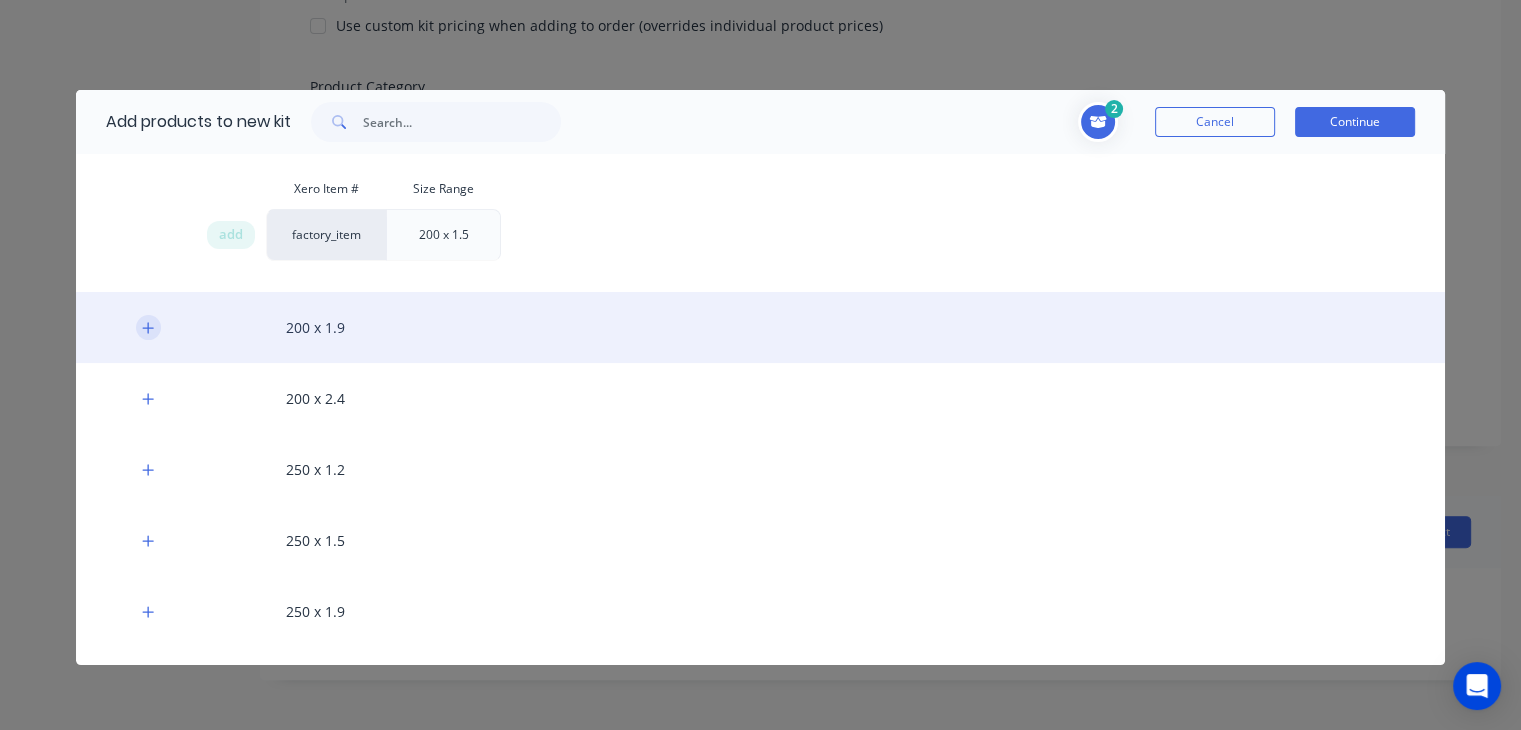 click at bounding box center [148, 327] 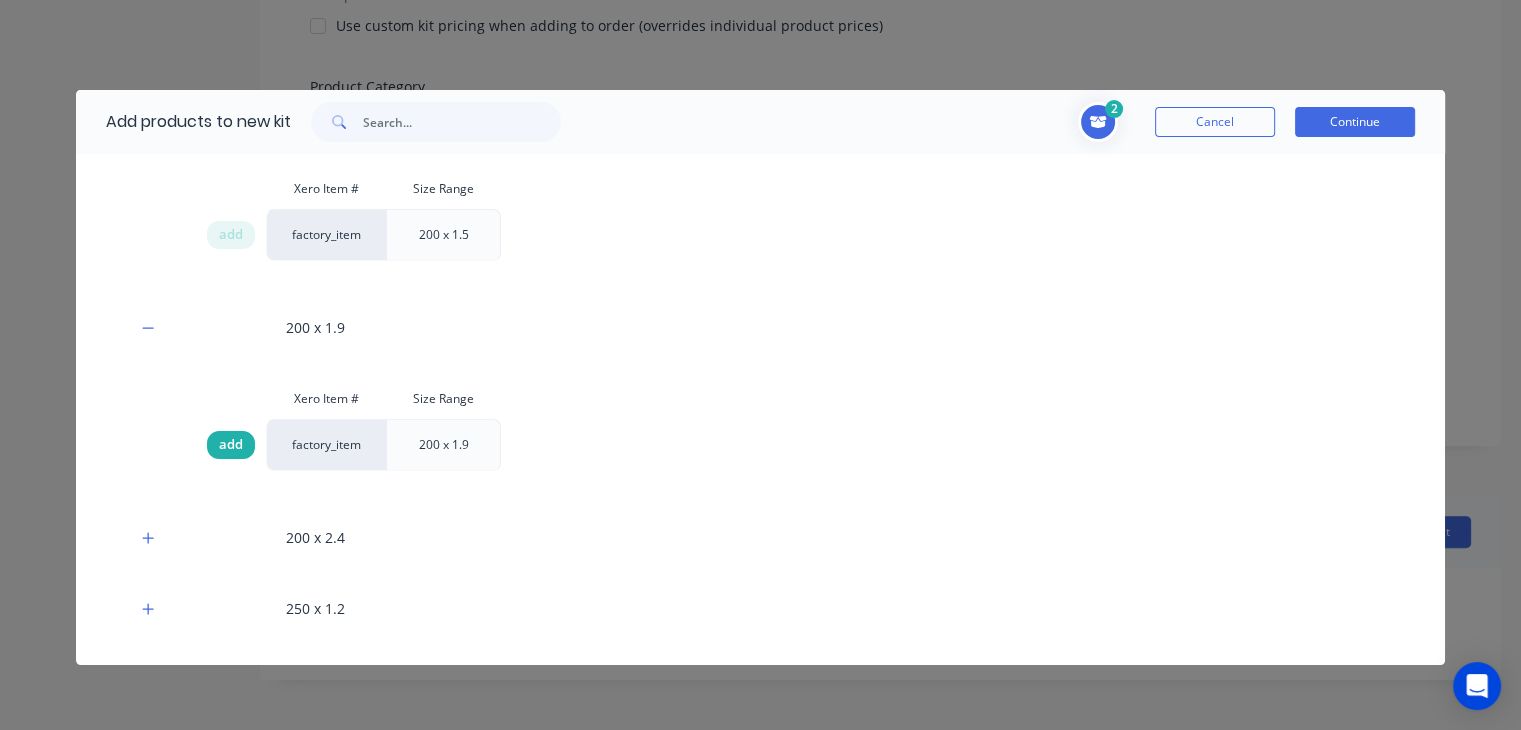 click on "add" at bounding box center [231, 445] 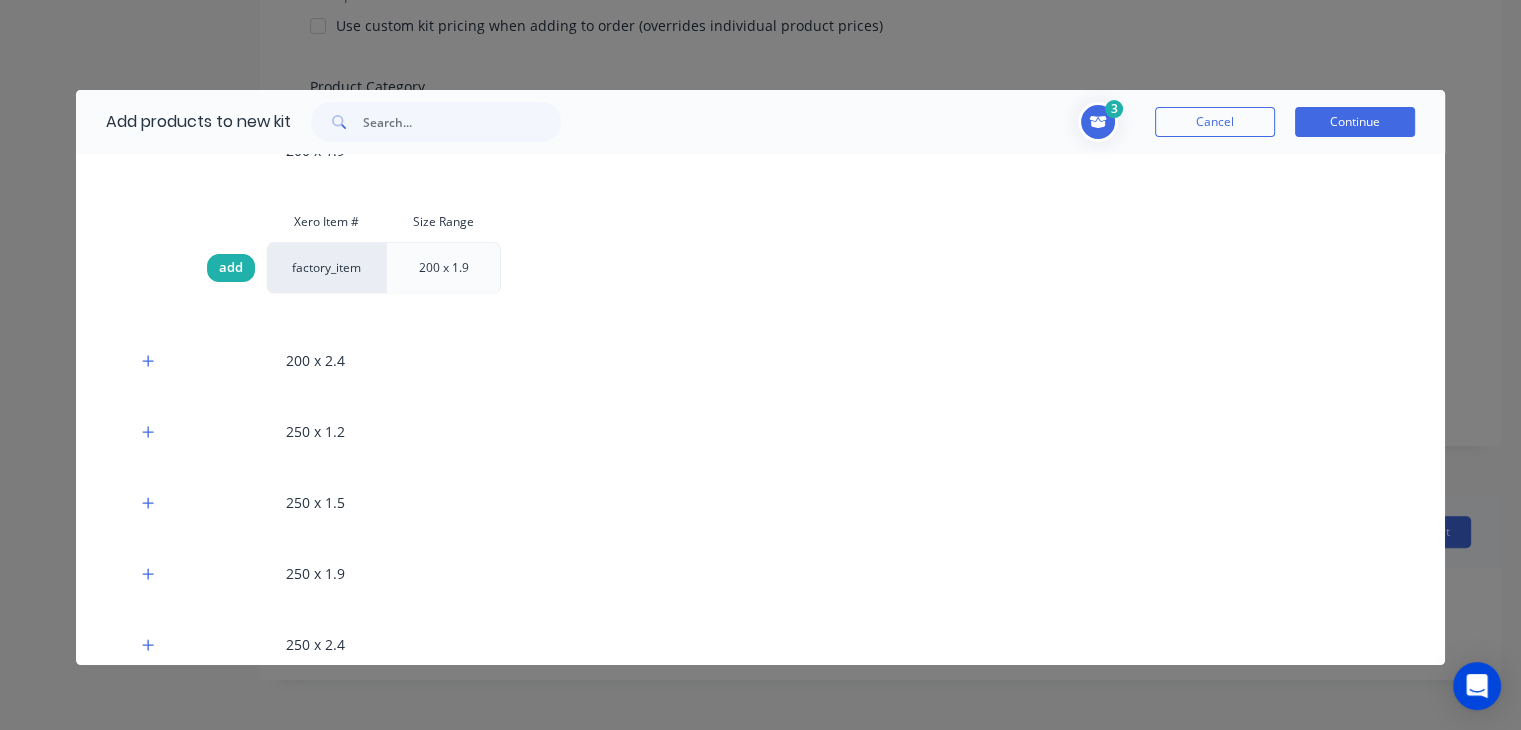 scroll, scrollTop: 795, scrollLeft: 0, axis: vertical 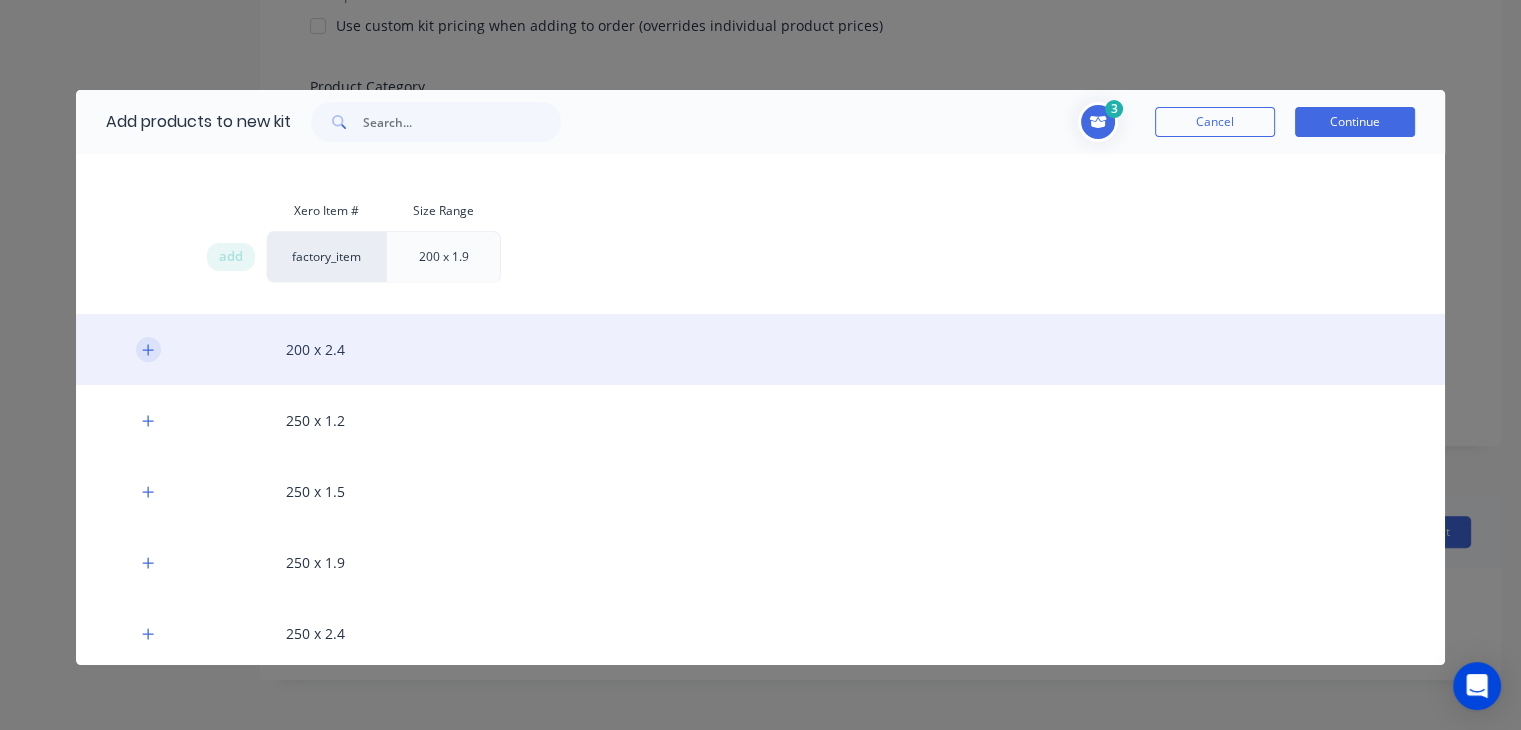 click 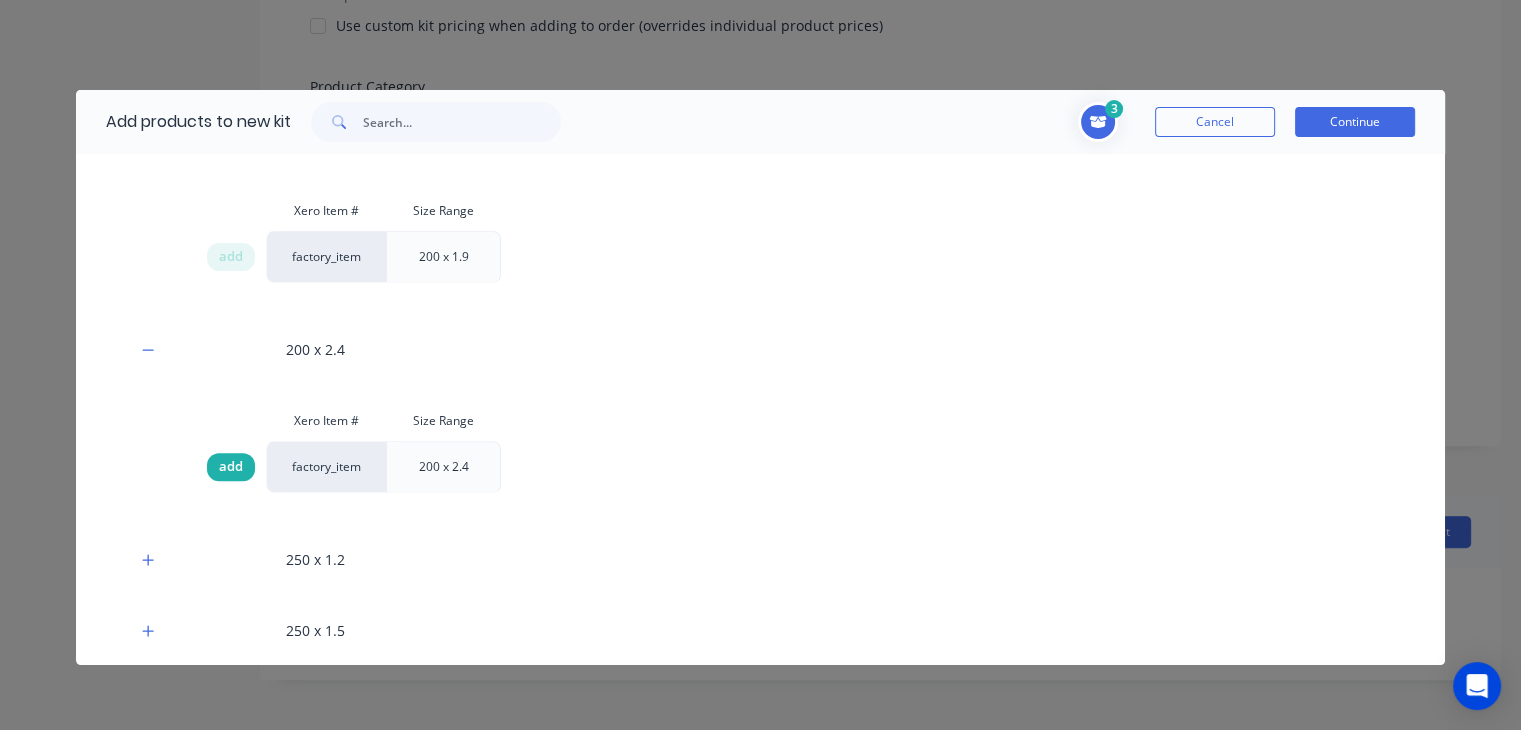 click on "add" at bounding box center (231, 467) 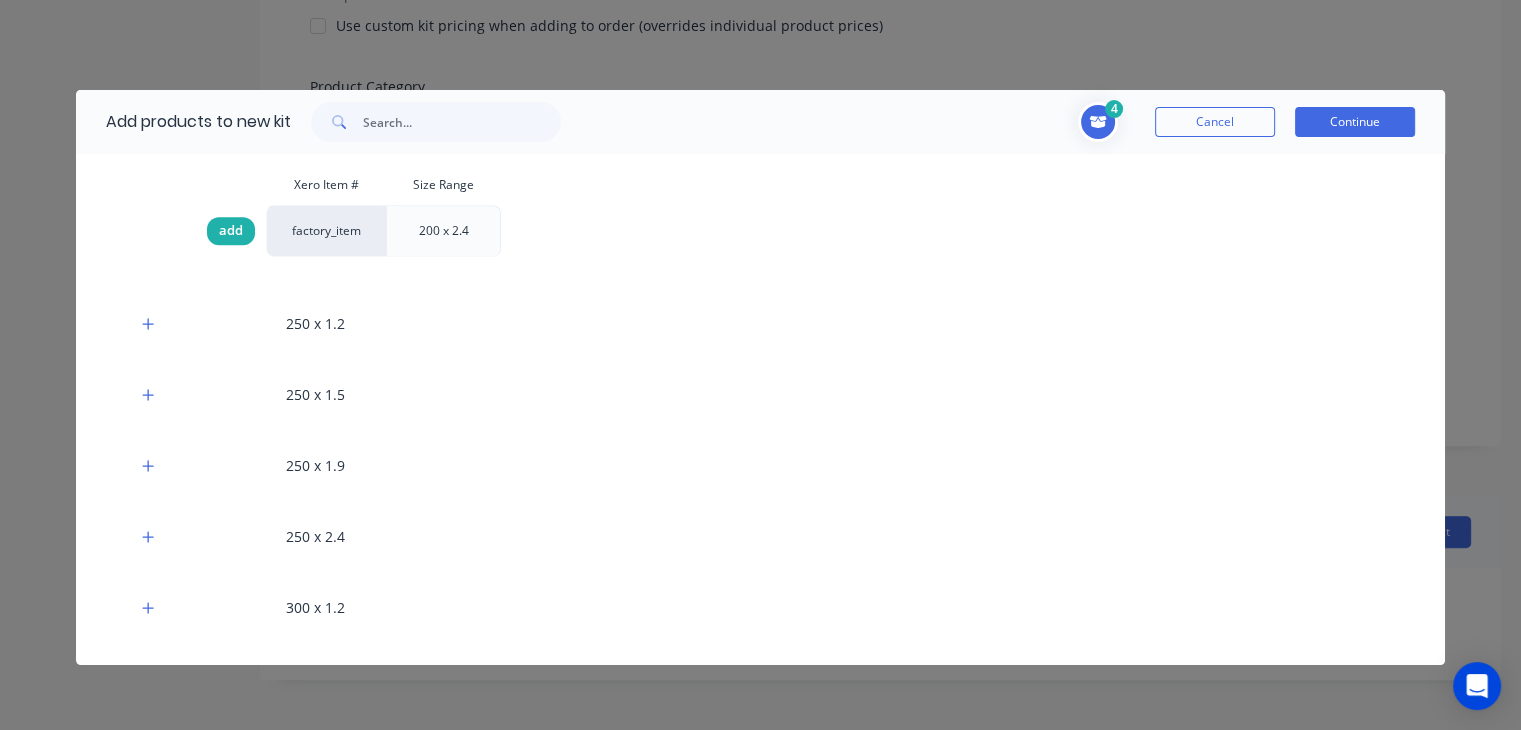 scroll, scrollTop: 1044, scrollLeft: 0, axis: vertical 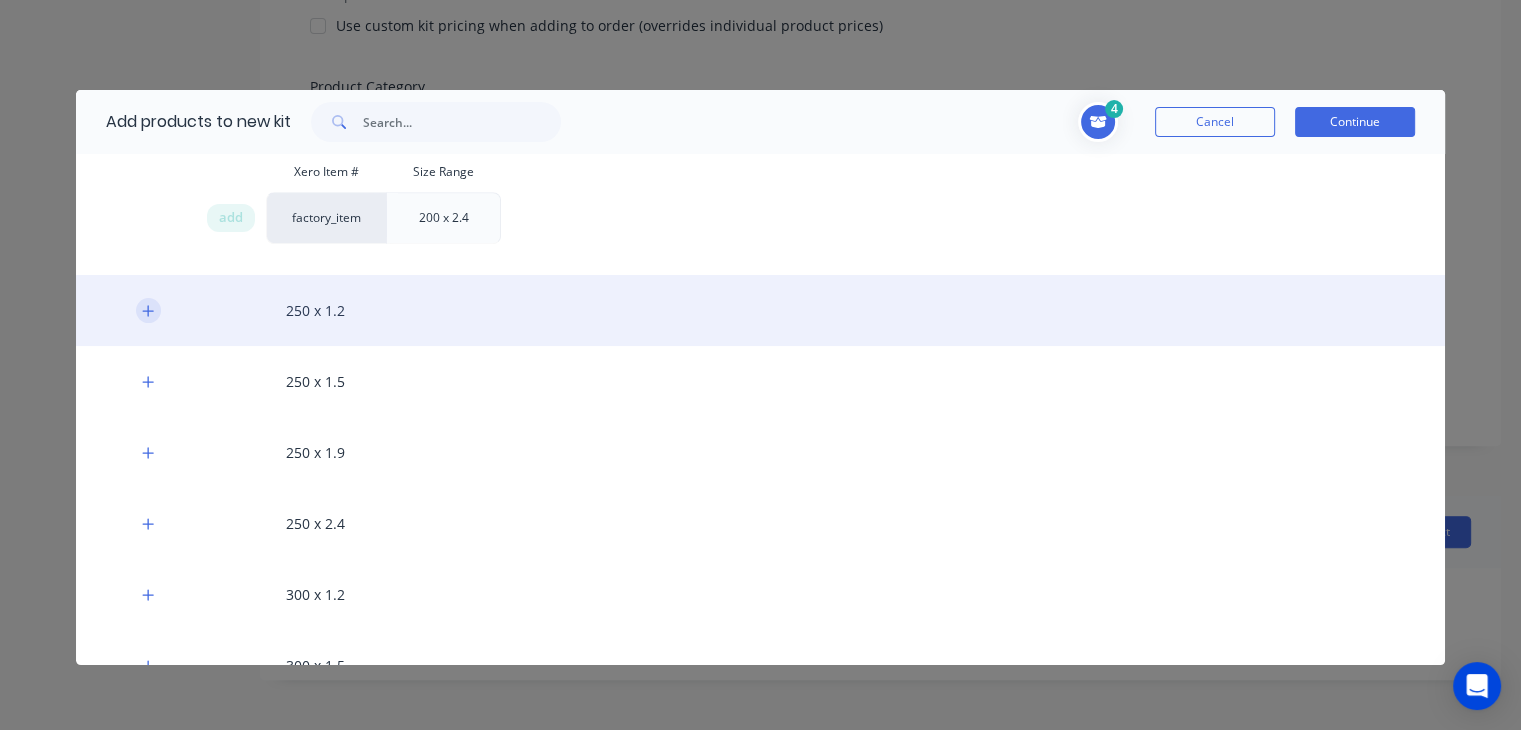 click 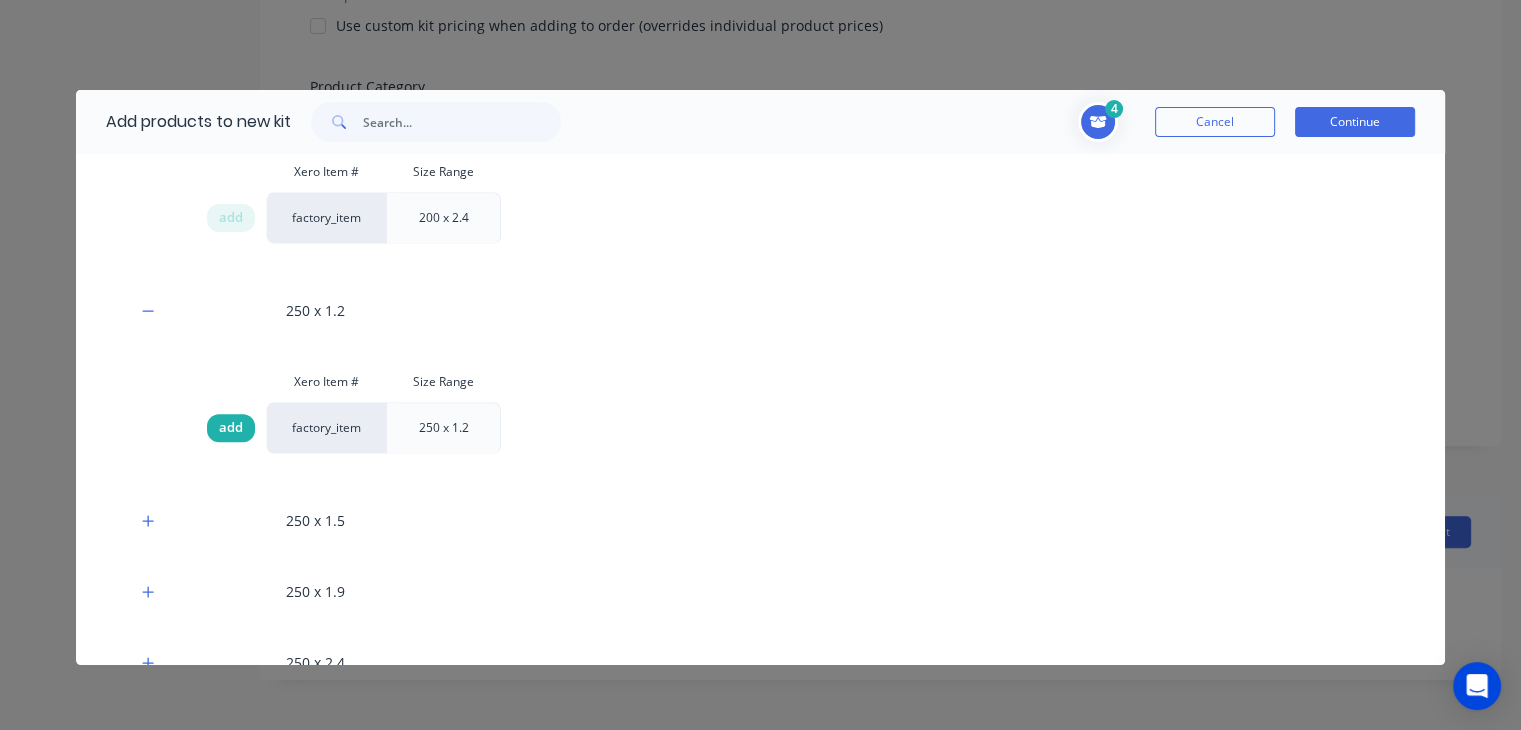 click on "add" at bounding box center (231, 428) 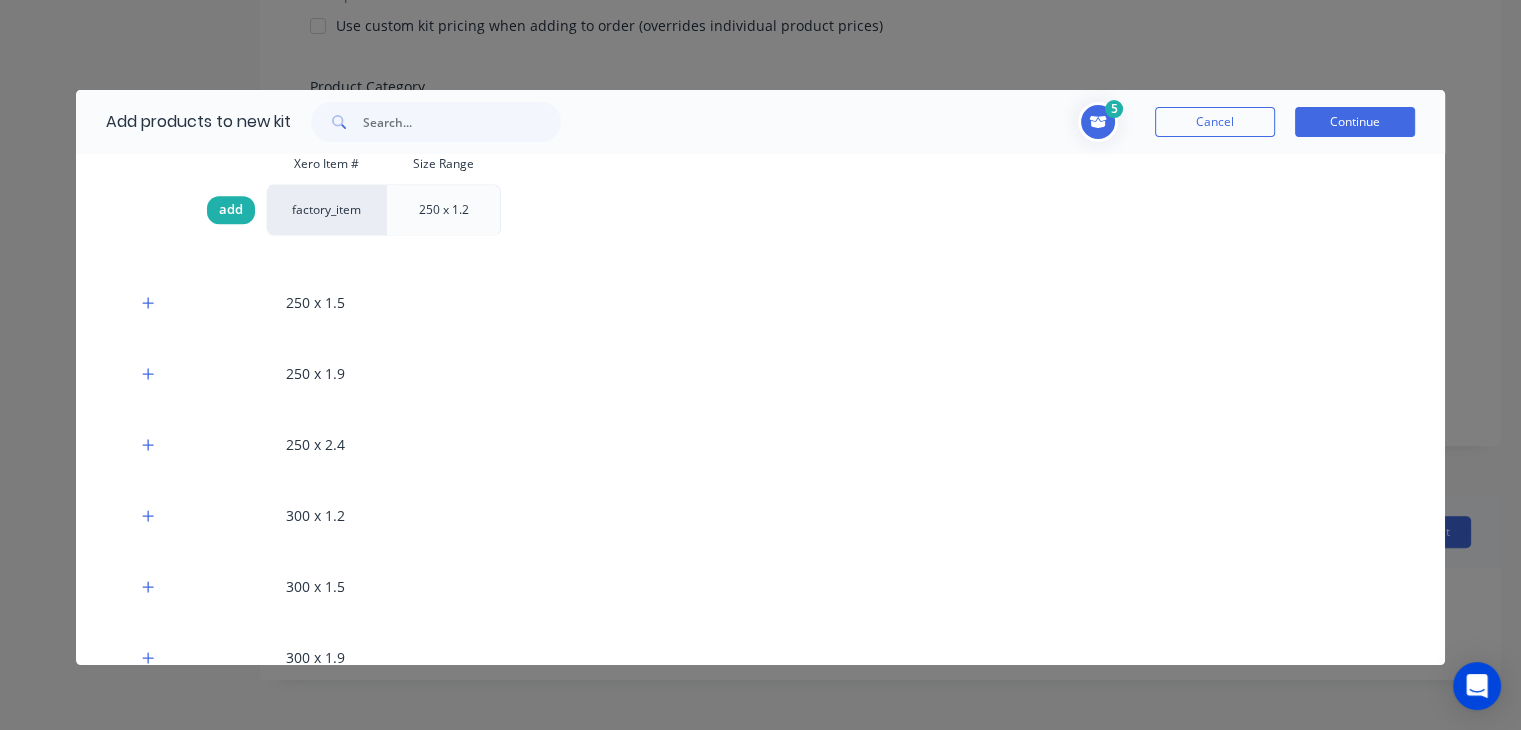 scroll, scrollTop: 1264, scrollLeft: 0, axis: vertical 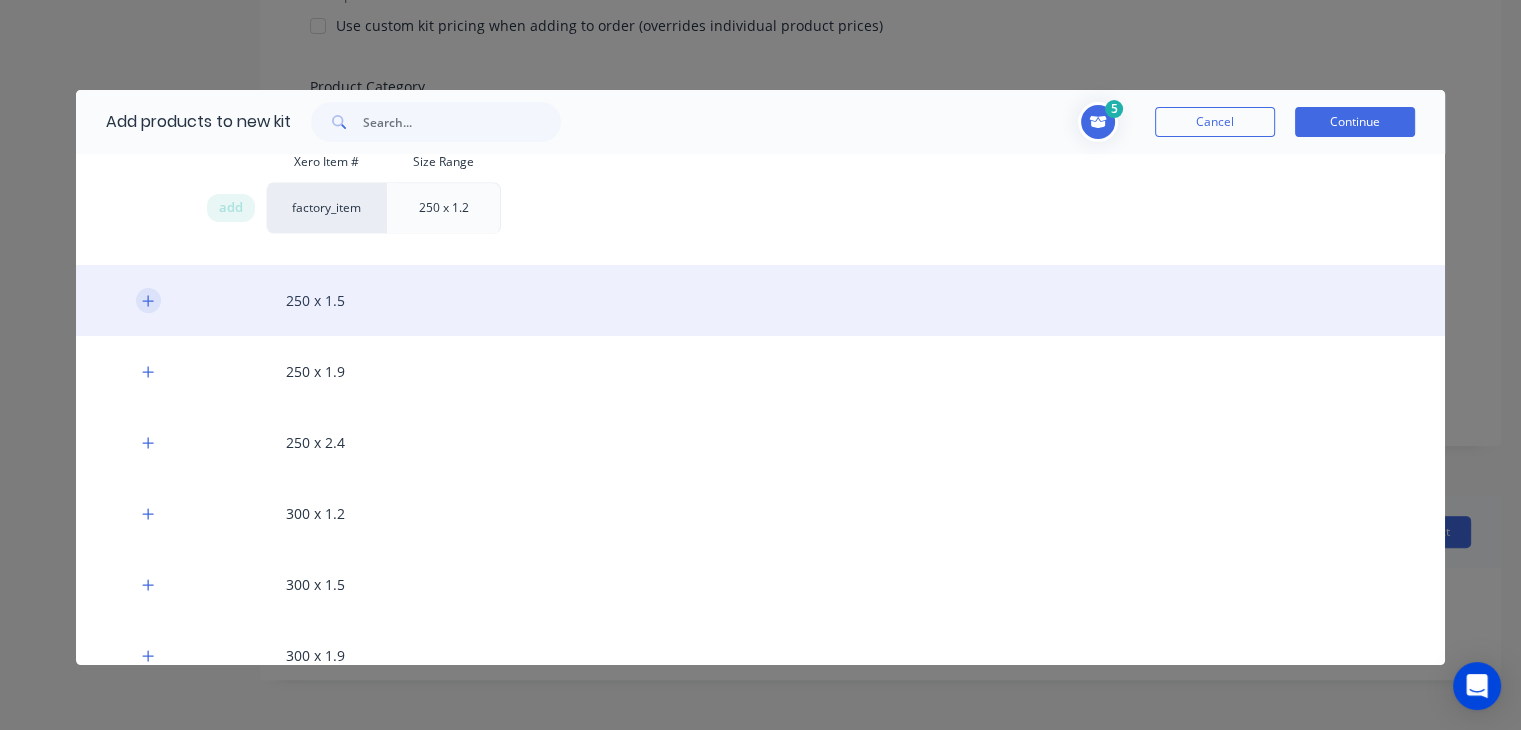 click 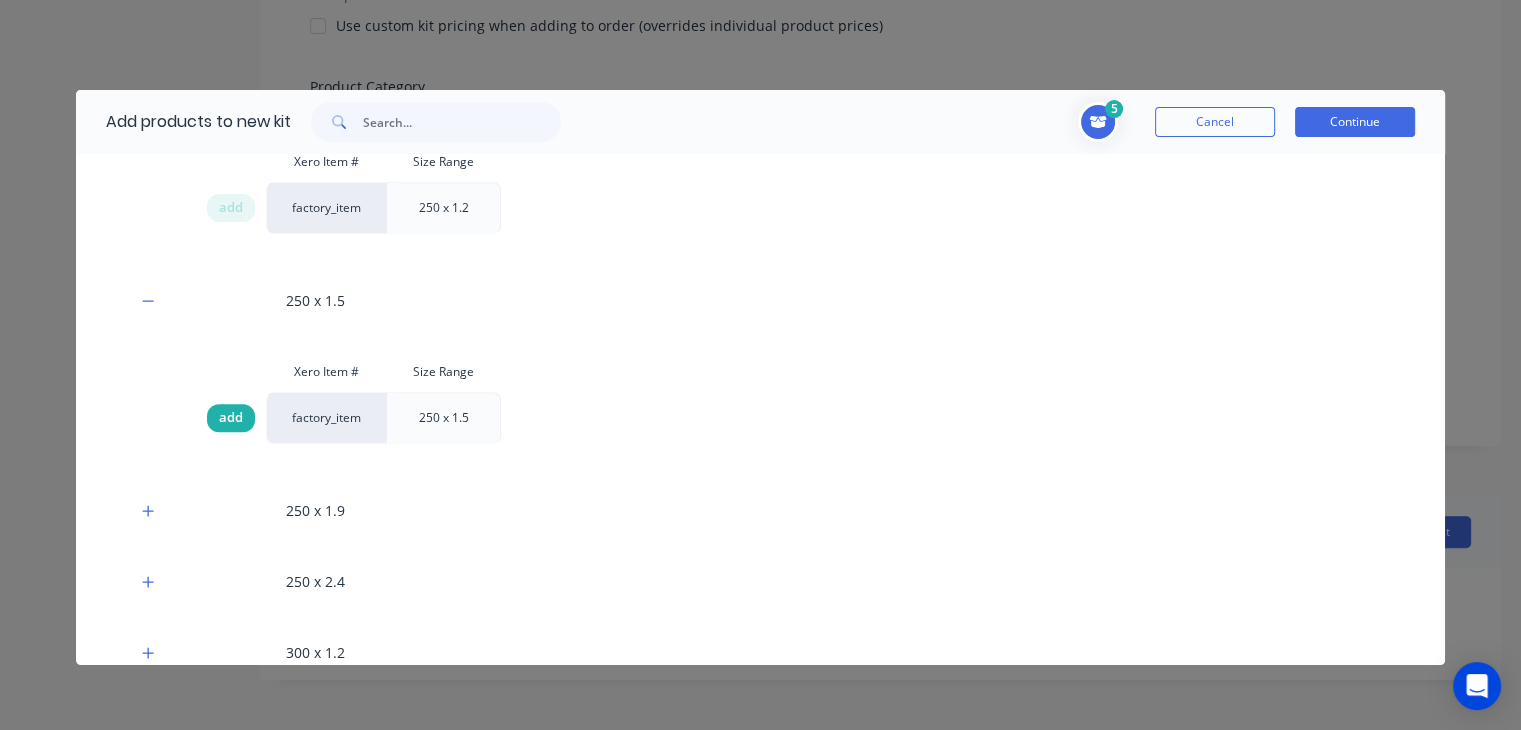 click on "add" at bounding box center (231, 418) 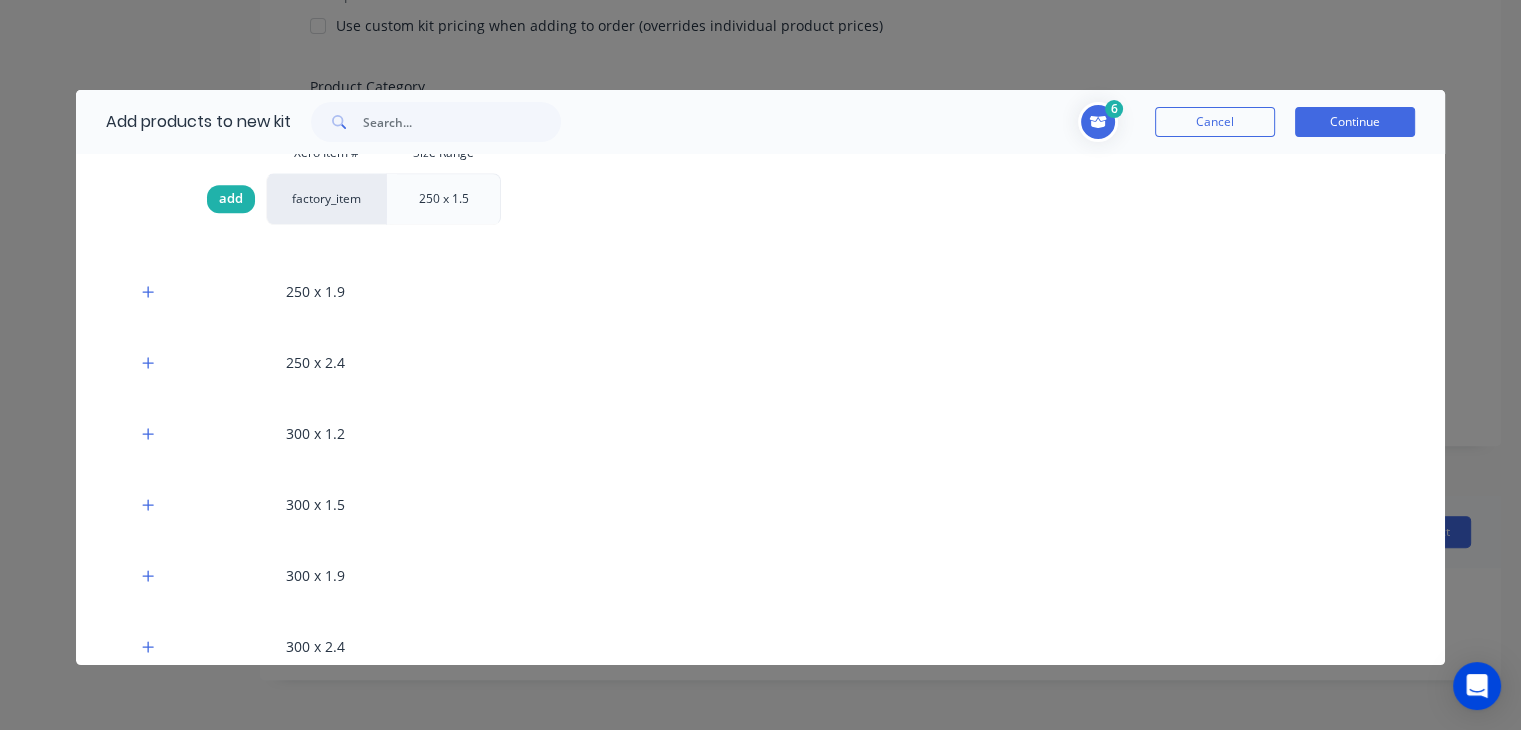 scroll, scrollTop: 1487, scrollLeft: 0, axis: vertical 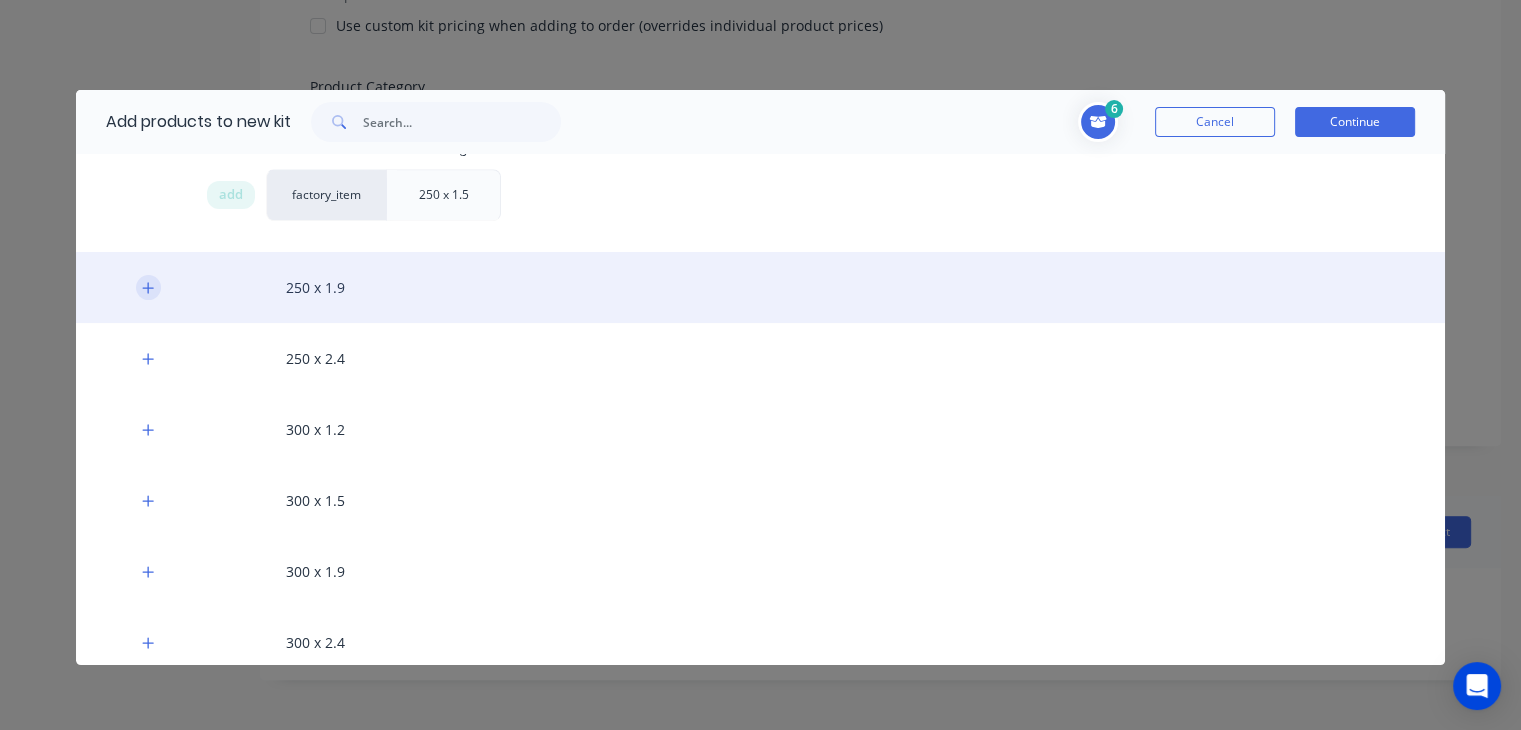 click 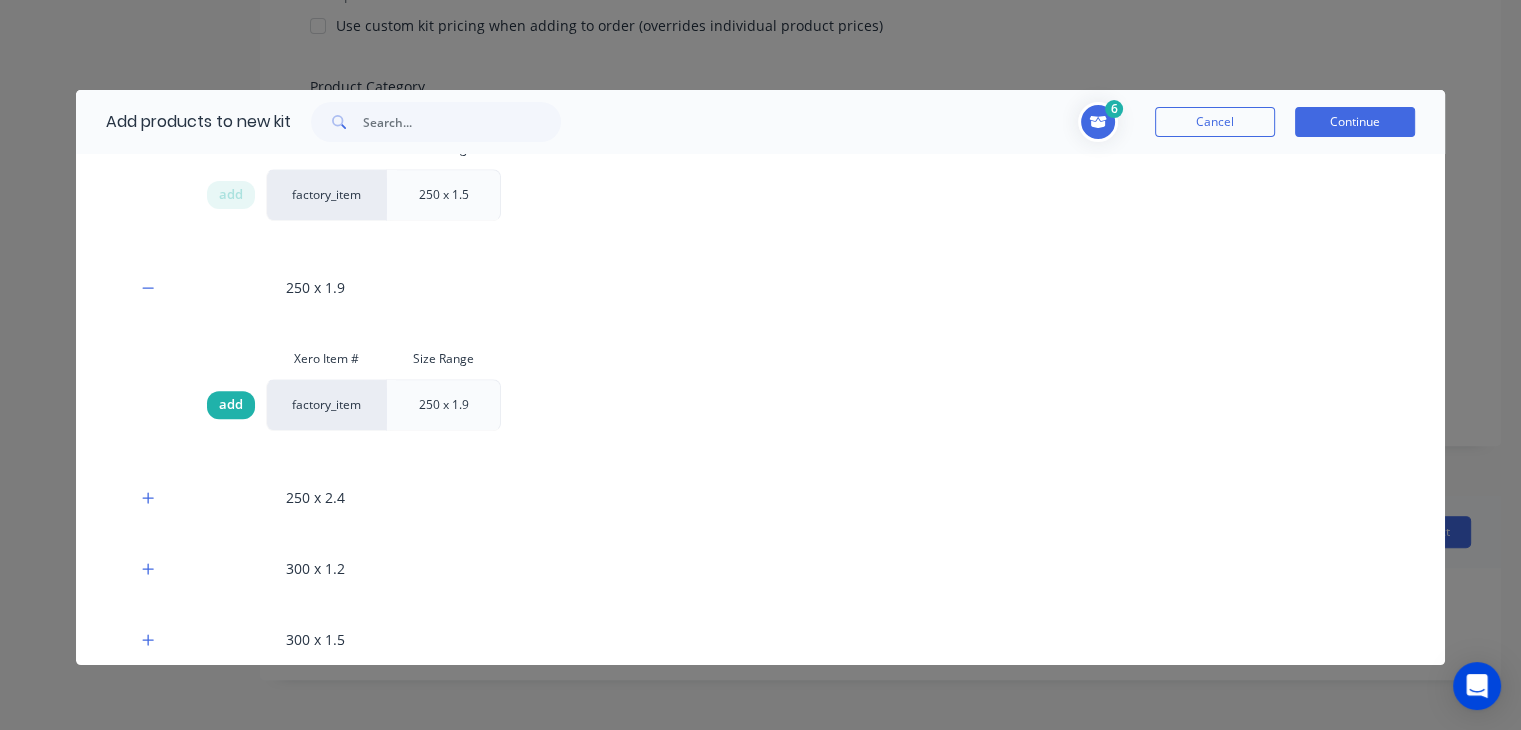click on "add" at bounding box center (231, 405) 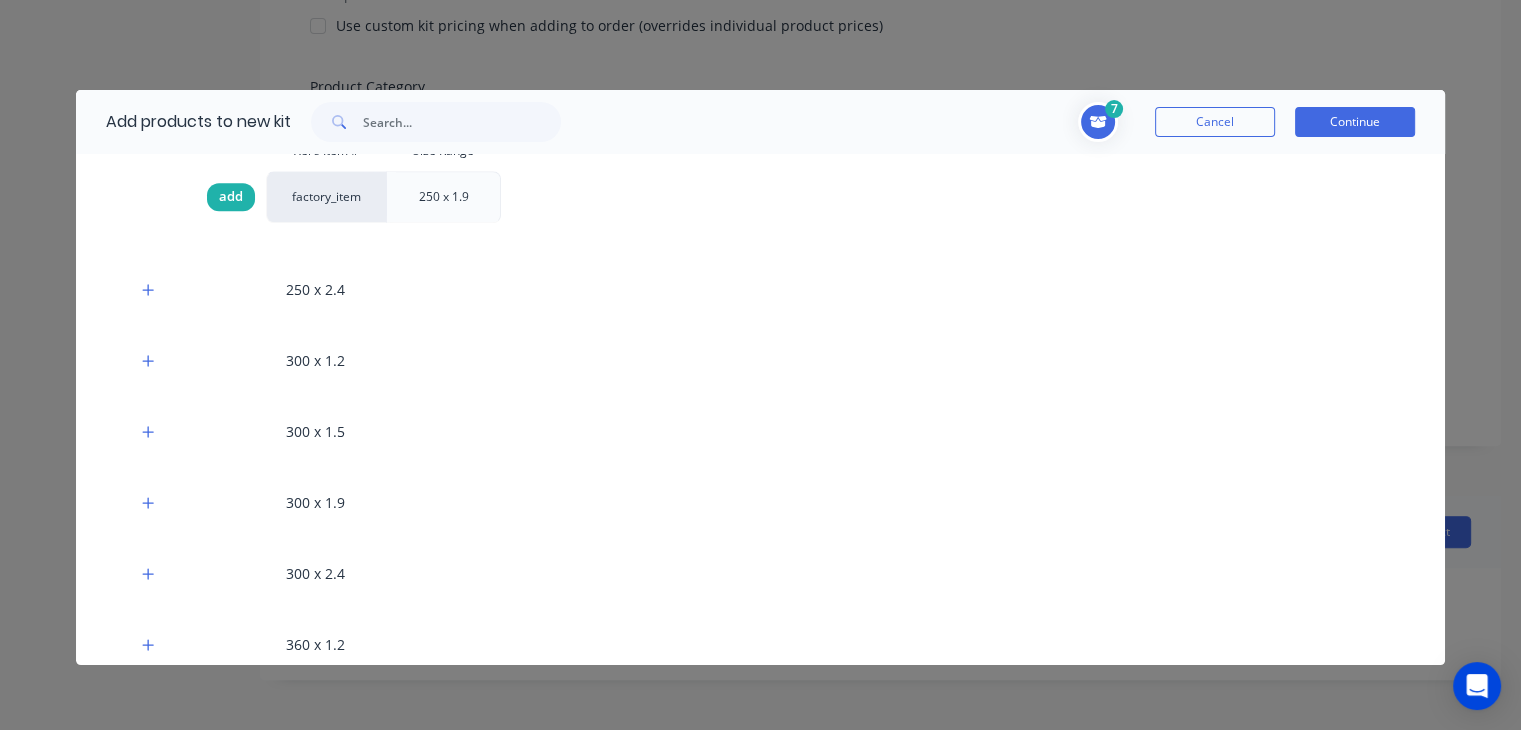 scroll, scrollTop: 1708, scrollLeft: 0, axis: vertical 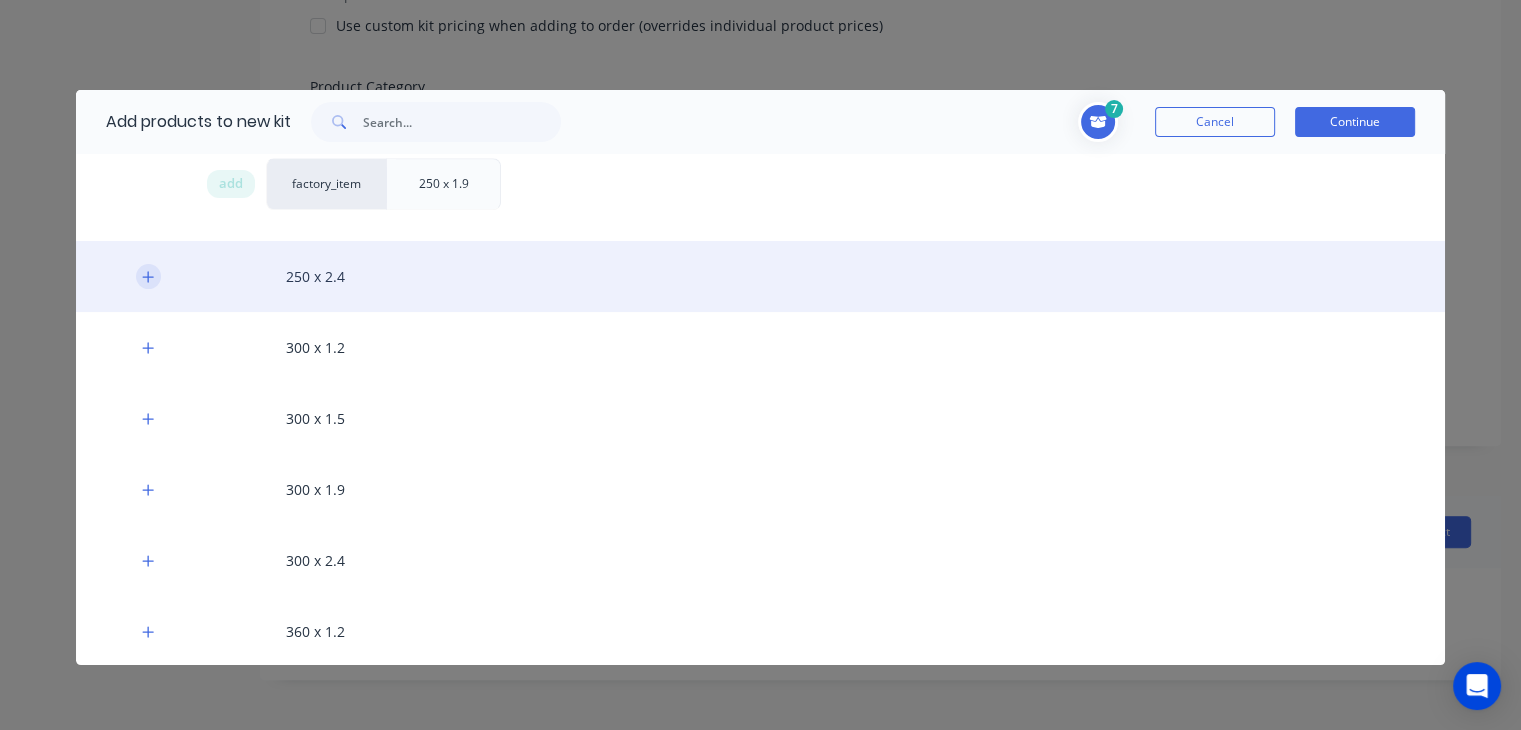 click 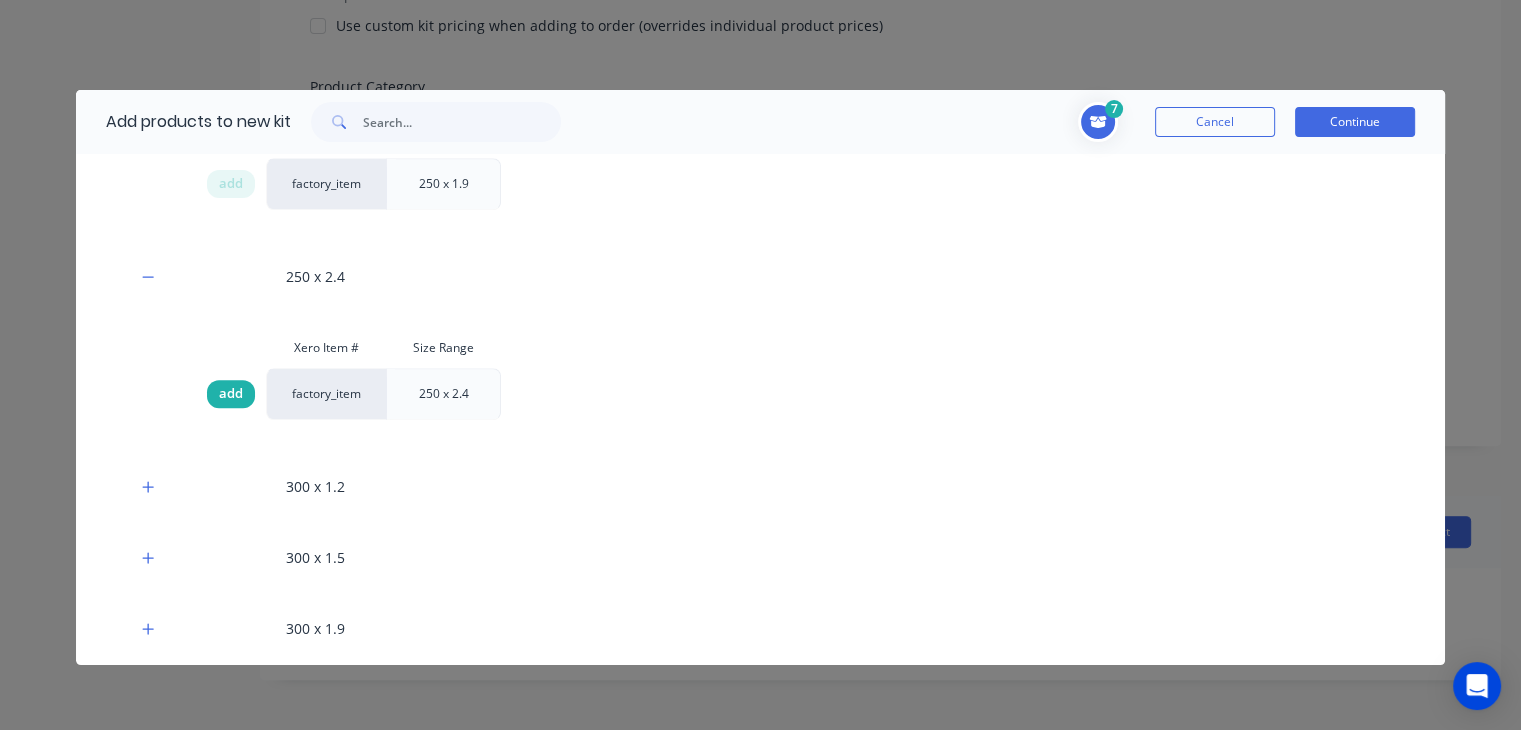 click on "add" at bounding box center [231, 394] 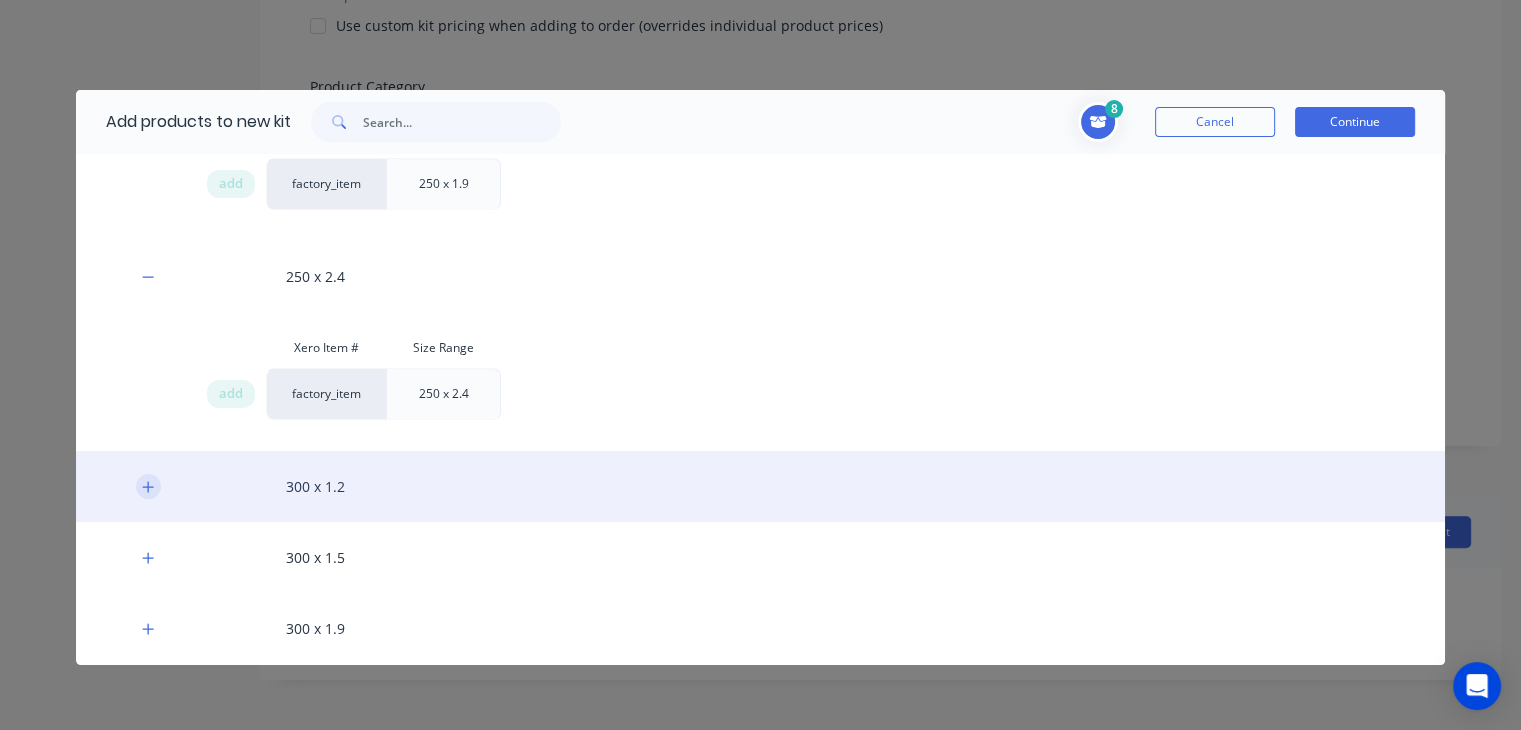 click 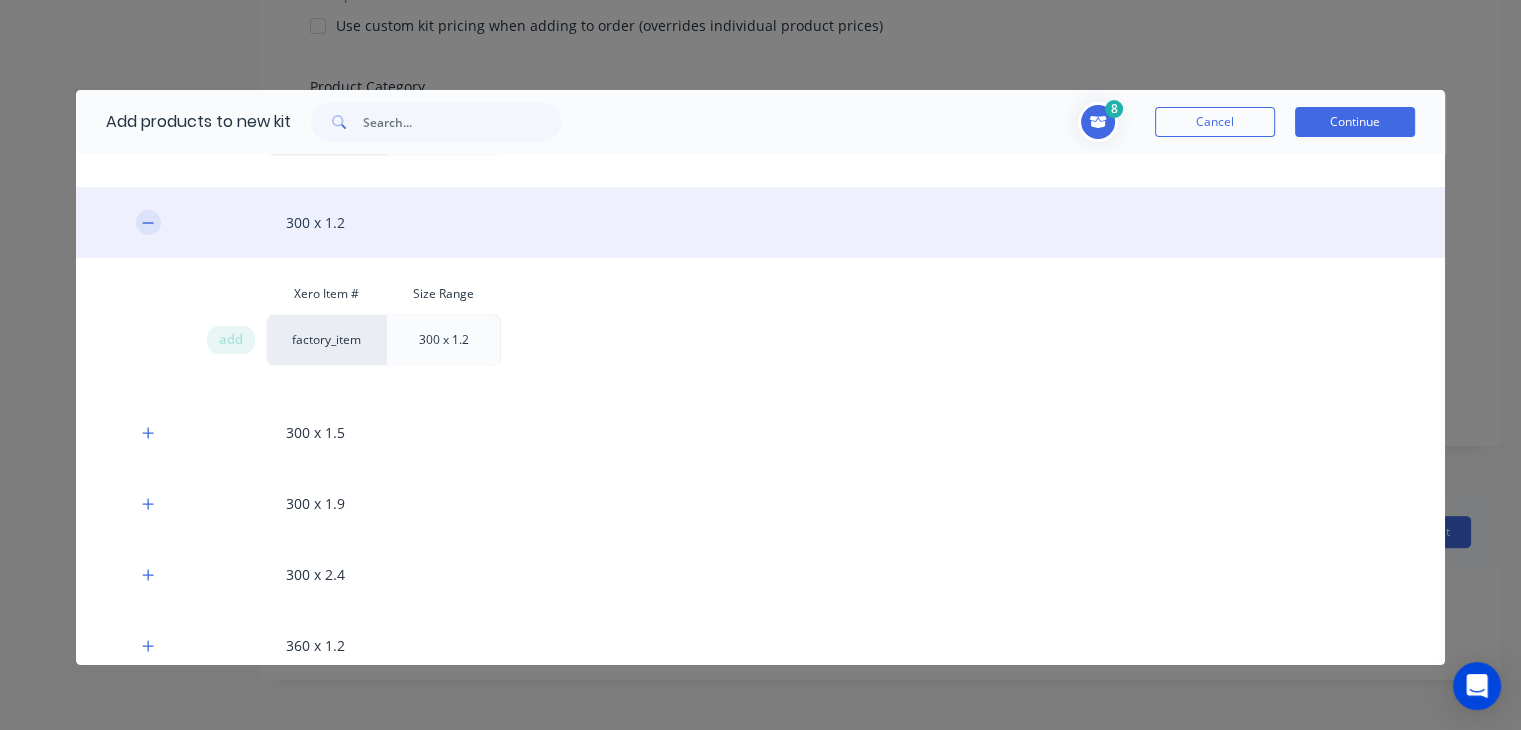 scroll, scrollTop: 1980, scrollLeft: 0, axis: vertical 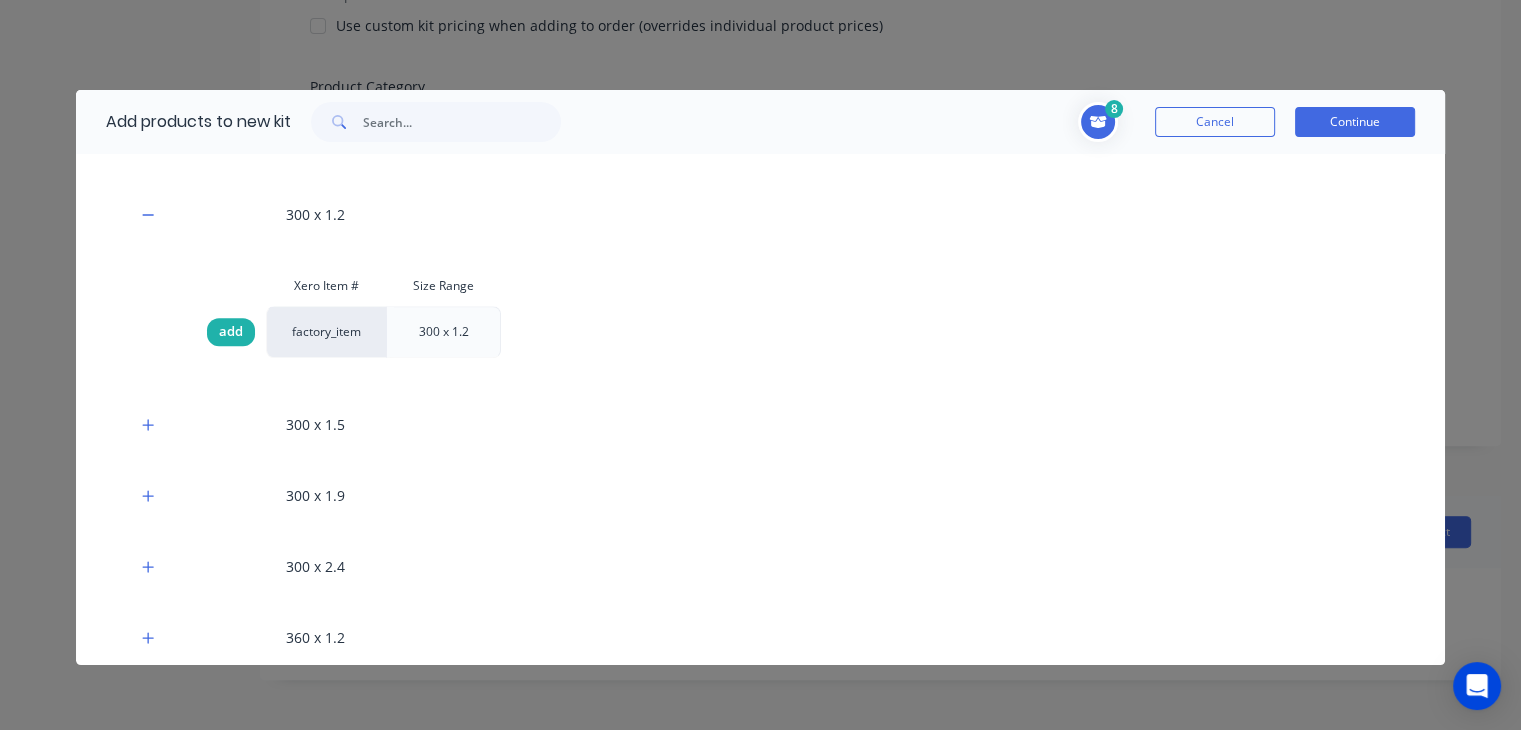 click on "add" at bounding box center [231, 332] 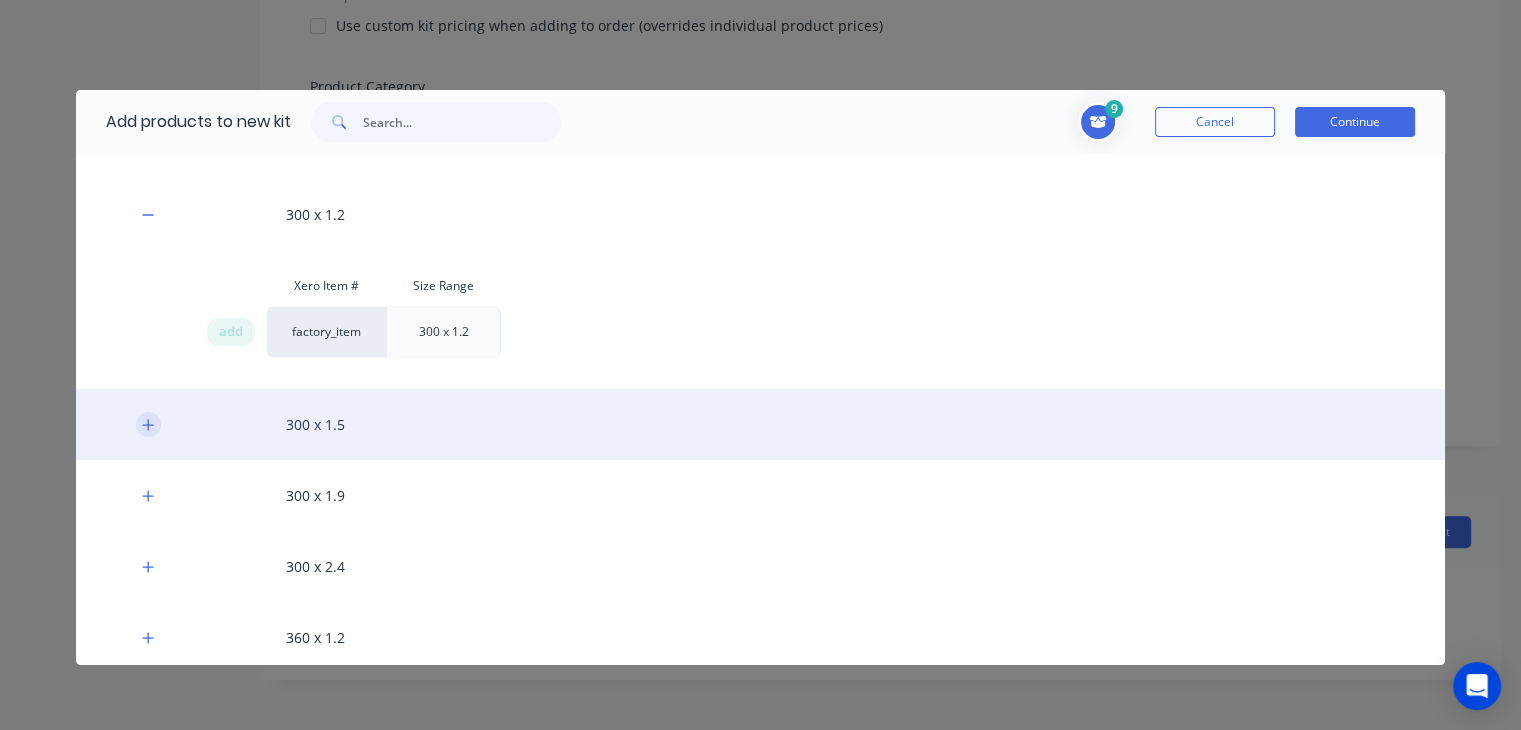click 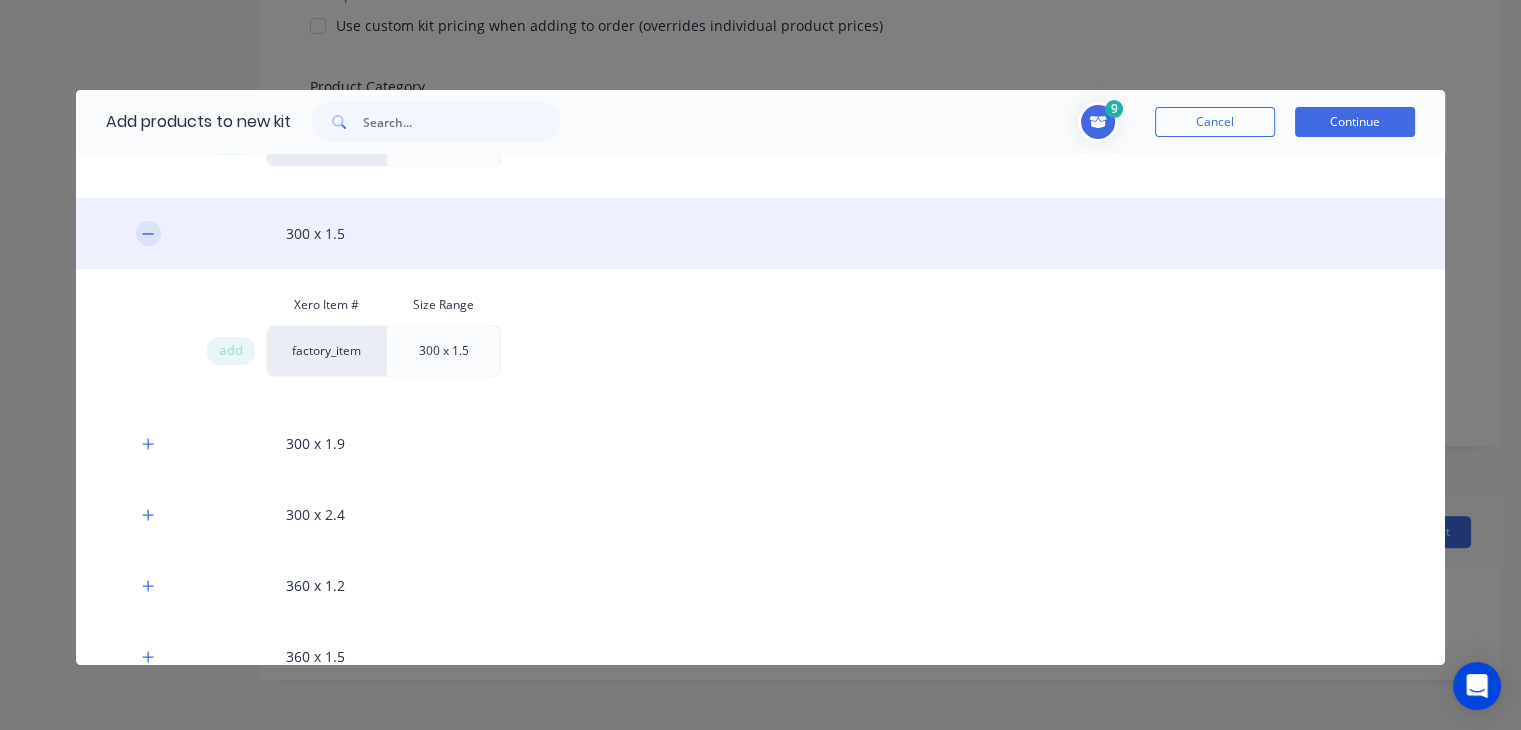 scroll, scrollTop: 2176, scrollLeft: 0, axis: vertical 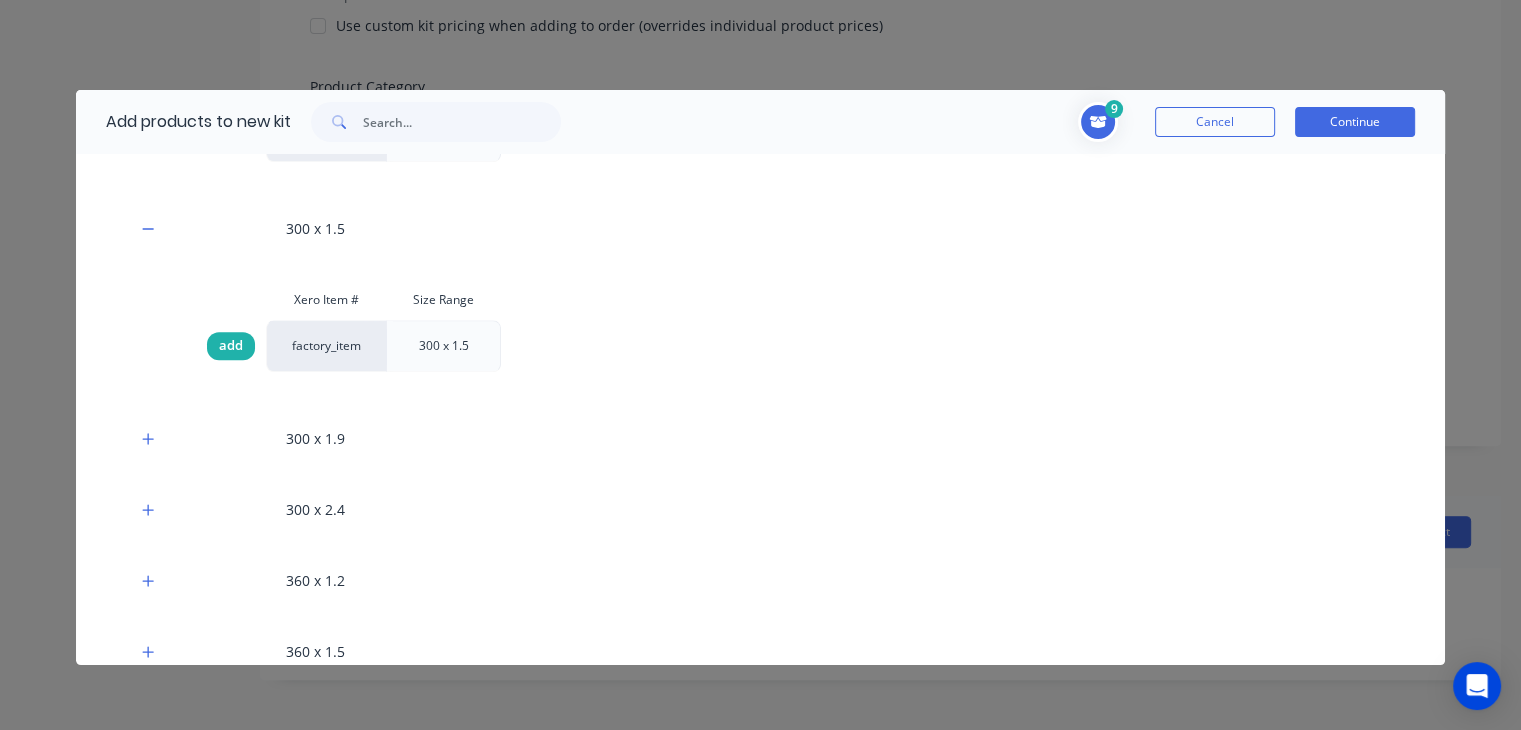 click on "add" at bounding box center (231, 346) 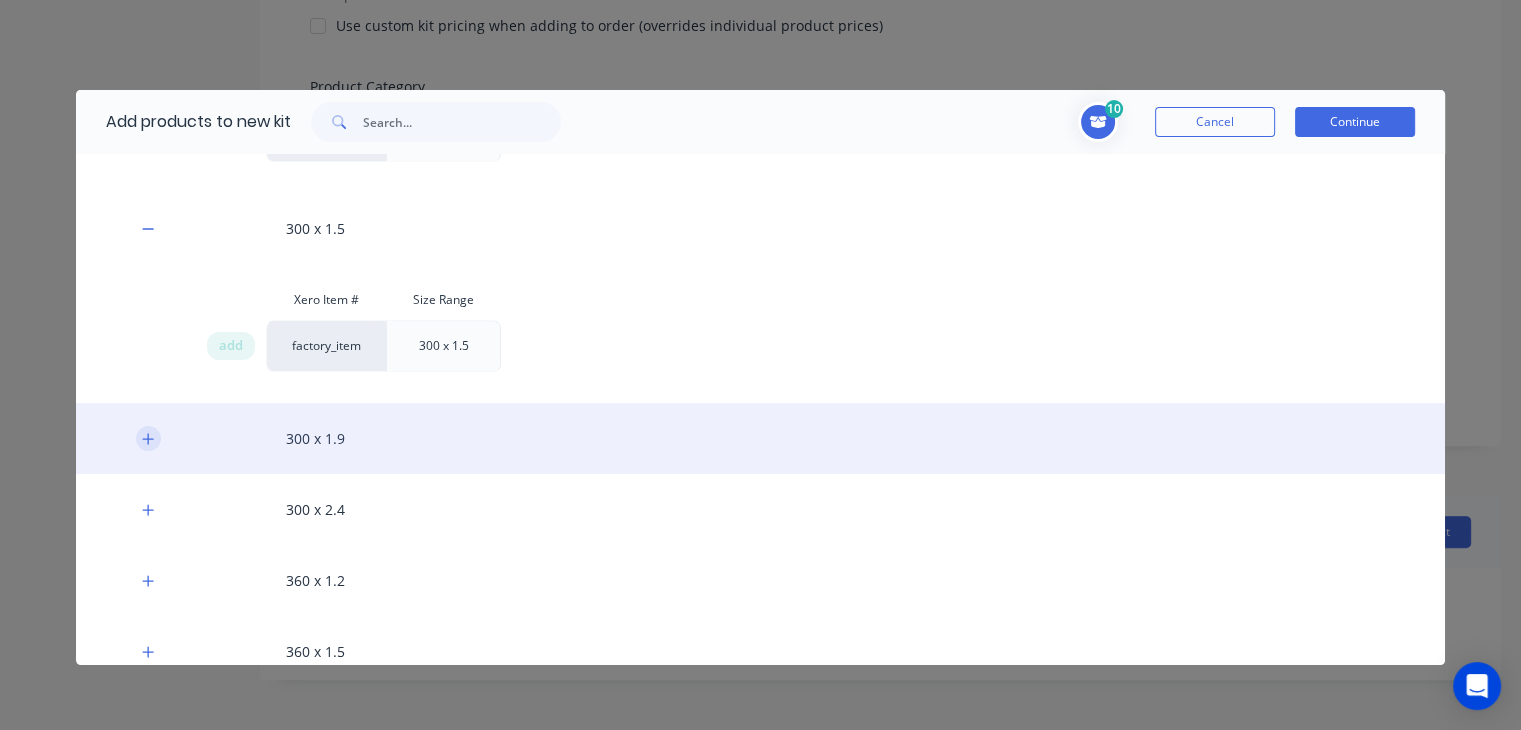 click at bounding box center [148, 438] 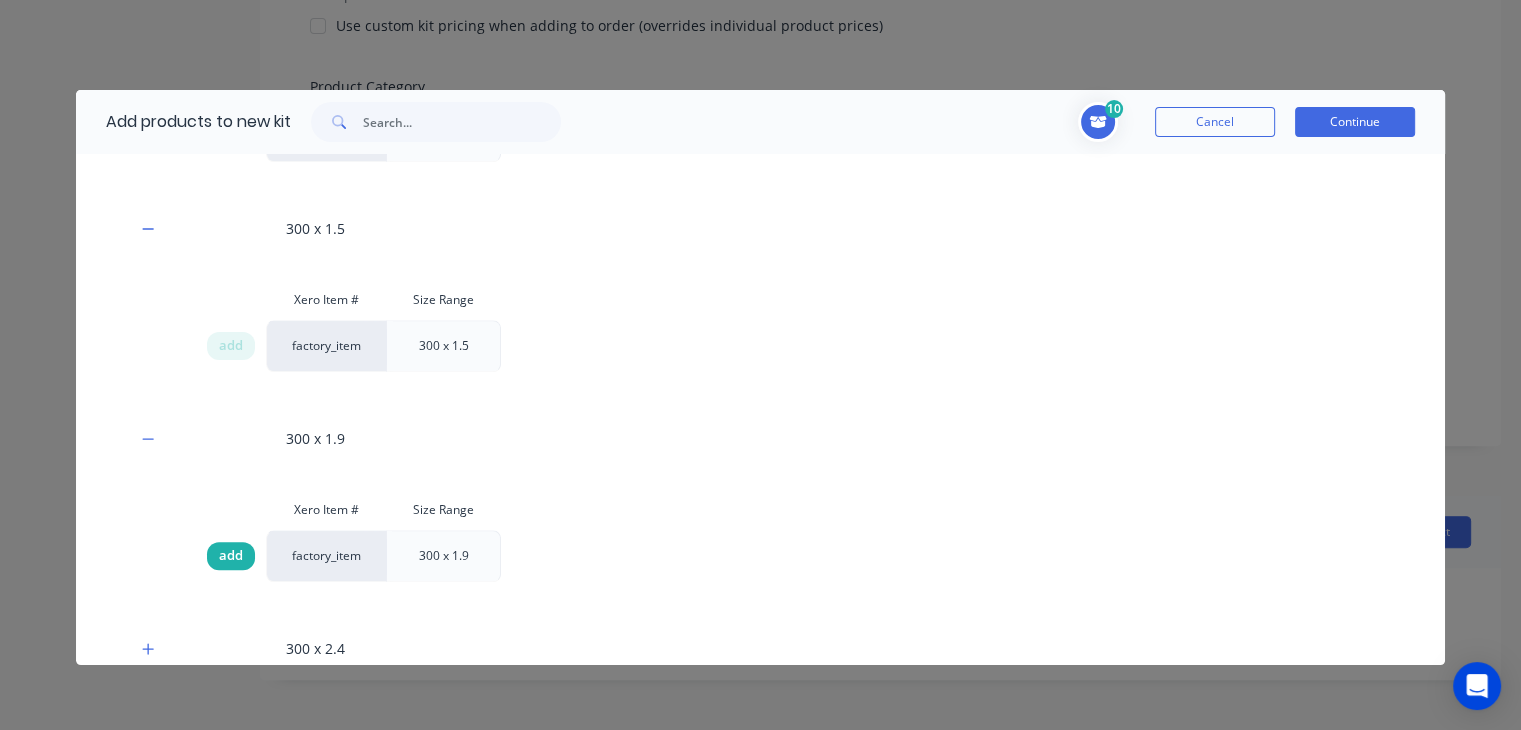 click on "add" at bounding box center [231, 556] 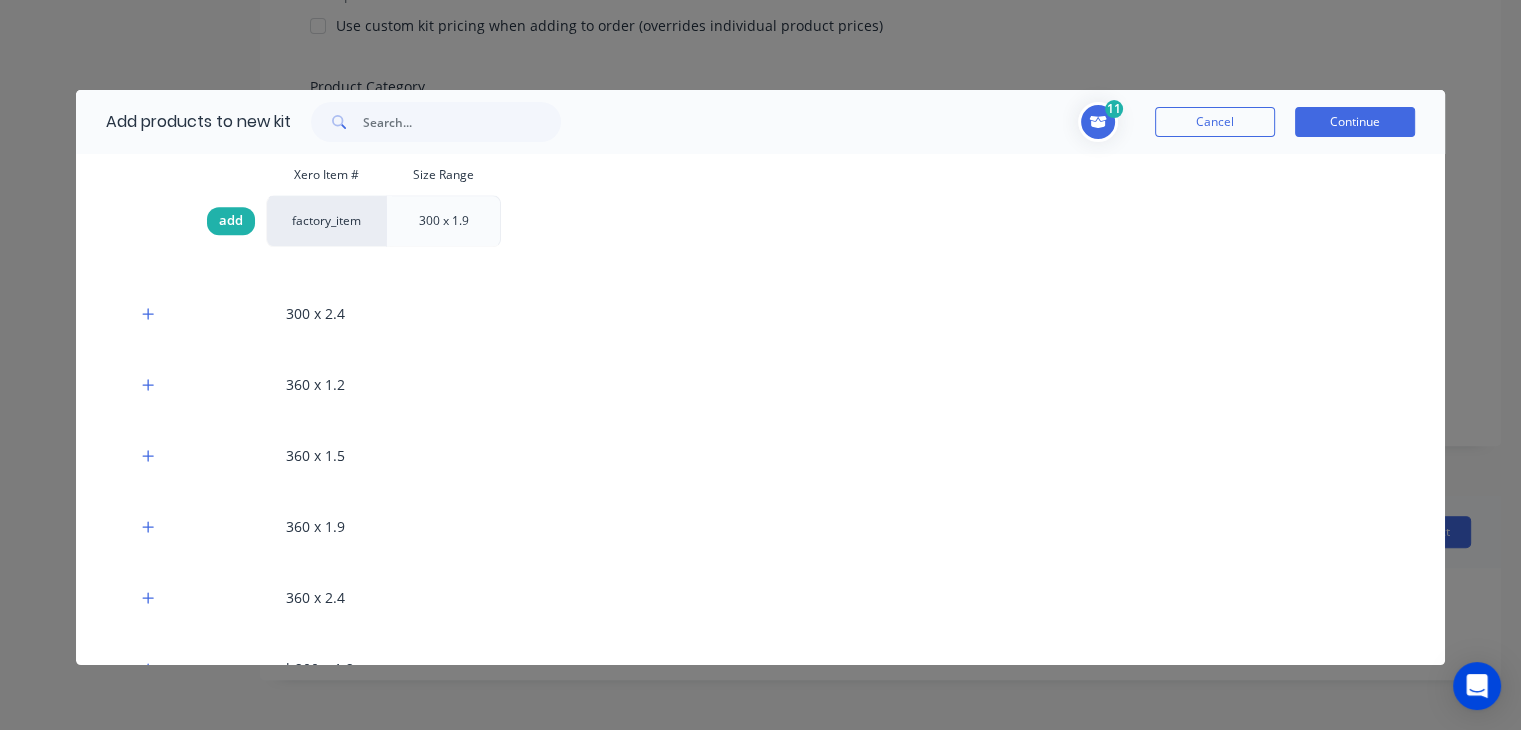 scroll, scrollTop: 2512, scrollLeft: 0, axis: vertical 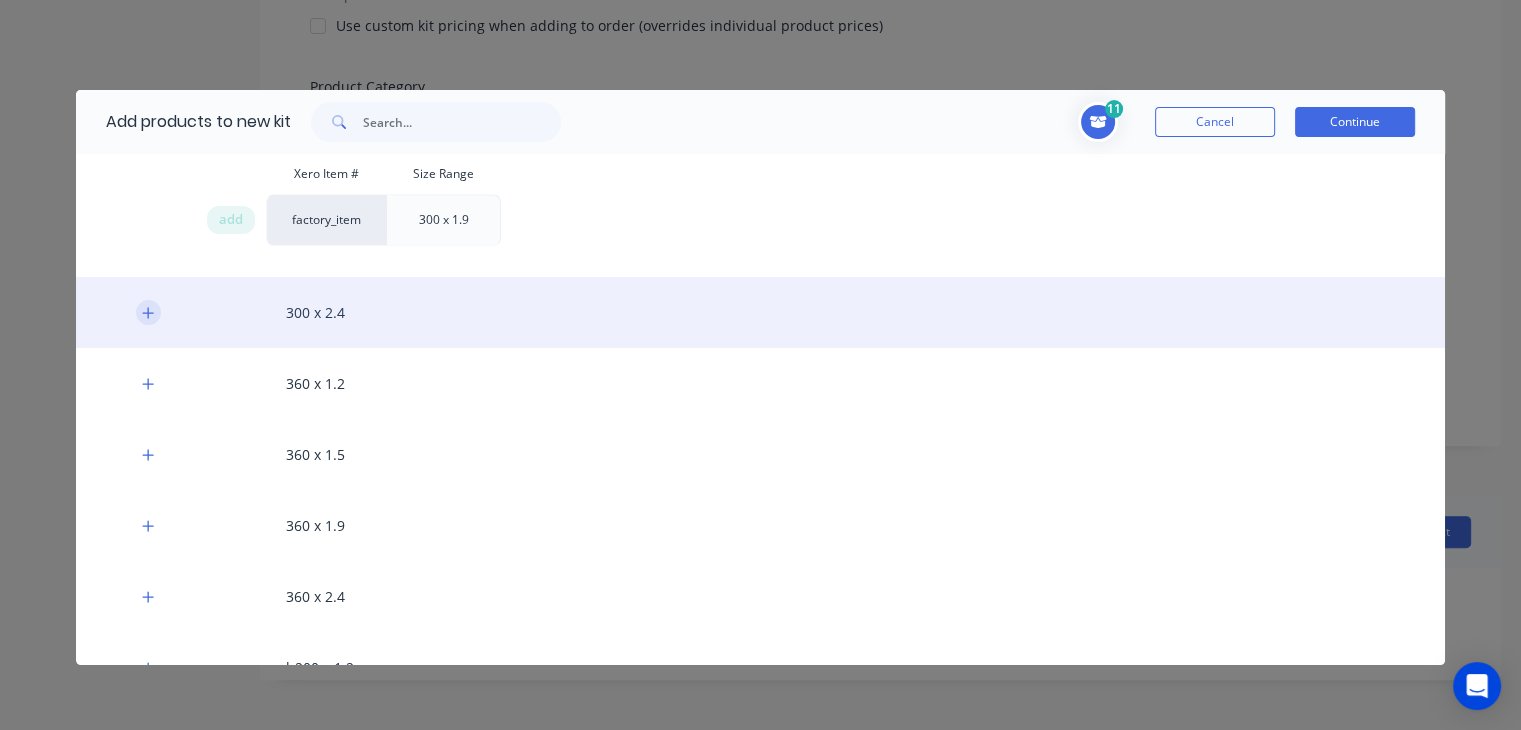 click at bounding box center [148, 312] 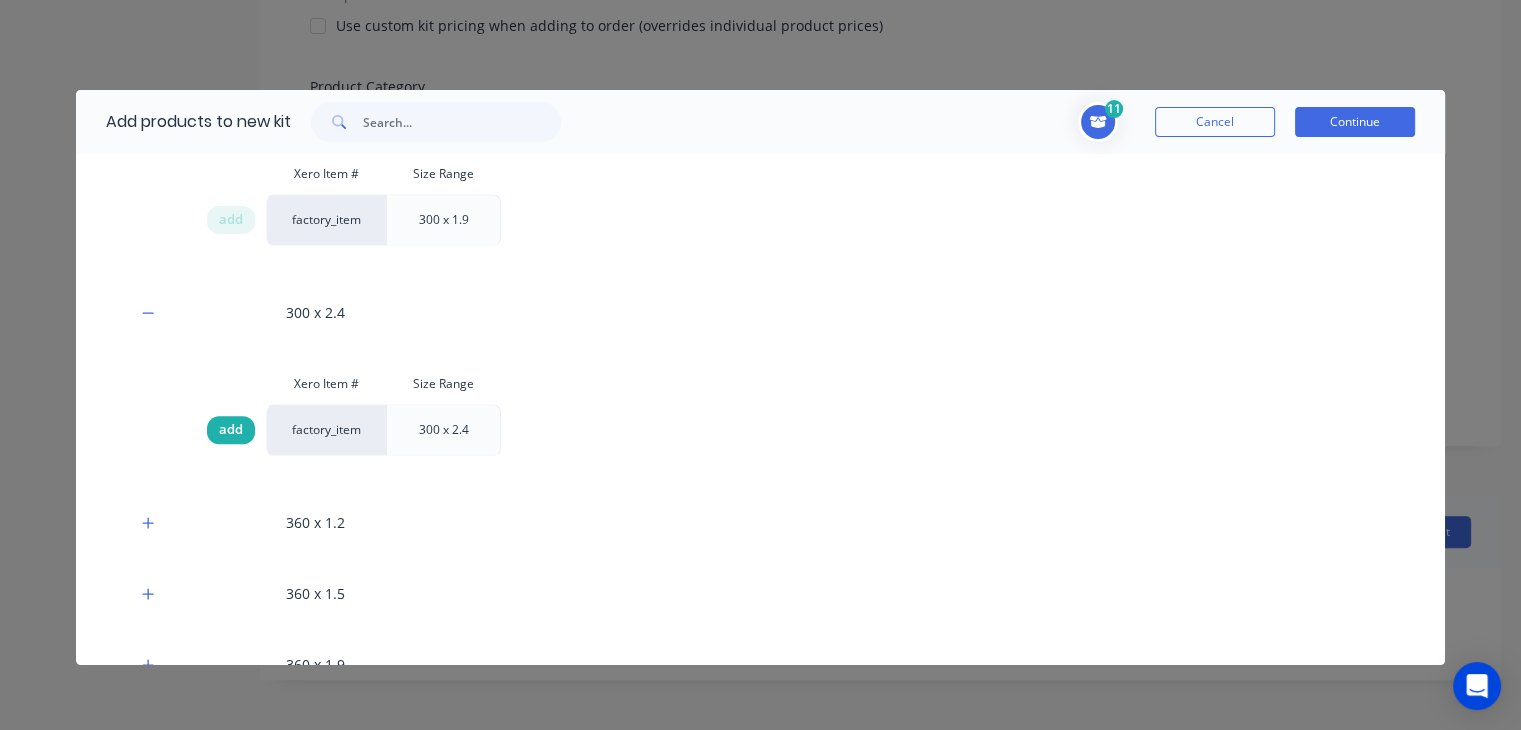 click on "add" at bounding box center [231, 430] 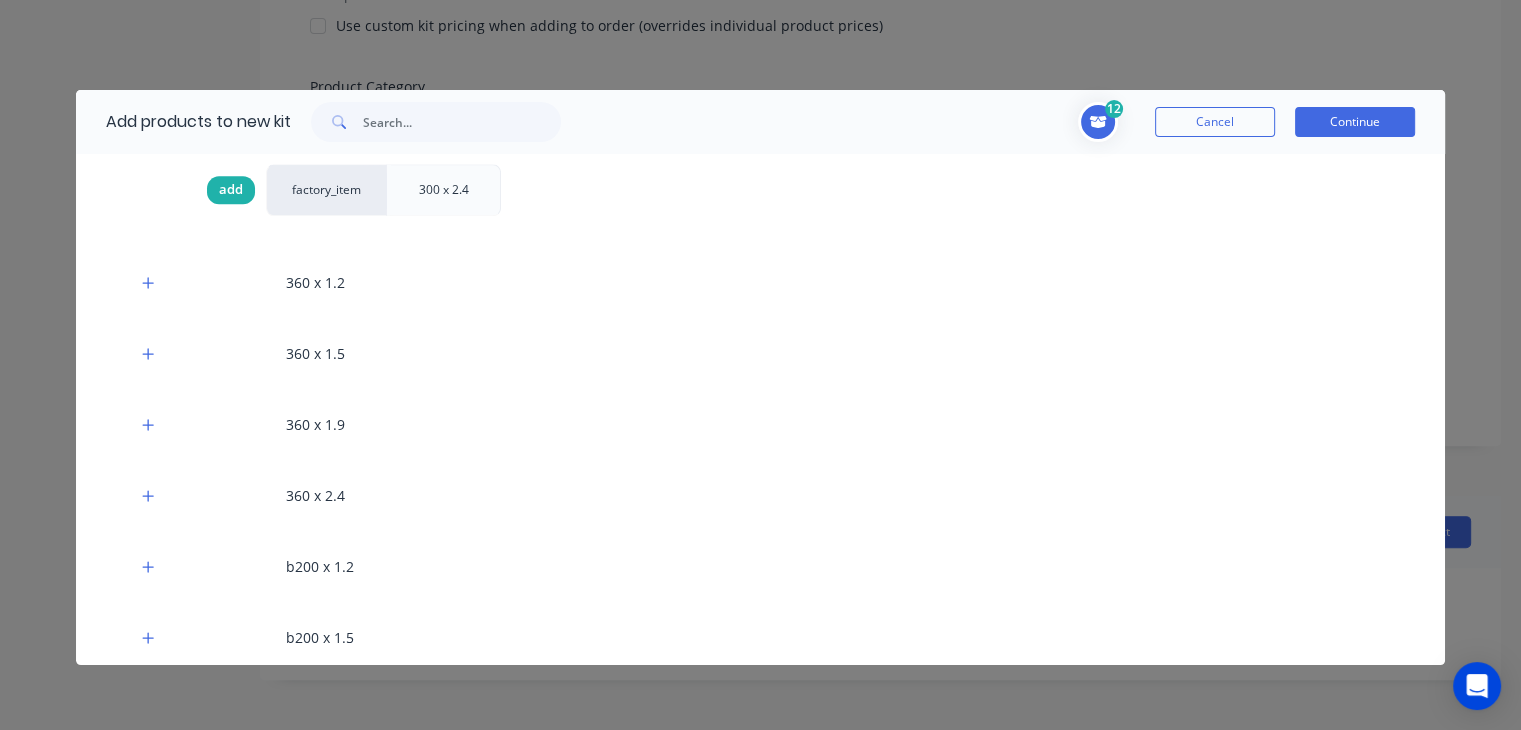 scroll, scrollTop: 2755, scrollLeft: 0, axis: vertical 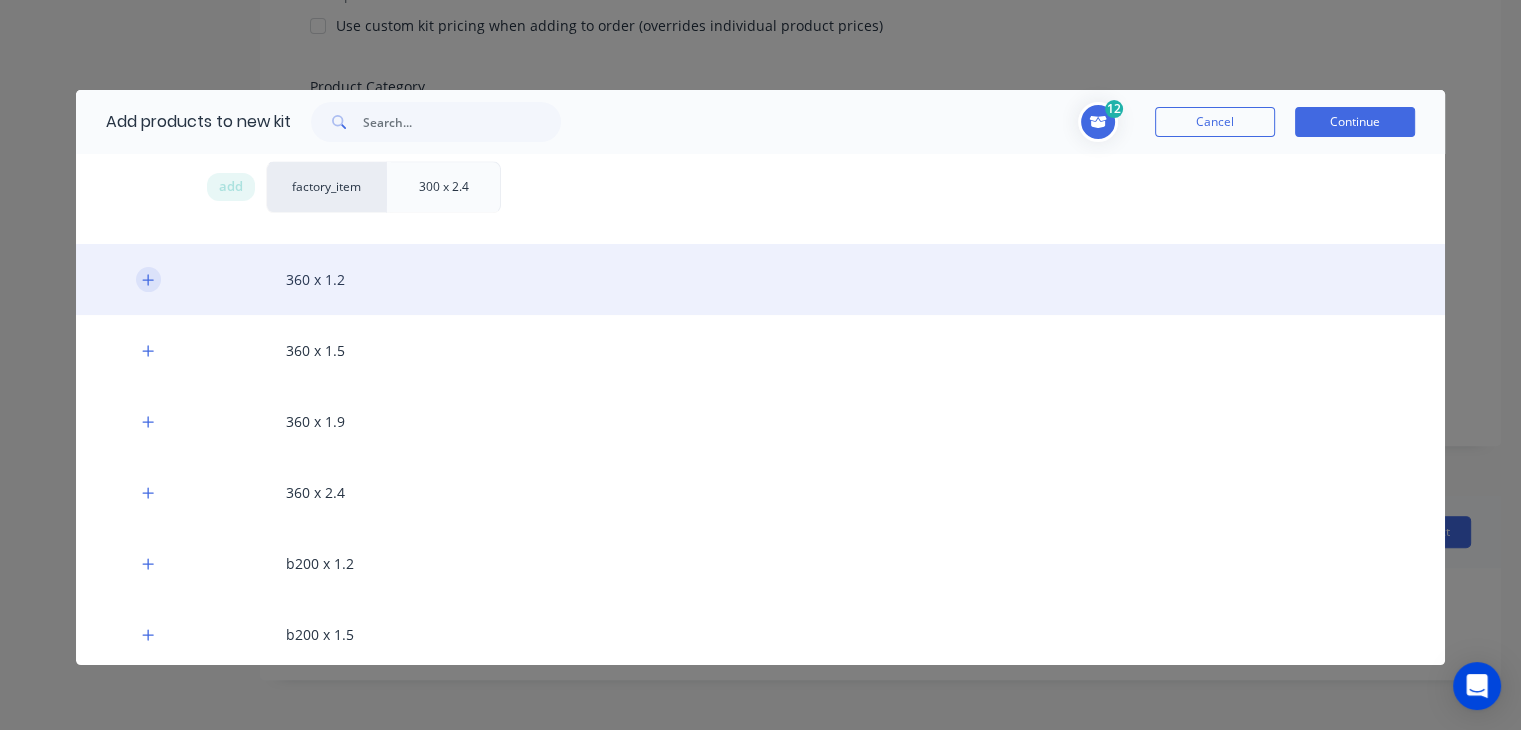 click 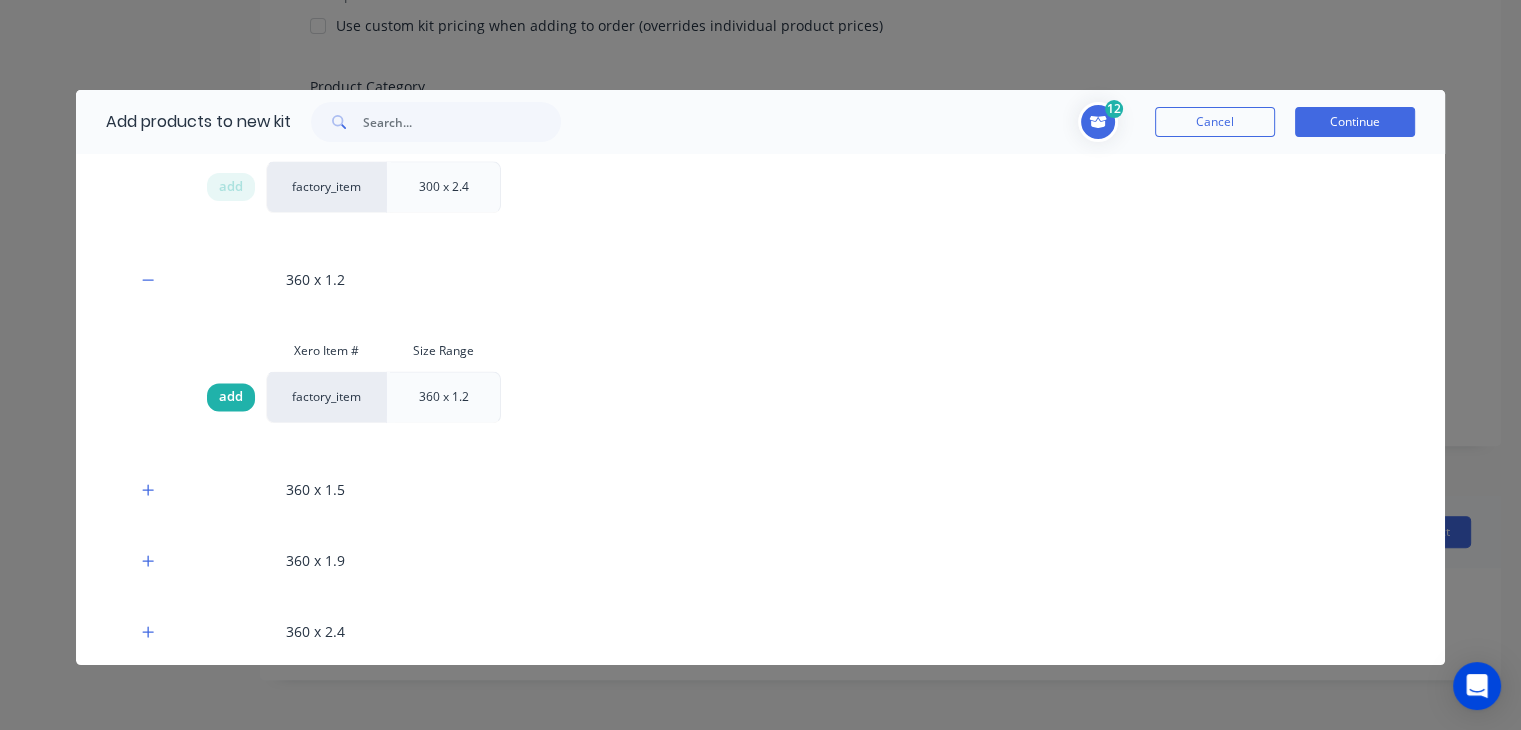 click on "add" at bounding box center [231, 397] 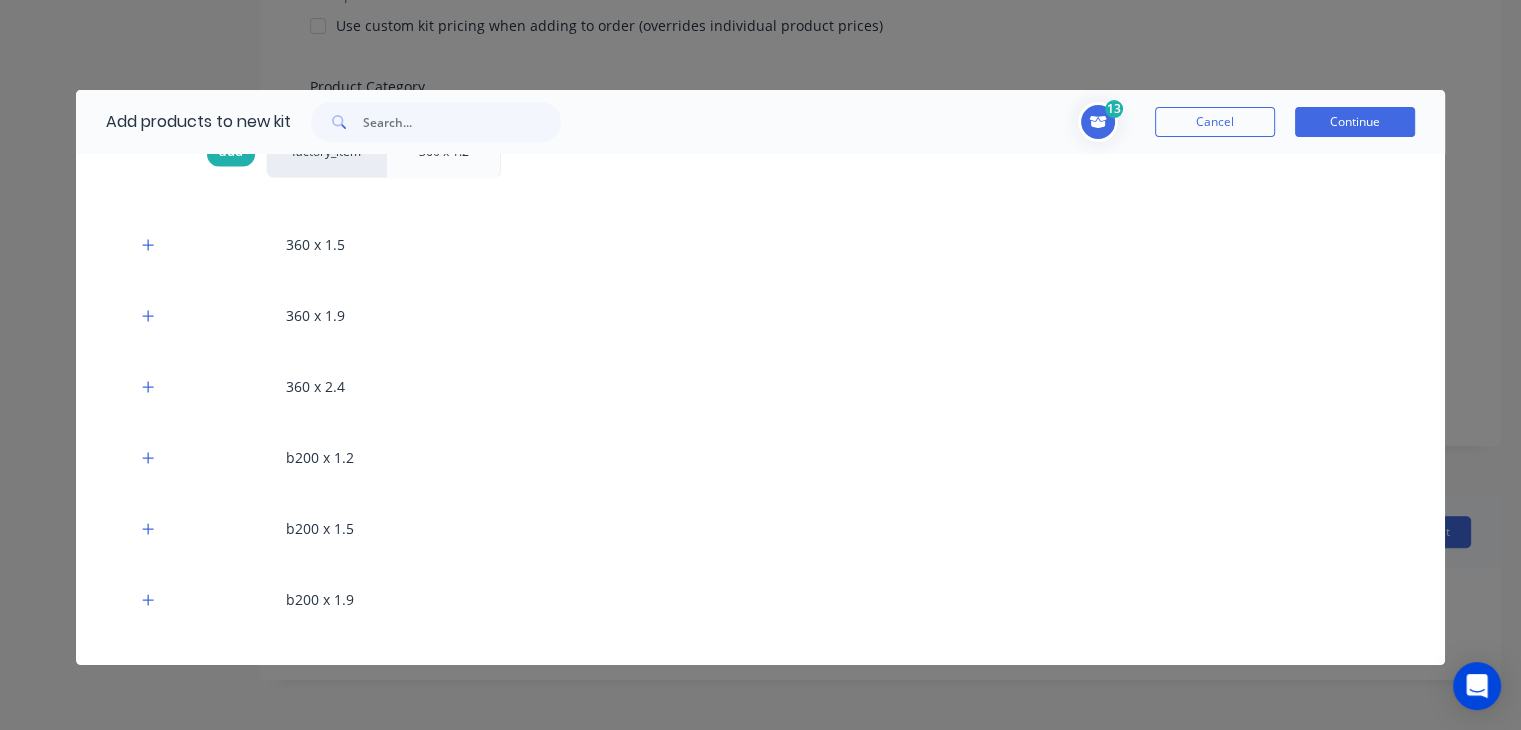 scroll, scrollTop: 3000, scrollLeft: 0, axis: vertical 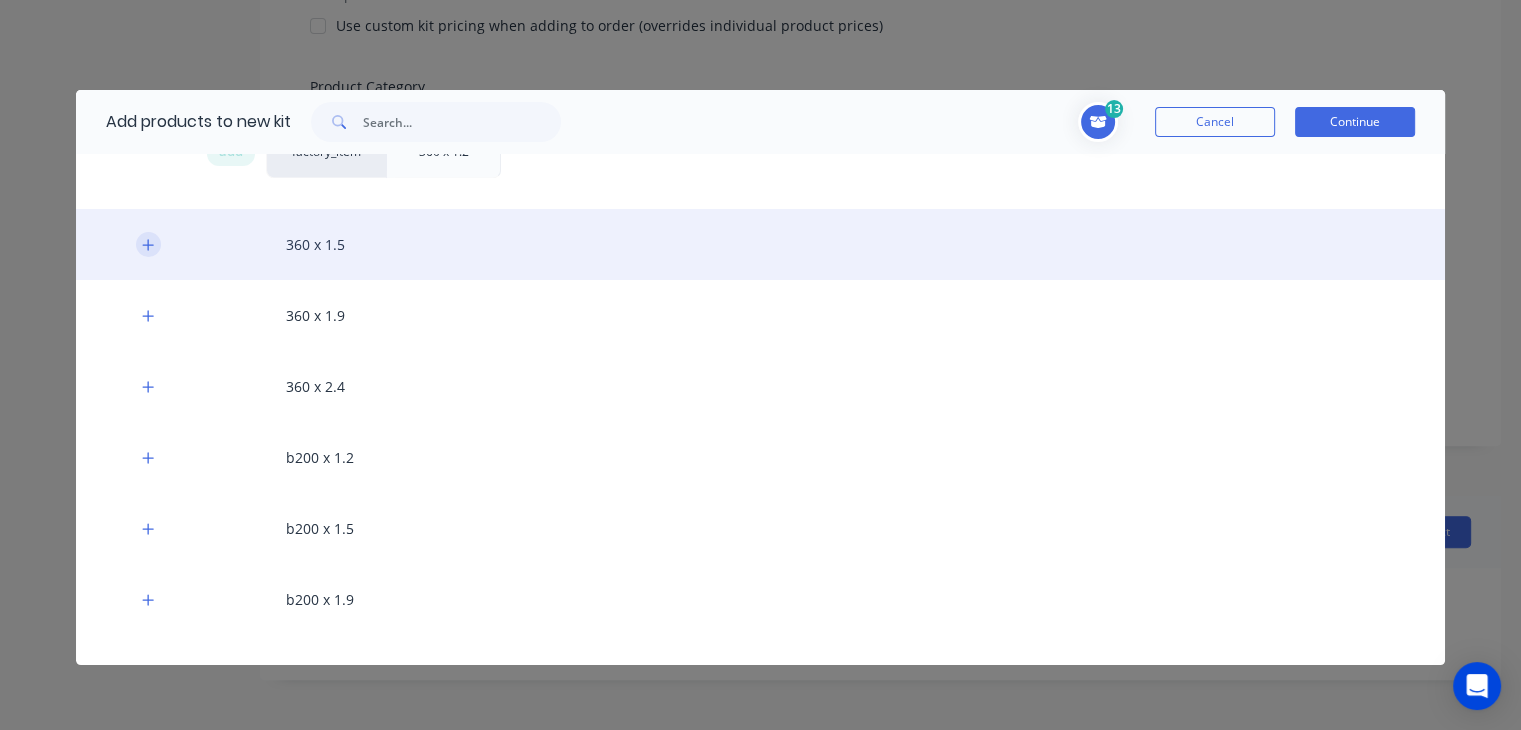 click 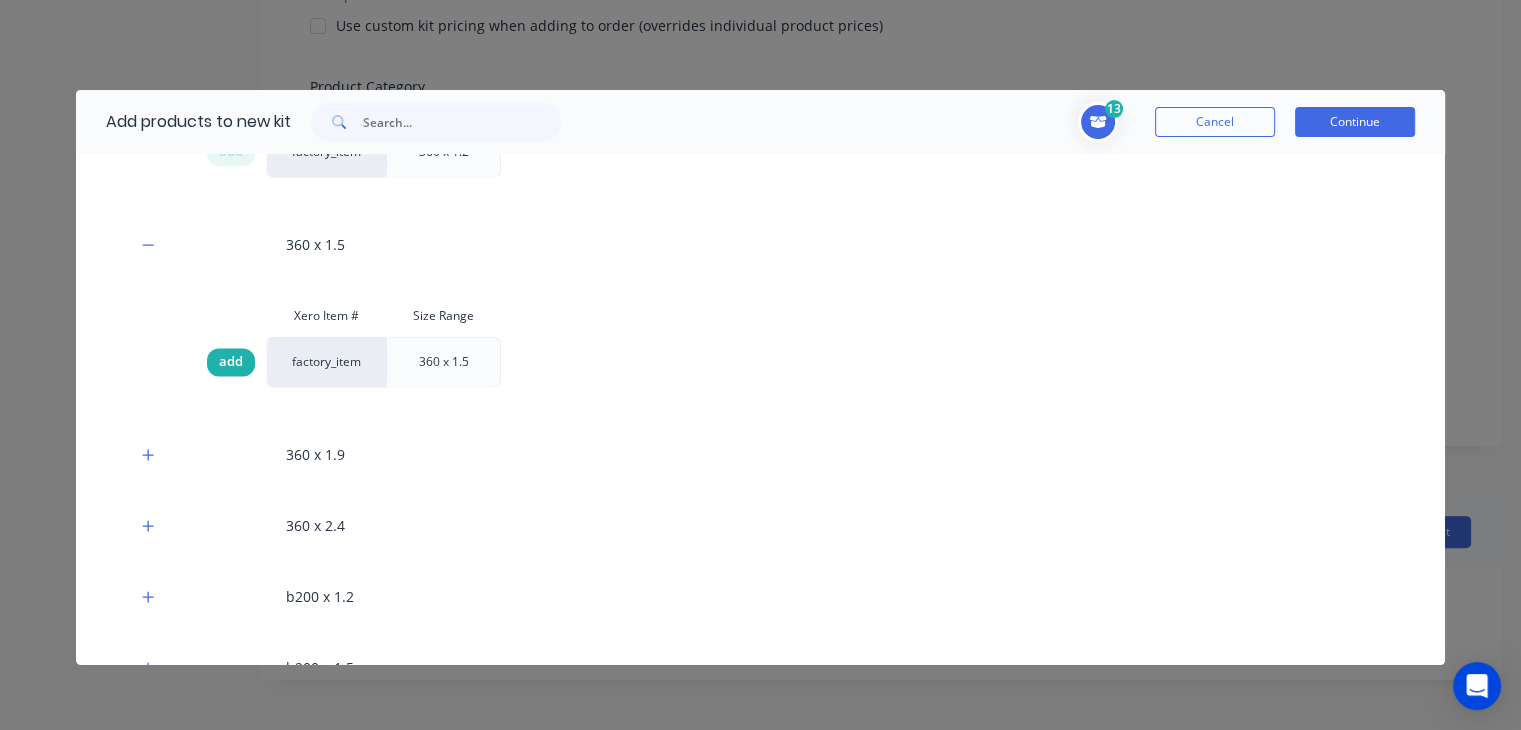click on "add" at bounding box center [231, 362] 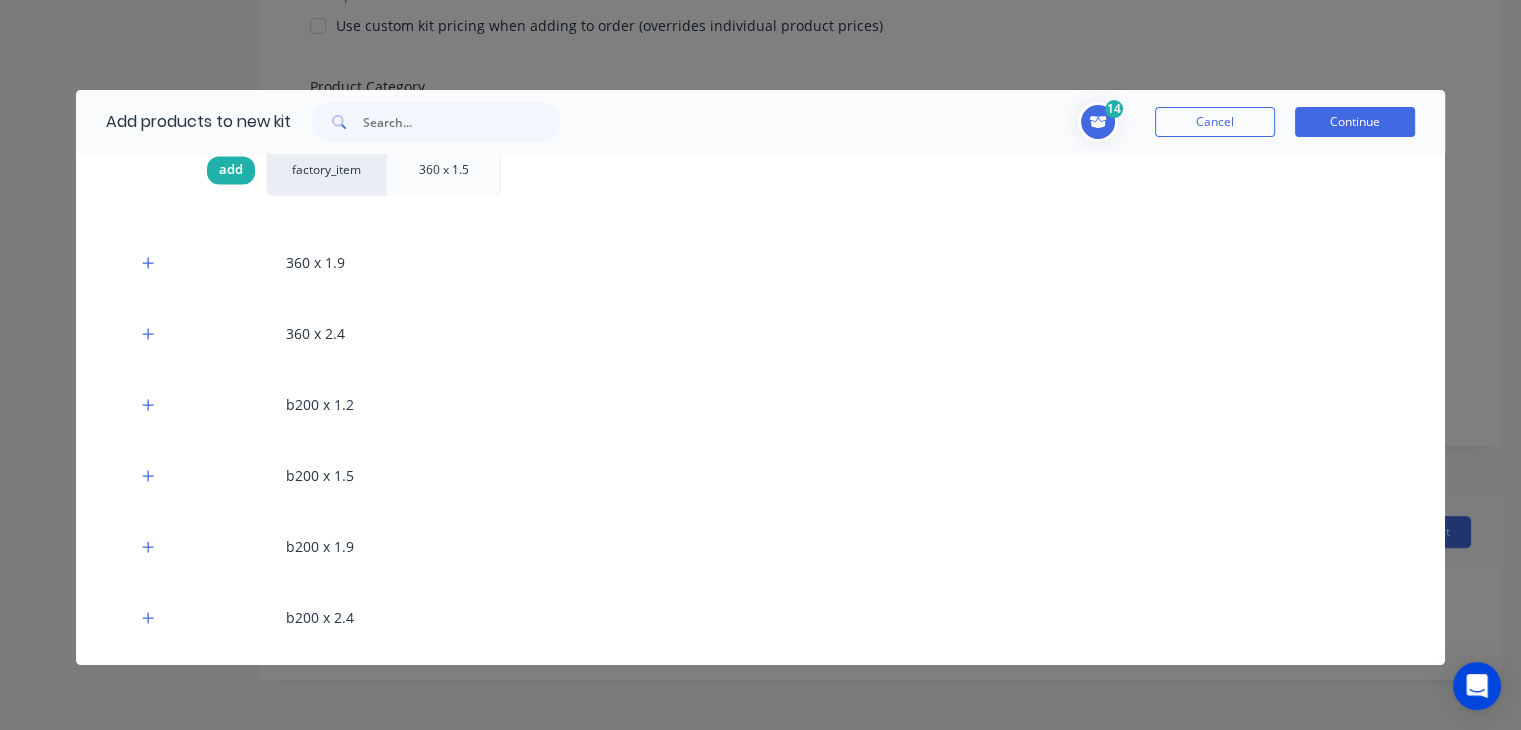 scroll, scrollTop: 3208, scrollLeft: 0, axis: vertical 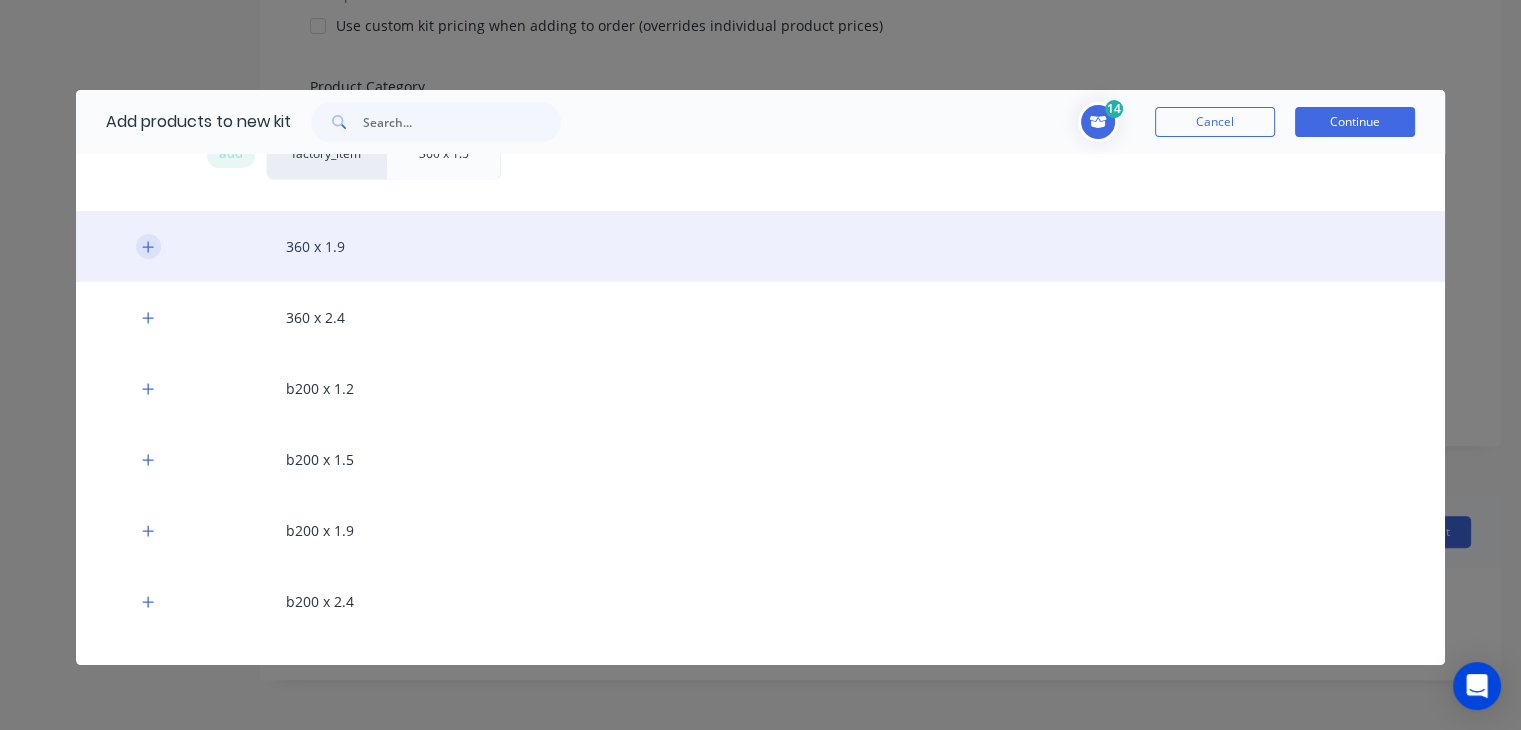 click 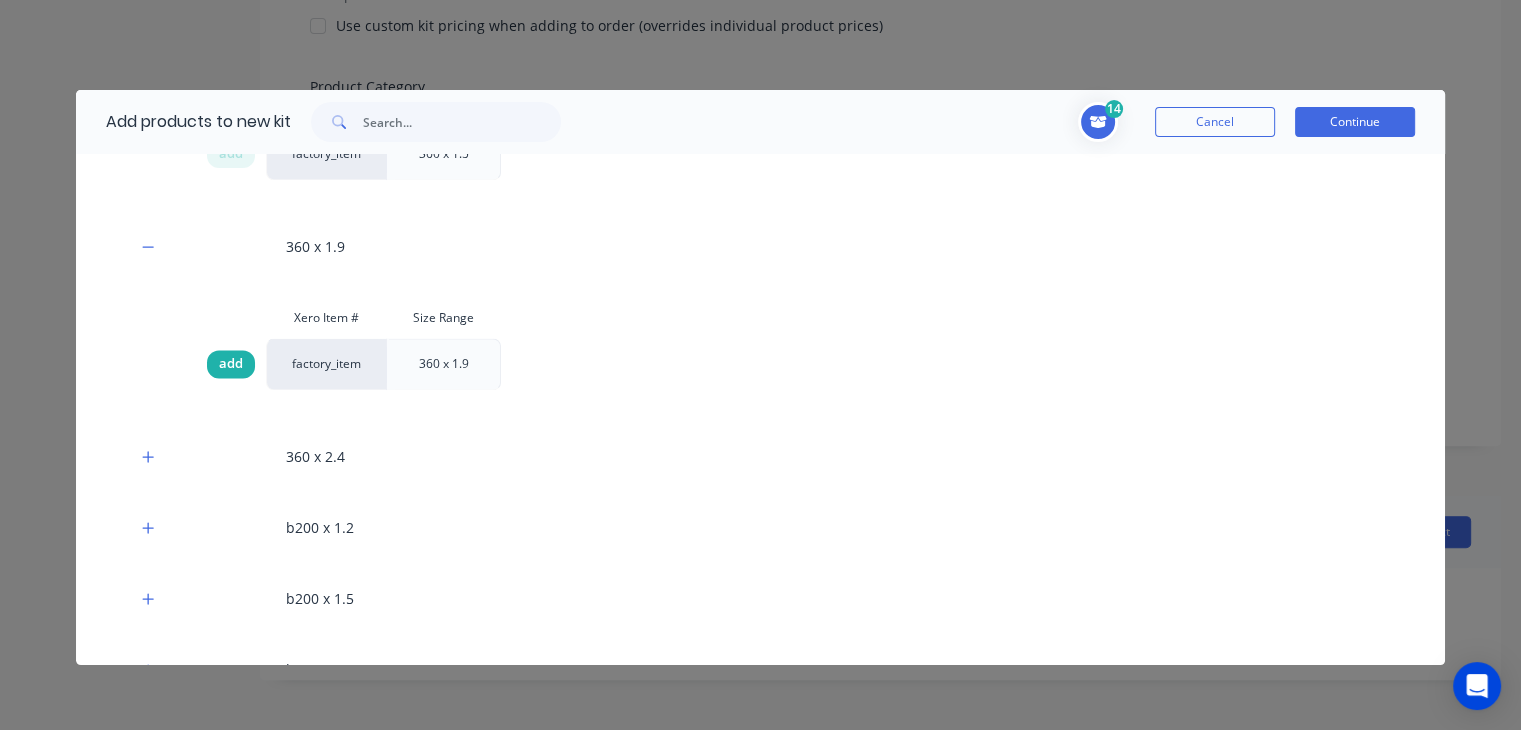 click on "add" at bounding box center [231, 364] 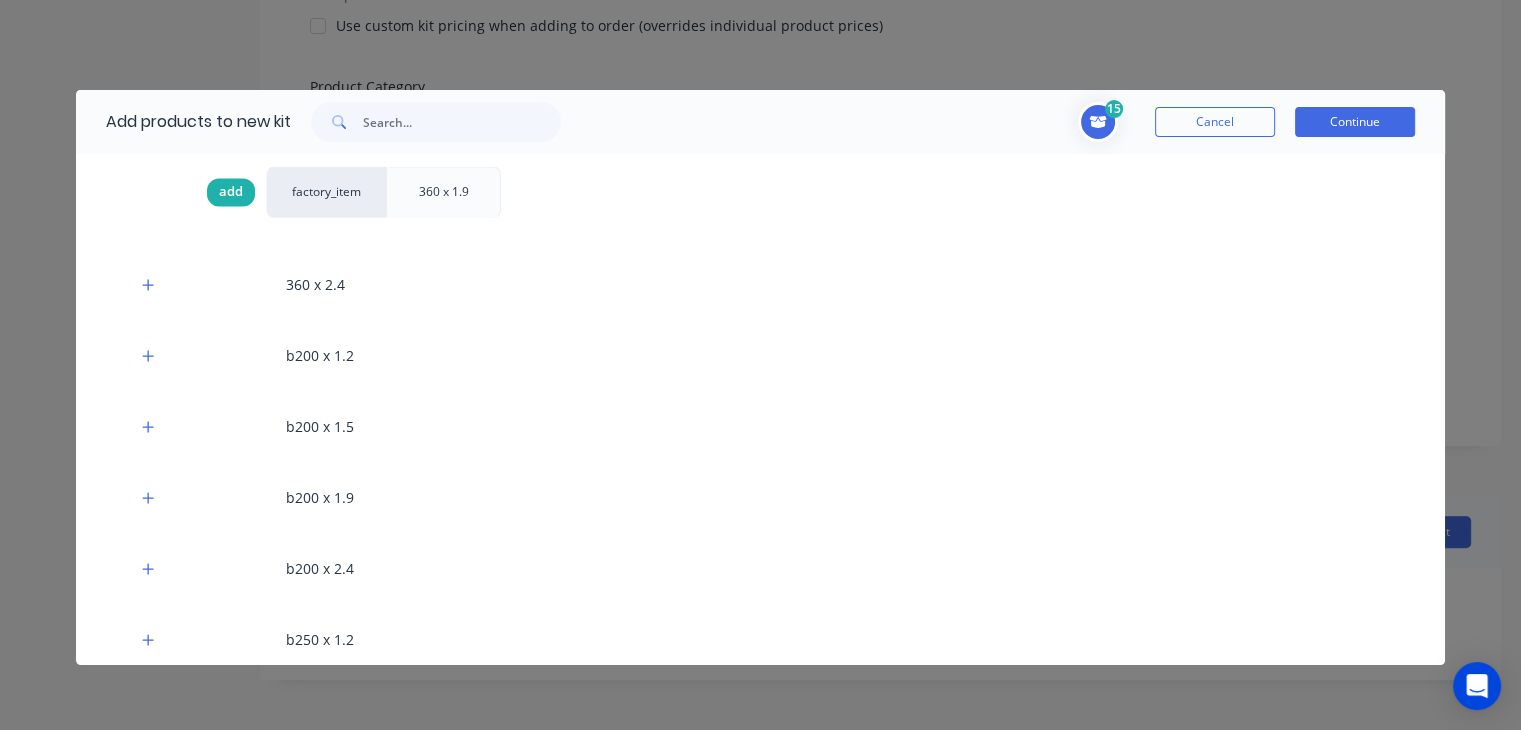 scroll, scrollTop: 3400, scrollLeft: 0, axis: vertical 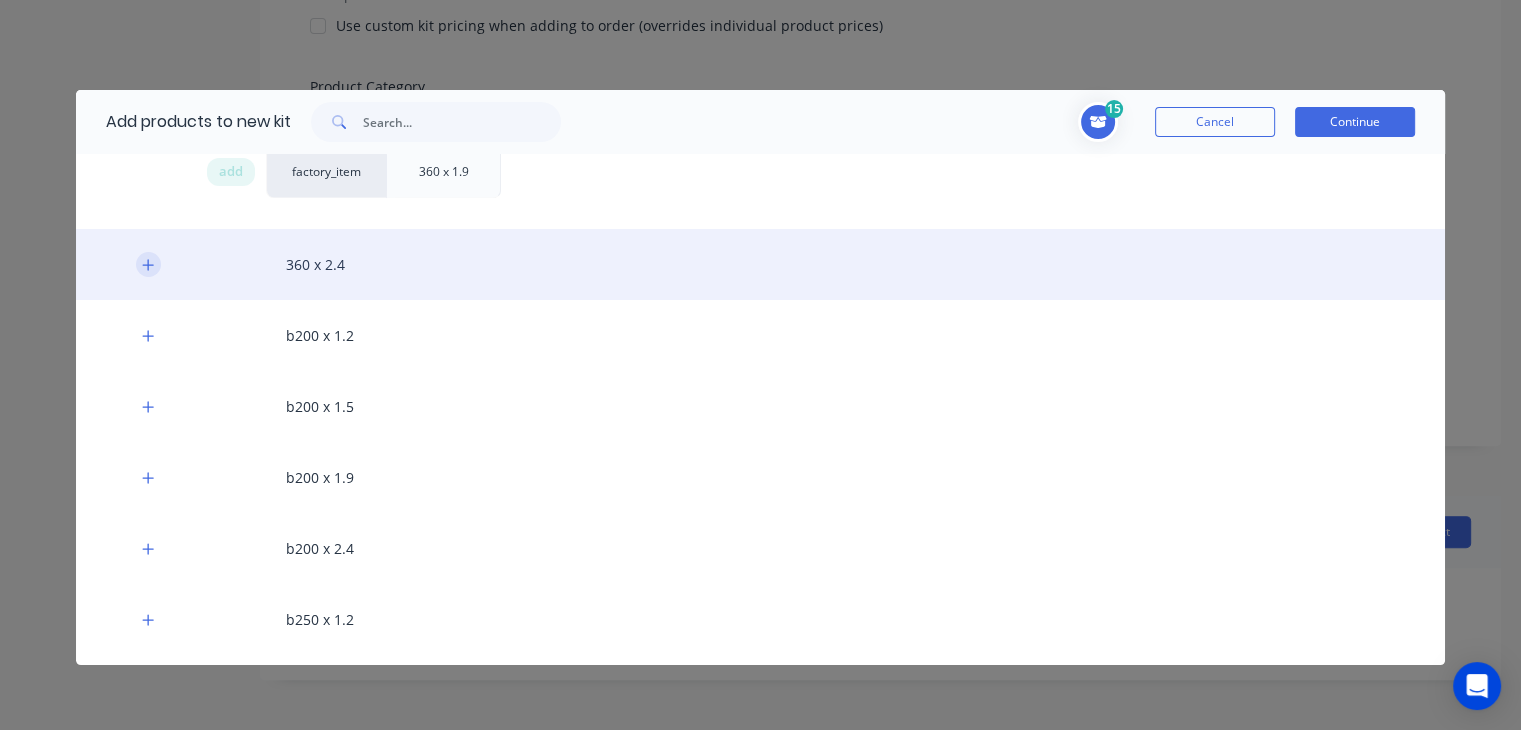 click 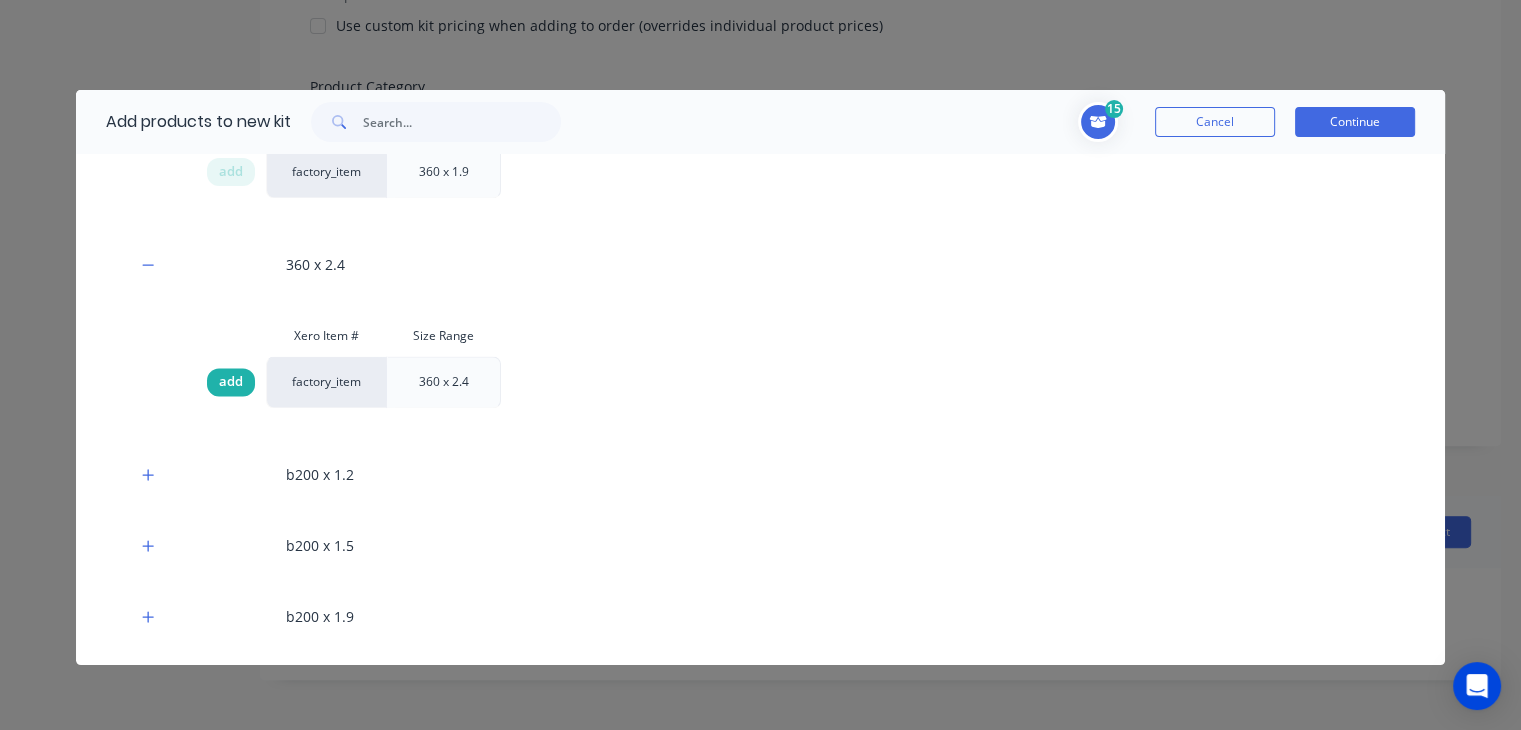 click on "add" at bounding box center (231, 382) 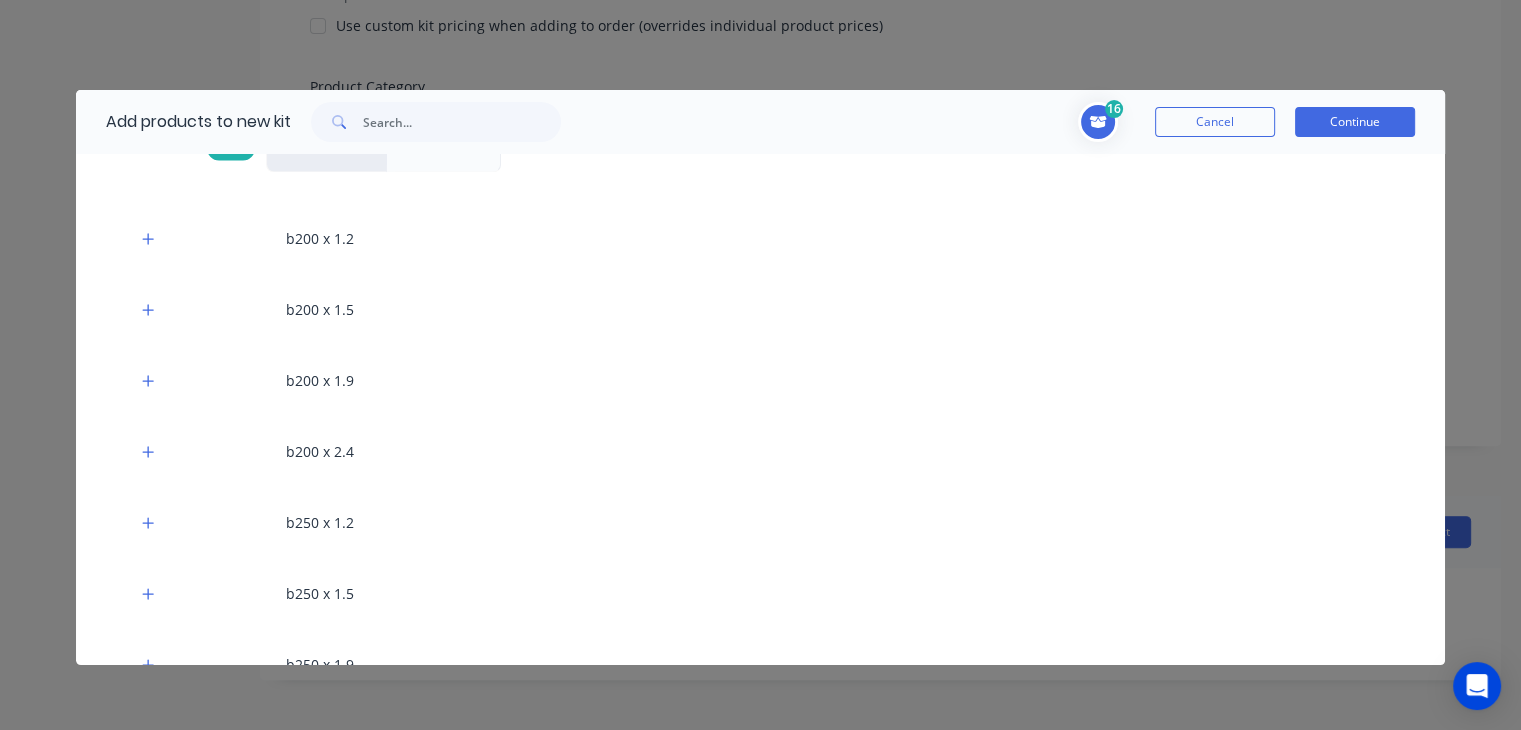 scroll, scrollTop: 3656, scrollLeft: 0, axis: vertical 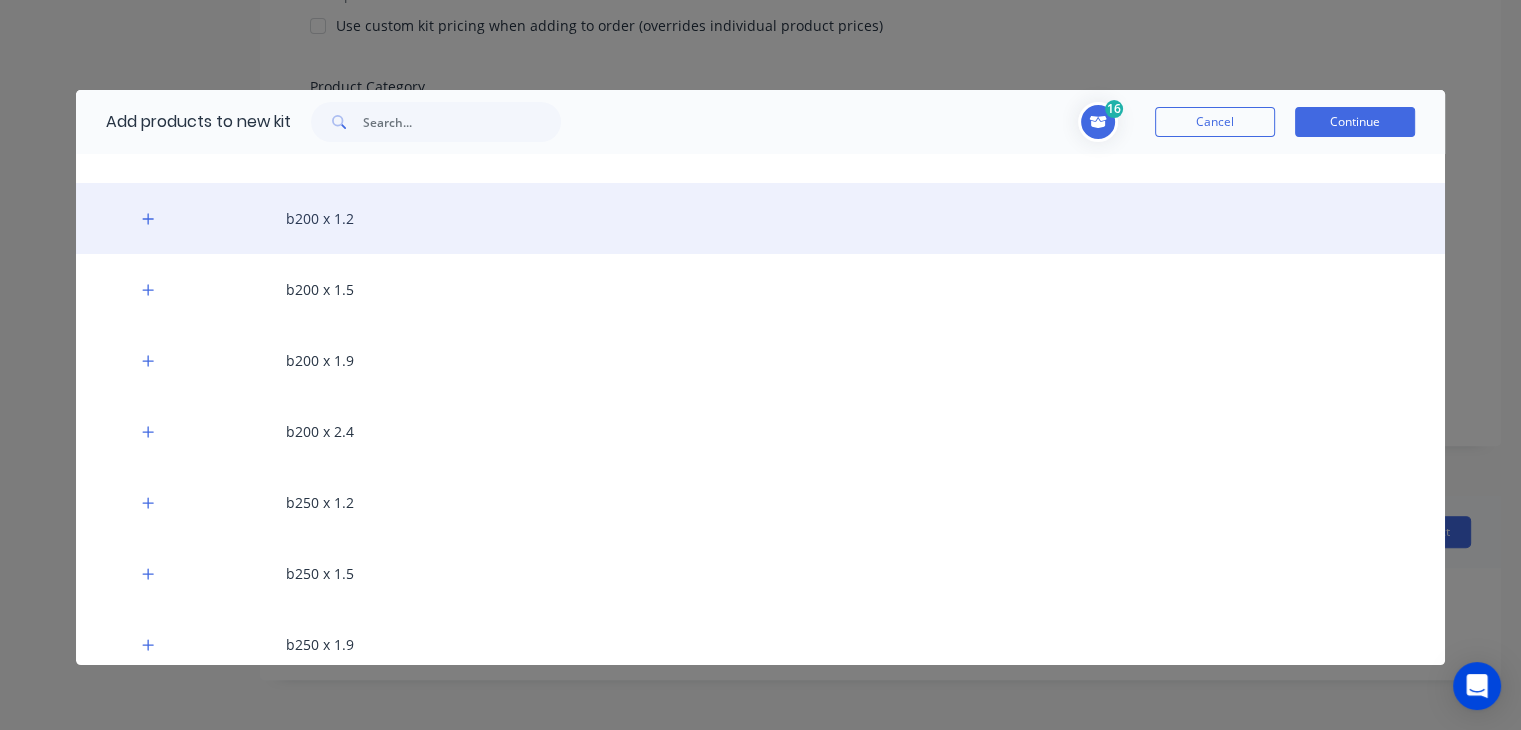 click on "b200 x 1.2" at bounding box center (760, 218) 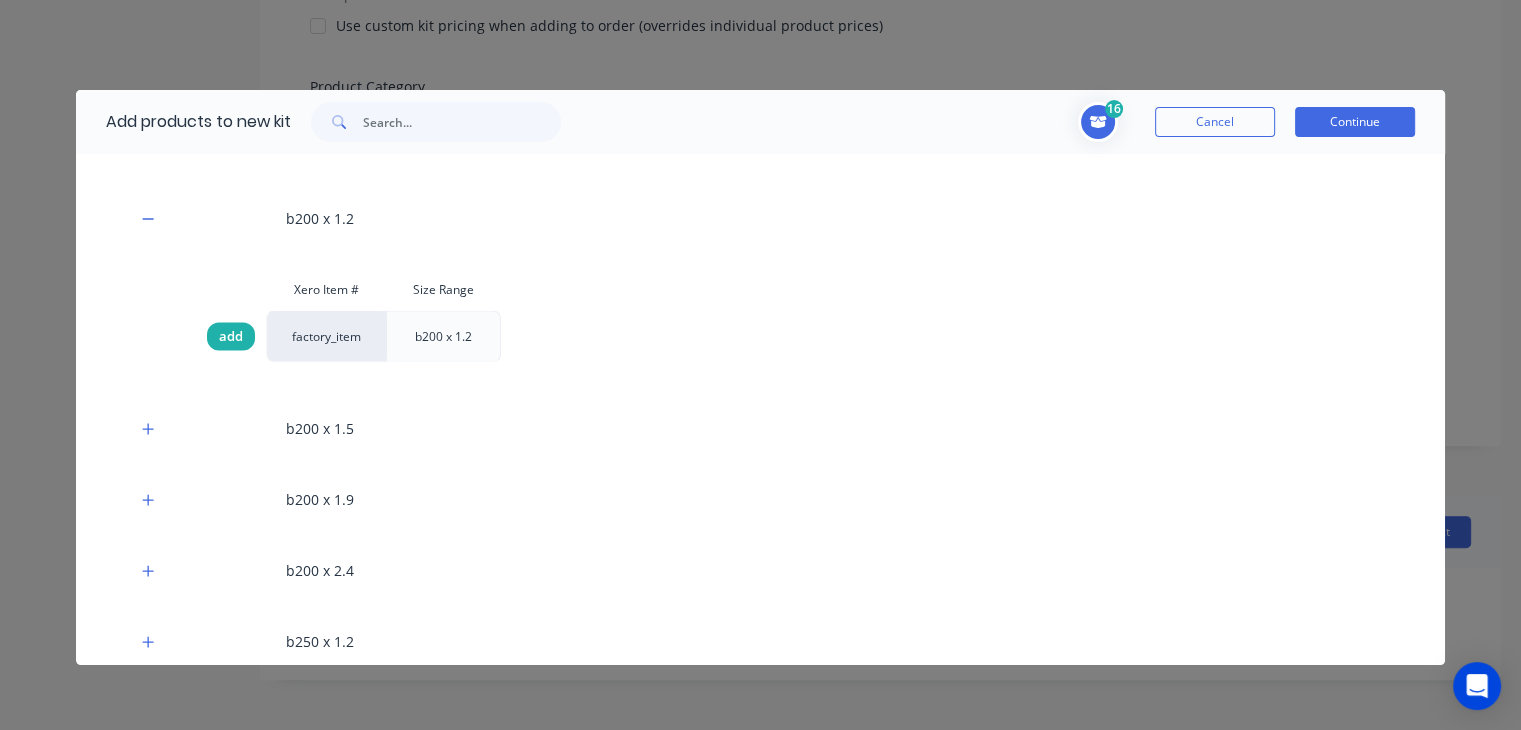 click on "add" at bounding box center [231, 336] 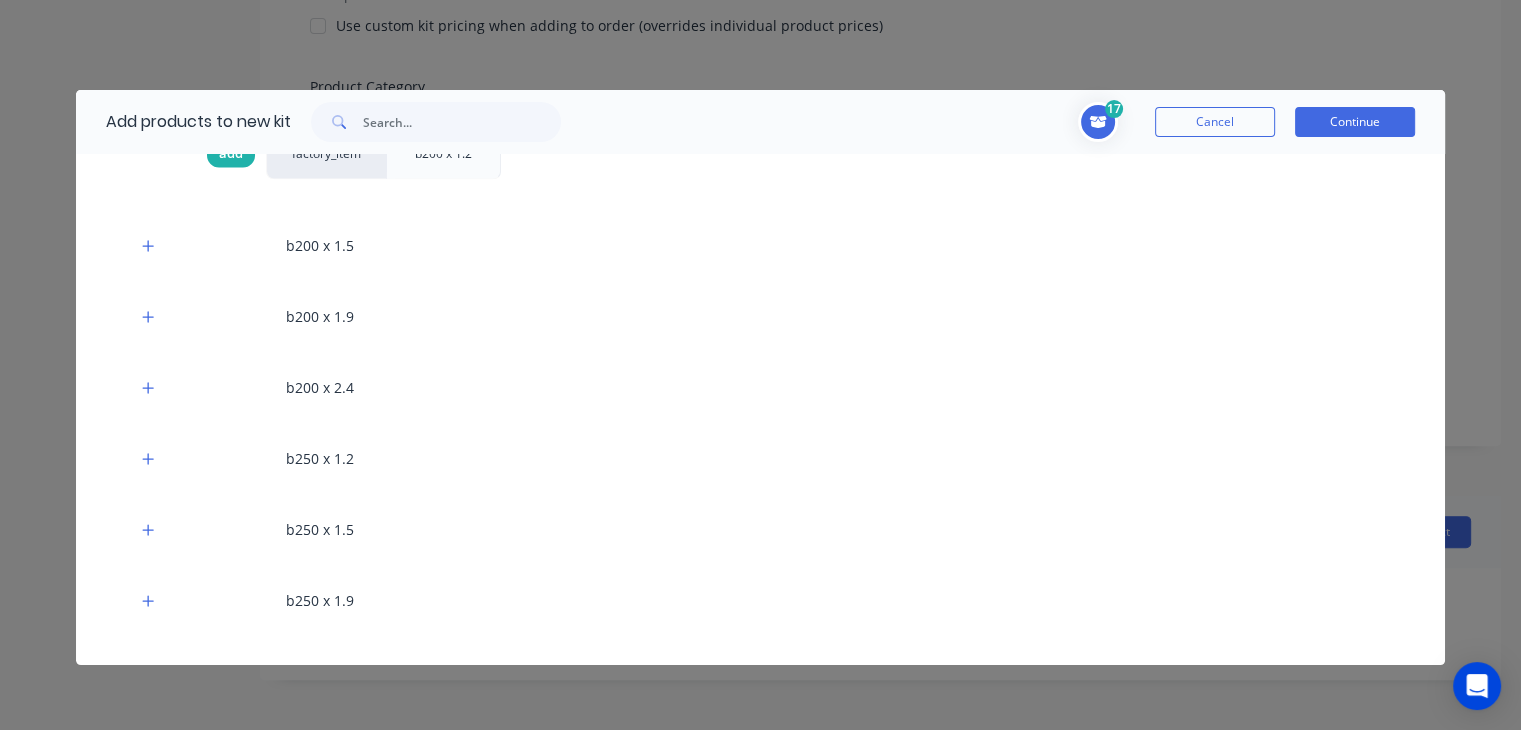 scroll, scrollTop: 3848, scrollLeft: 0, axis: vertical 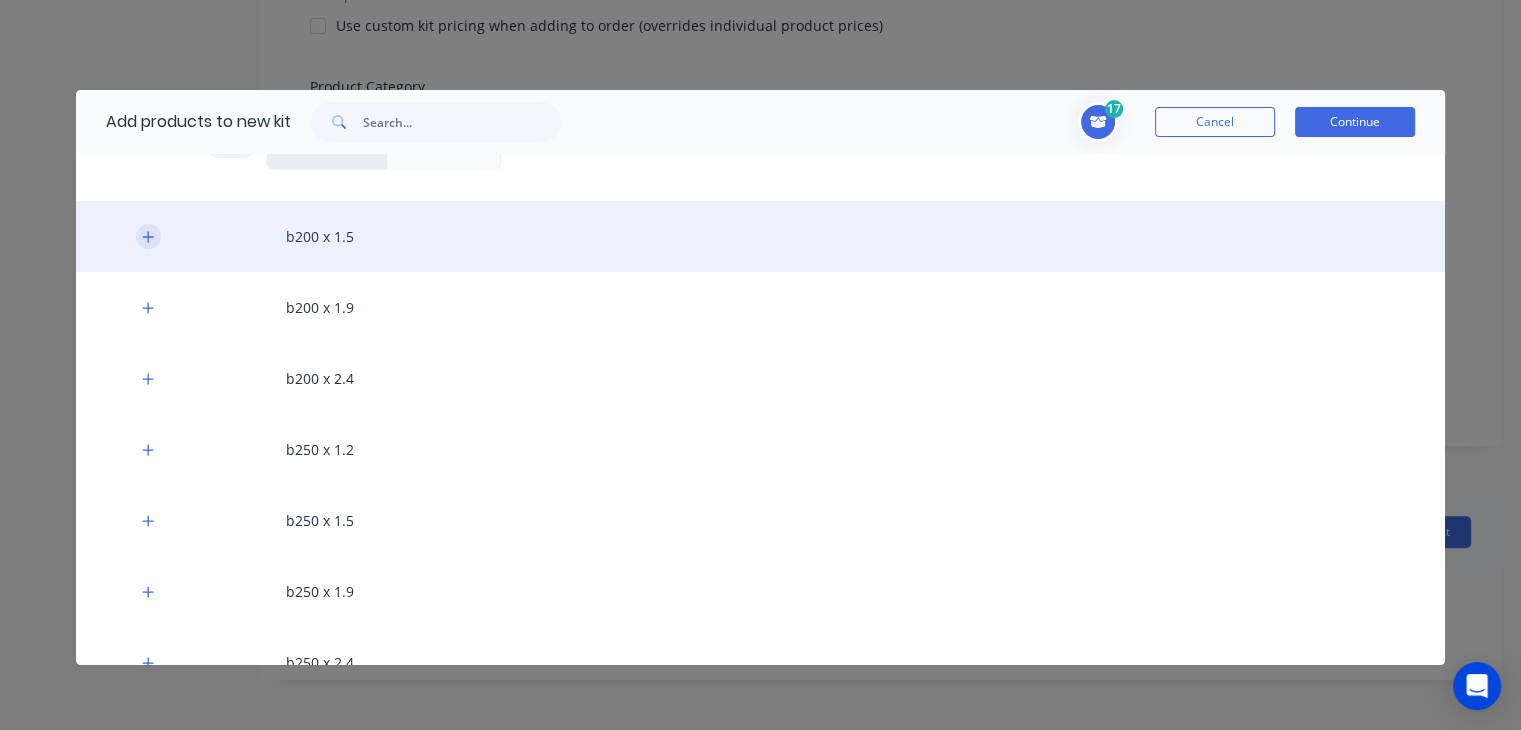 click at bounding box center (148, 236) 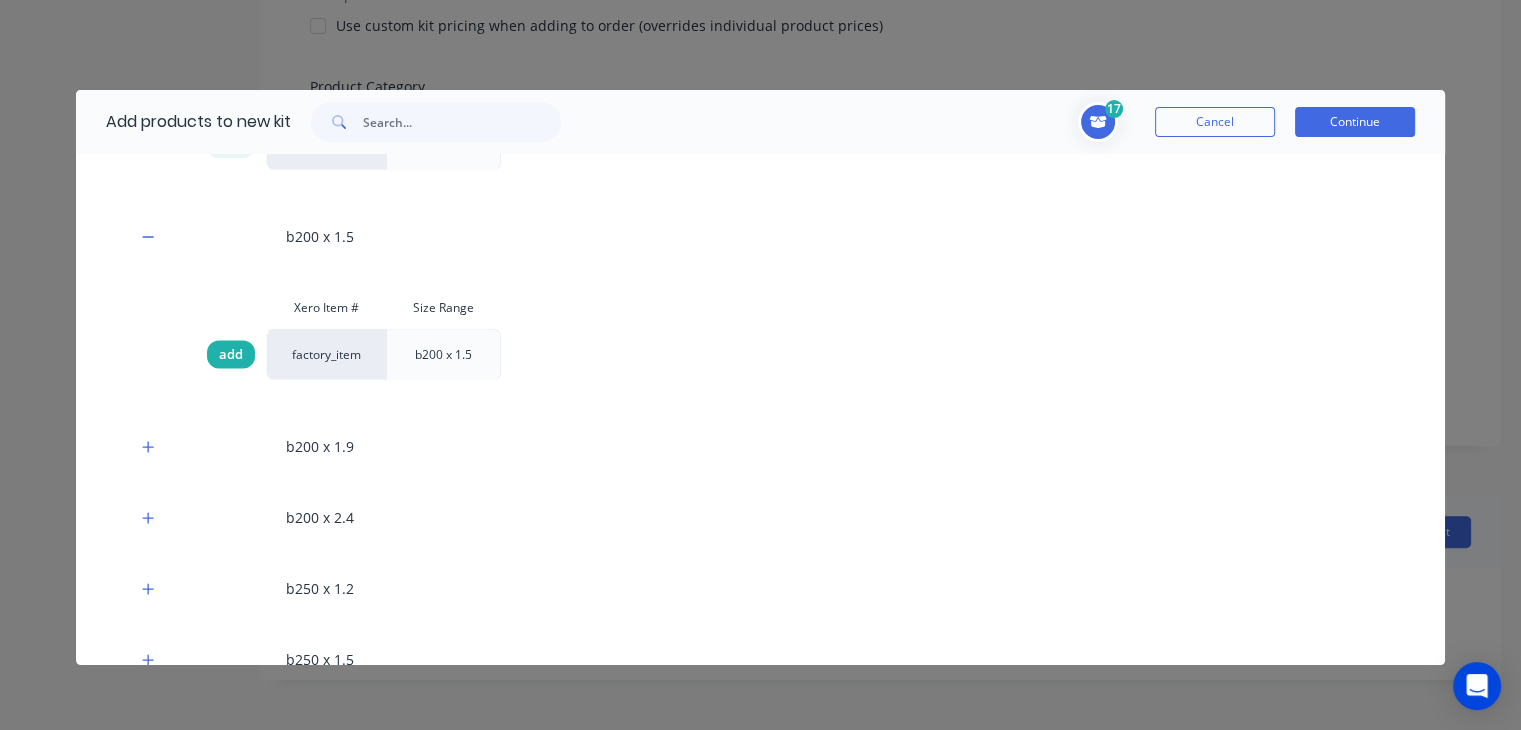 click on "add" at bounding box center (231, 354) 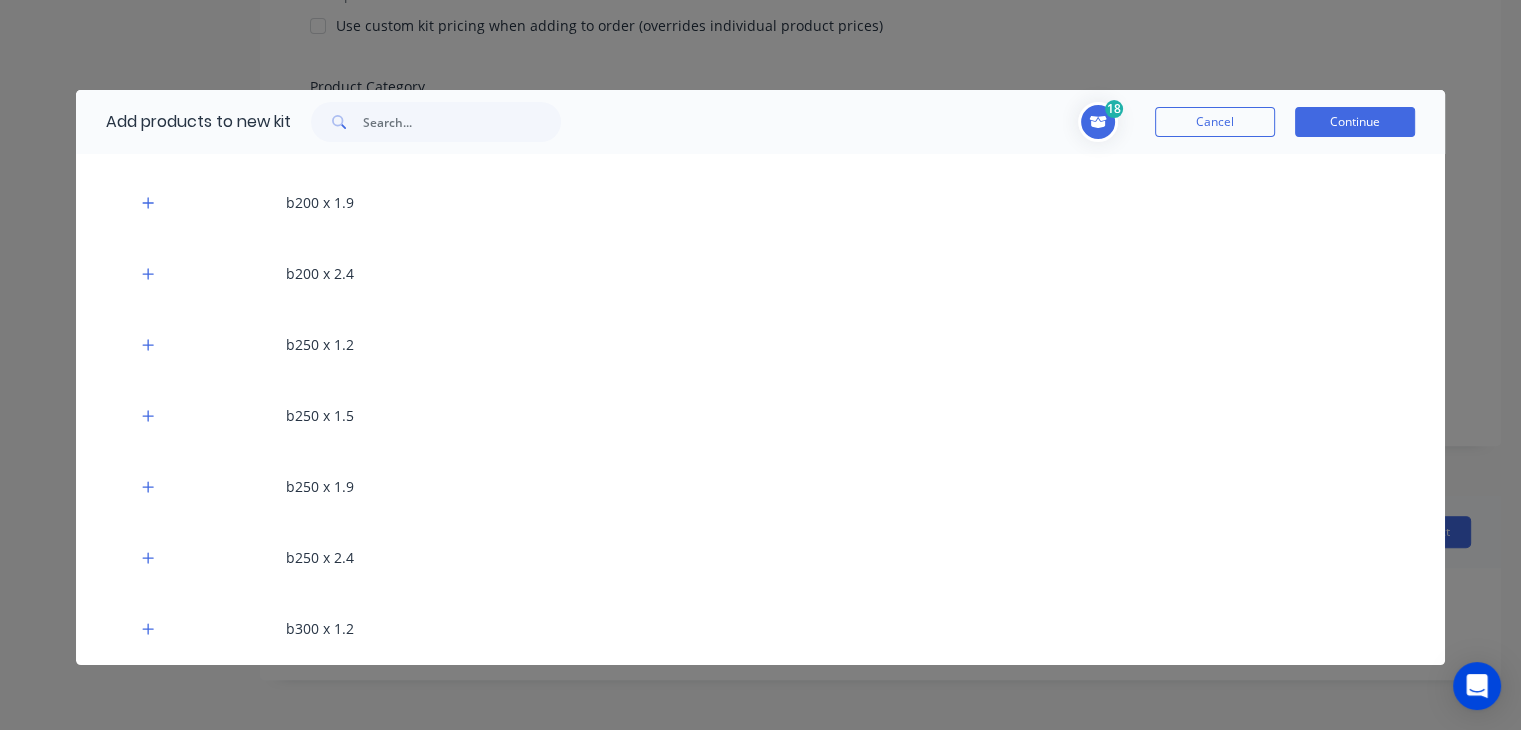 scroll, scrollTop: 4108, scrollLeft: 0, axis: vertical 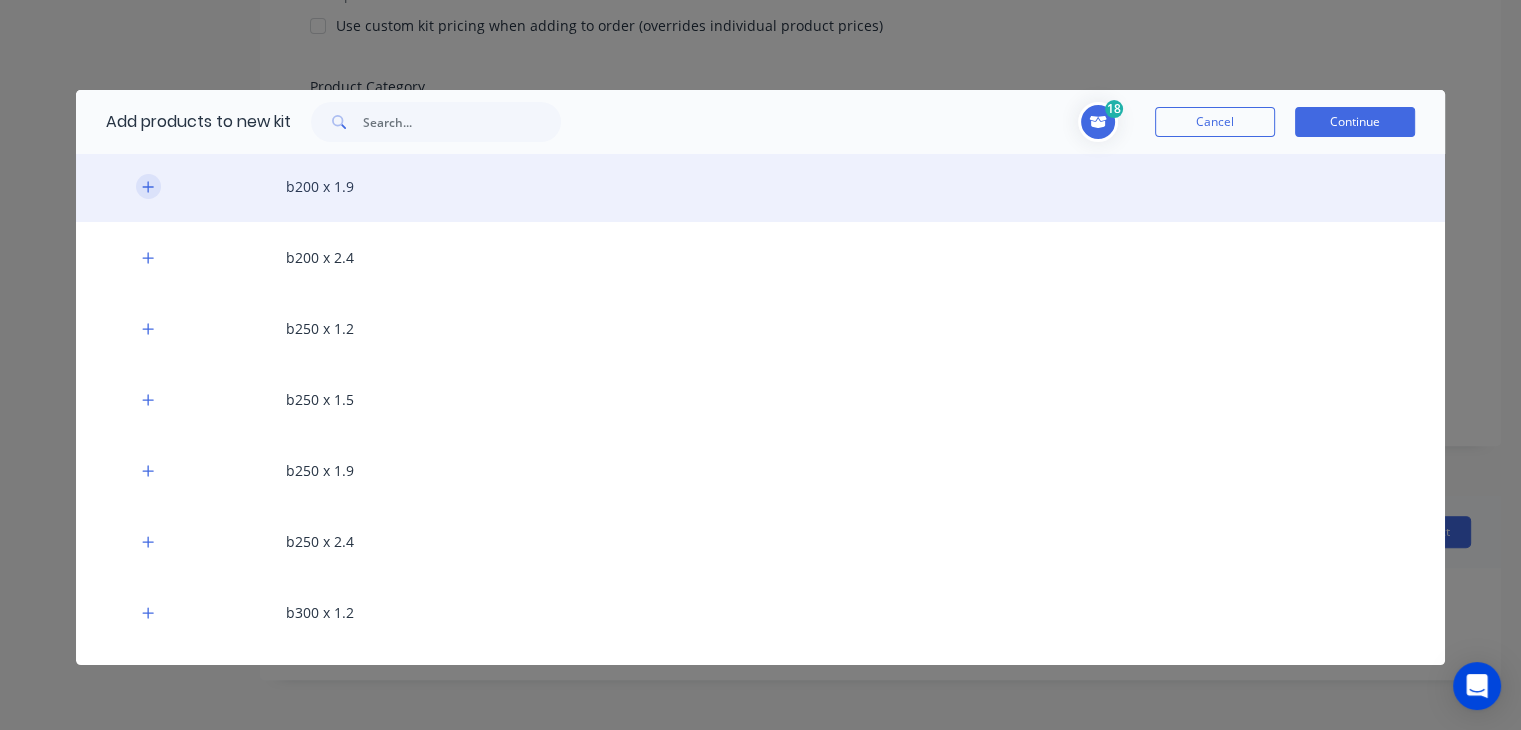 click at bounding box center [148, 186] 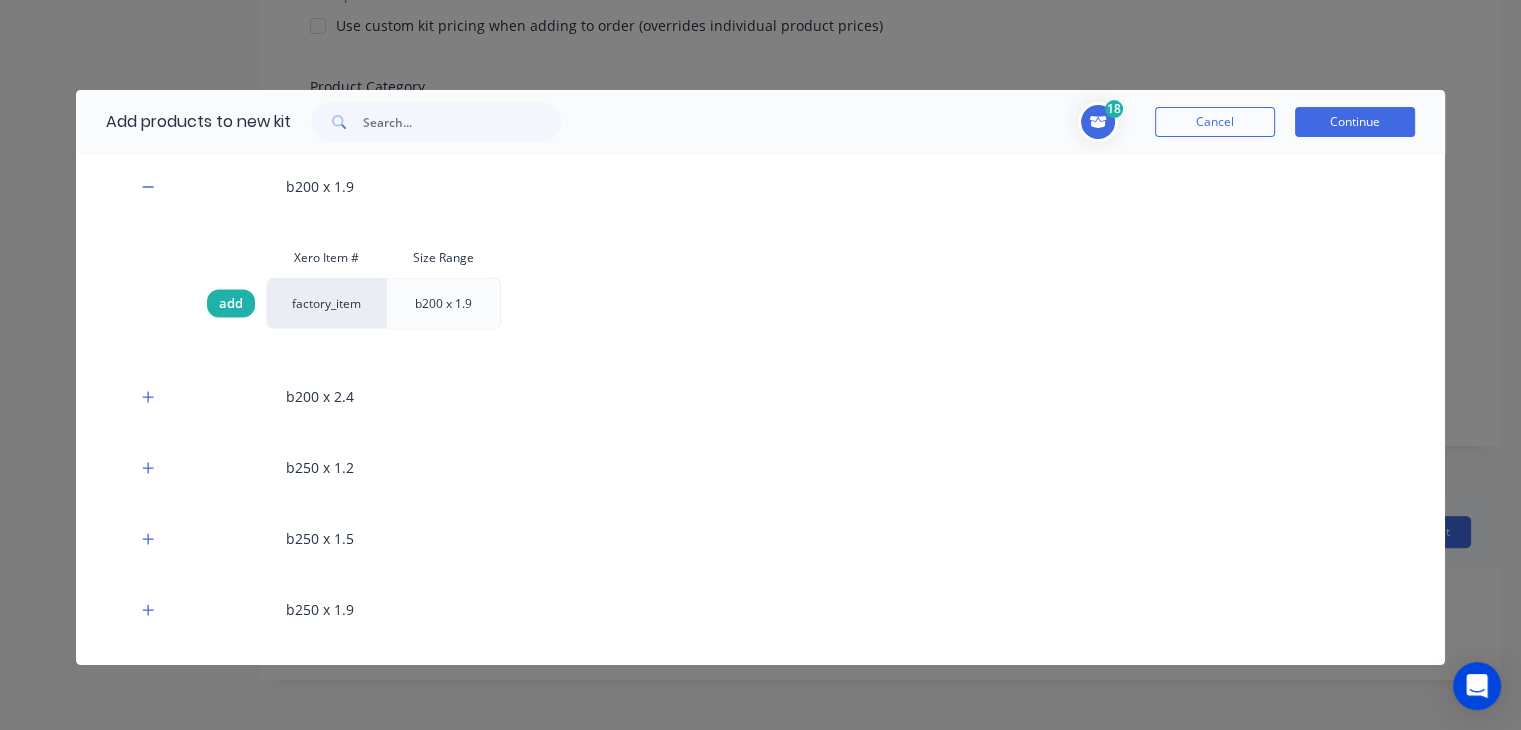 click on "add" at bounding box center [231, 304] 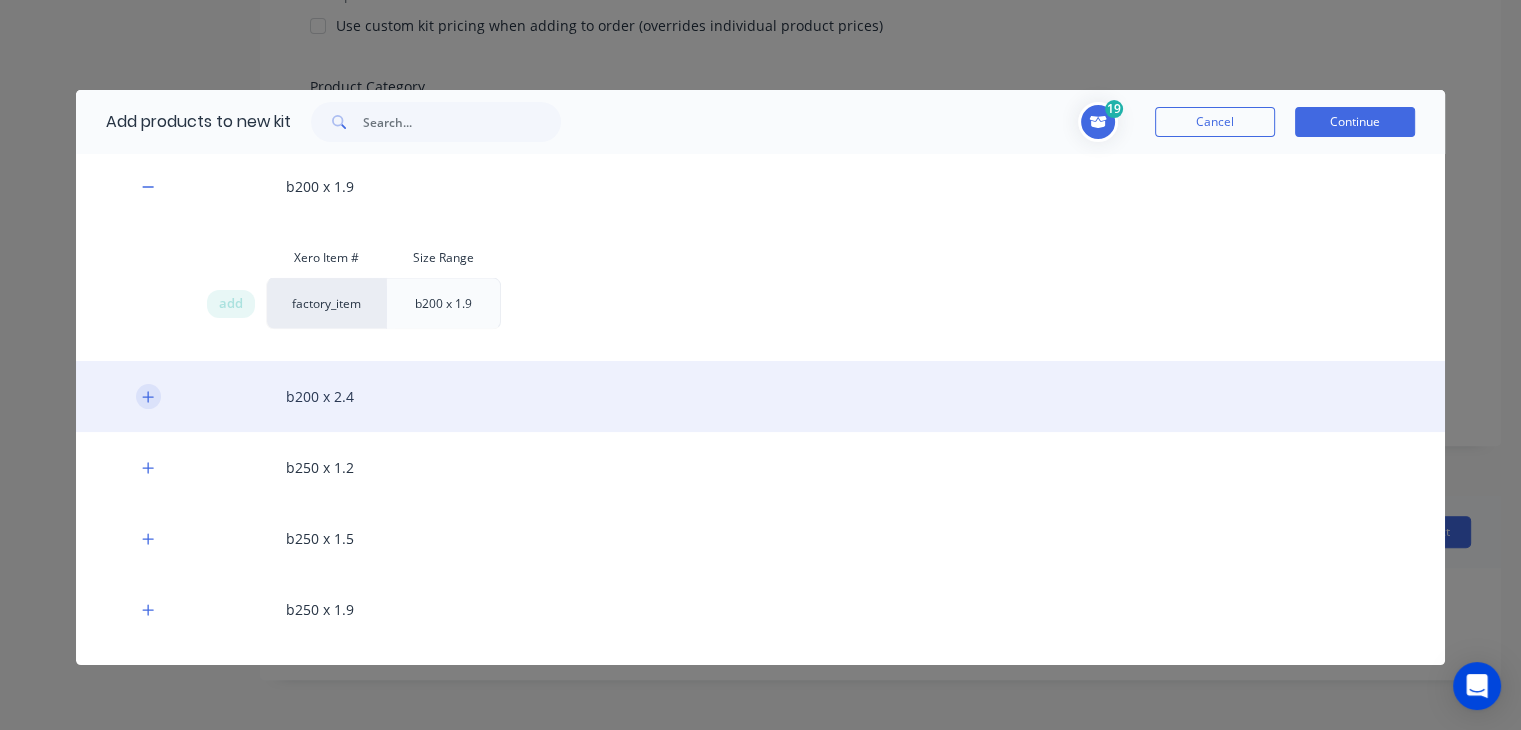 click 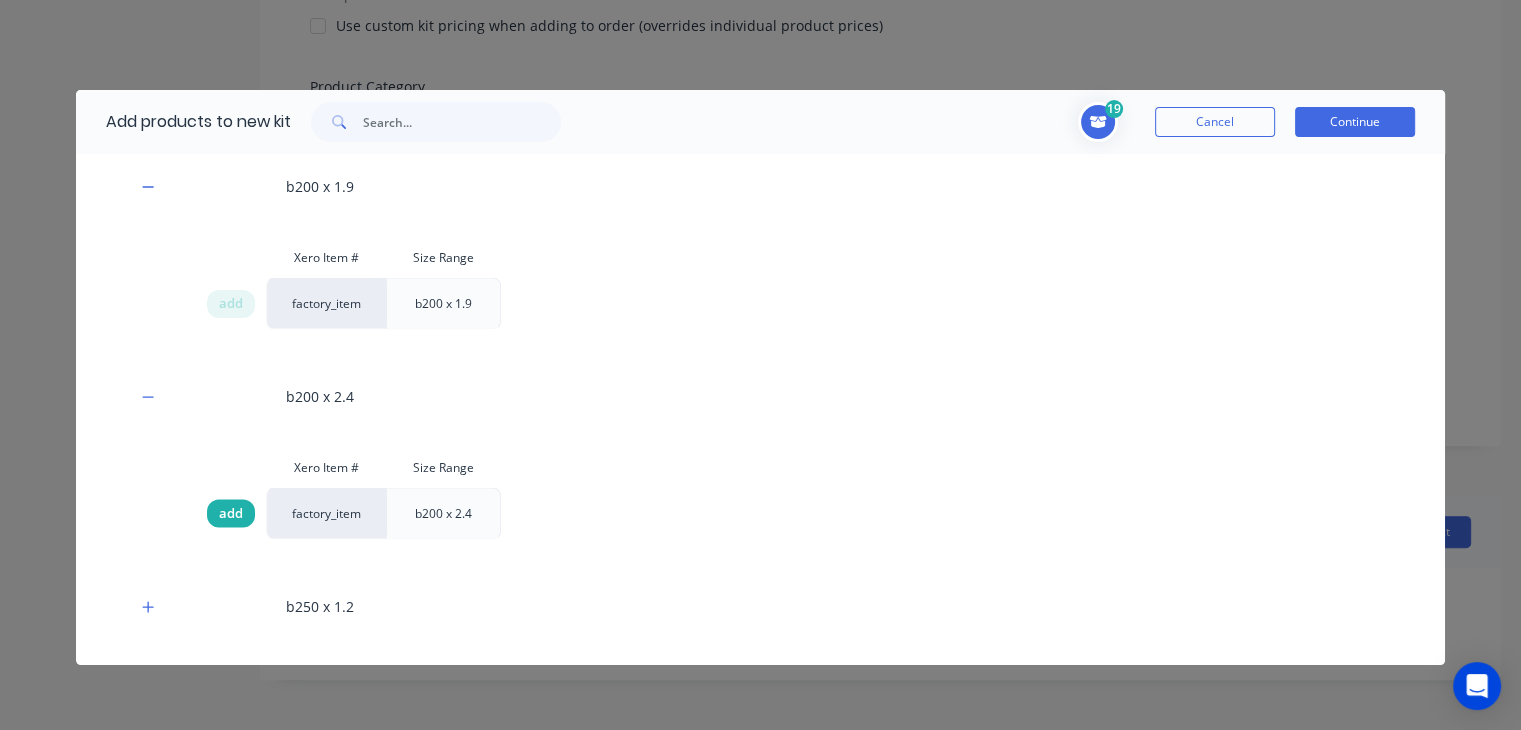 click on "add" at bounding box center [231, 514] 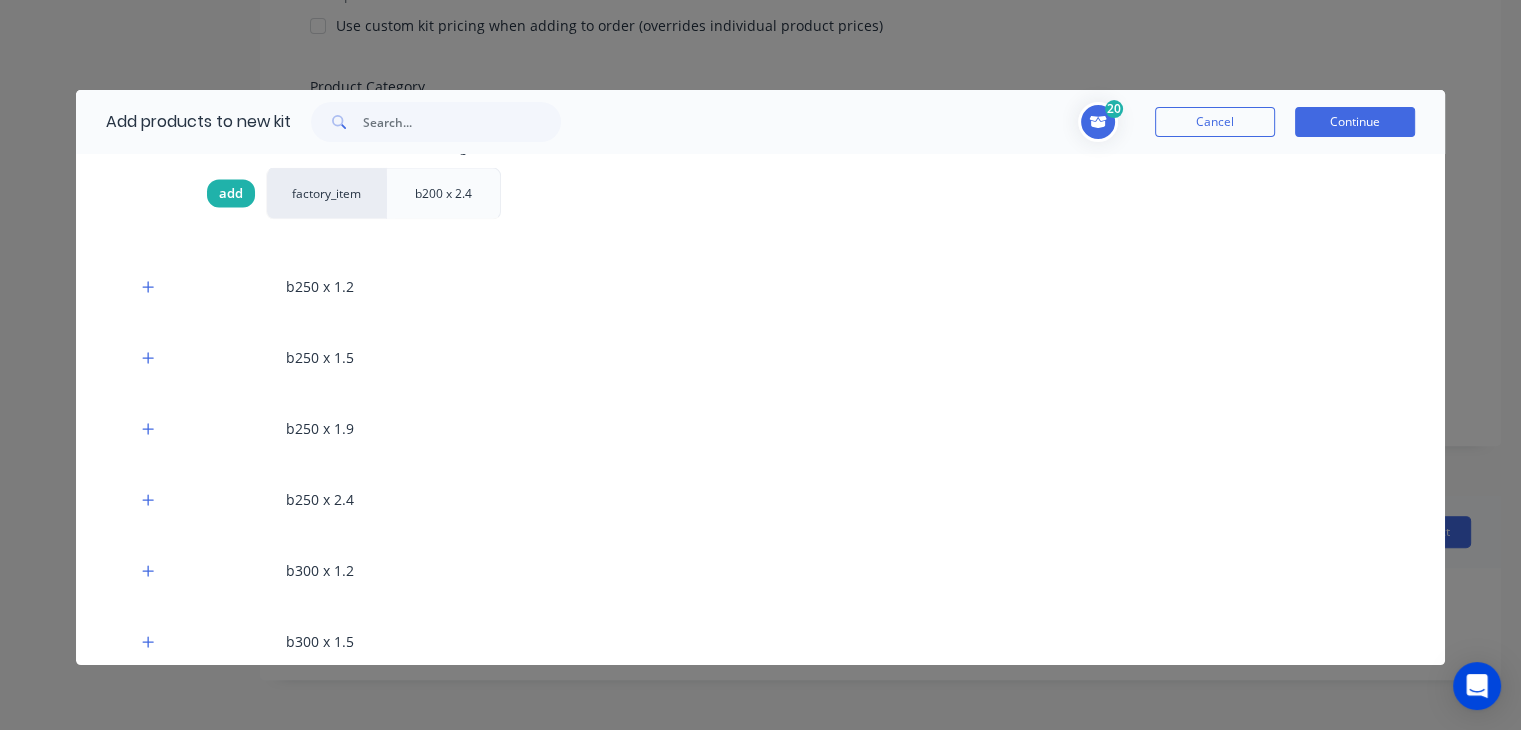 scroll, scrollTop: 4430, scrollLeft: 0, axis: vertical 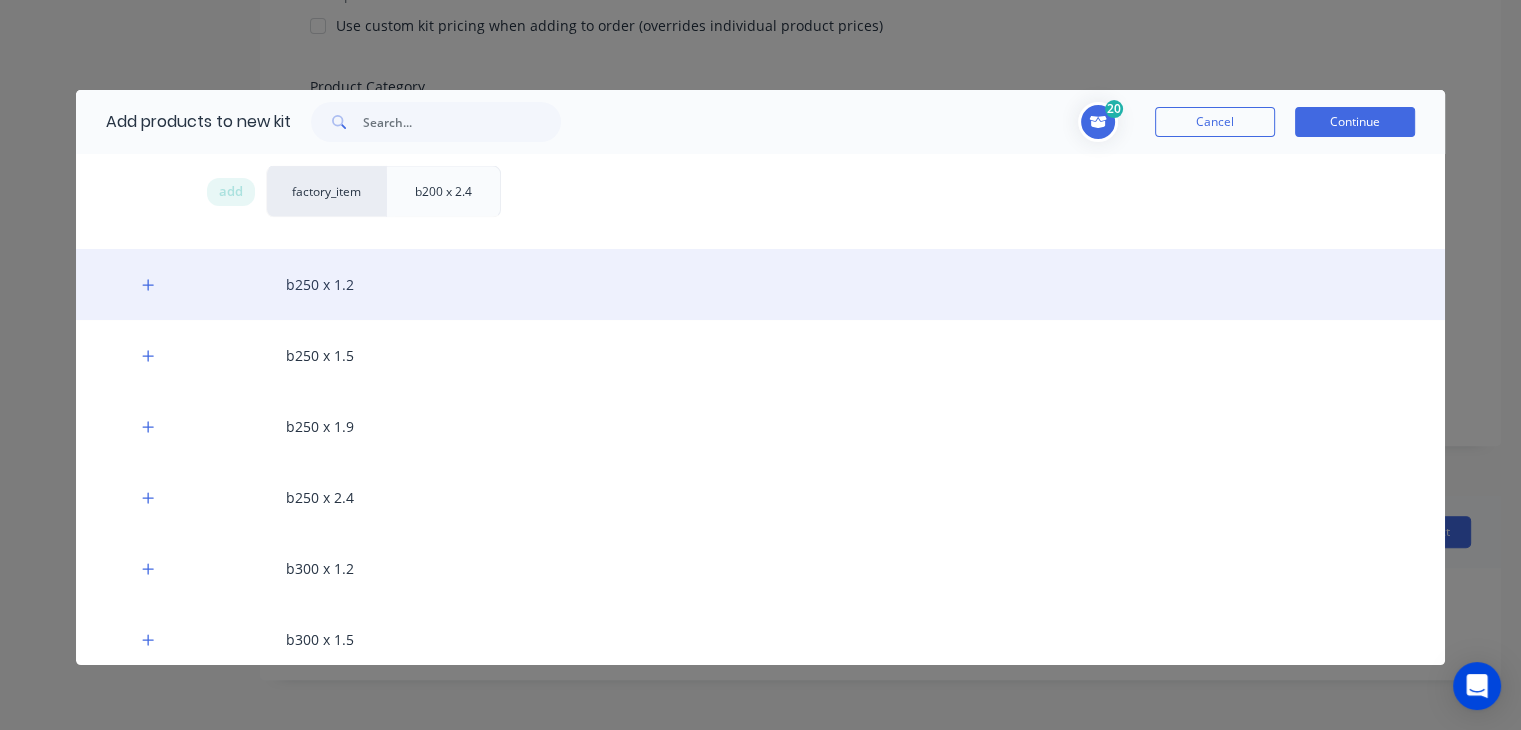 click on "b250 x 1.2" at bounding box center (760, 284) 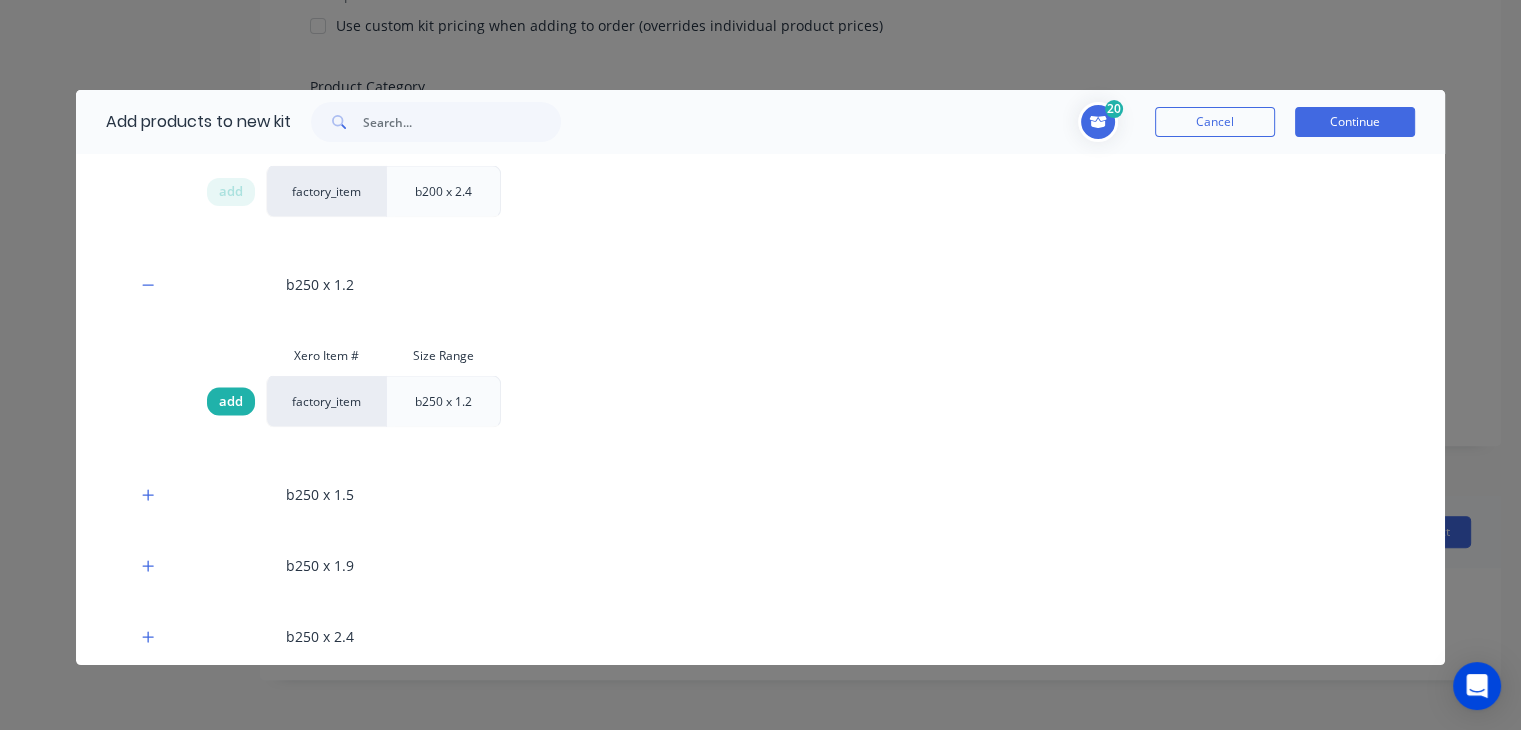 click on "add" at bounding box center (231, 402) 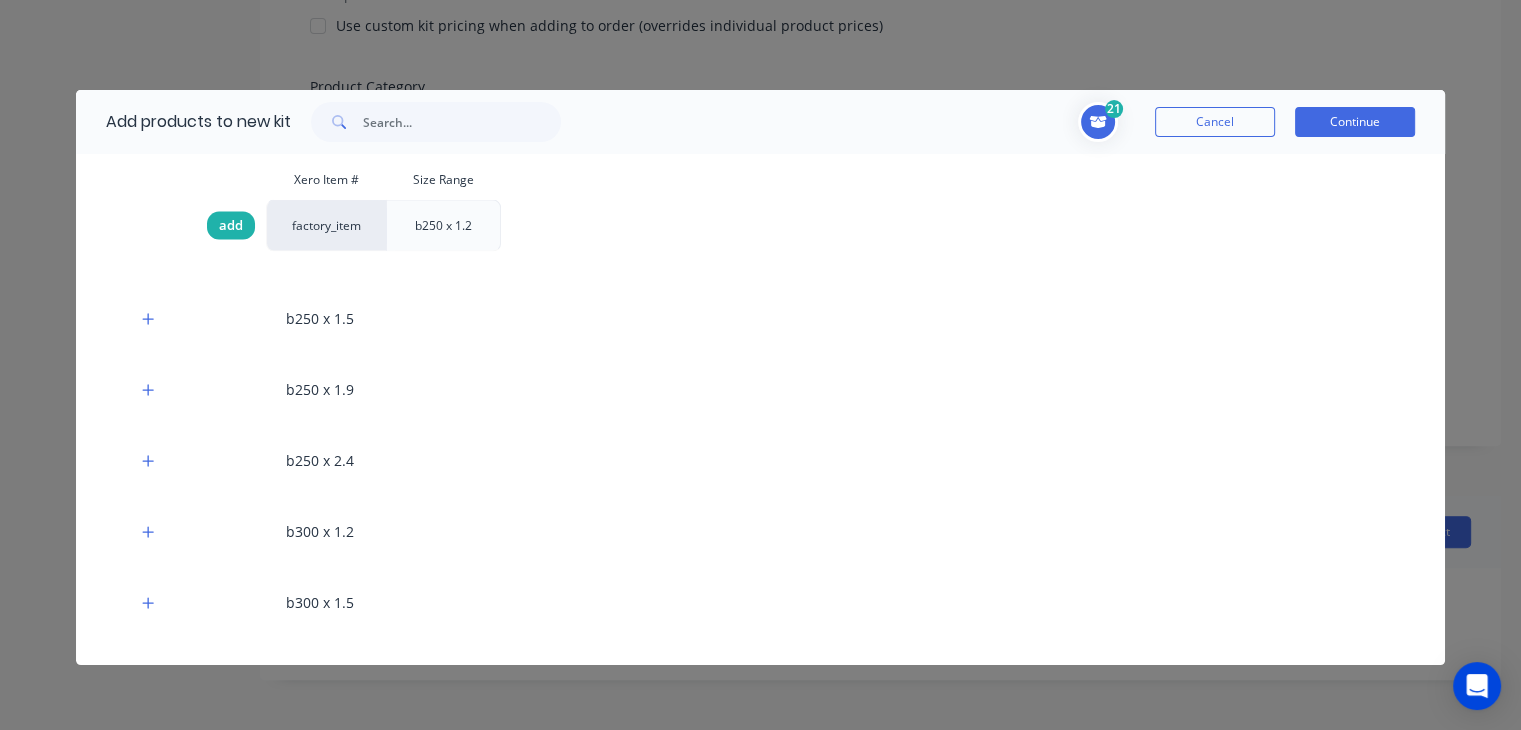 scroll, scrollTop: 4608, scrollLeft: 0, axis: vertical 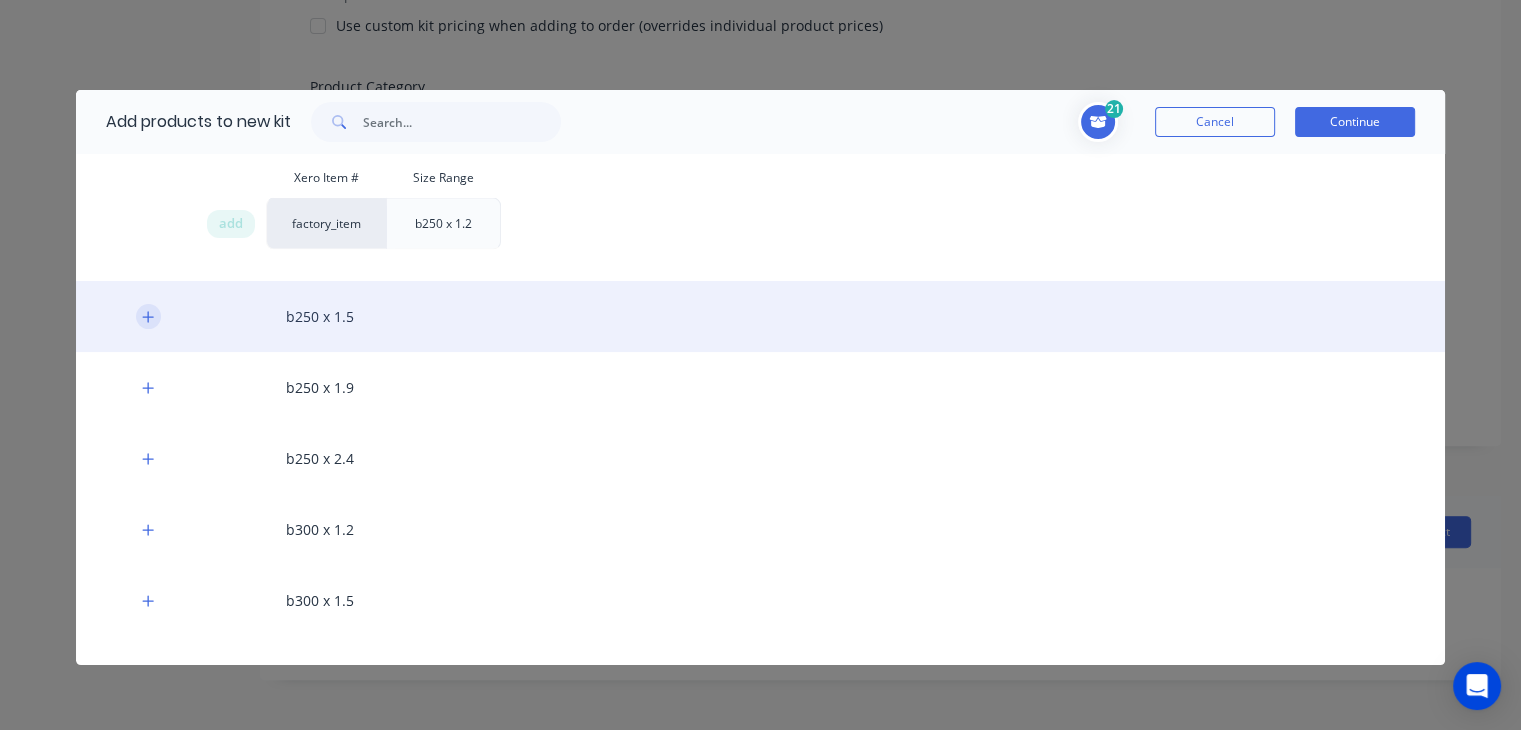 click 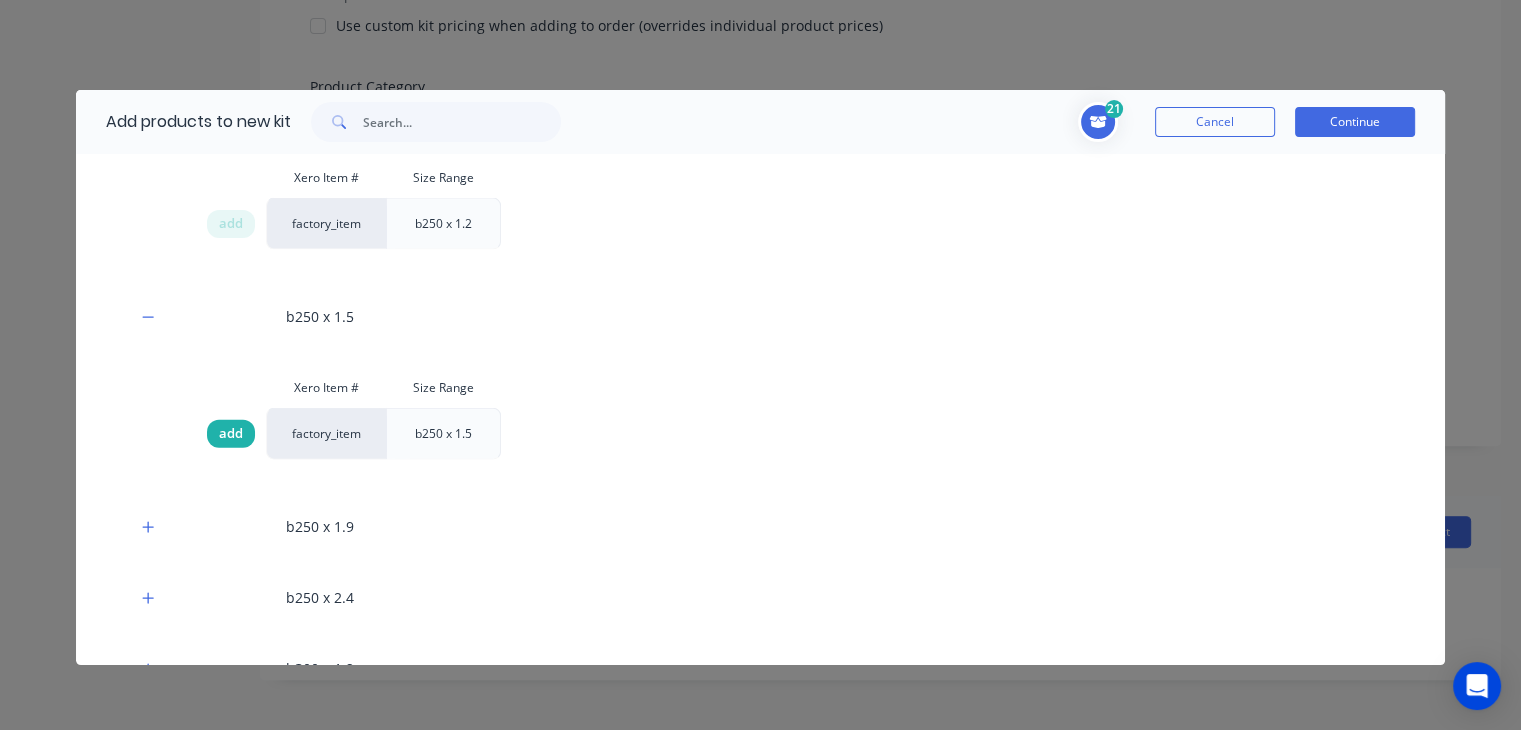click on "add" at bounding box center (231, 434) 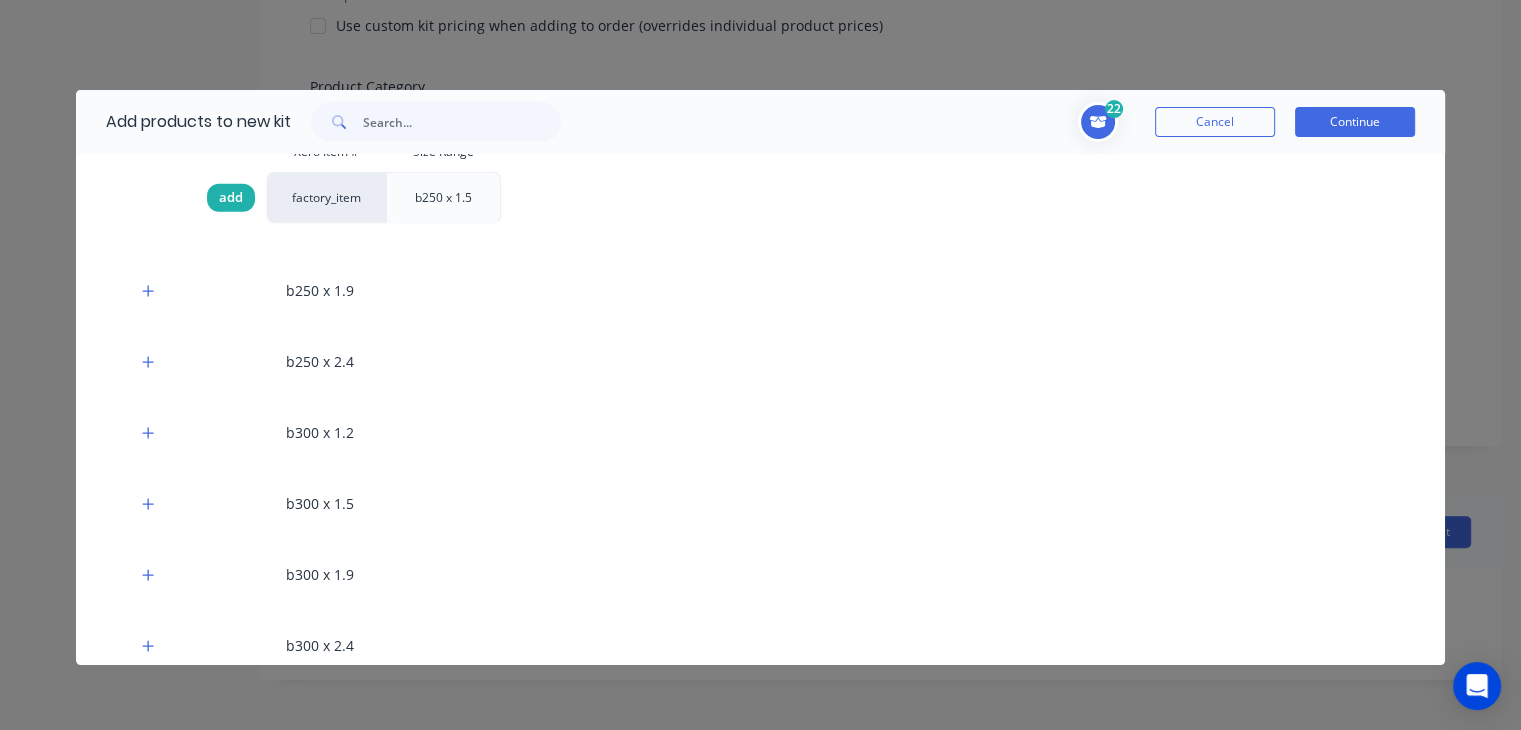 scroll, scrollTop: 4872, scrollLeft: 0, axis: vertical 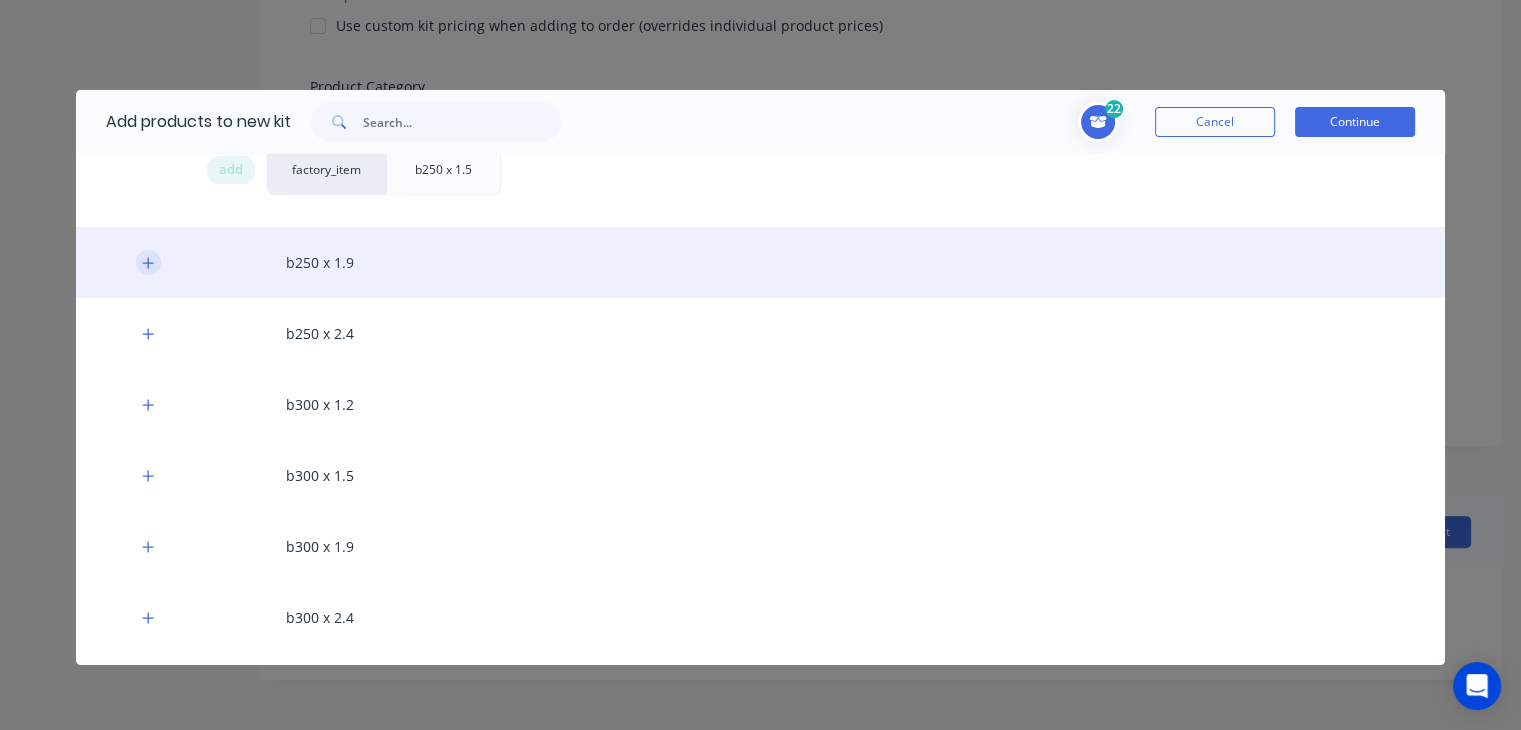 click at bounding box center [148, 262] 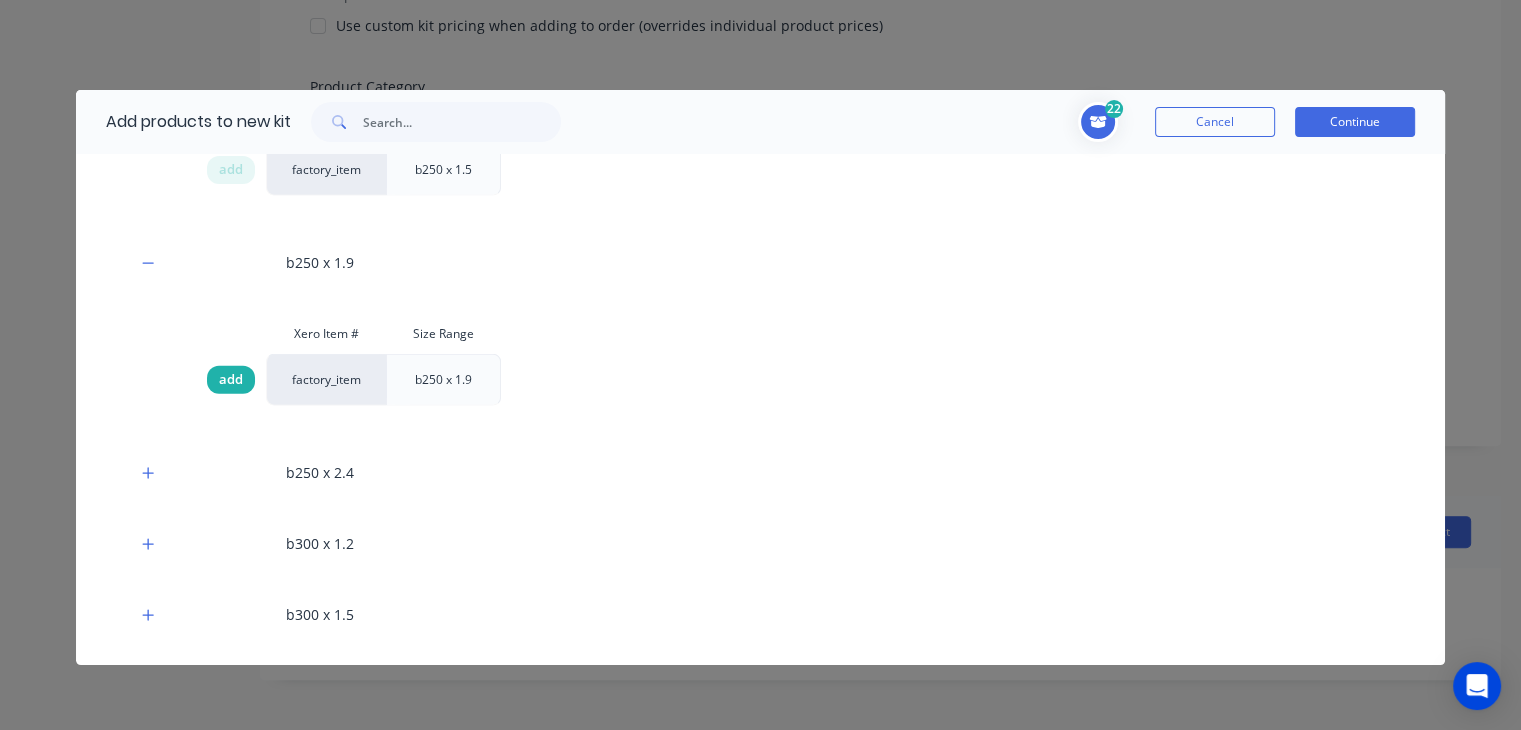 click on "add" at bounding box center [231, 380] 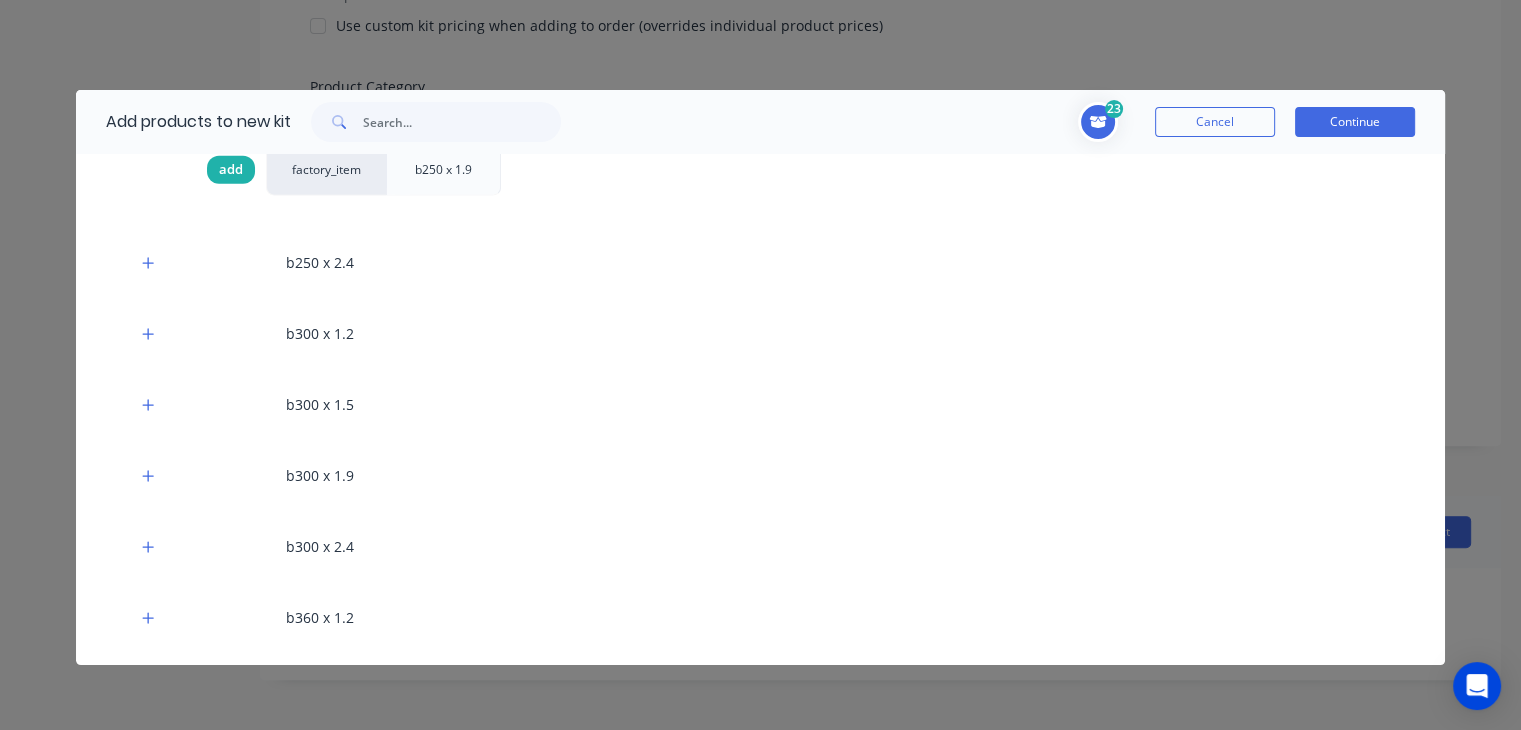 scroll, scrollTop: 5095, scrollLeft: 0, axis: vertical 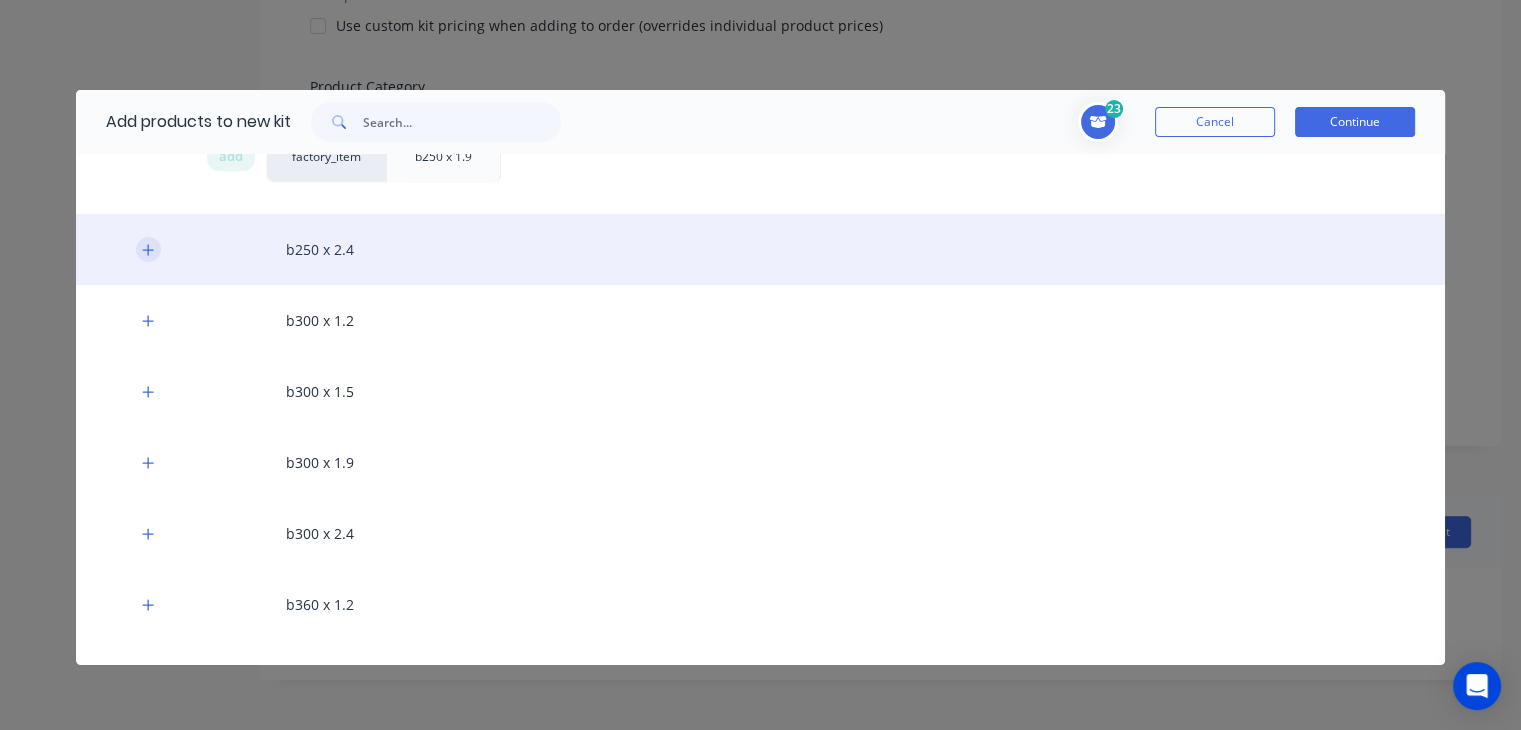 click 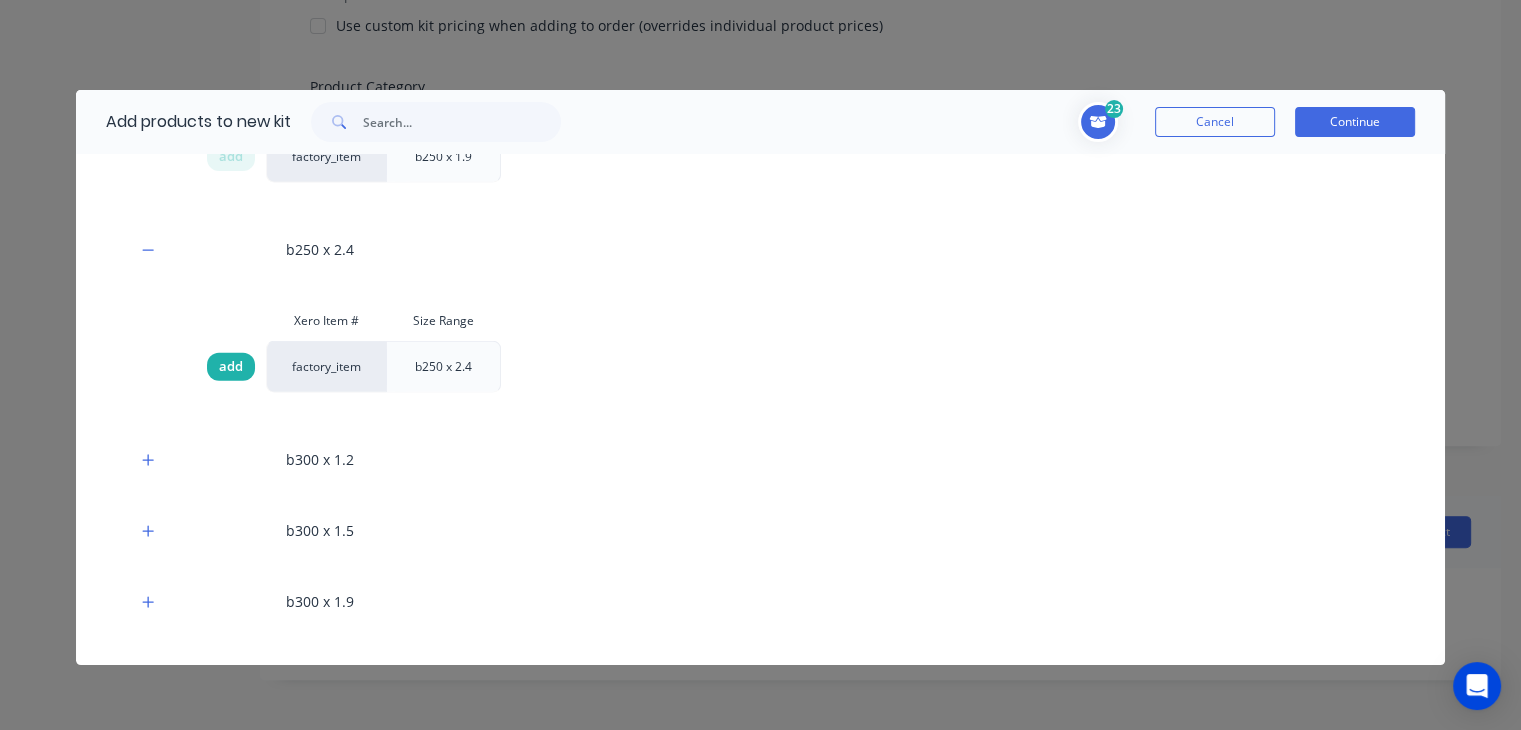 click on "add" at bounding box center (231, 367) 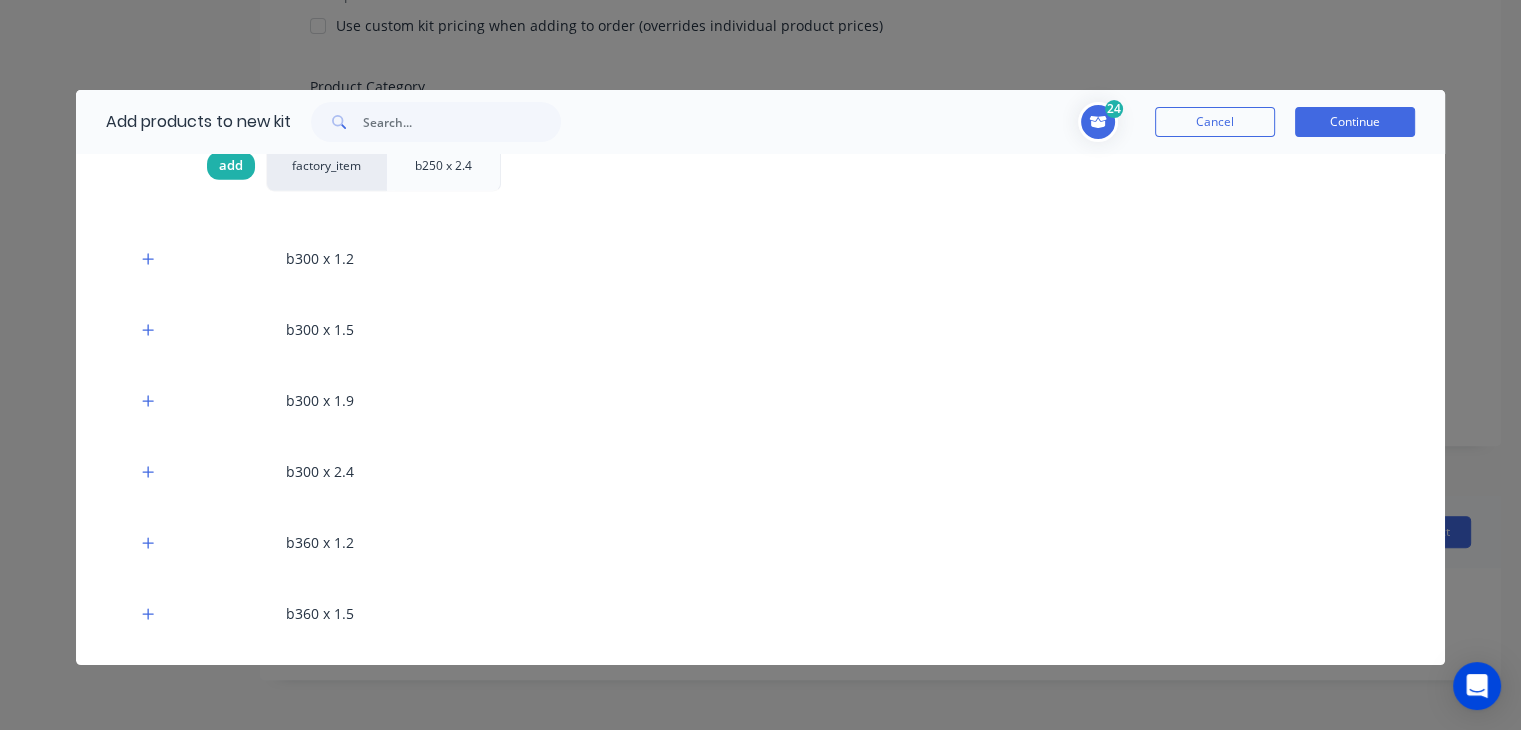 scroll, scrollTop: 5316, scrollLeft: 0, axis: vertical 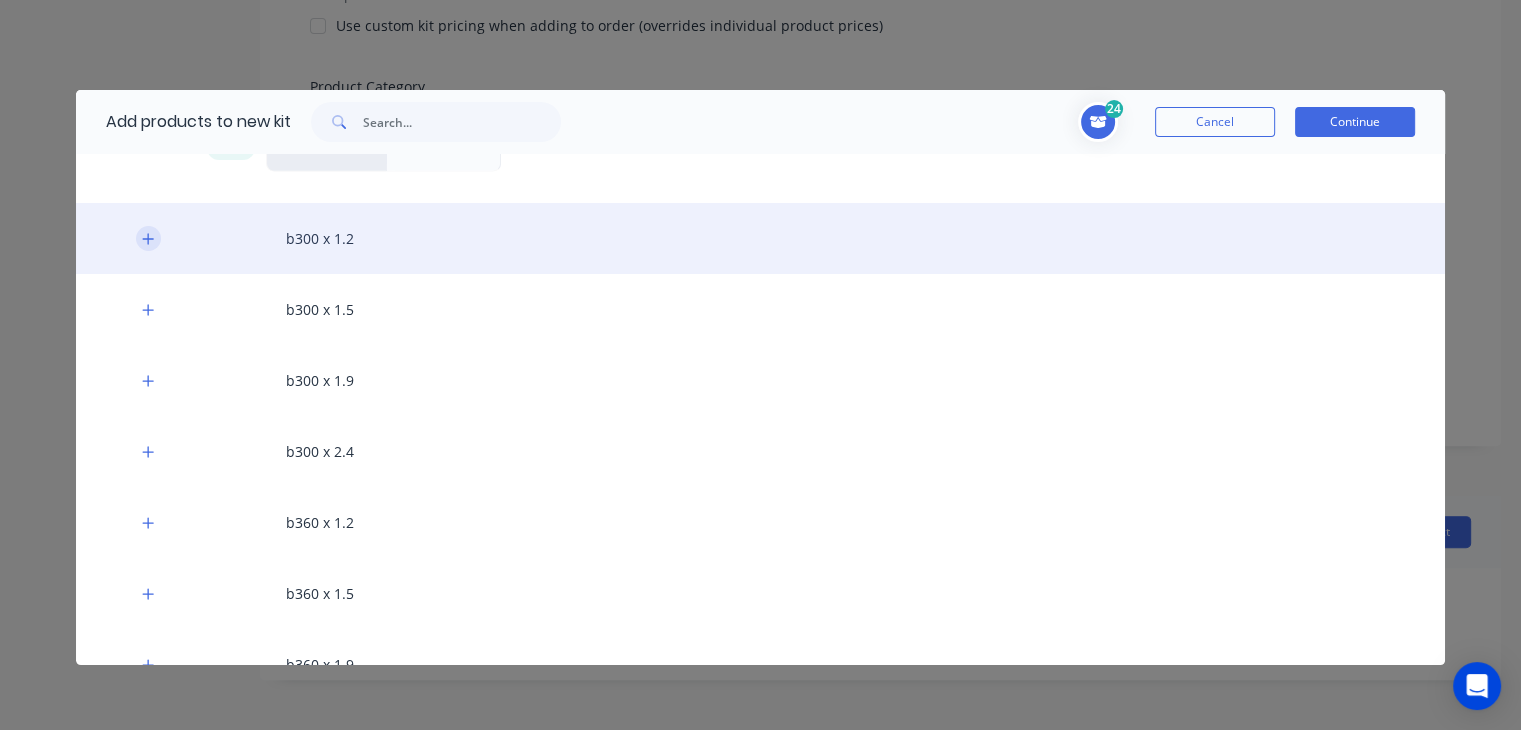 click 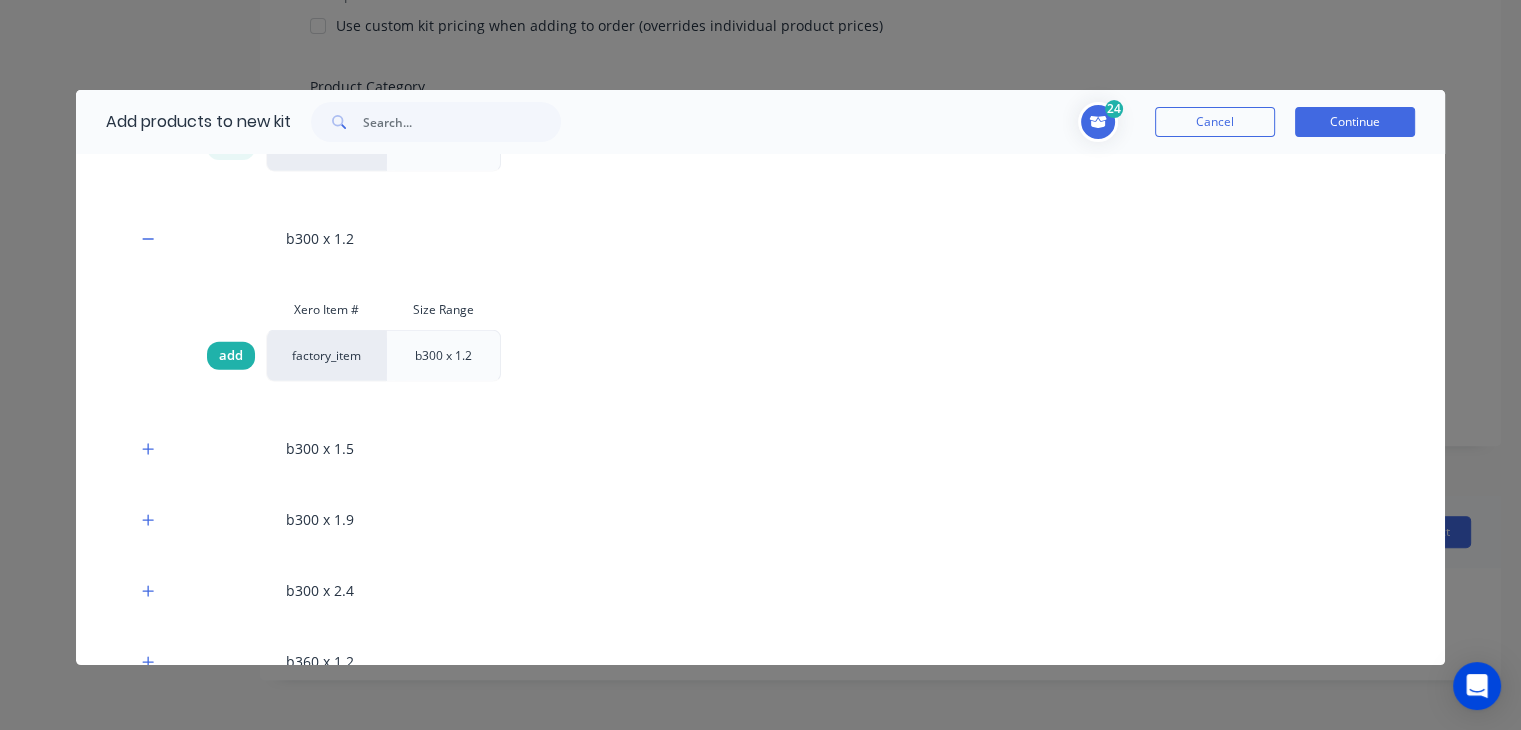 click on "add" at bounding box center (231, 356) 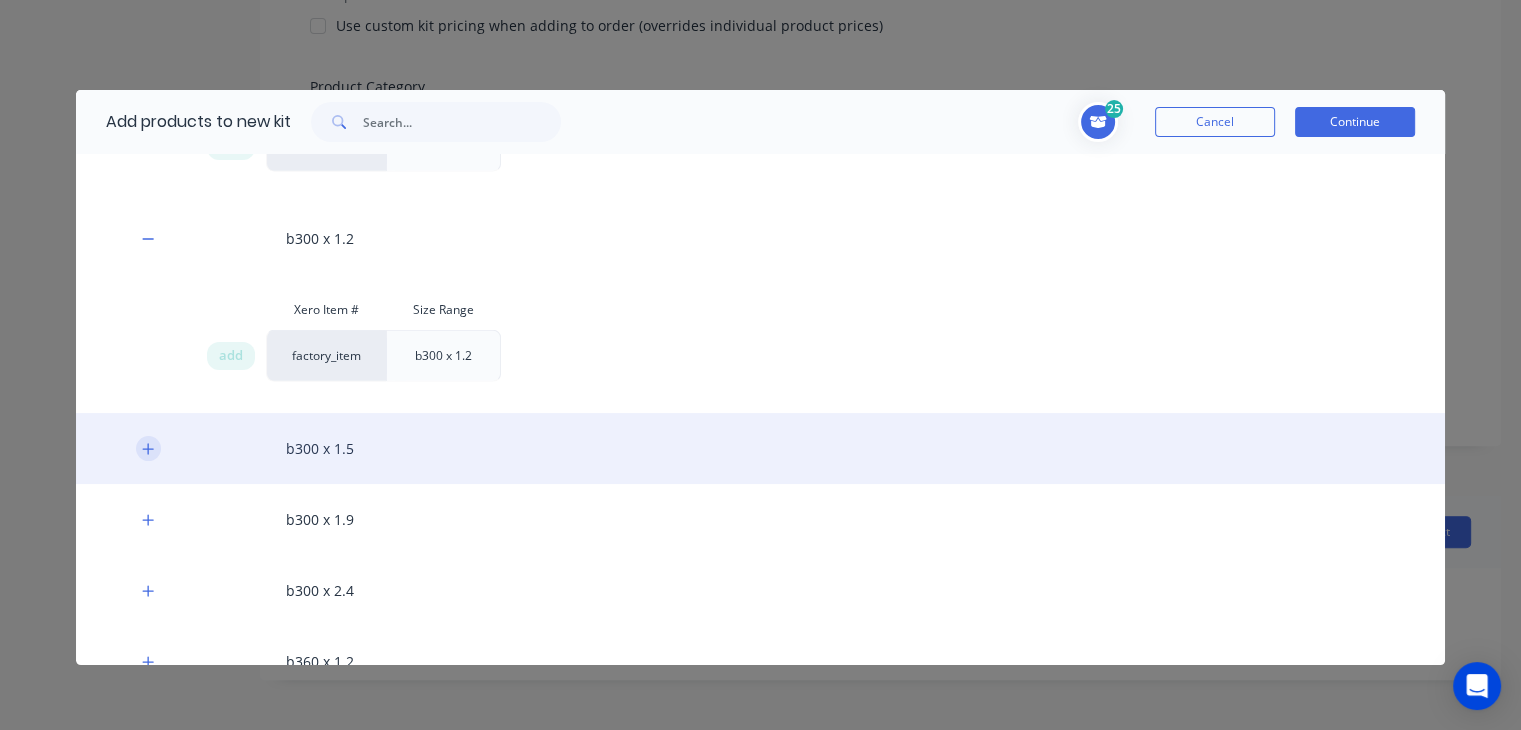 click 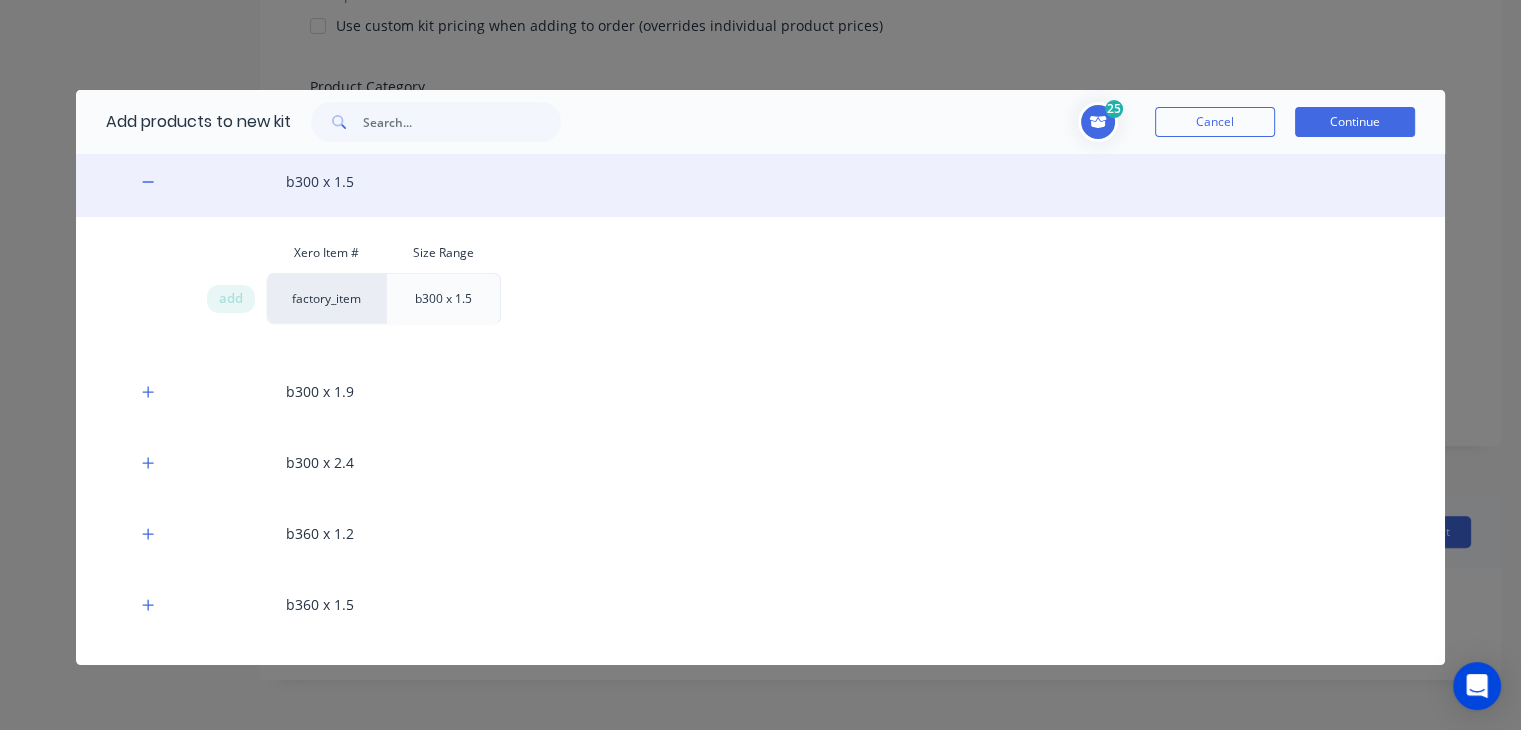 scroll, scrollTop: 5588, scrollLeft: 0, axis: vertical 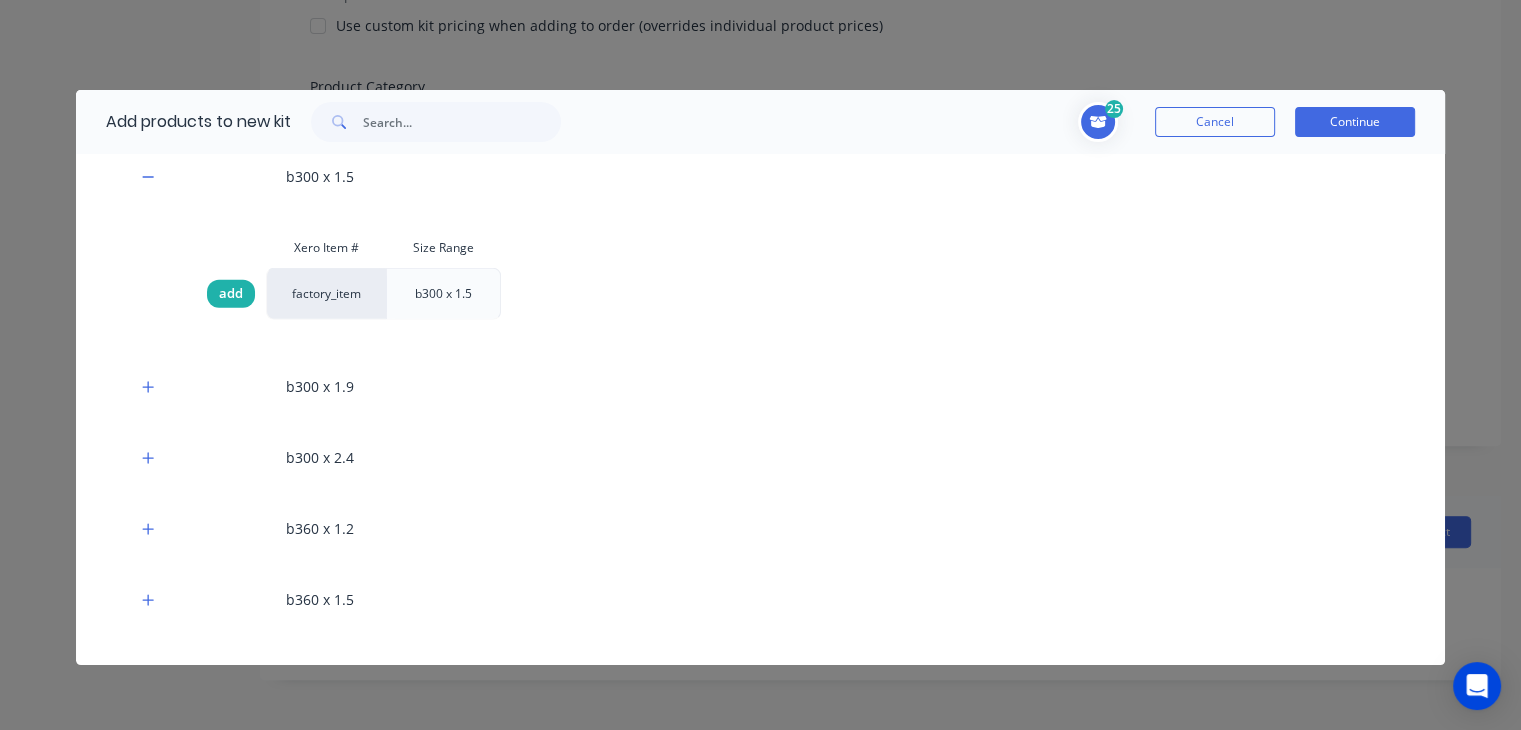click on "add" at bounding box center (231, 294) 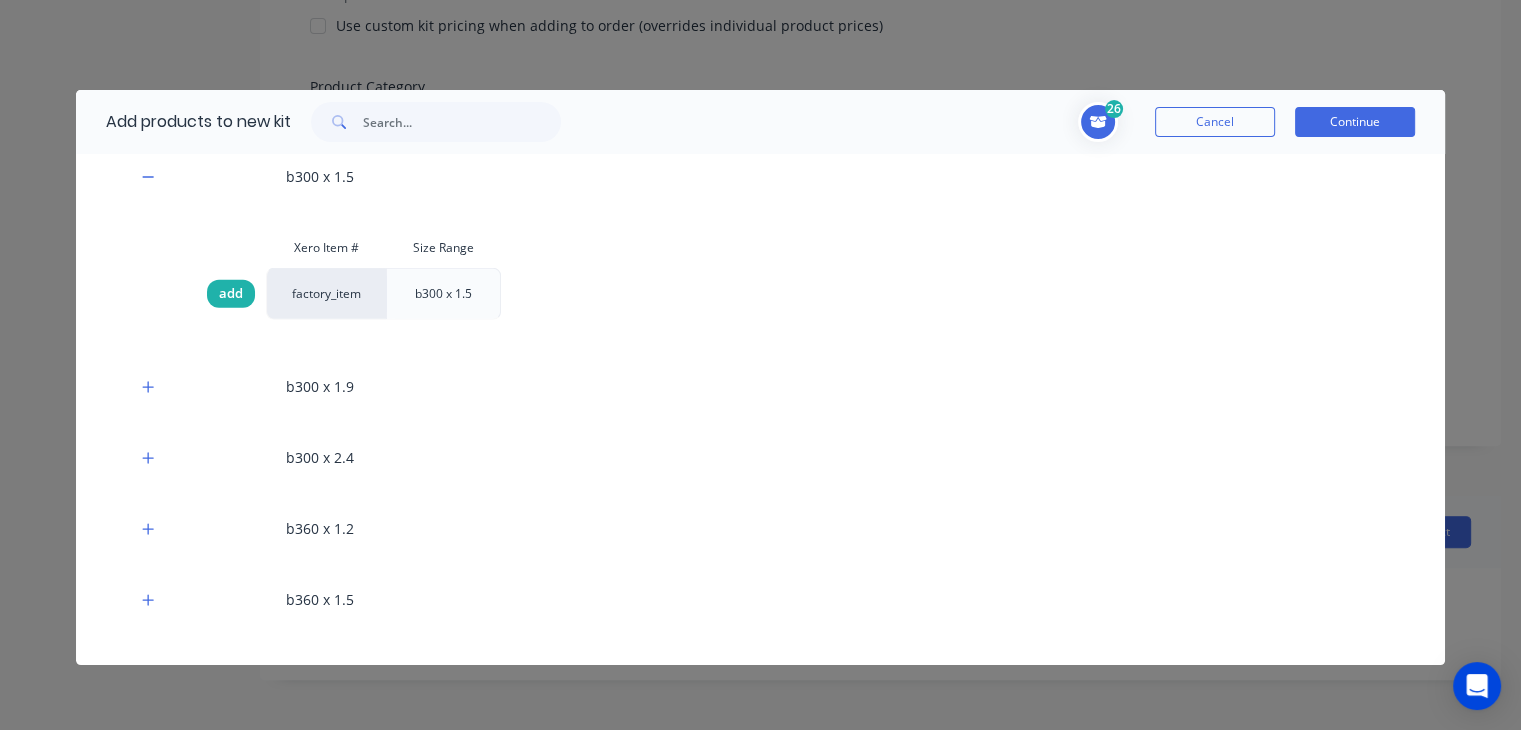 scroll, scrollTop: 5689, scrollLeft: 0, axis: vertical 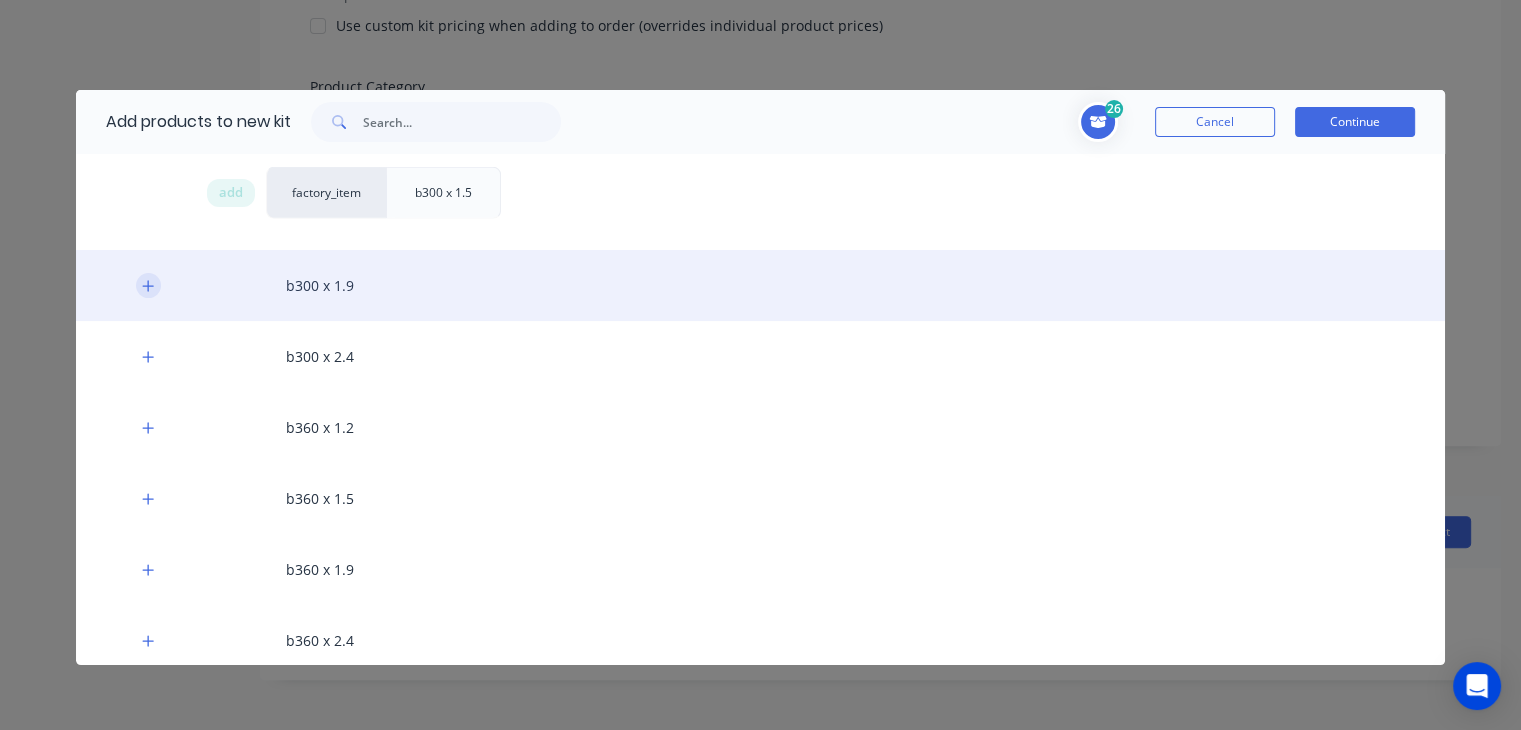 click 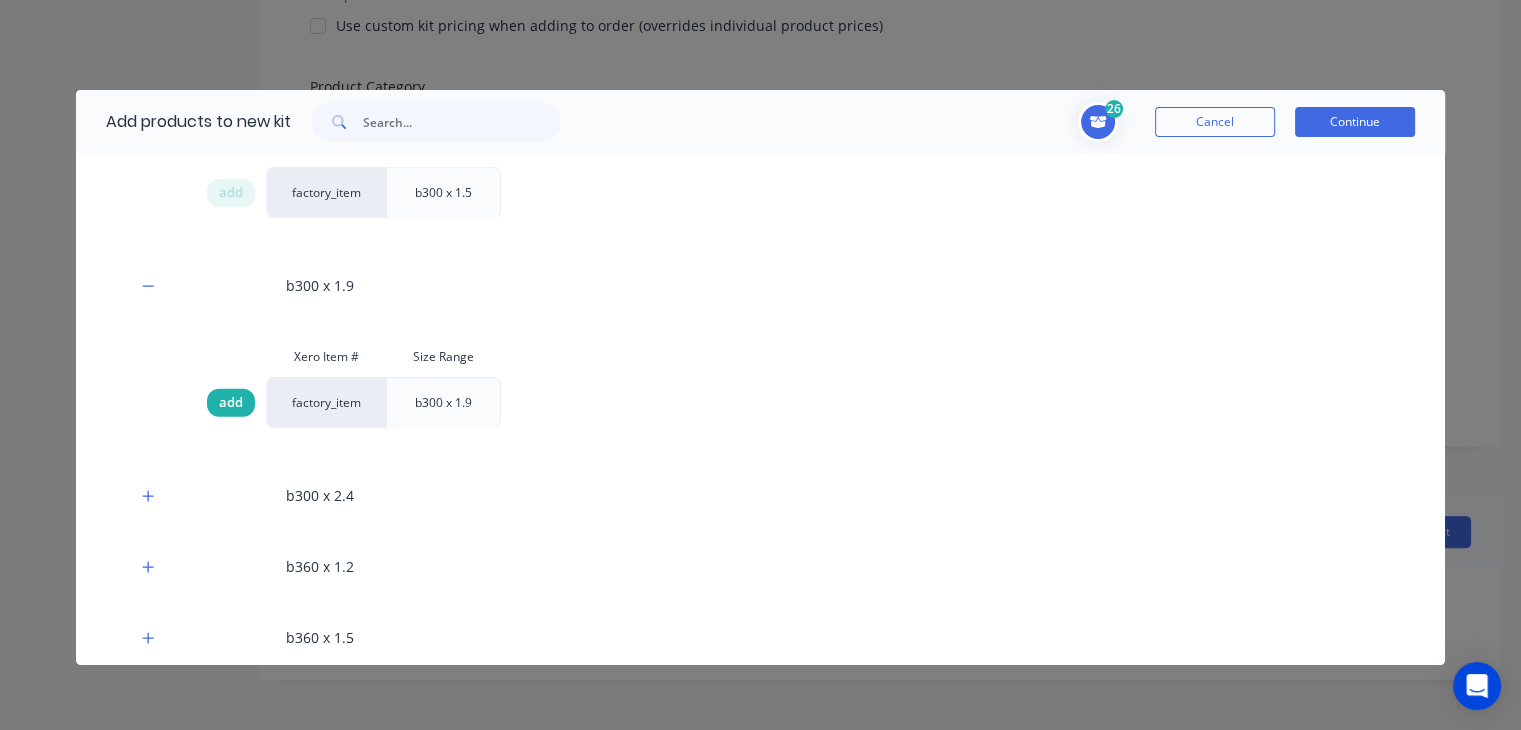 click on "add" at bounding box center [231, 403] 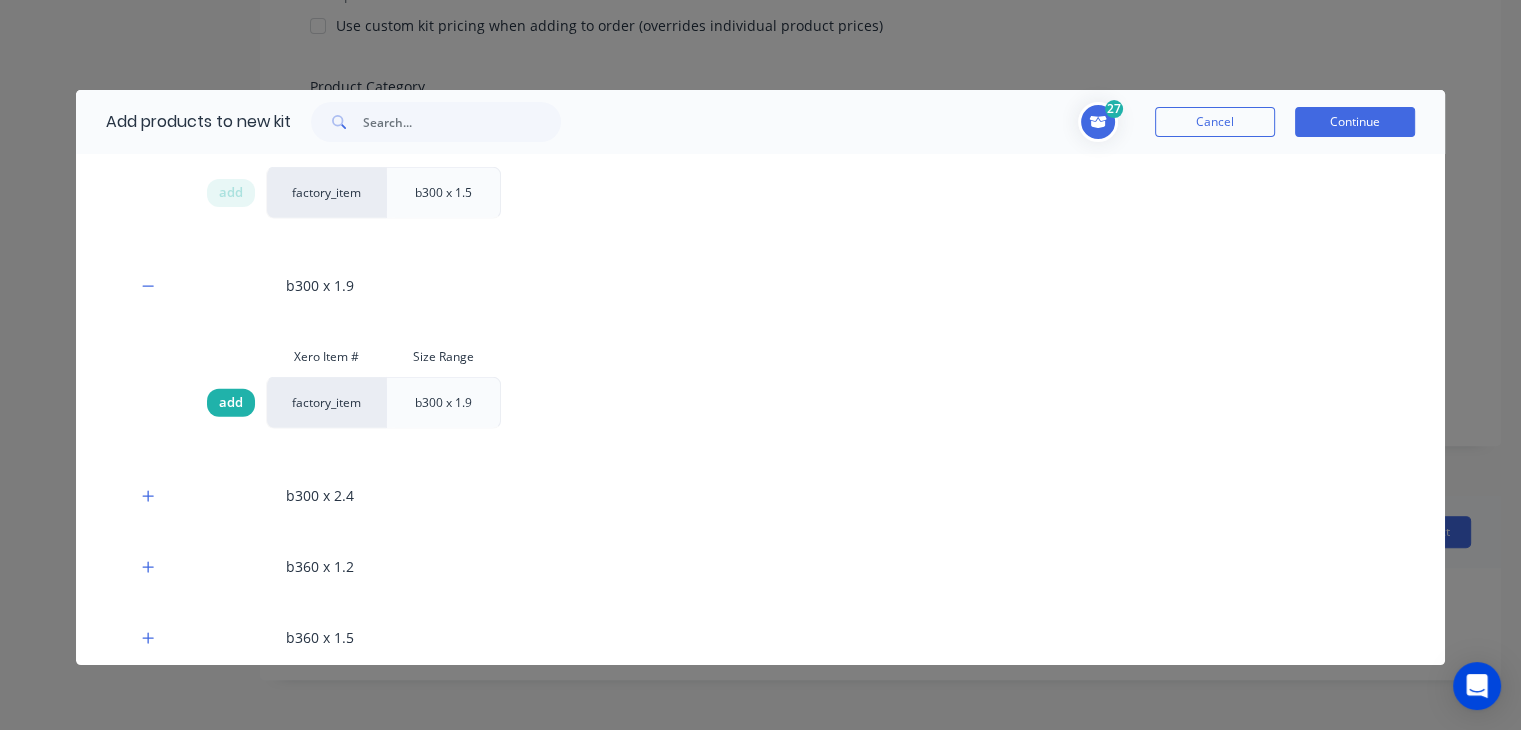 scroll, scrollTop: 5828, scrollLeft: 0, axis: vertical 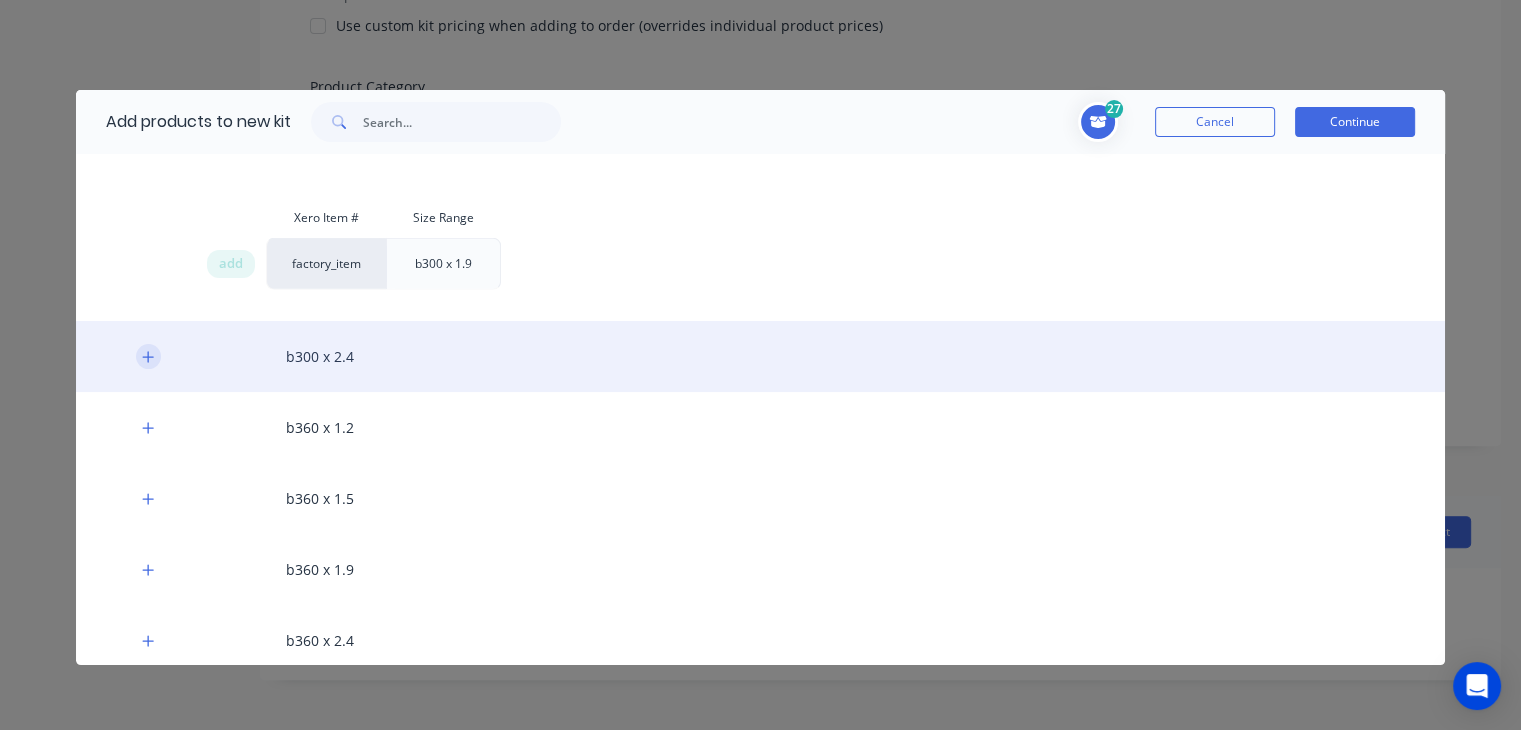 click 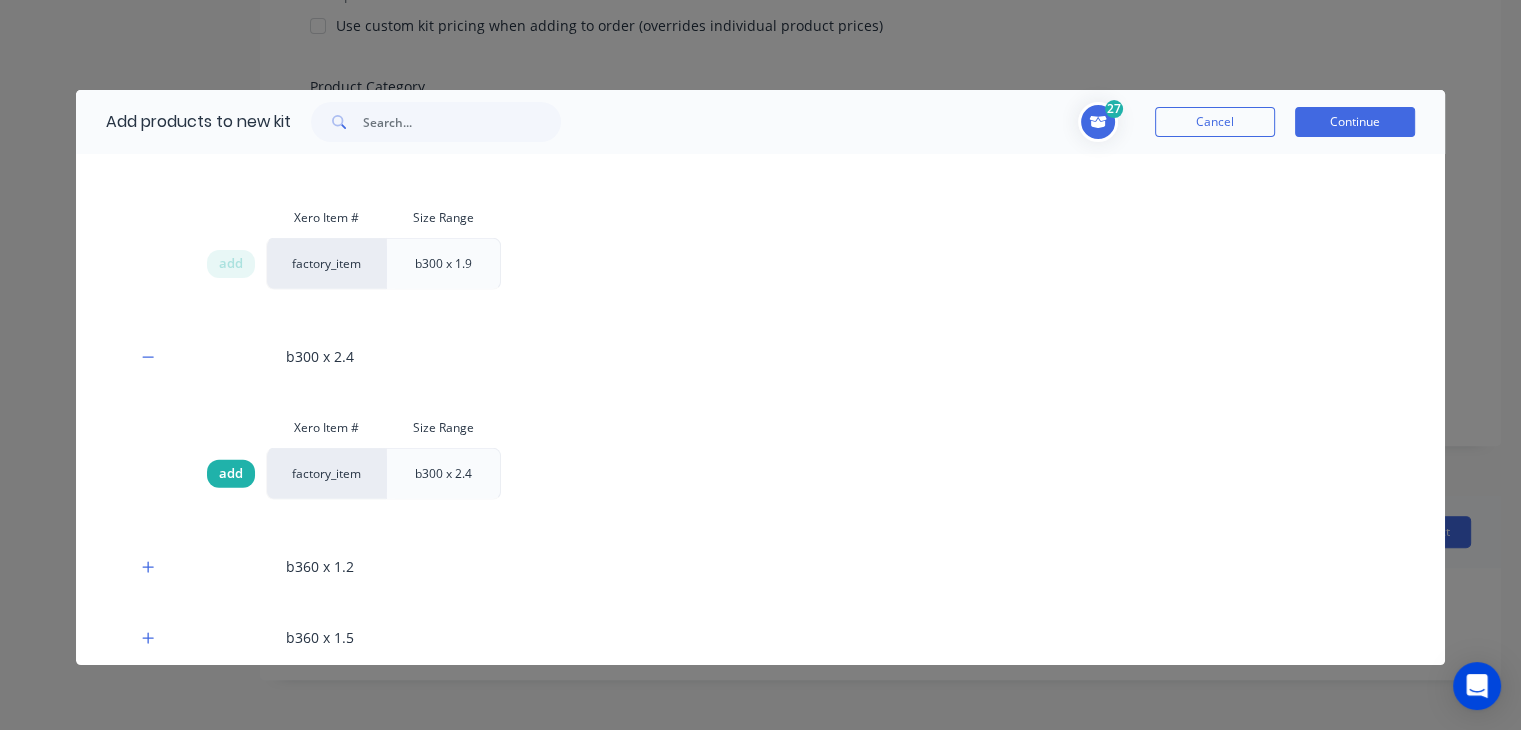click on "add" at bounding box center [231, 474] 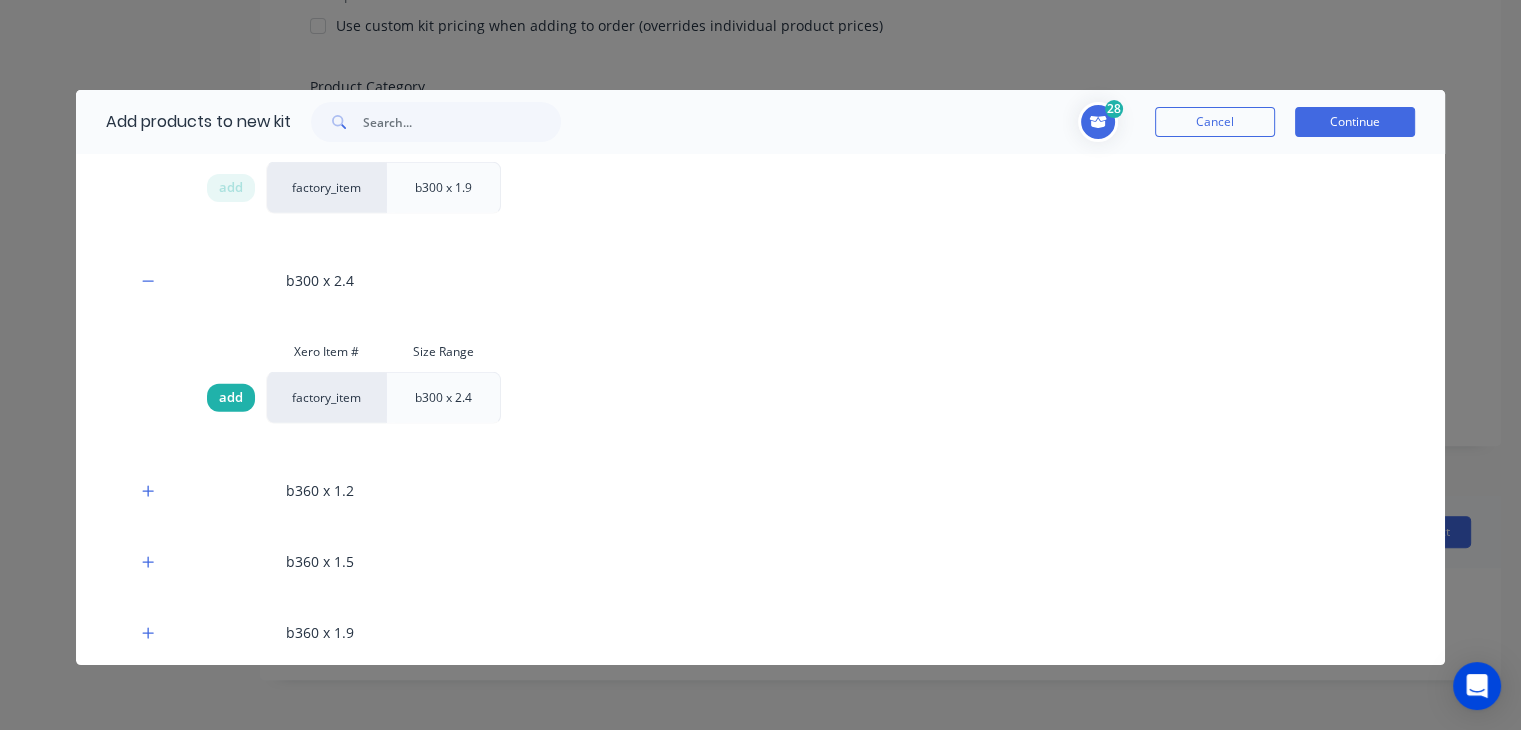 scroll, scrollTop: 5967, scrollLeft: 0, axis: vertical 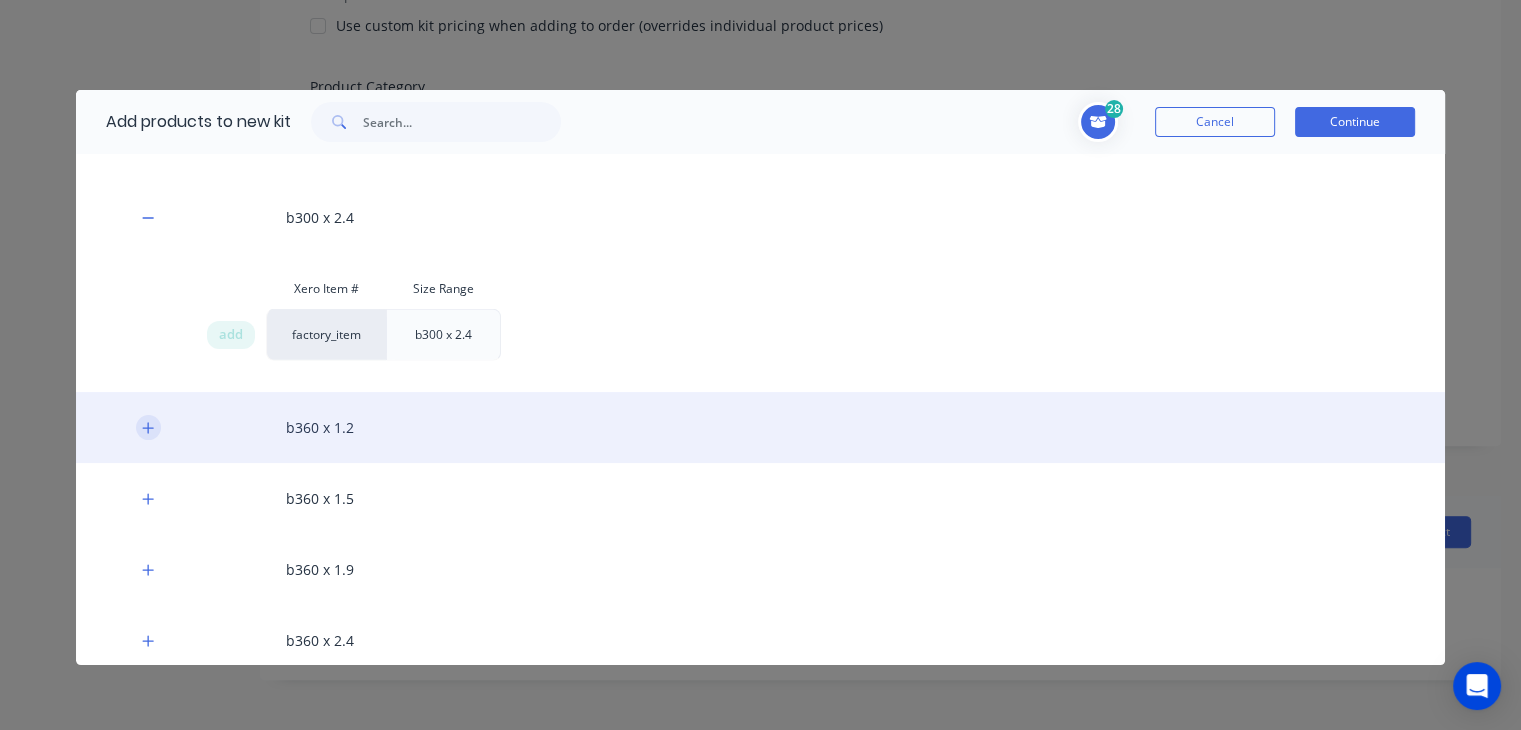 click 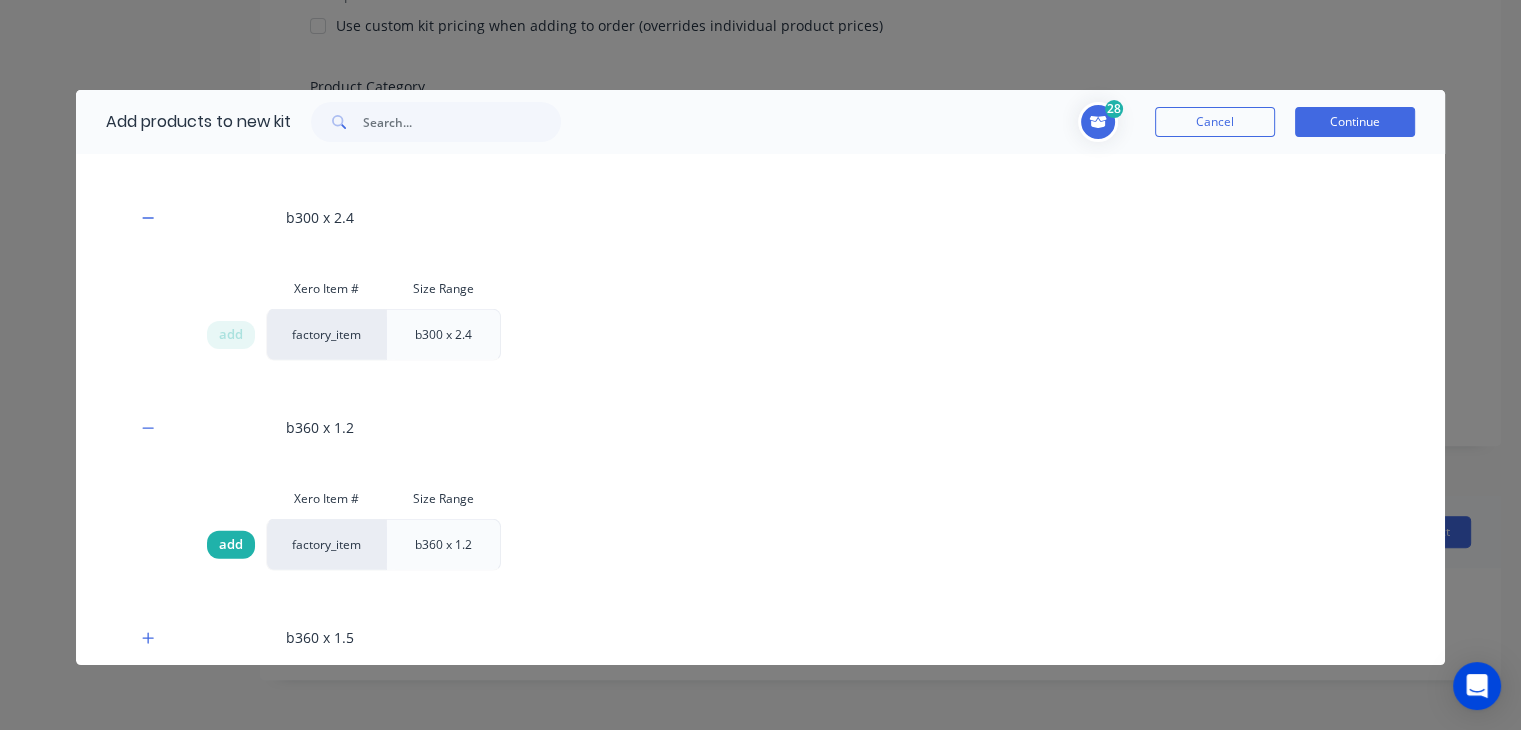 click on "add" at bounding box center [231, 545] 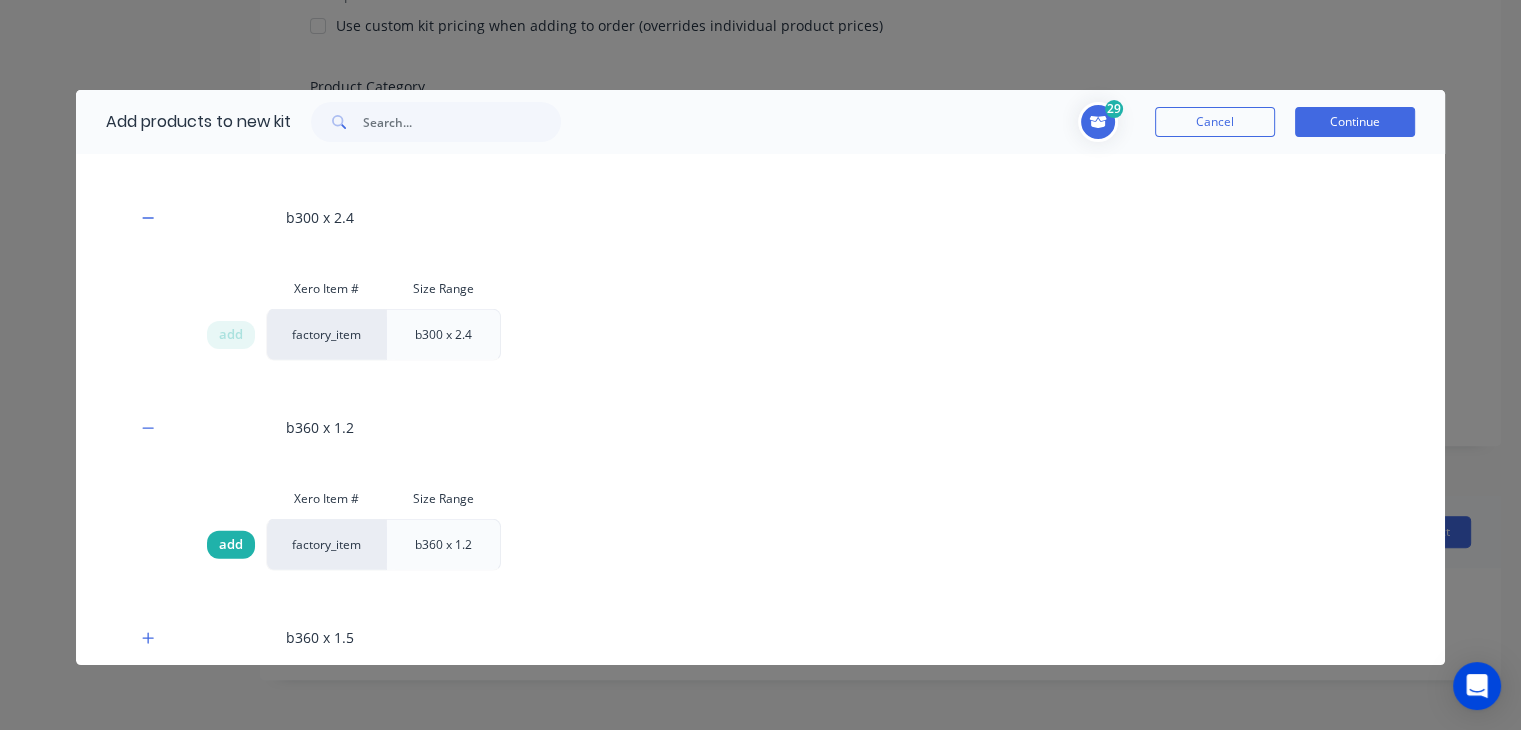 scroll, scrollTop: 6105, scrollLeft: 0, axis: vertical 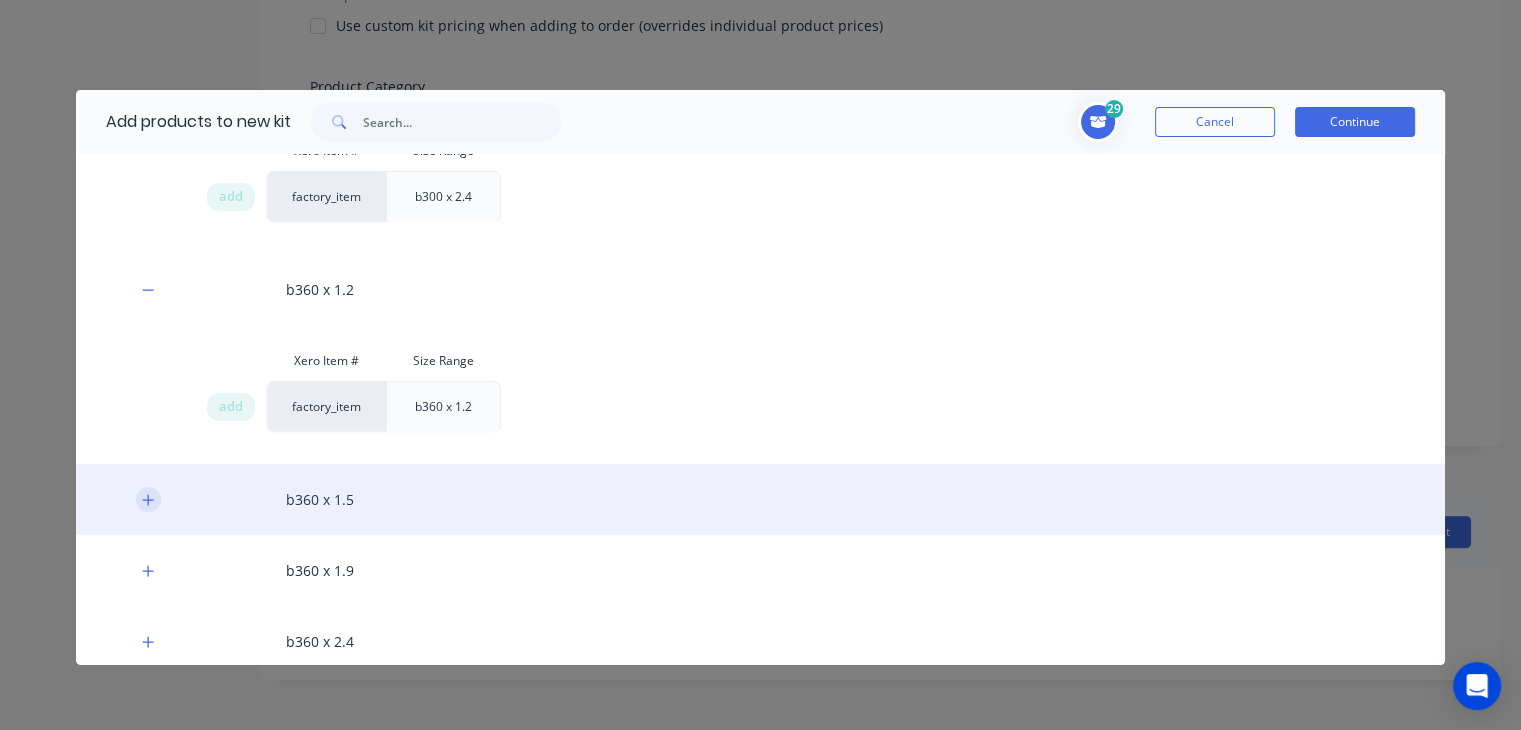 click at bounding box center [148, 499] 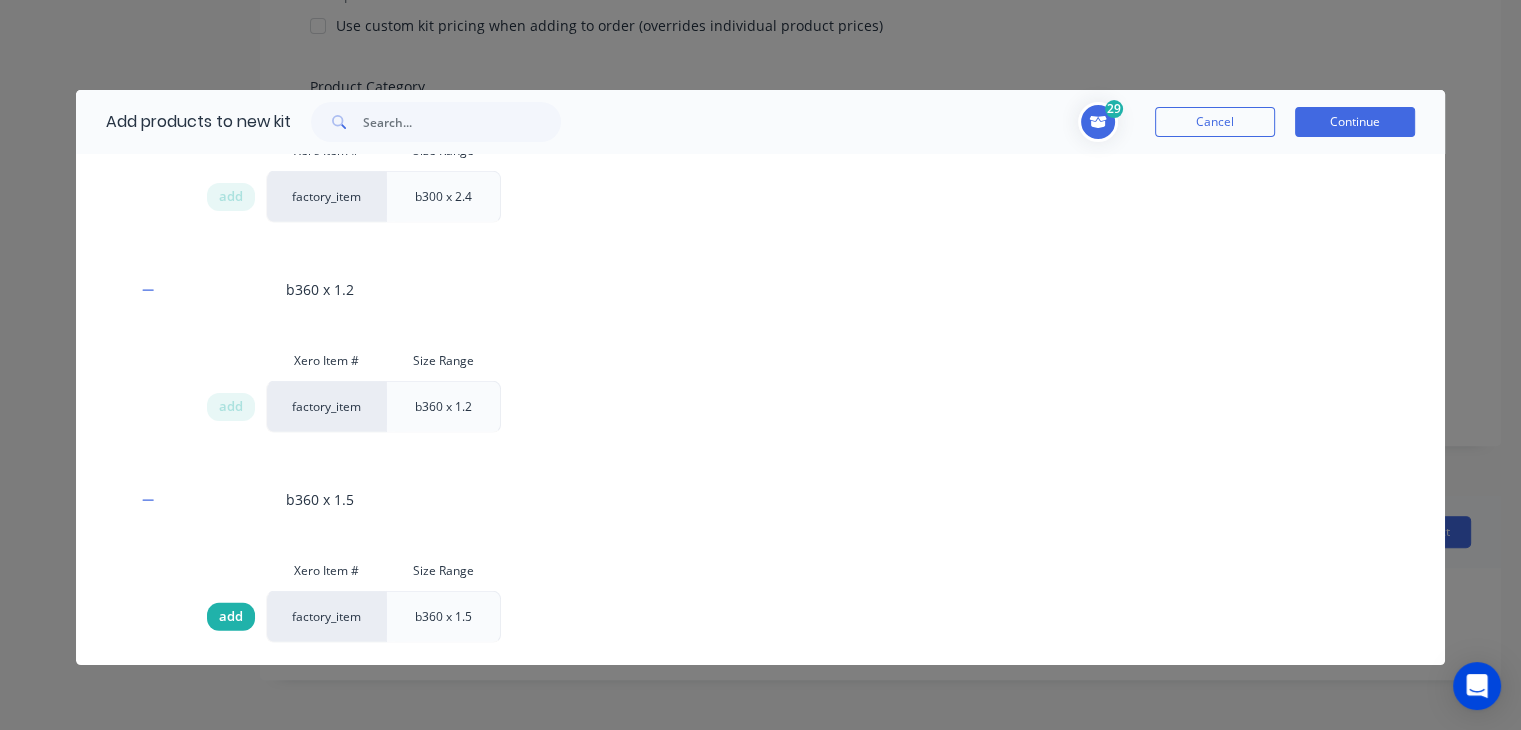 click on "add" at bounding box center (231, 617) 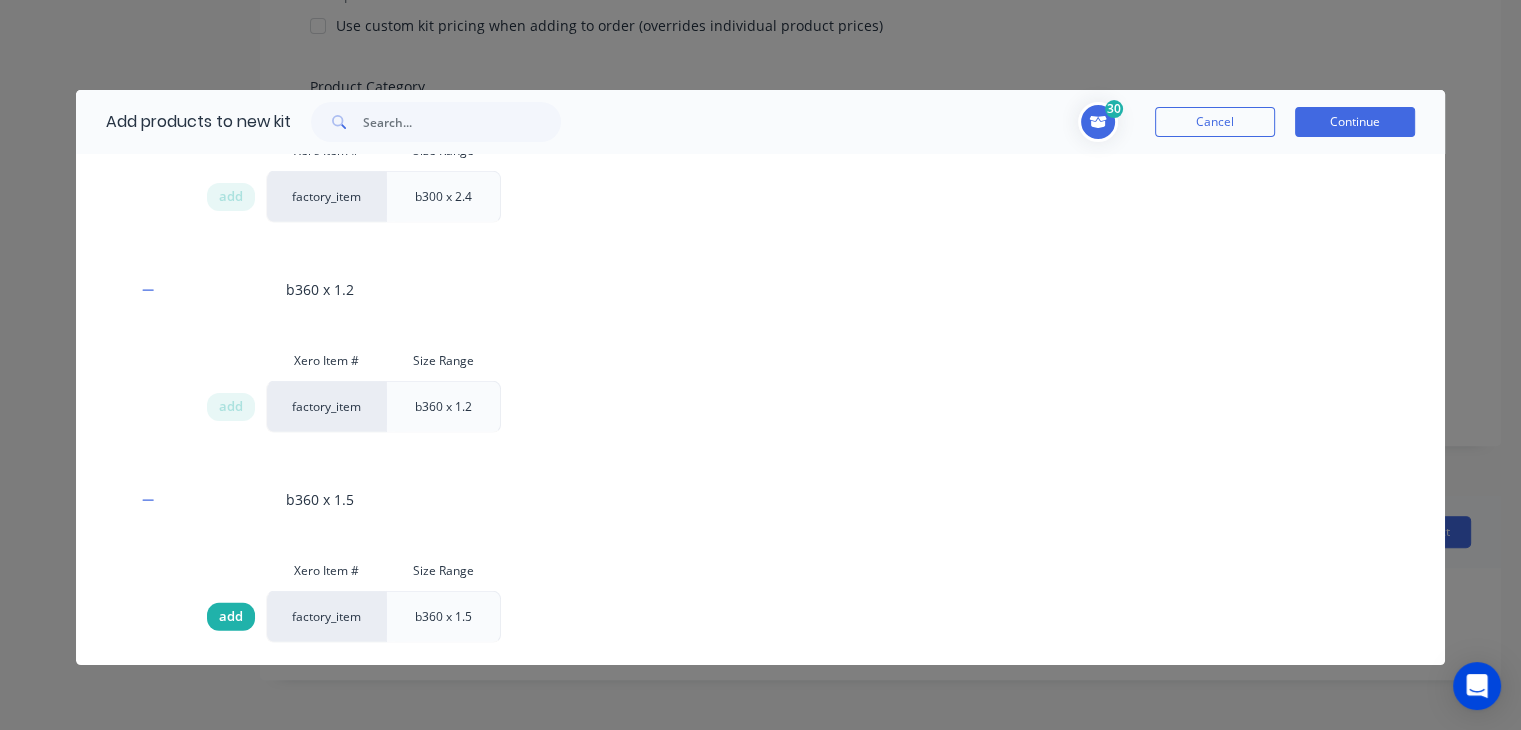 scroll, scrollTop: 6244, scrollLeft: 0, axis: vertical 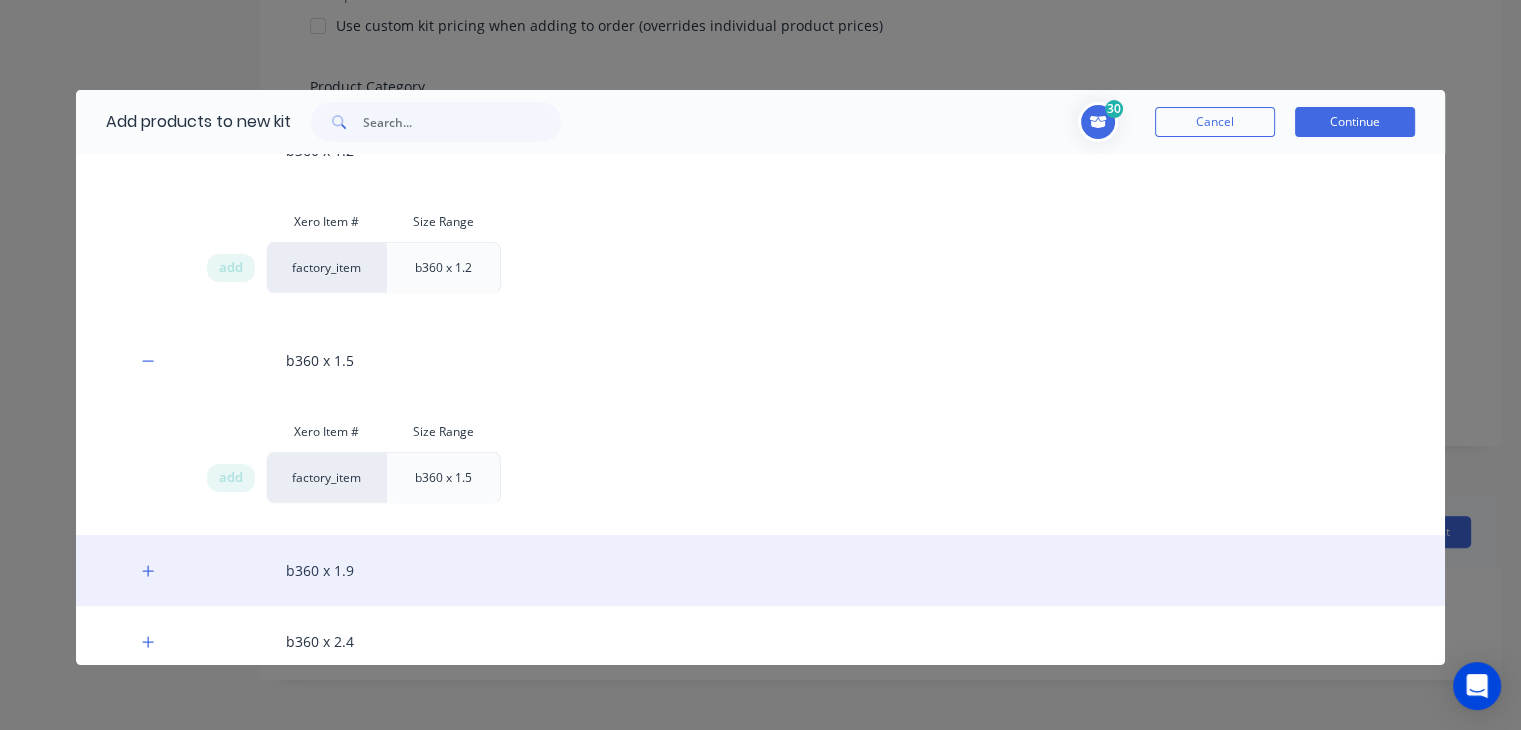 click on "b360 x 1.9" at bounding box center (760, 570) 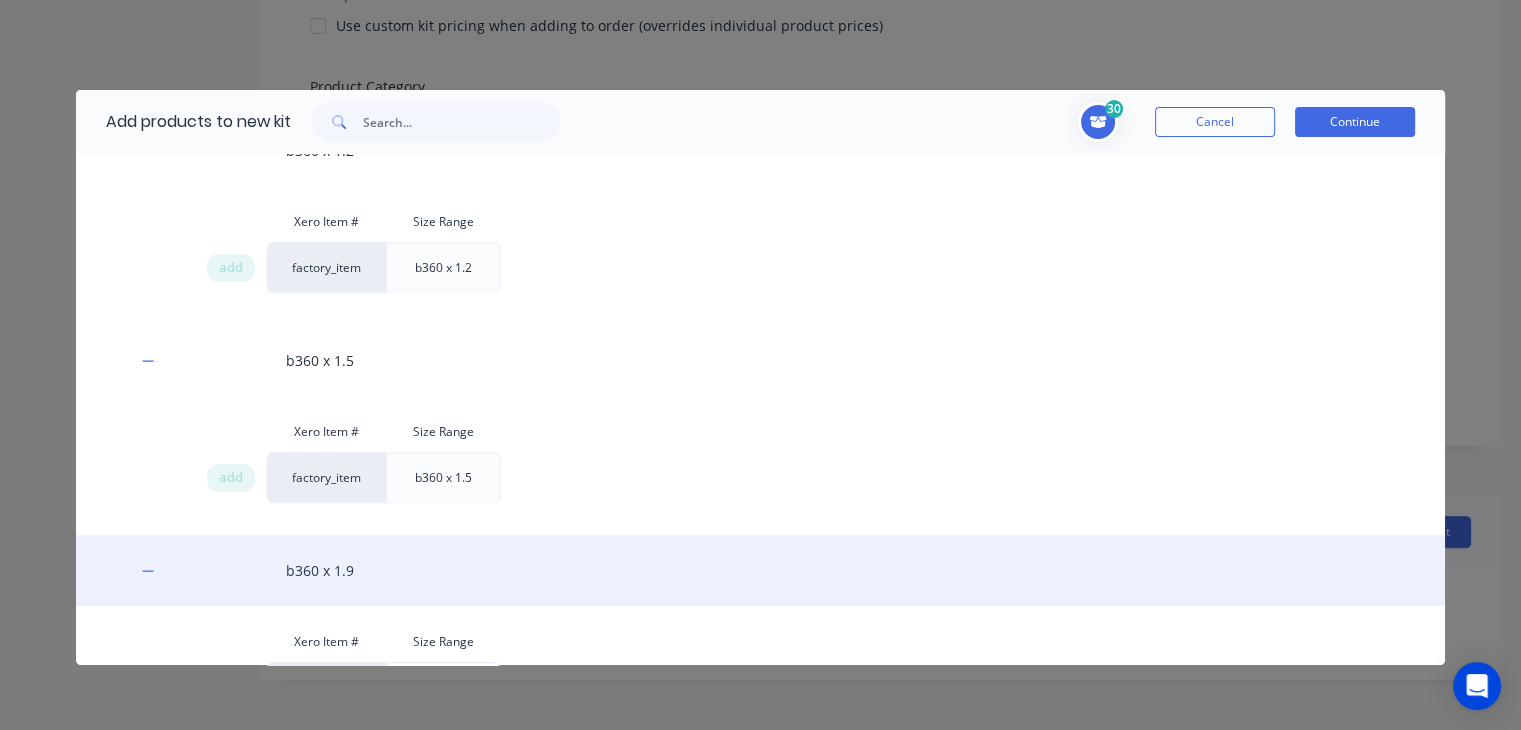 scroll, scrollTop: 6383, scrollLeft: 0, axis: vertical 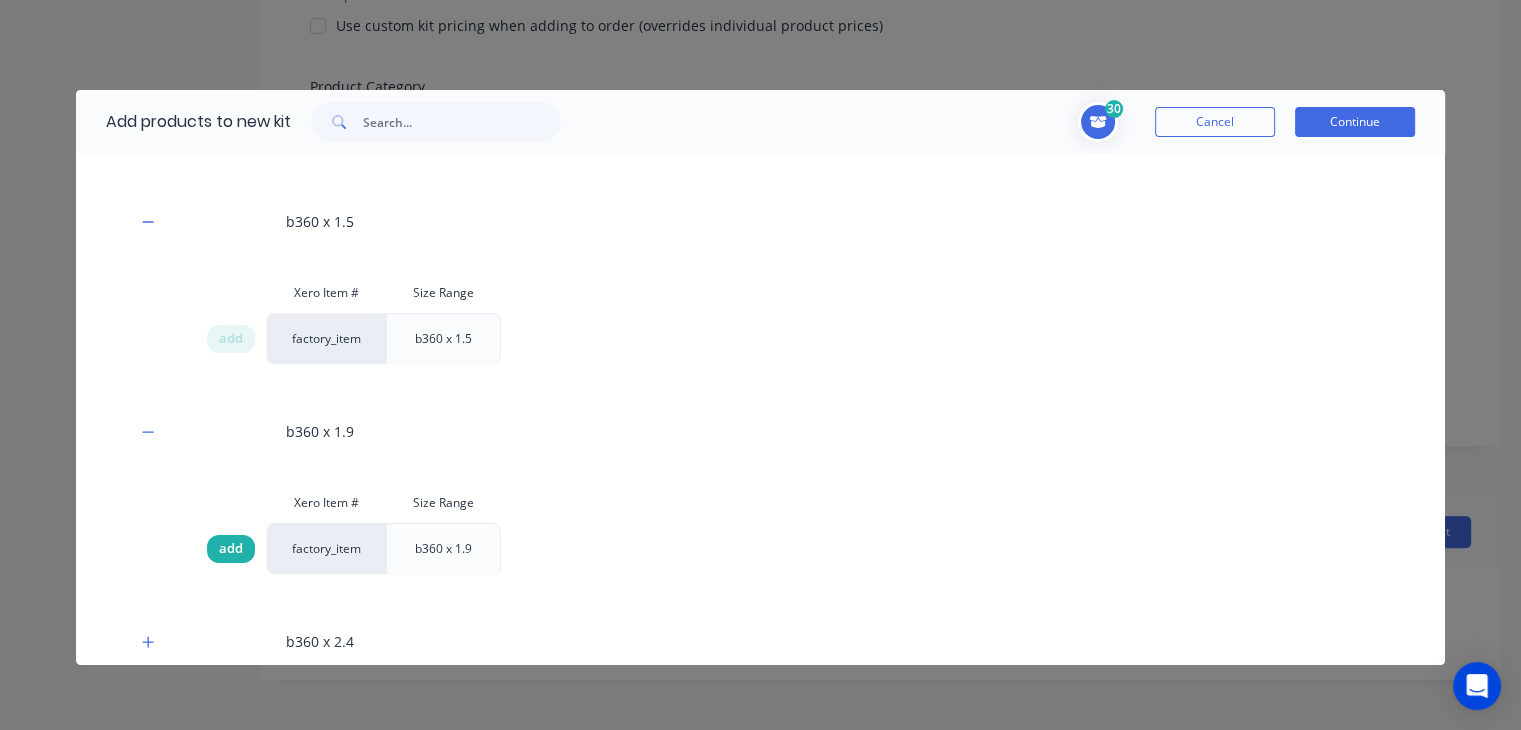 click on "add" at bounding box center [231, 549] 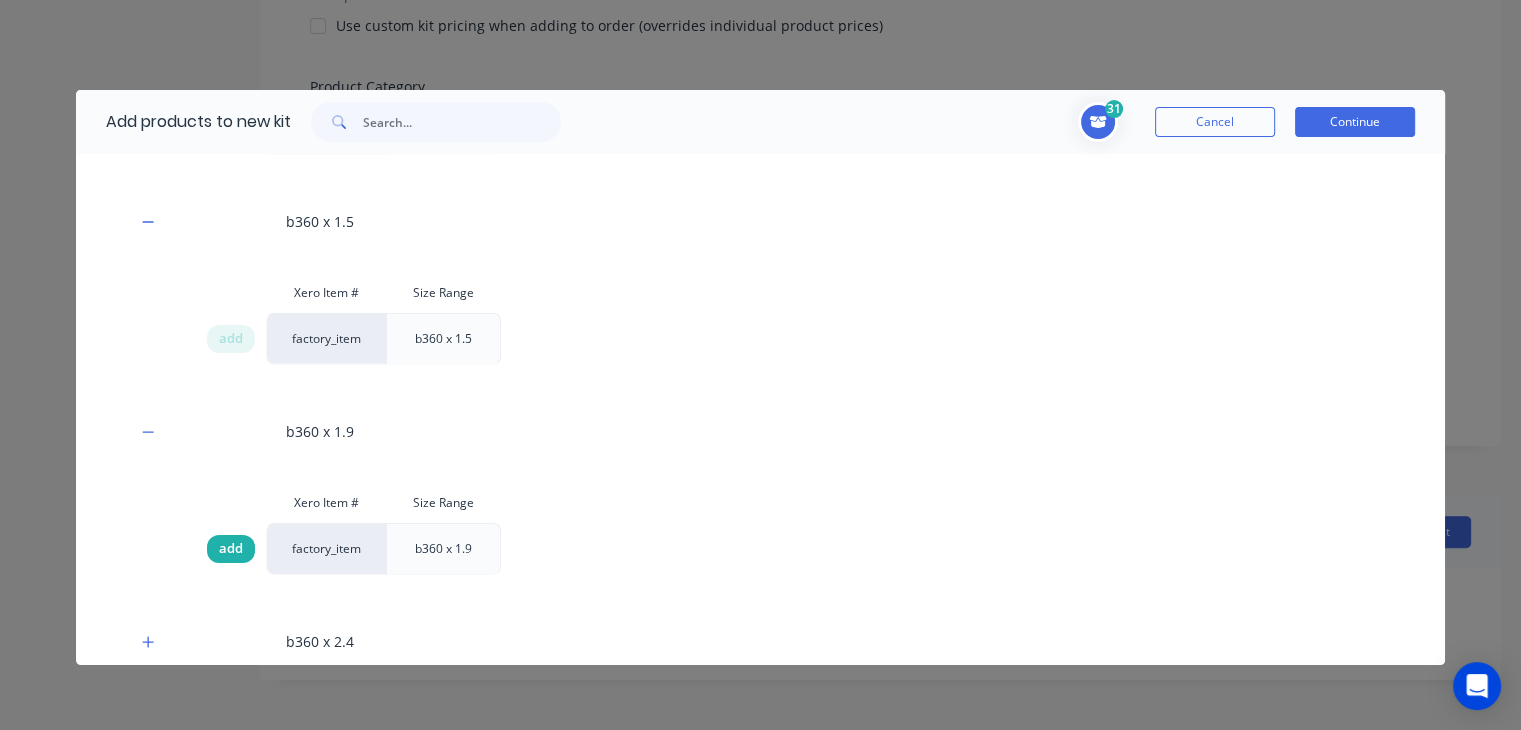 scroll, scrollTop: 24, scrollLeft: 0, axis: vertical 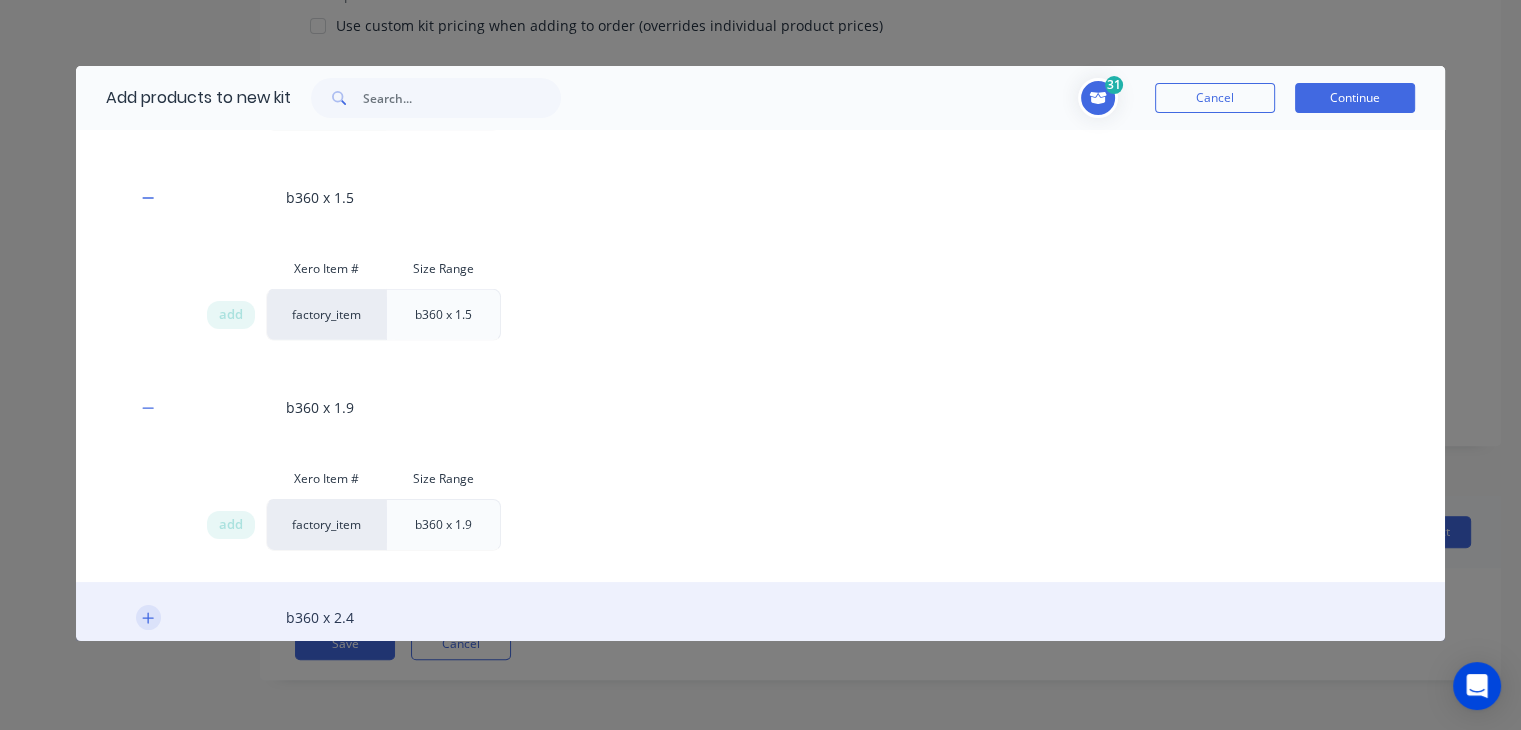 click 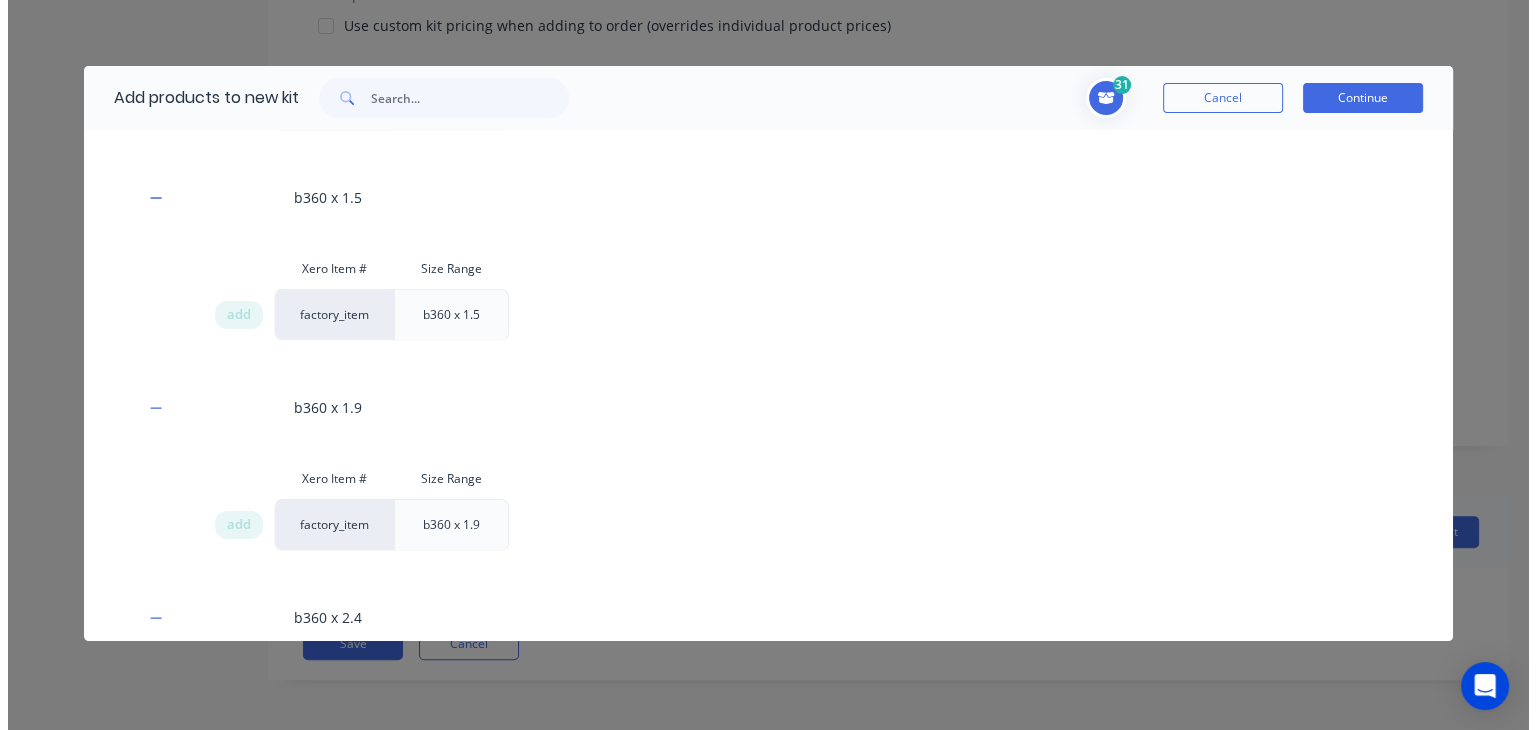 scroll, scrollTop: 6521, scrollLeft: 0, axis: vertical 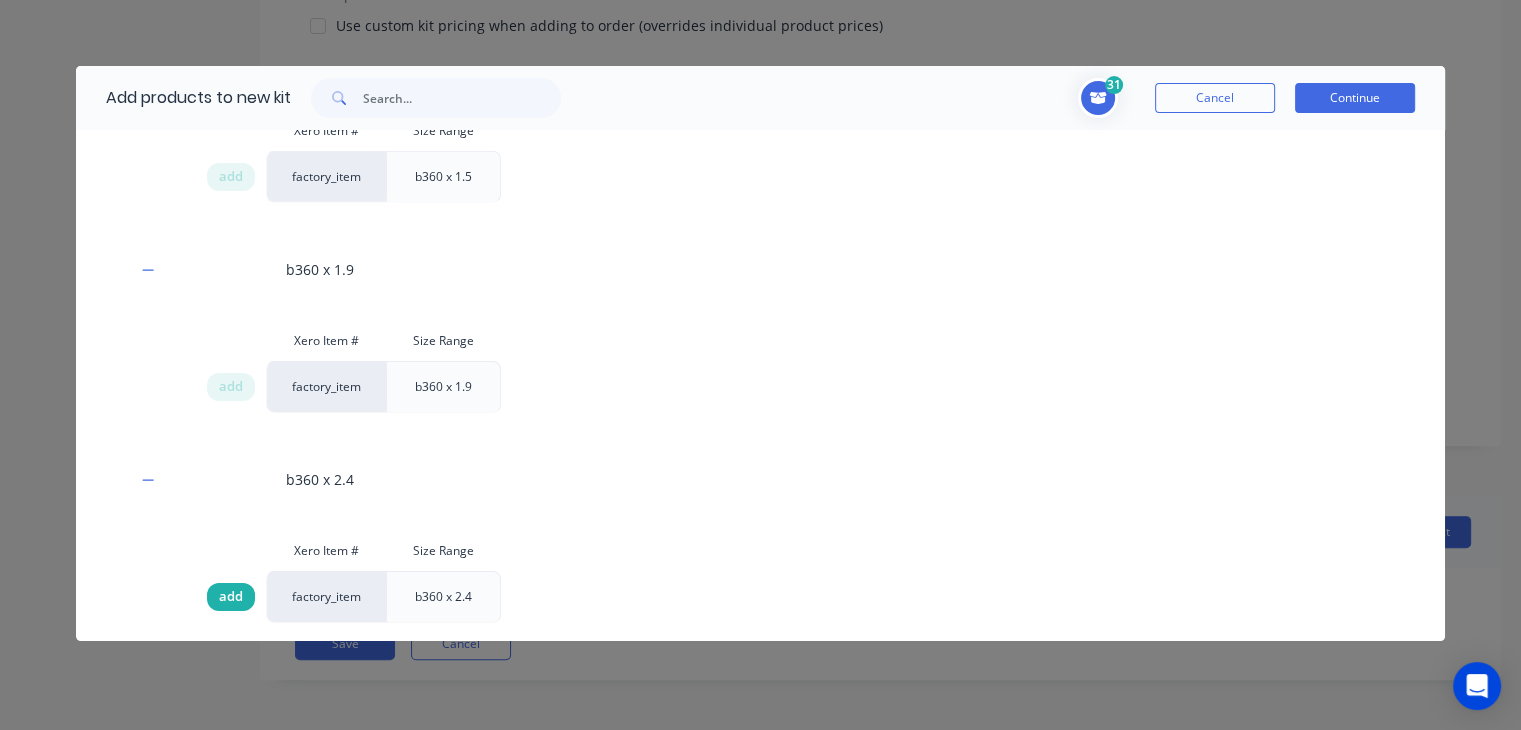 click on "add" at bounding box center (231, 597) 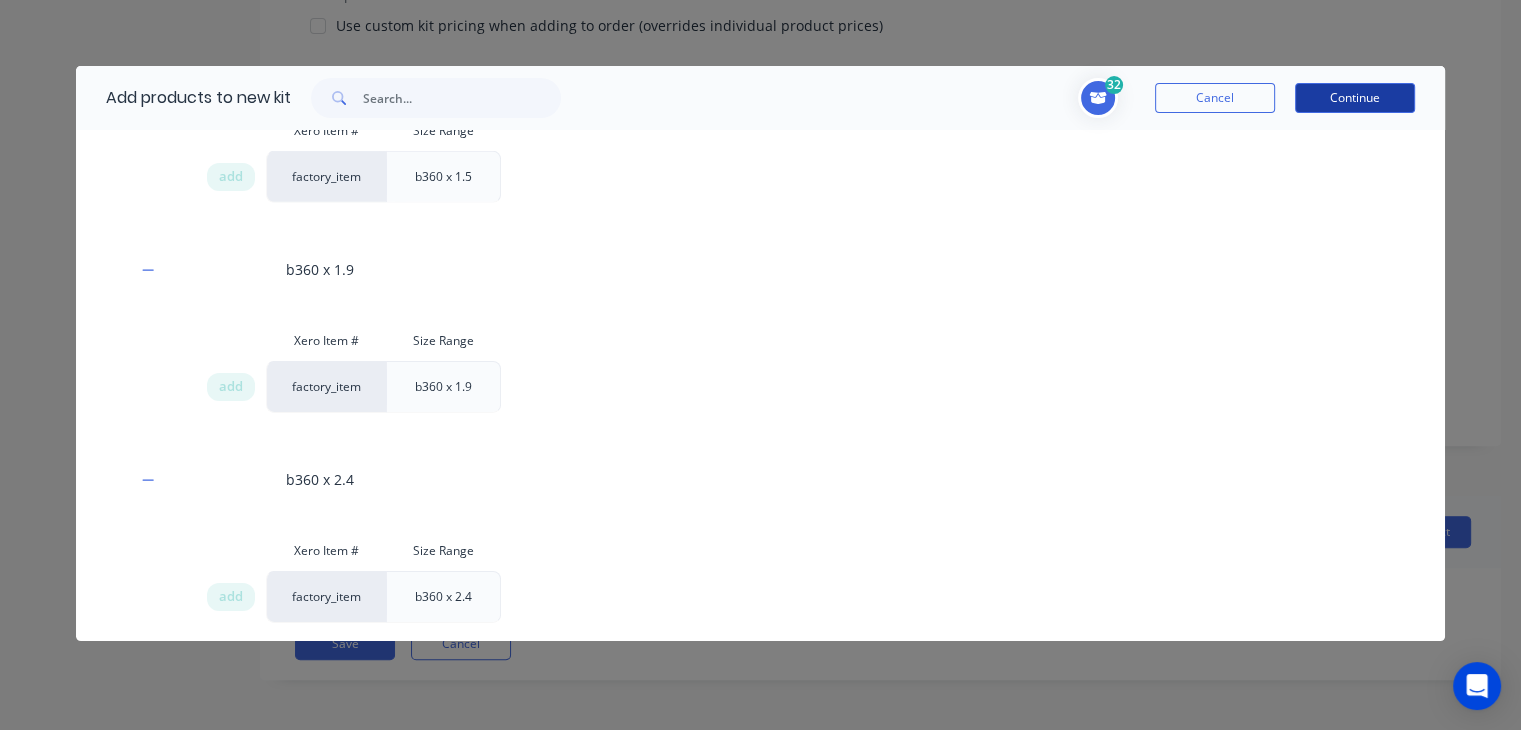 click on "Continue" at bounding box center [1355, 98] 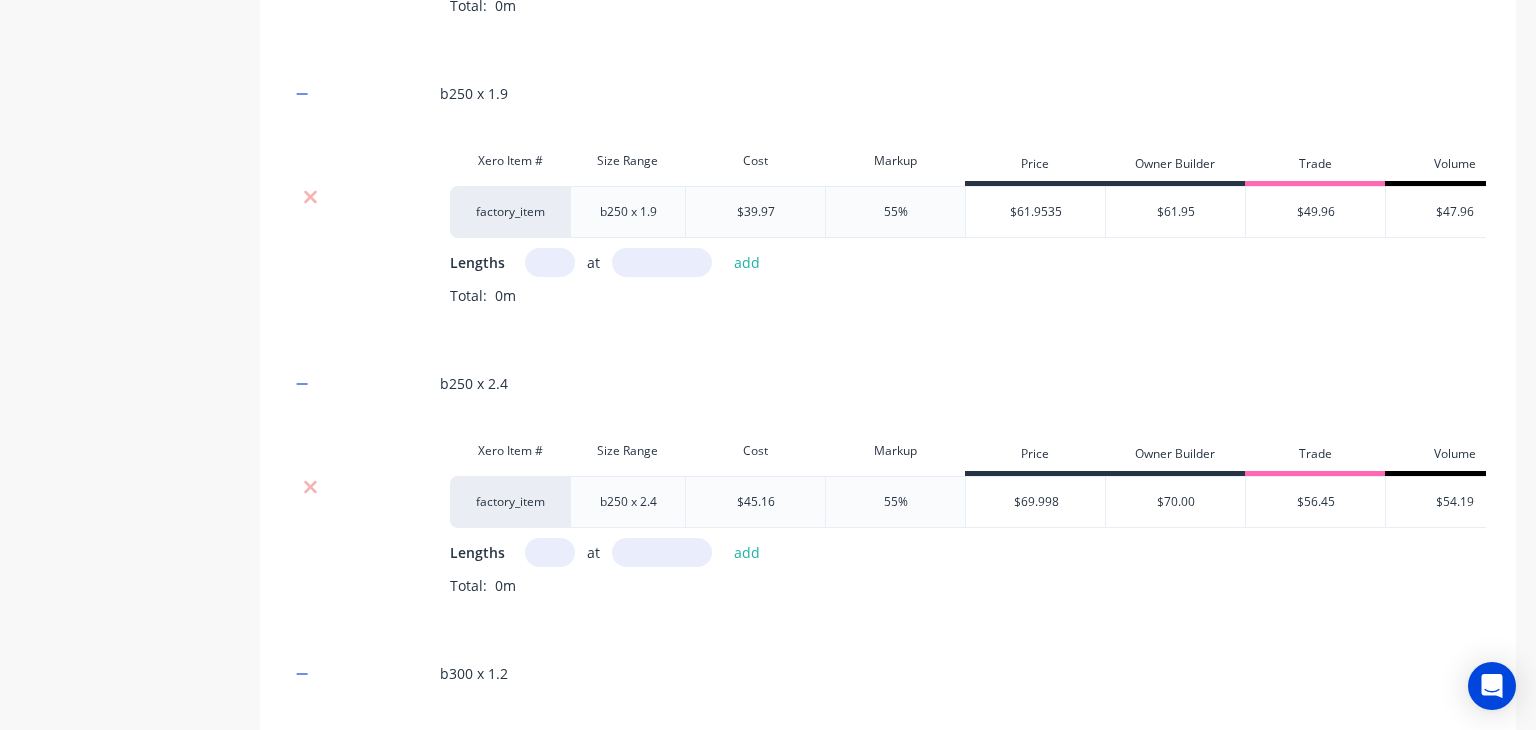 scroll, scrollTop: 7460, scrollLeft: 0, axis: vertical 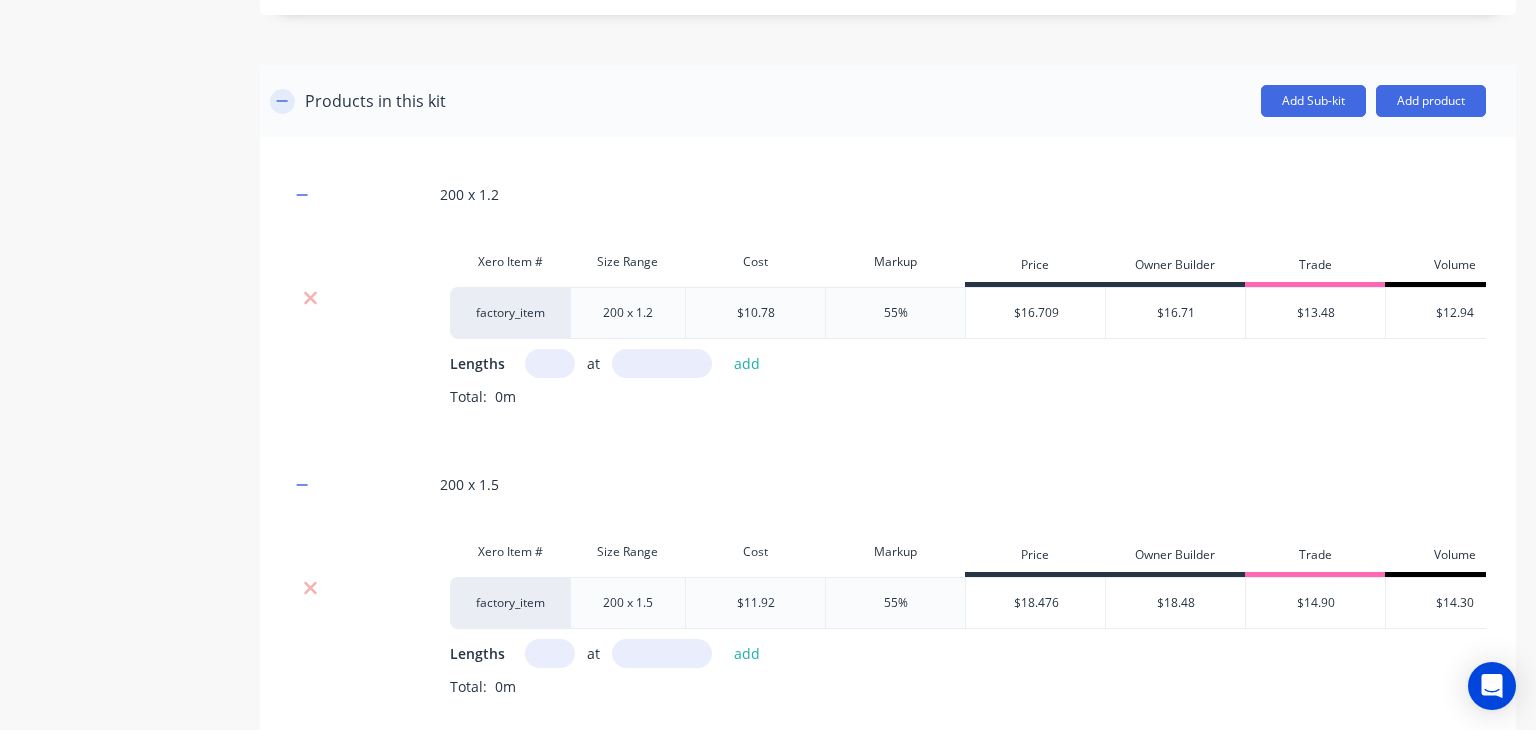 click 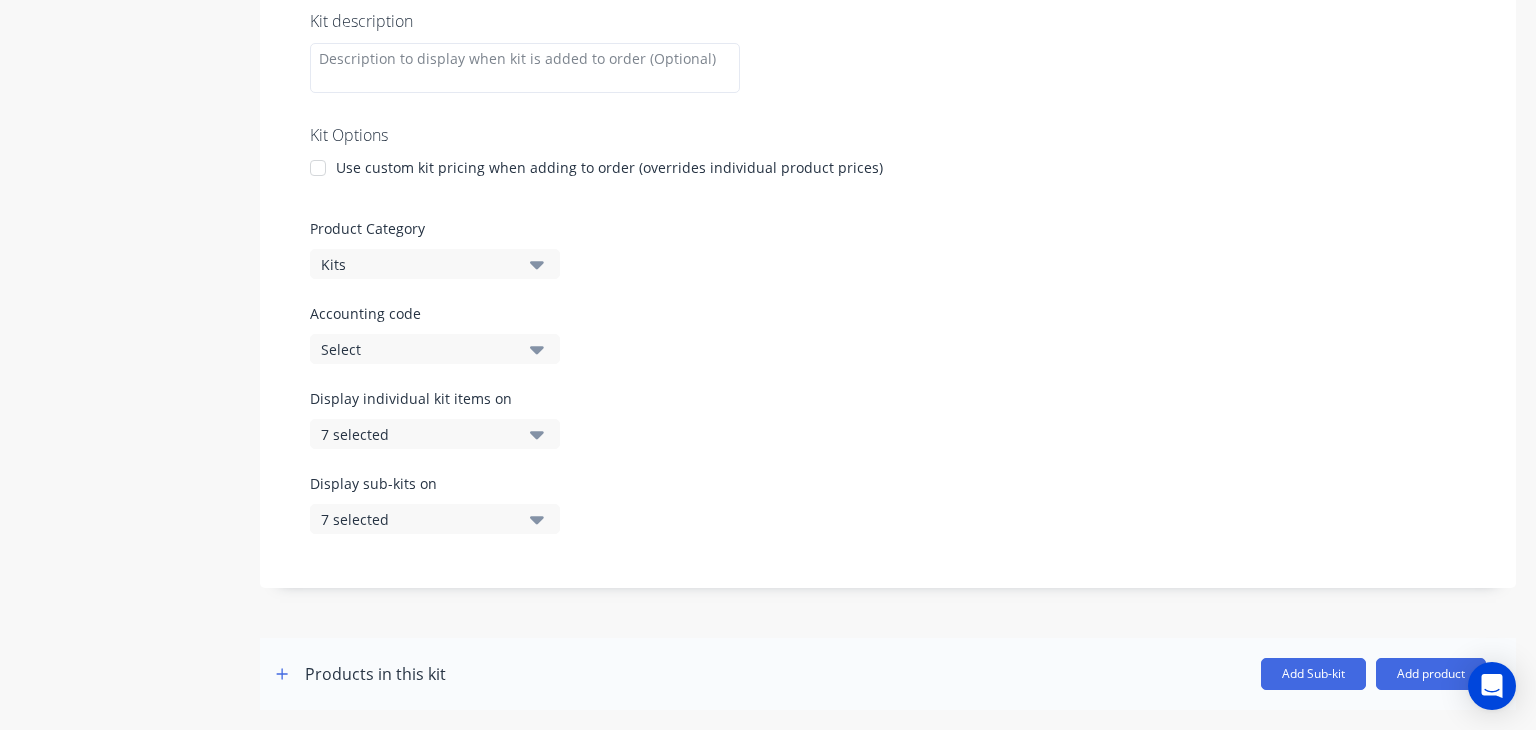 scroll, scrollTop: 0, scrollLeft: 0, axis: both 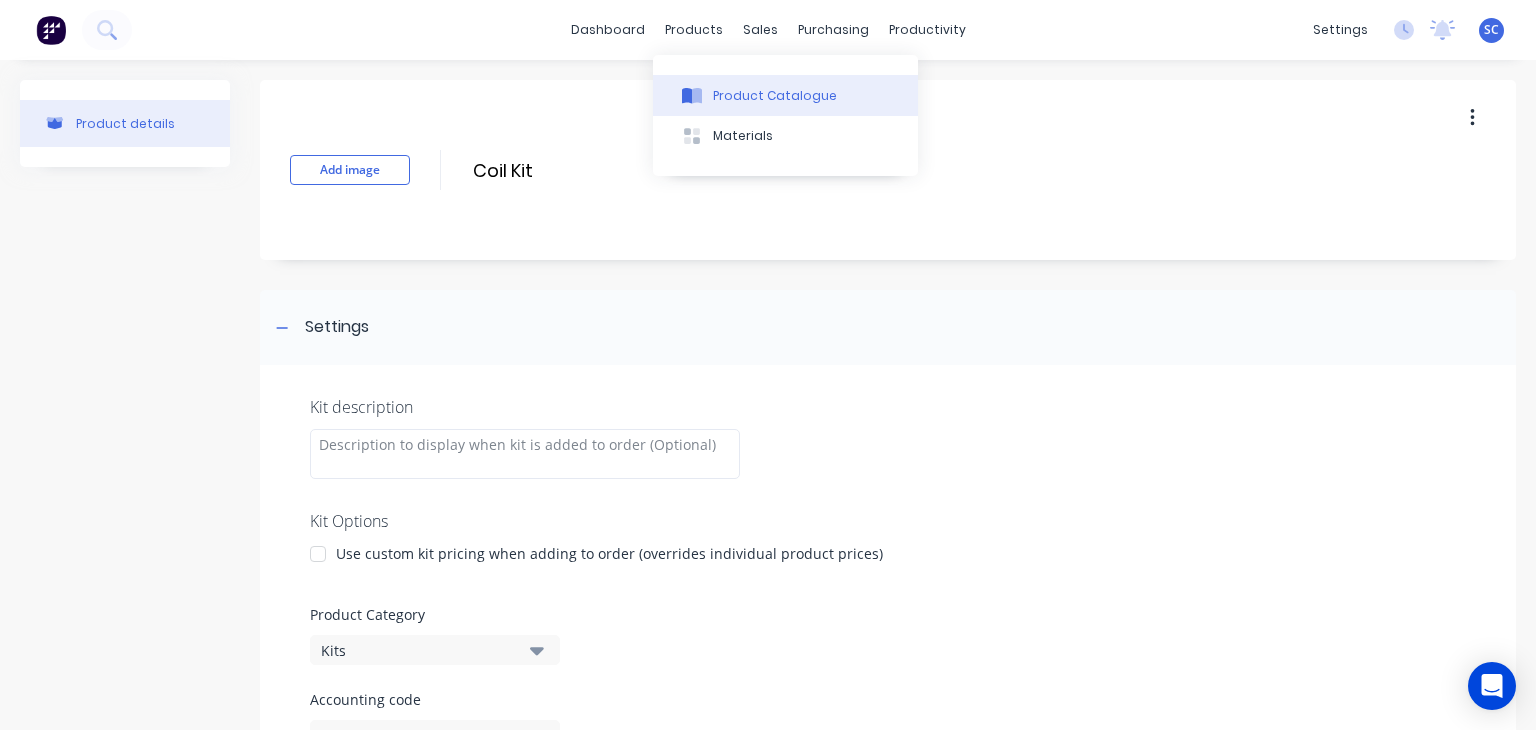 click 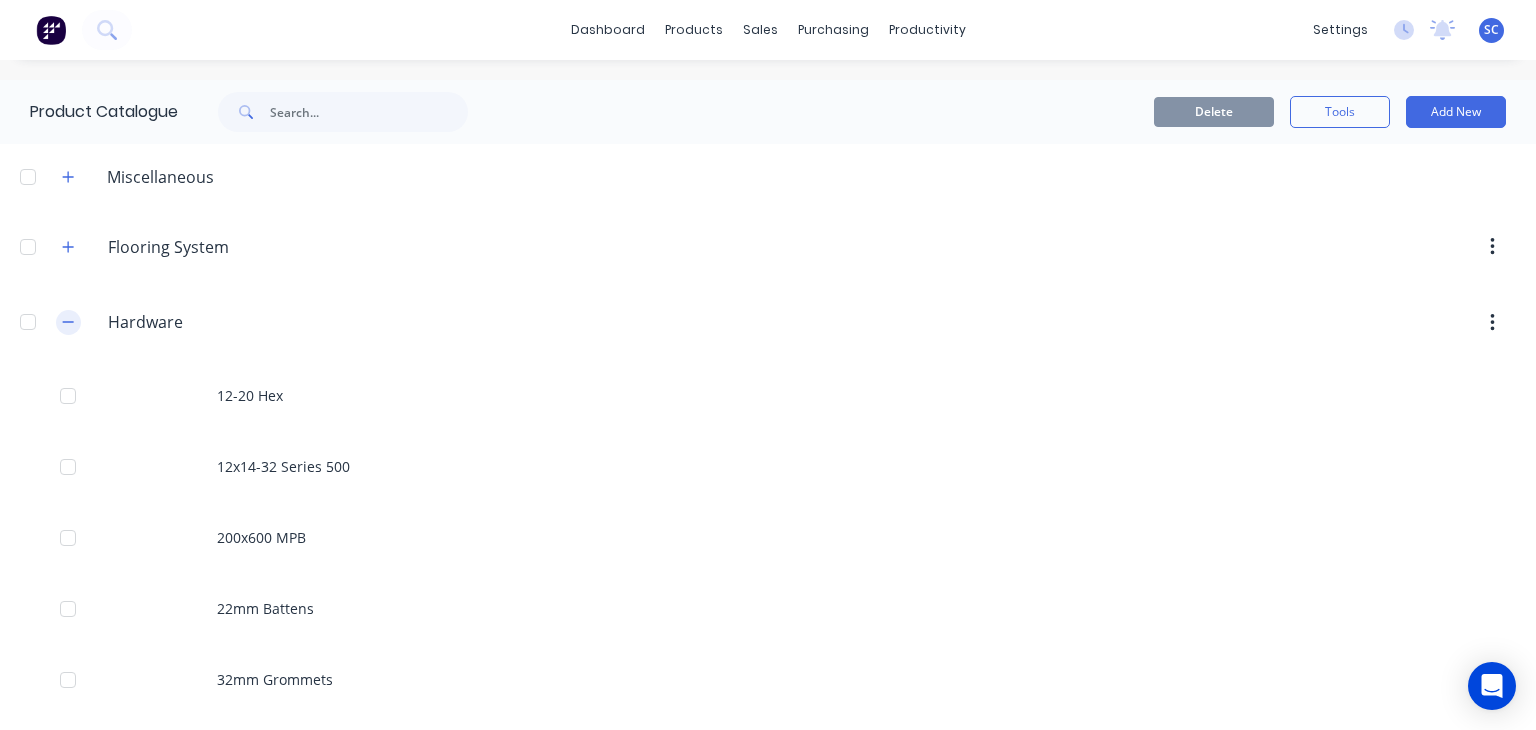 click 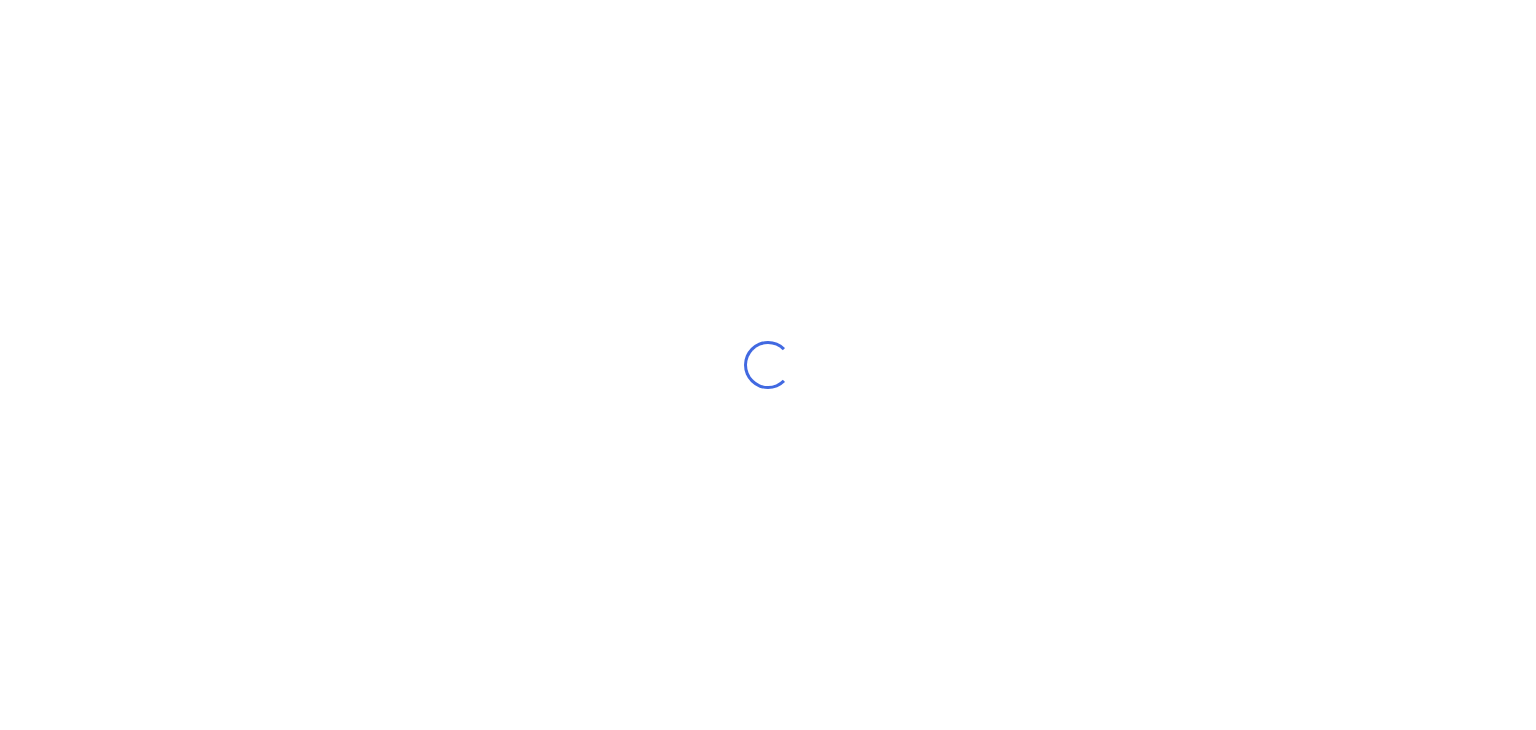 scroll, scrollTop: 0, scrollLeft: 0, axis: both 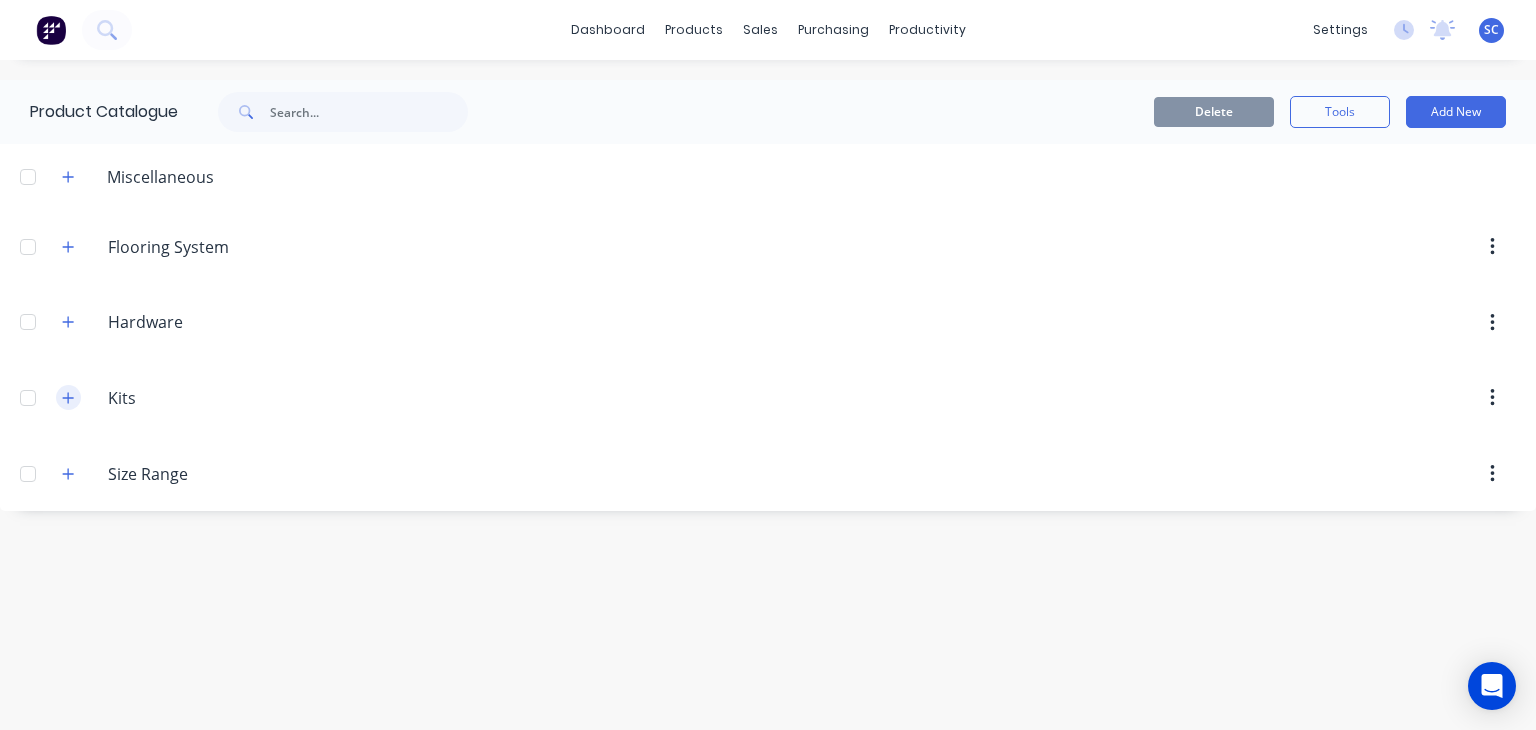 click at bounding box center [68, 397] 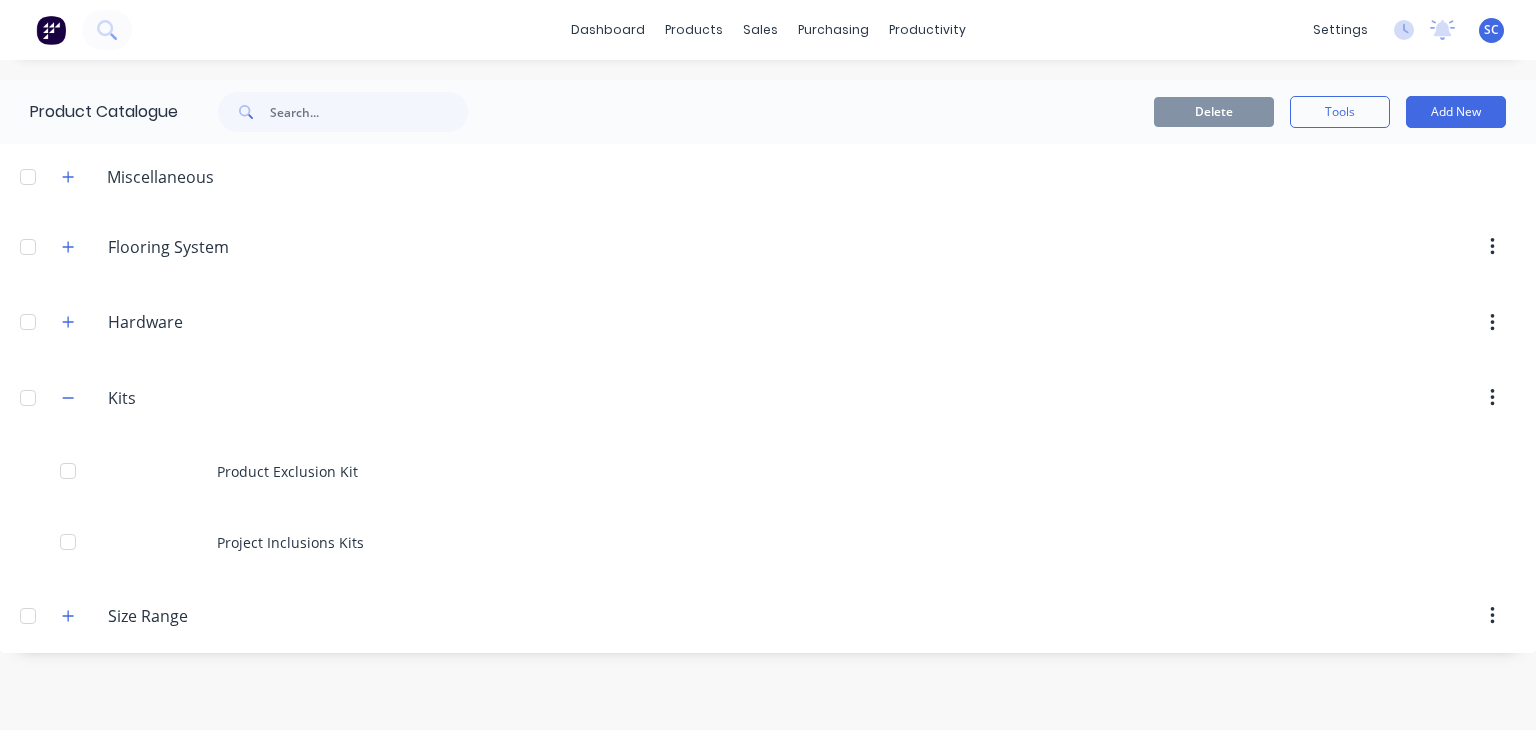 click on "Miscellaneous" at bounding box center [138, 176] 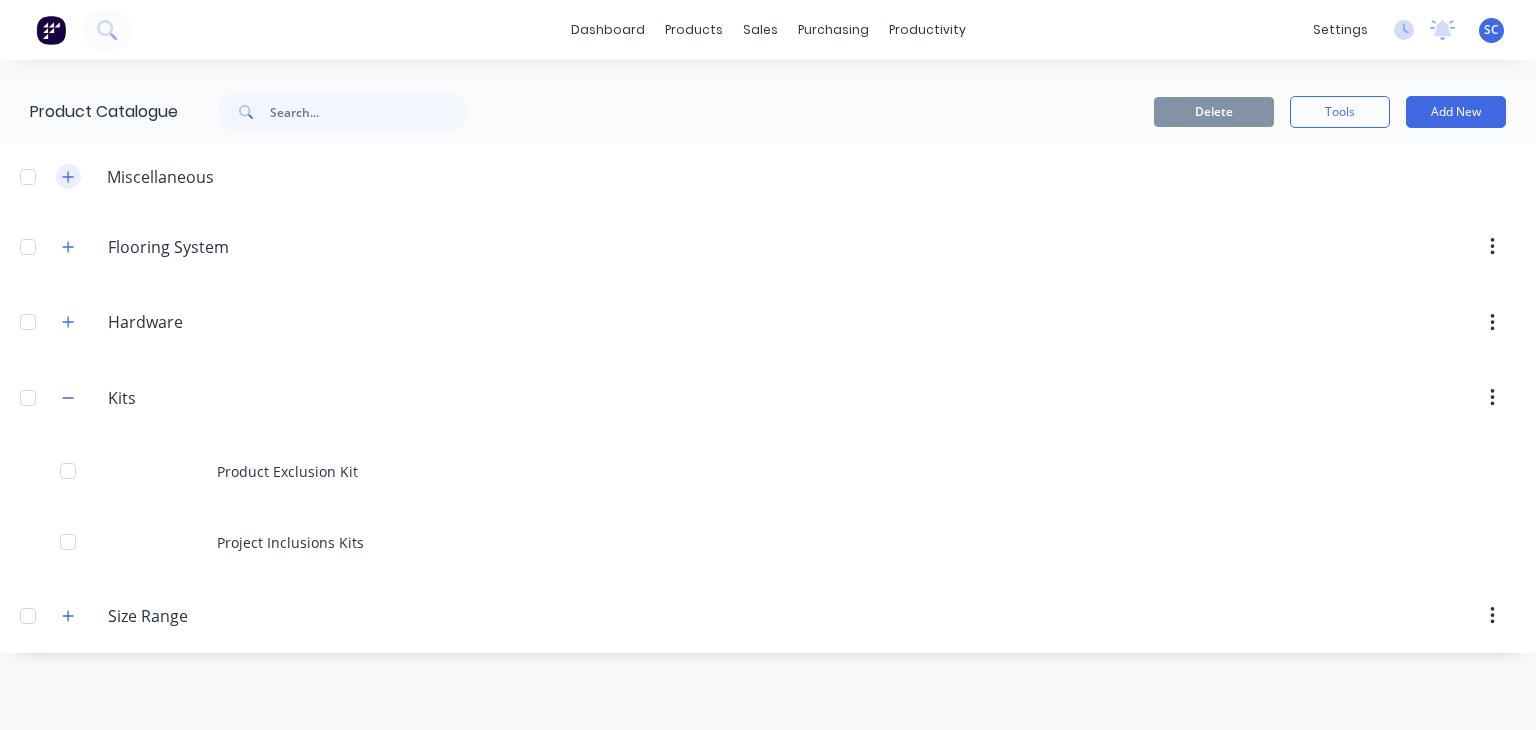 click 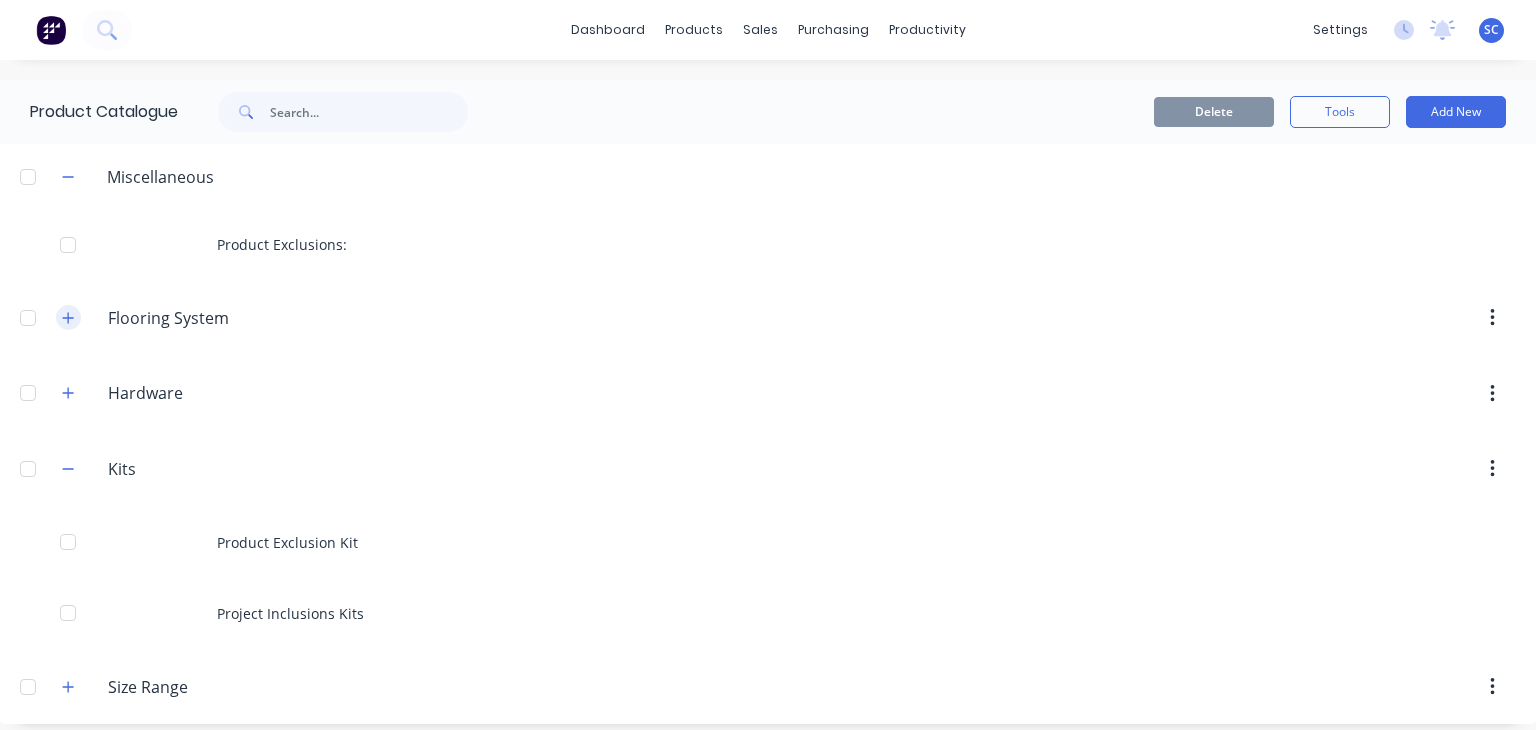 click 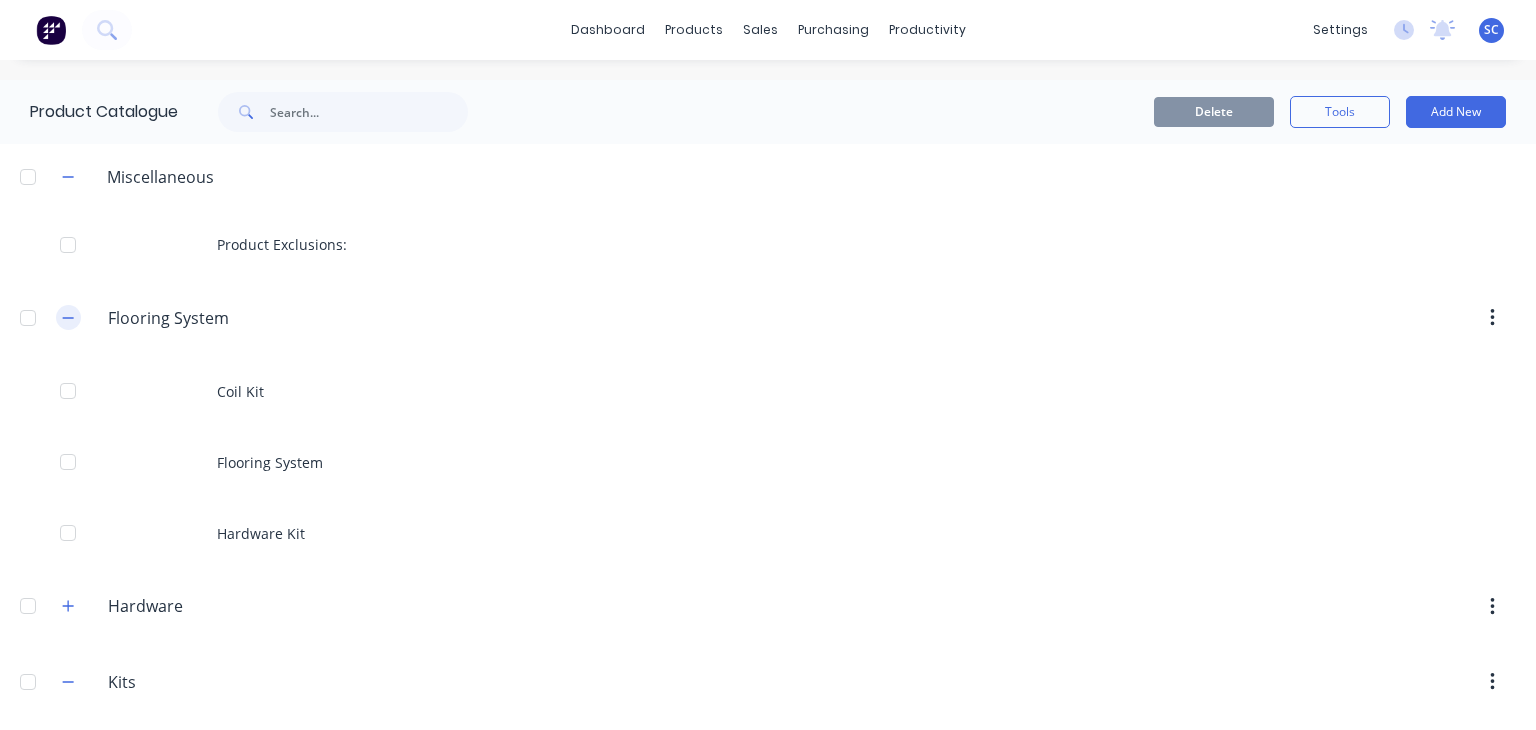 scroll, scrollTop: 226, scrollLeft: 0, axis: vertical 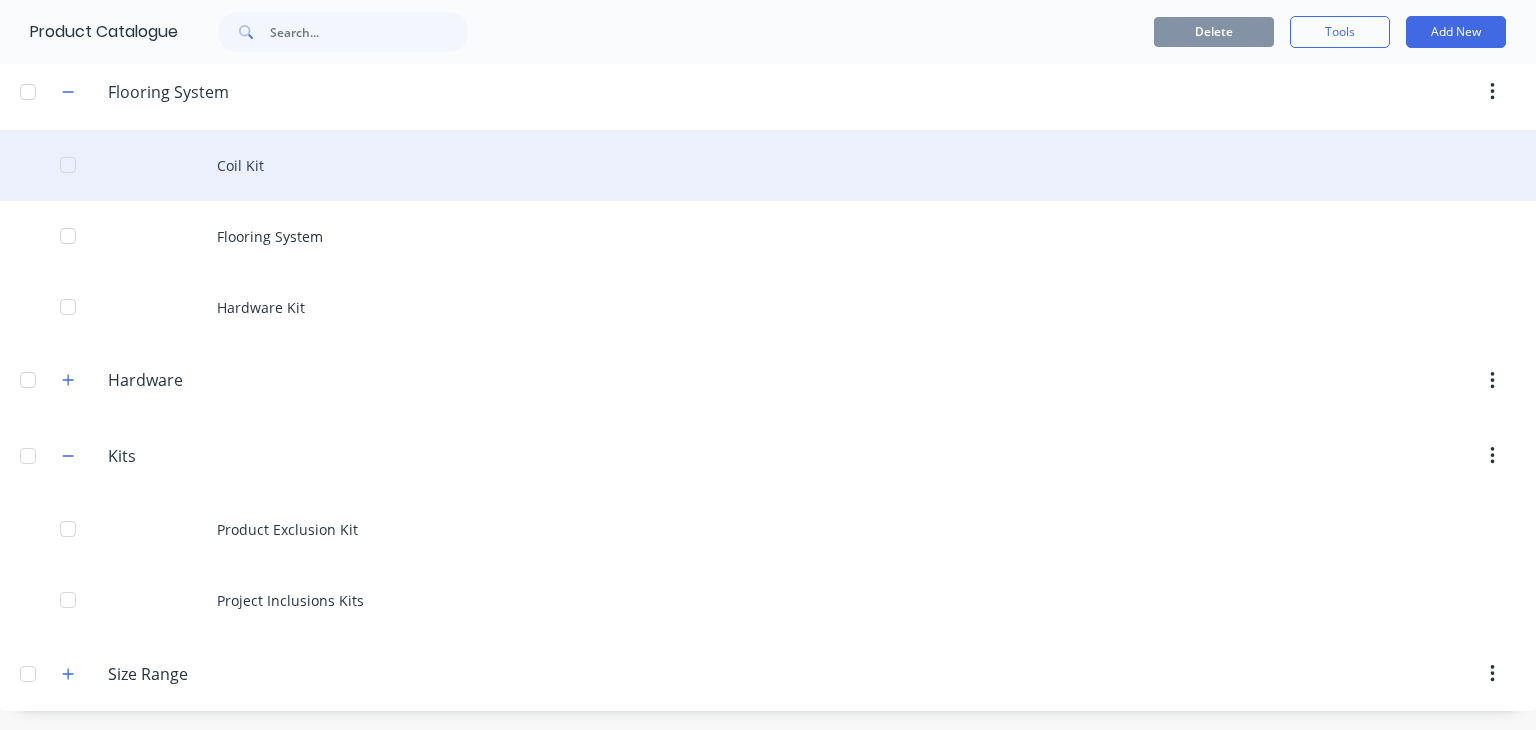 click on "Coil Kit" at bounding box center (768, 165) 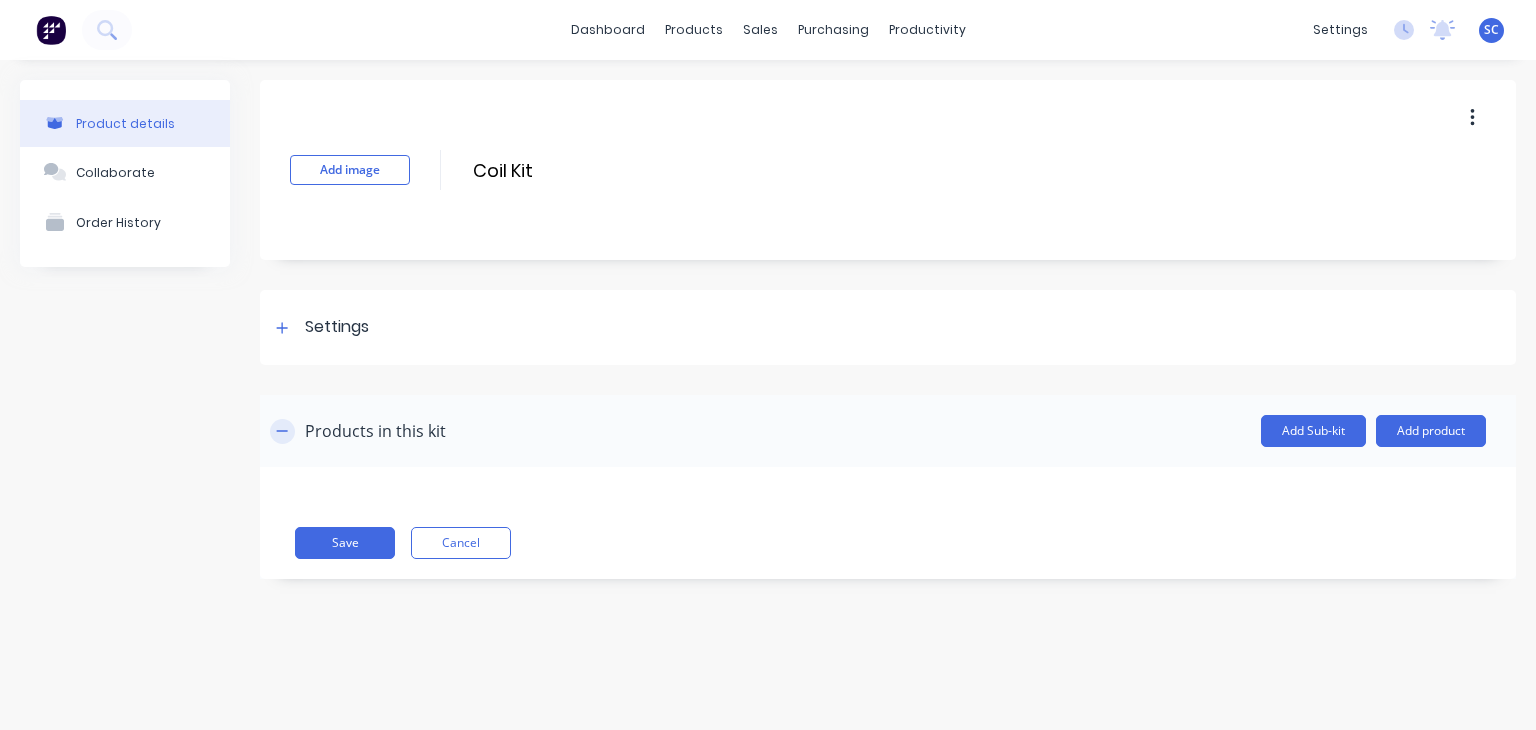 click 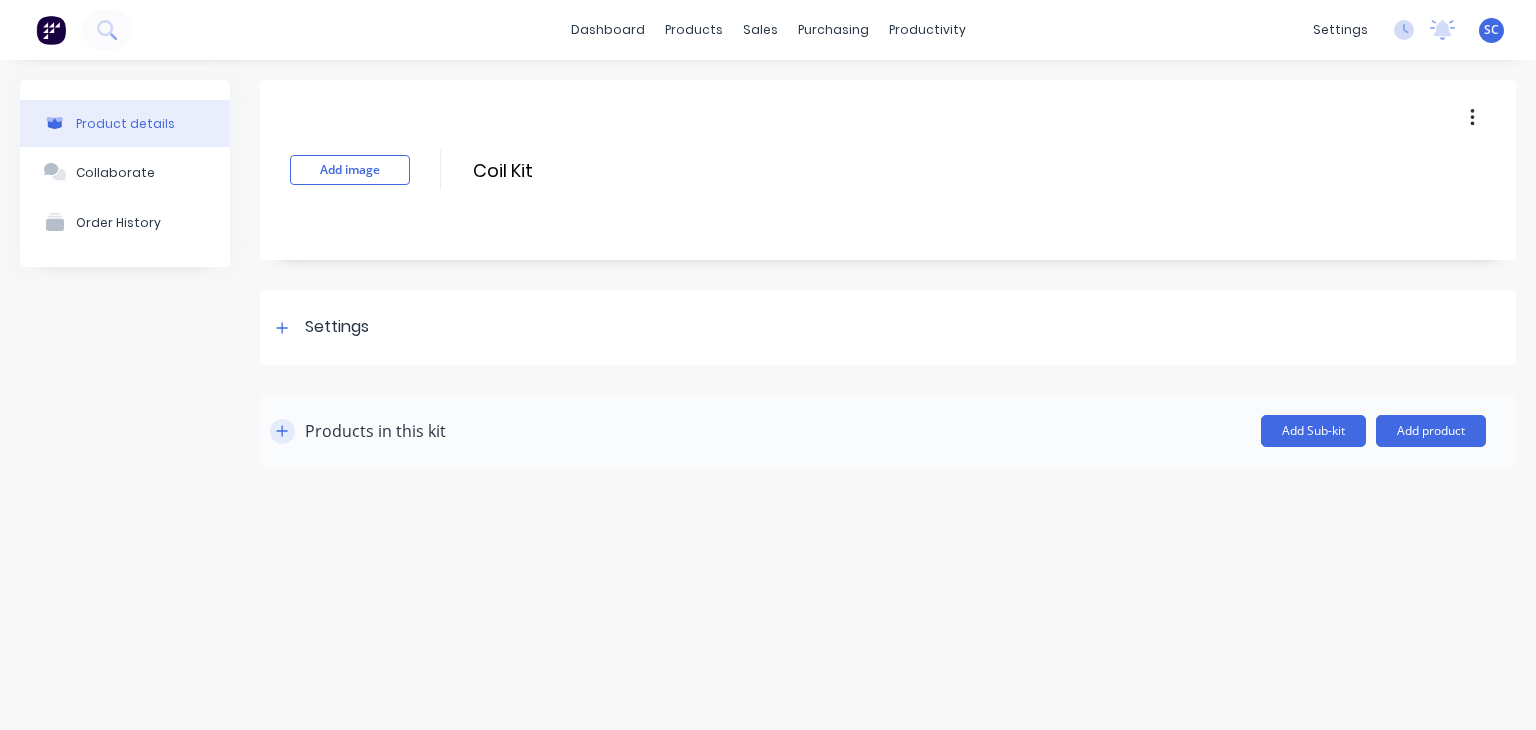 click at bounding box center [282, 431] 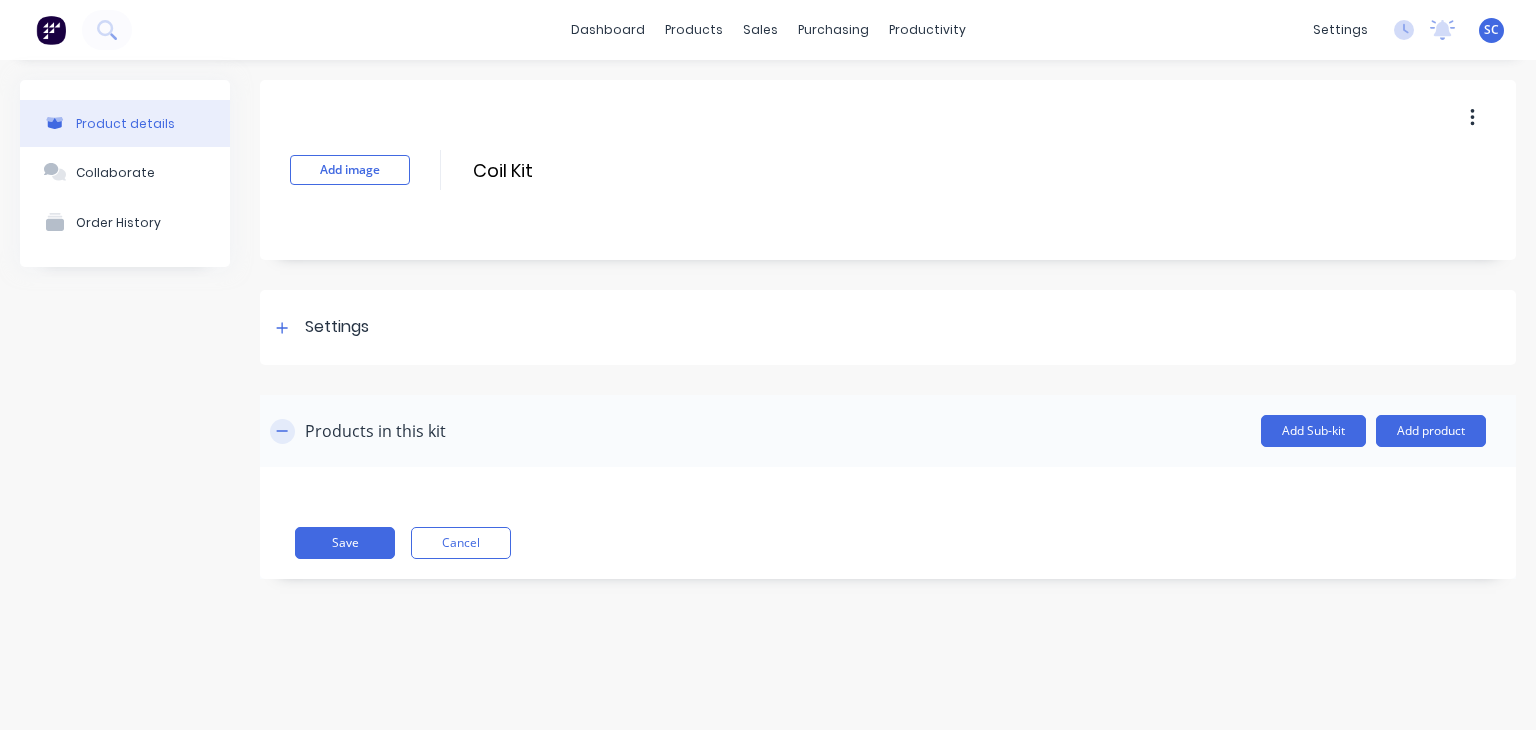 click at bounding box center [282, 431] 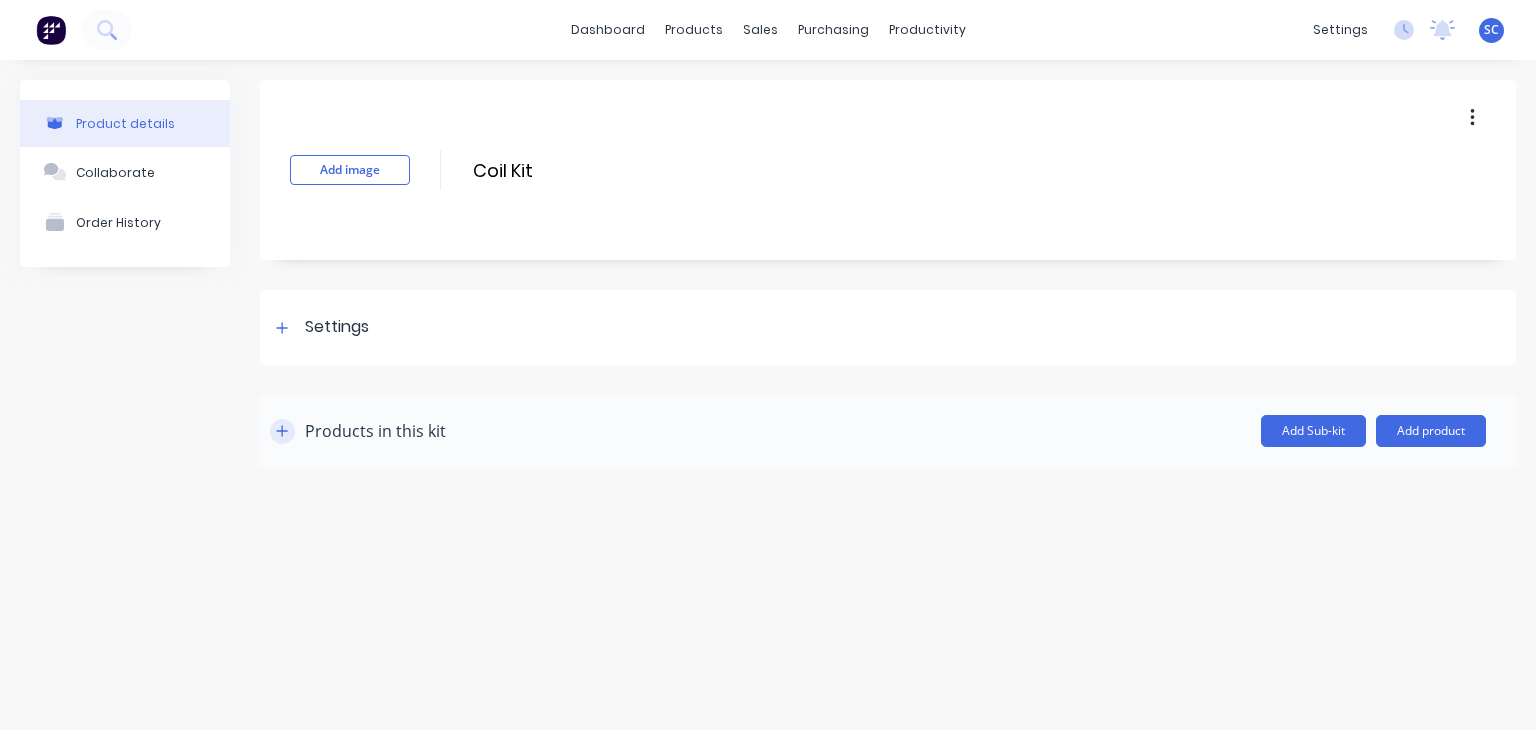 click at bounding box center (282, 431) 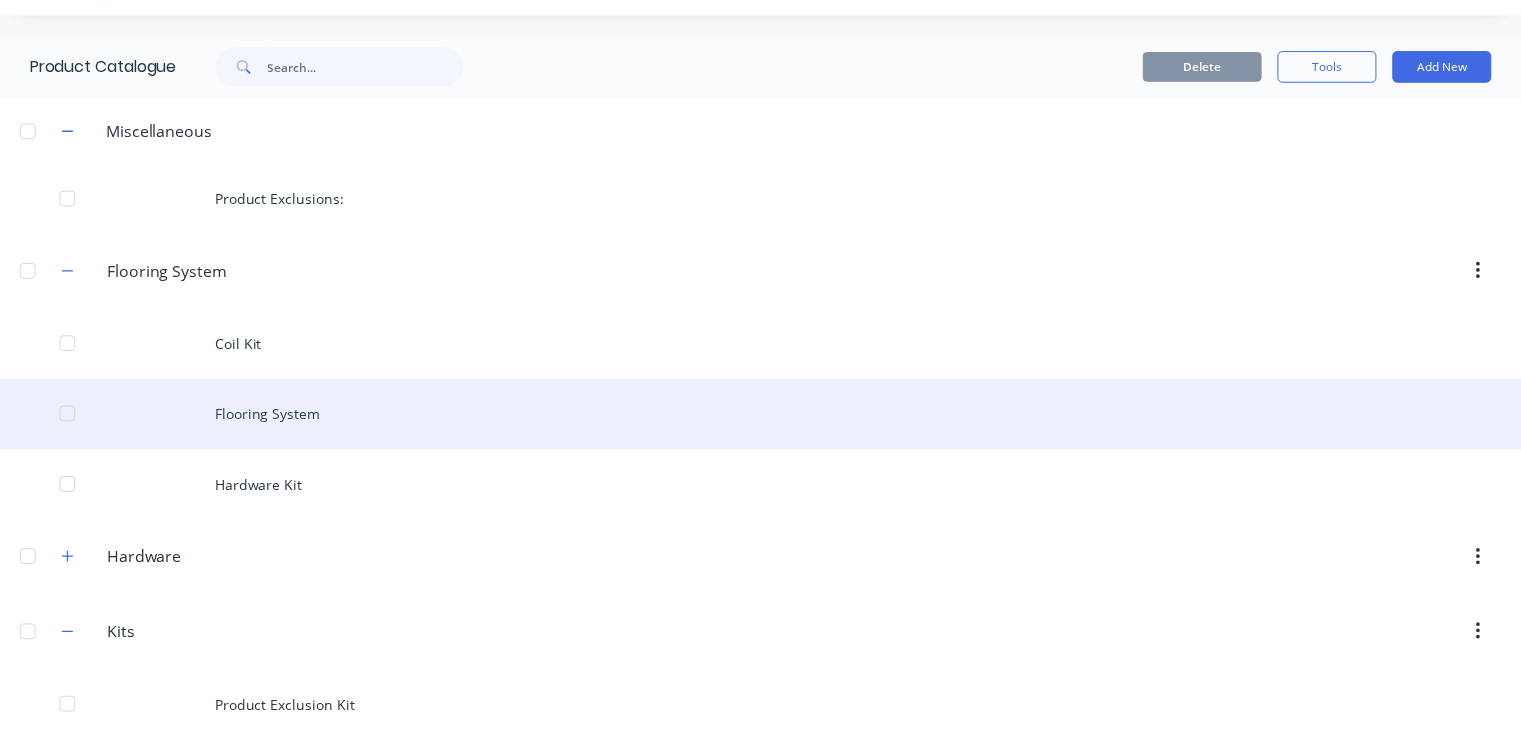scroll, scrollTop: 226, scrollLeft: 0, axis: vertical 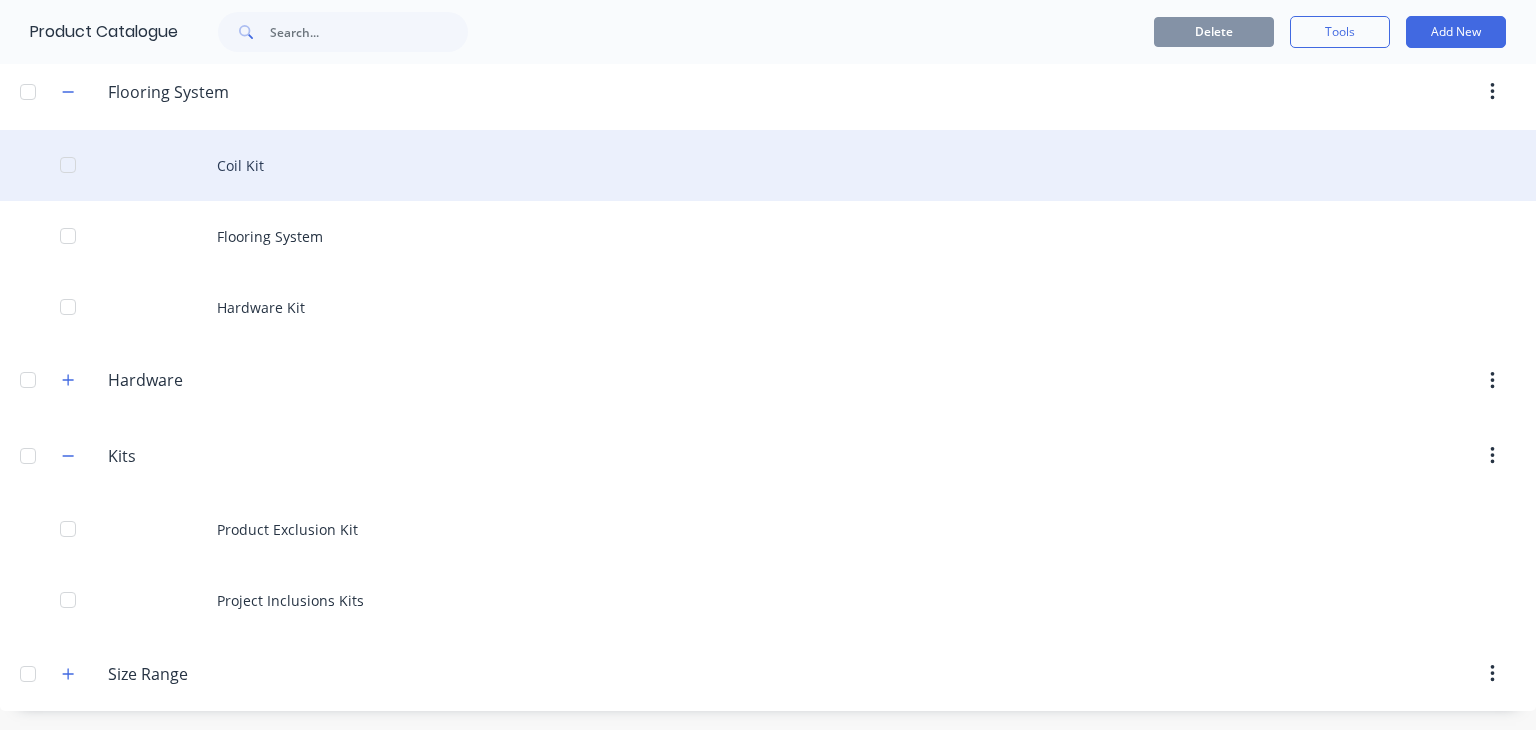 click on "Coil Kit" at bounding box center [768, 165] 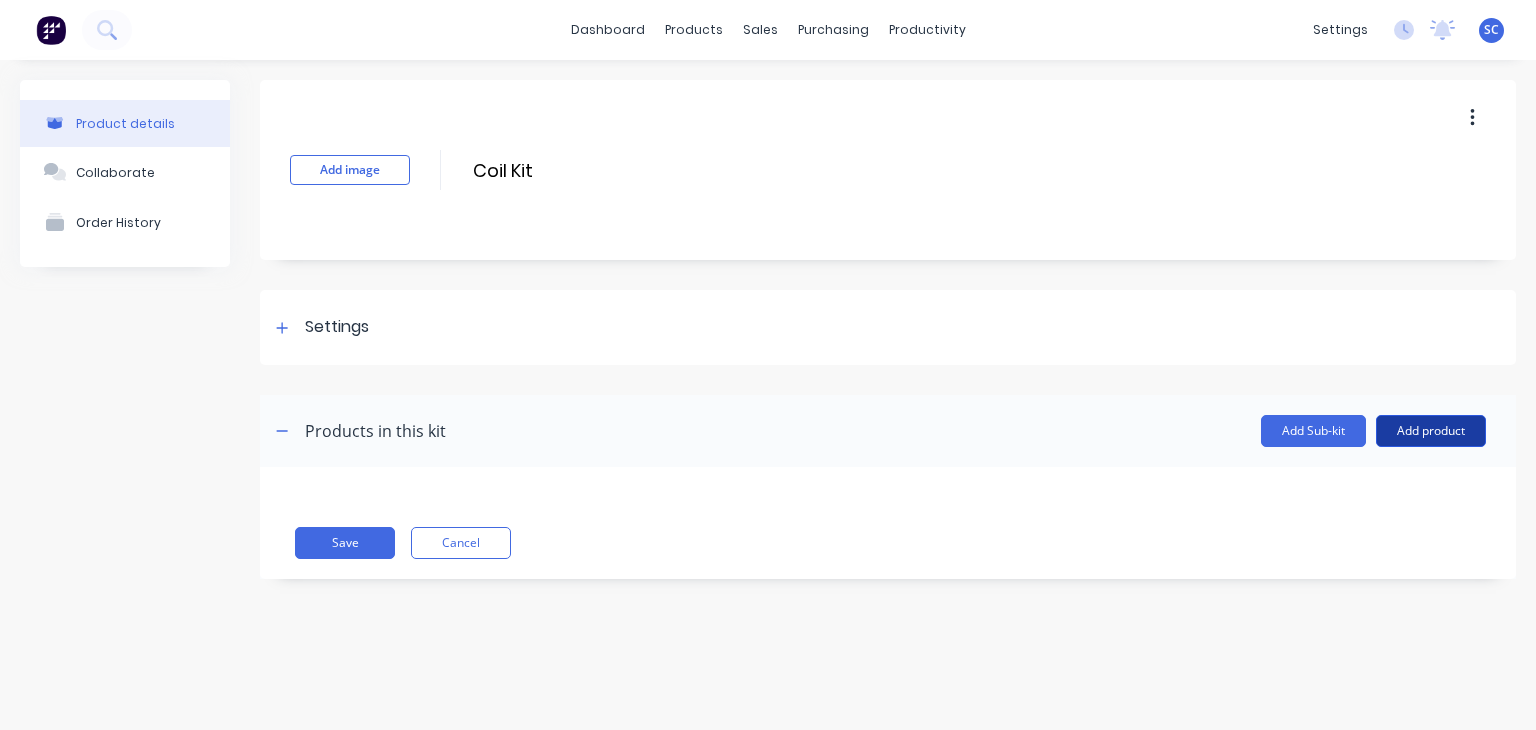 click on "Add product" at bounding box center (1431, 431) 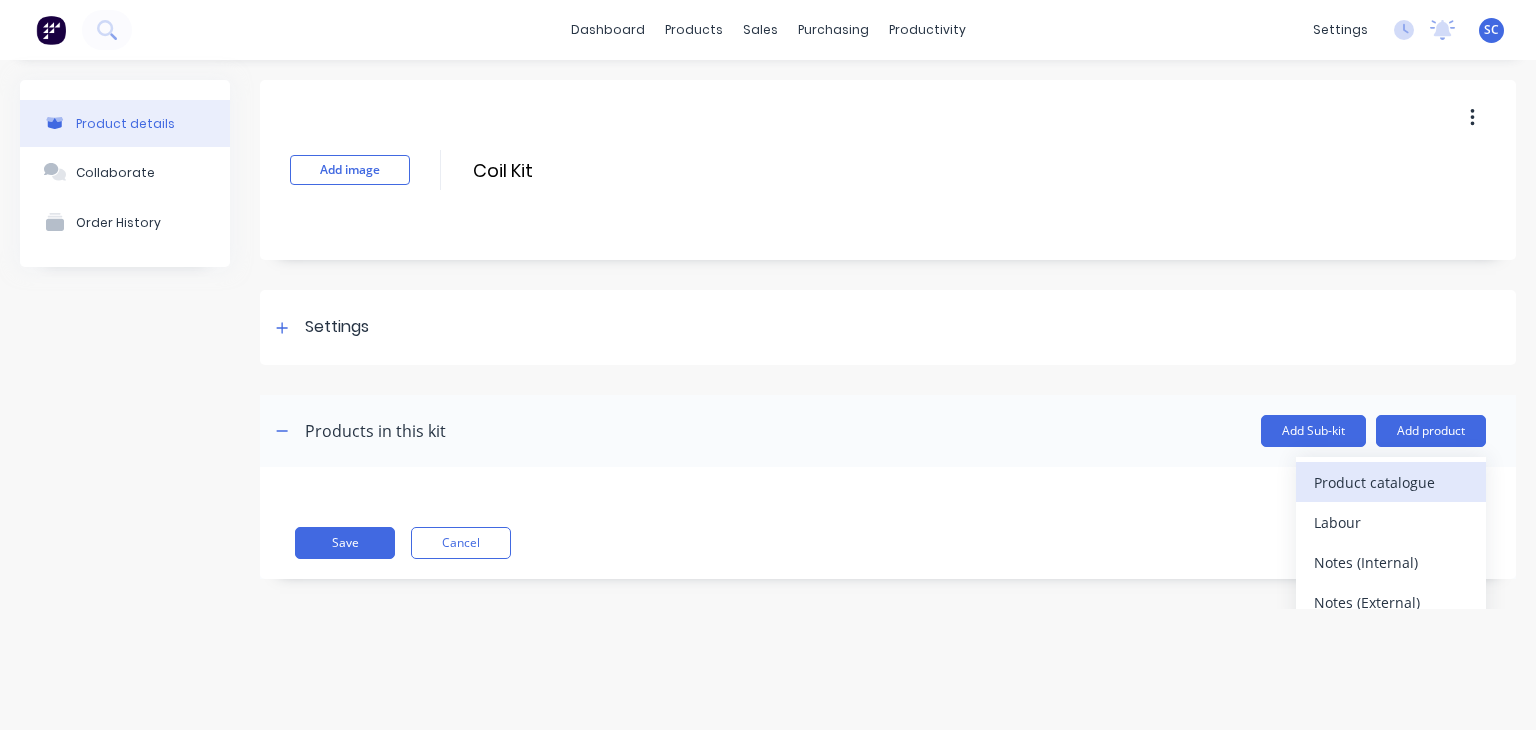 click on "Product catalogue" at bounding box center (1391, 482) 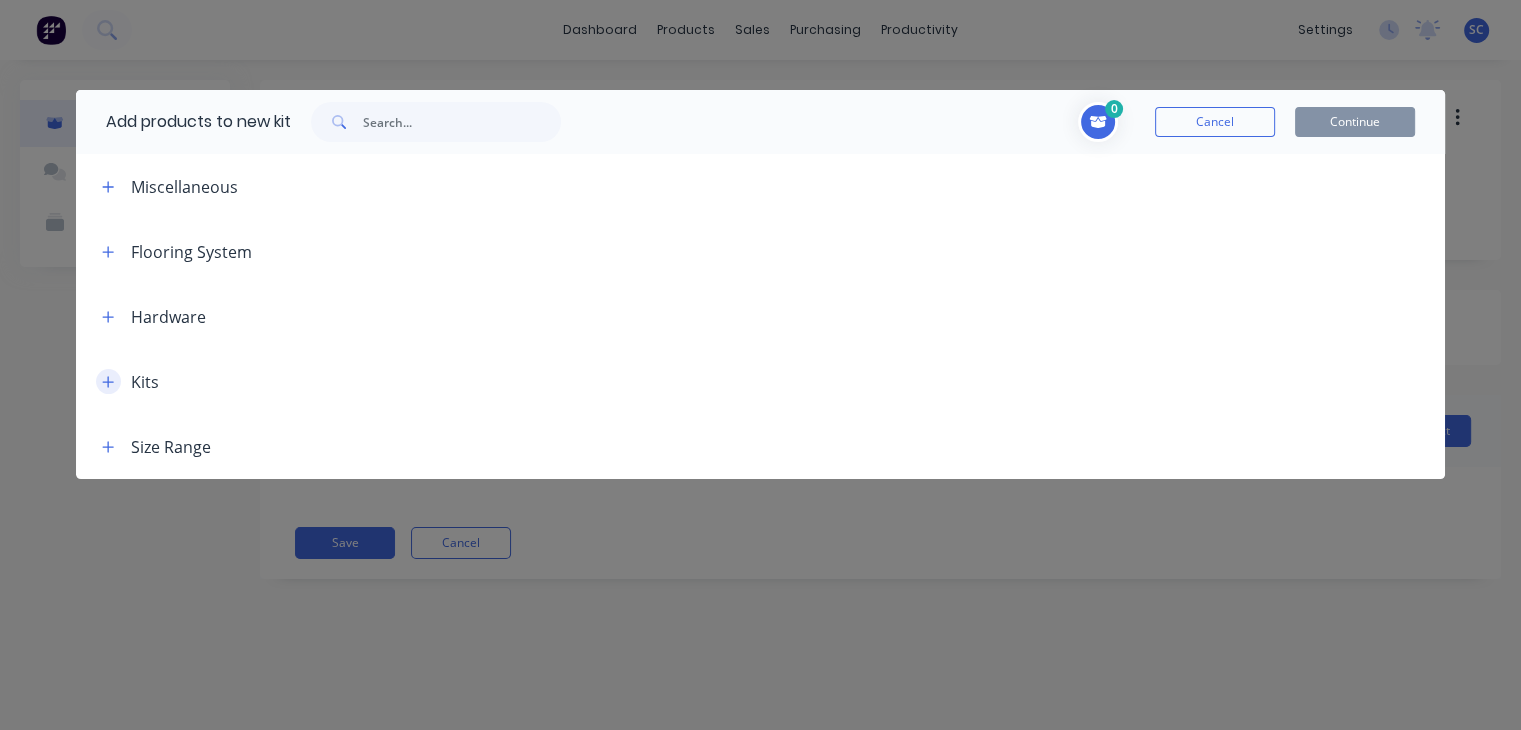 click 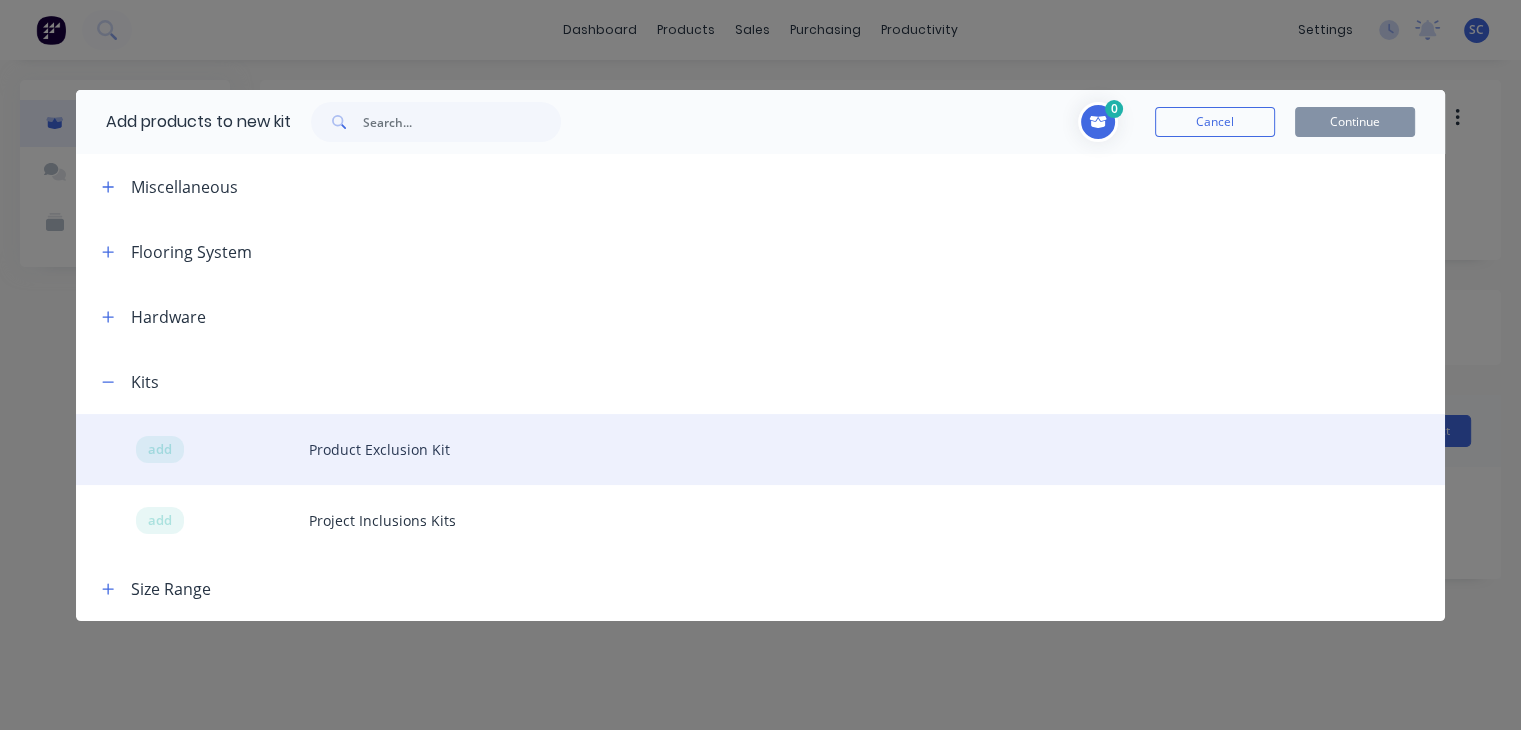 scroll, scrollTop: 100, scrollLeft: 0, axis: vertical 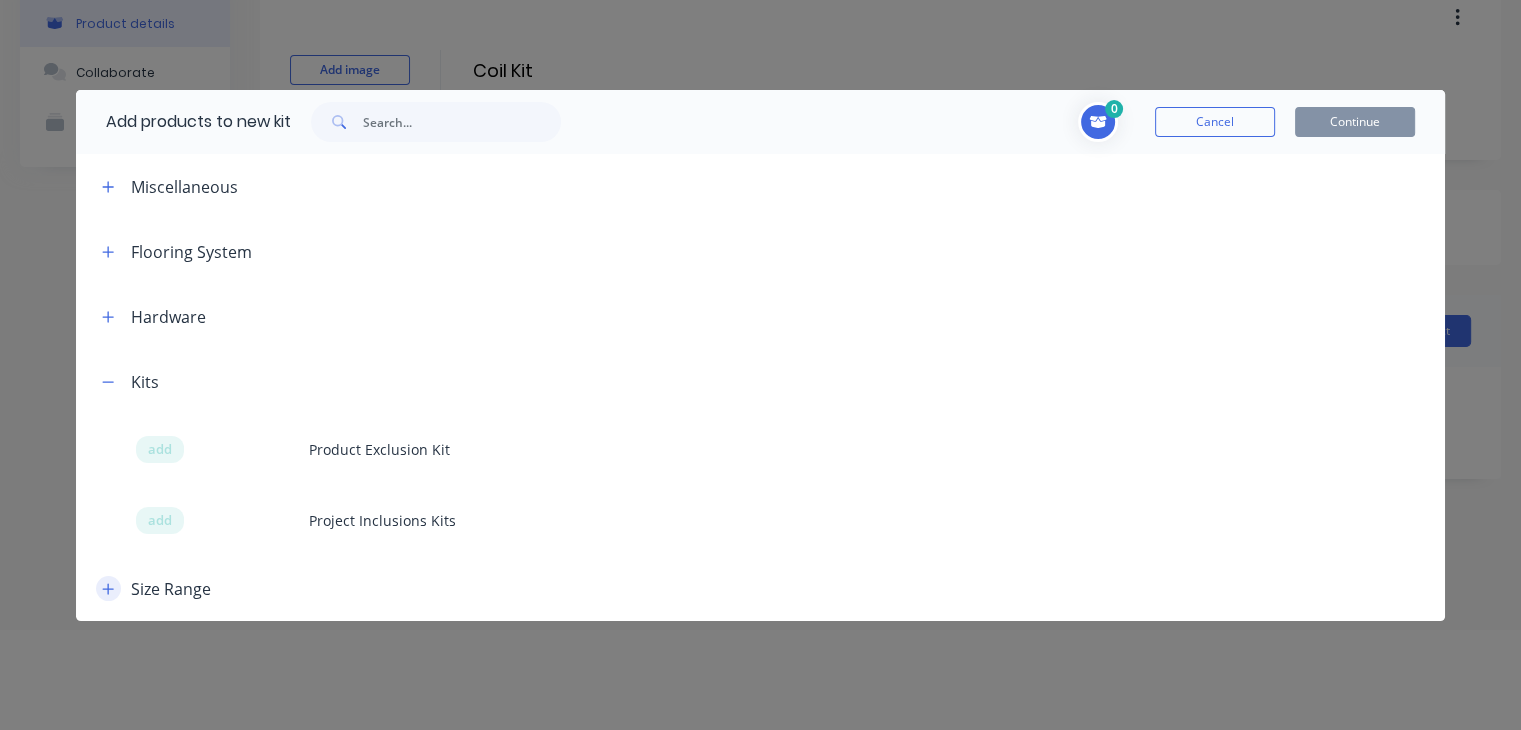 click 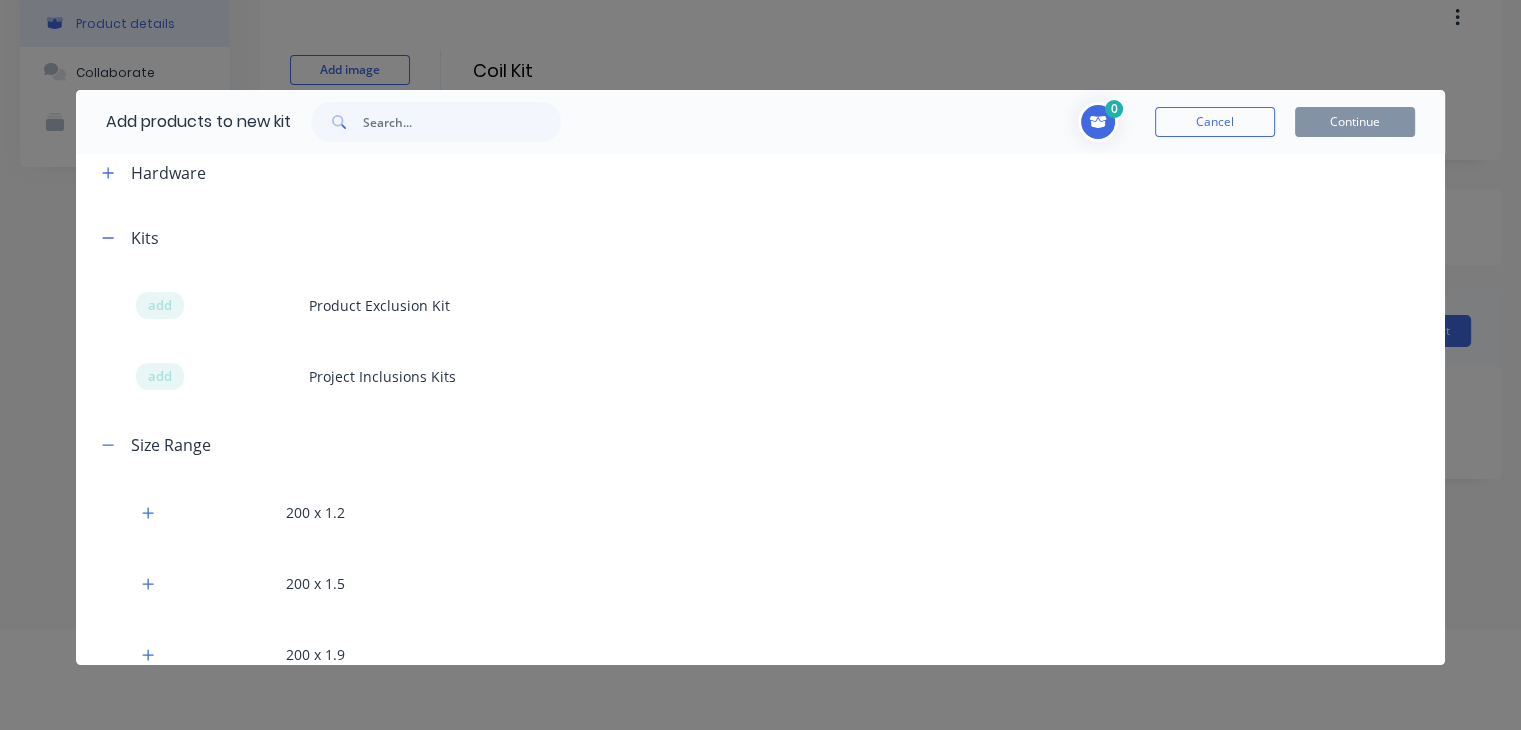 scroll, scrollTop: 492, scrollLeft: 0, axis: vertical 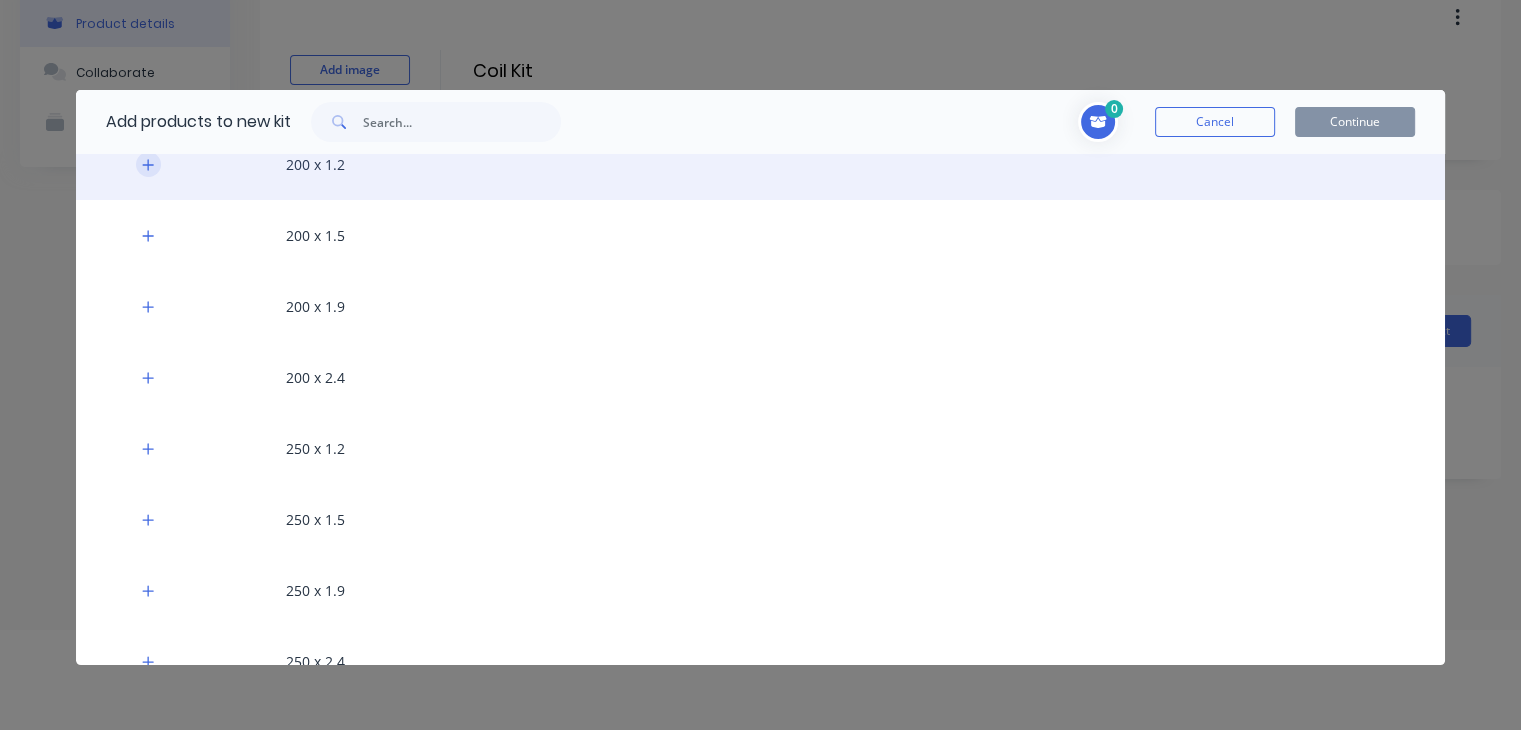 click 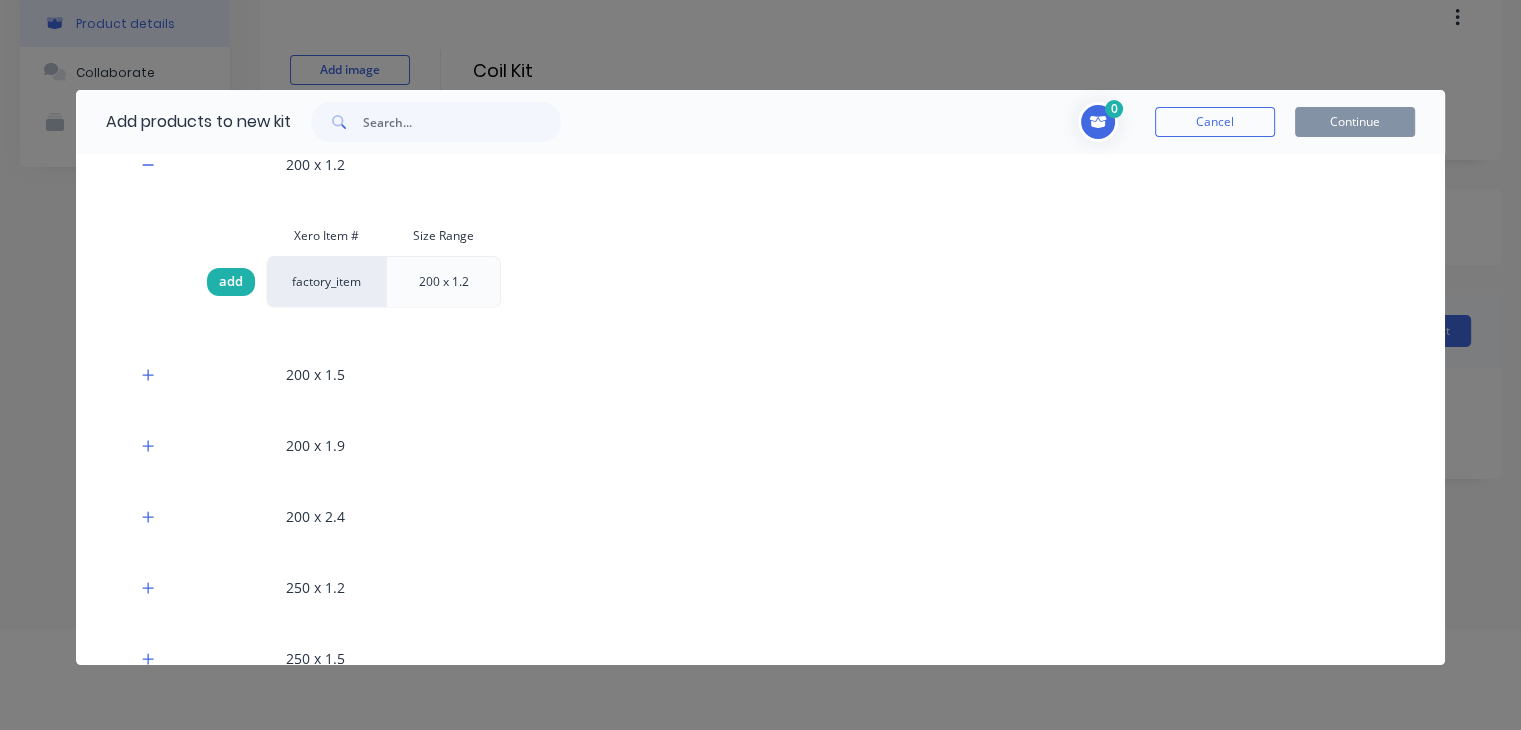 click on "add" at bounding box center [231, 282] 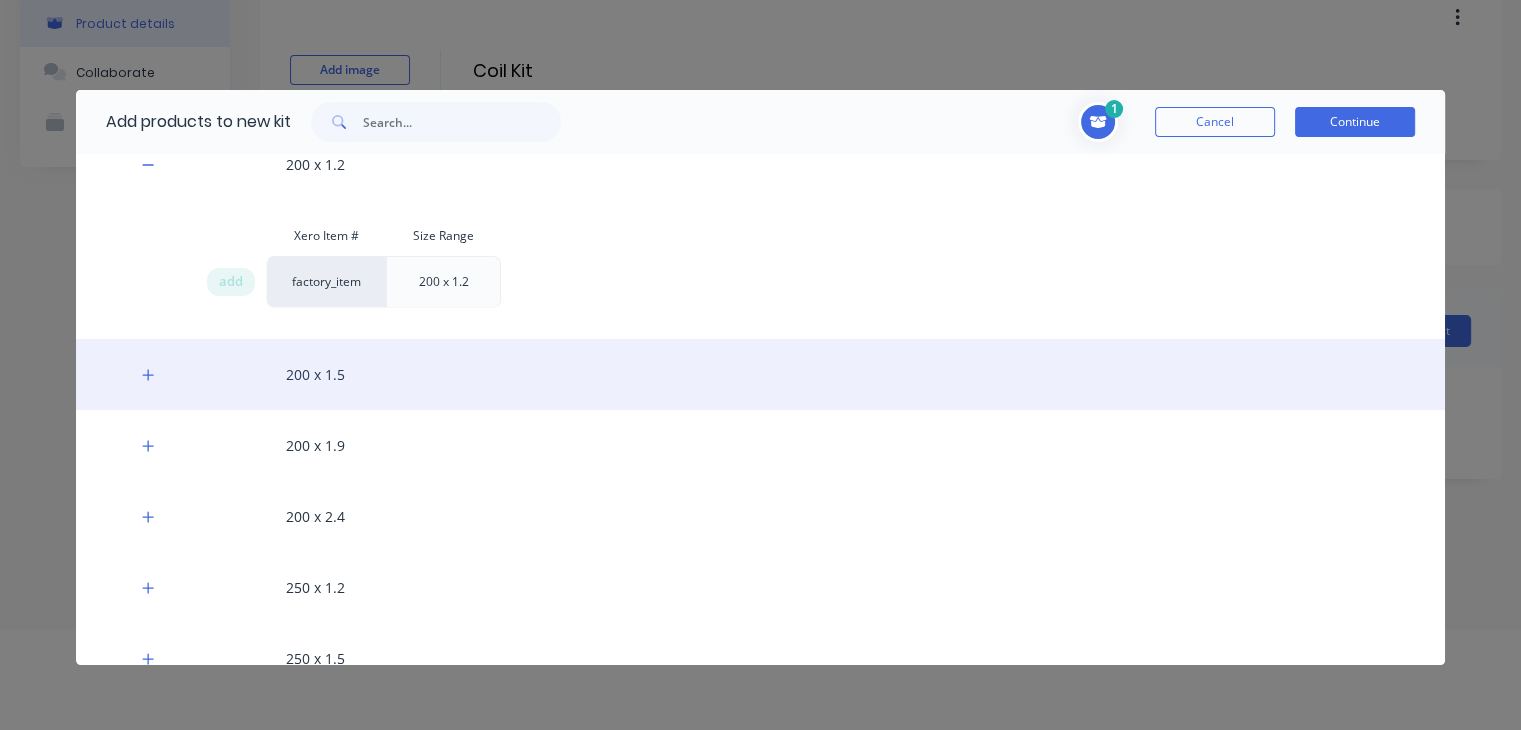 click on "200 x 1.5" at bounding box center [760, 374] 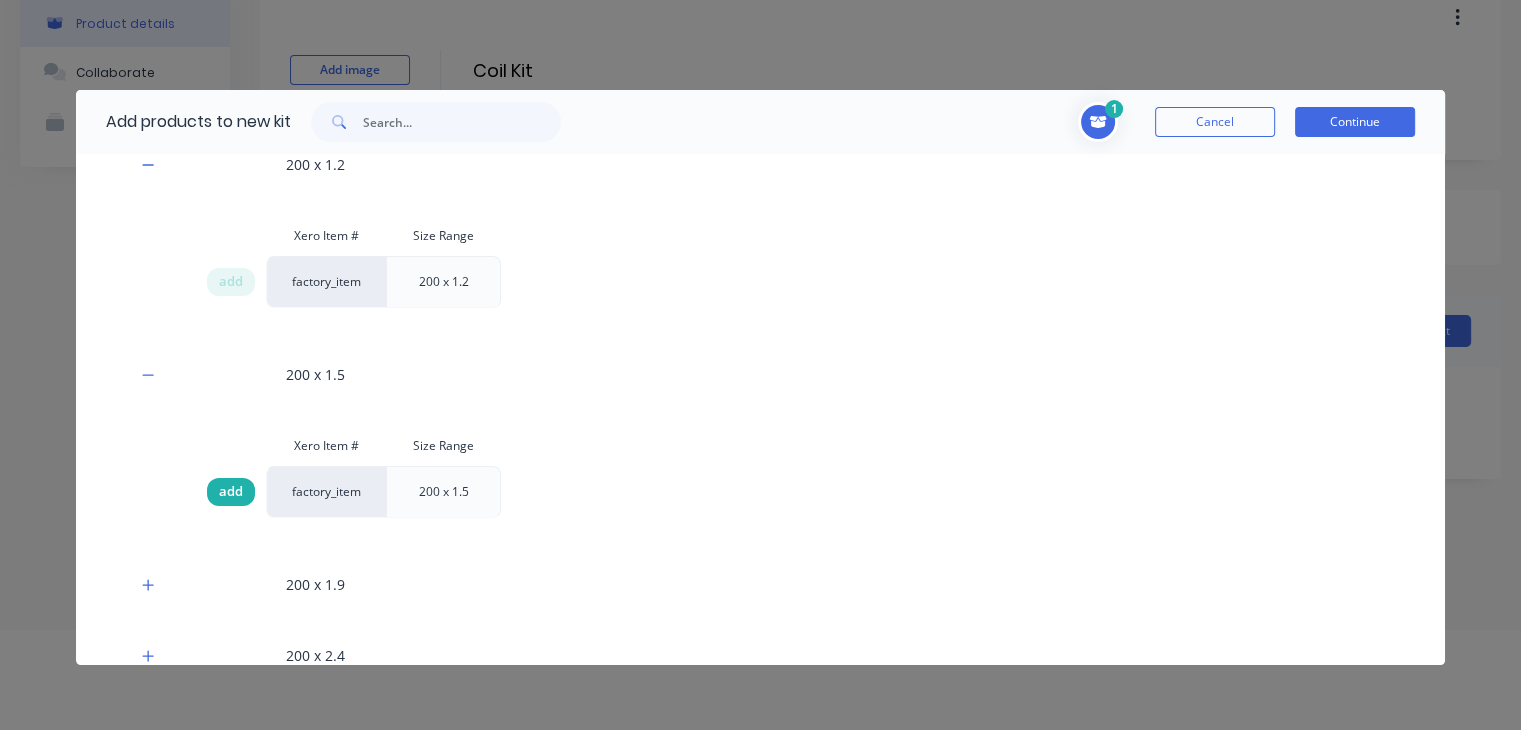 click on "add" at bounding box center [231, 492] 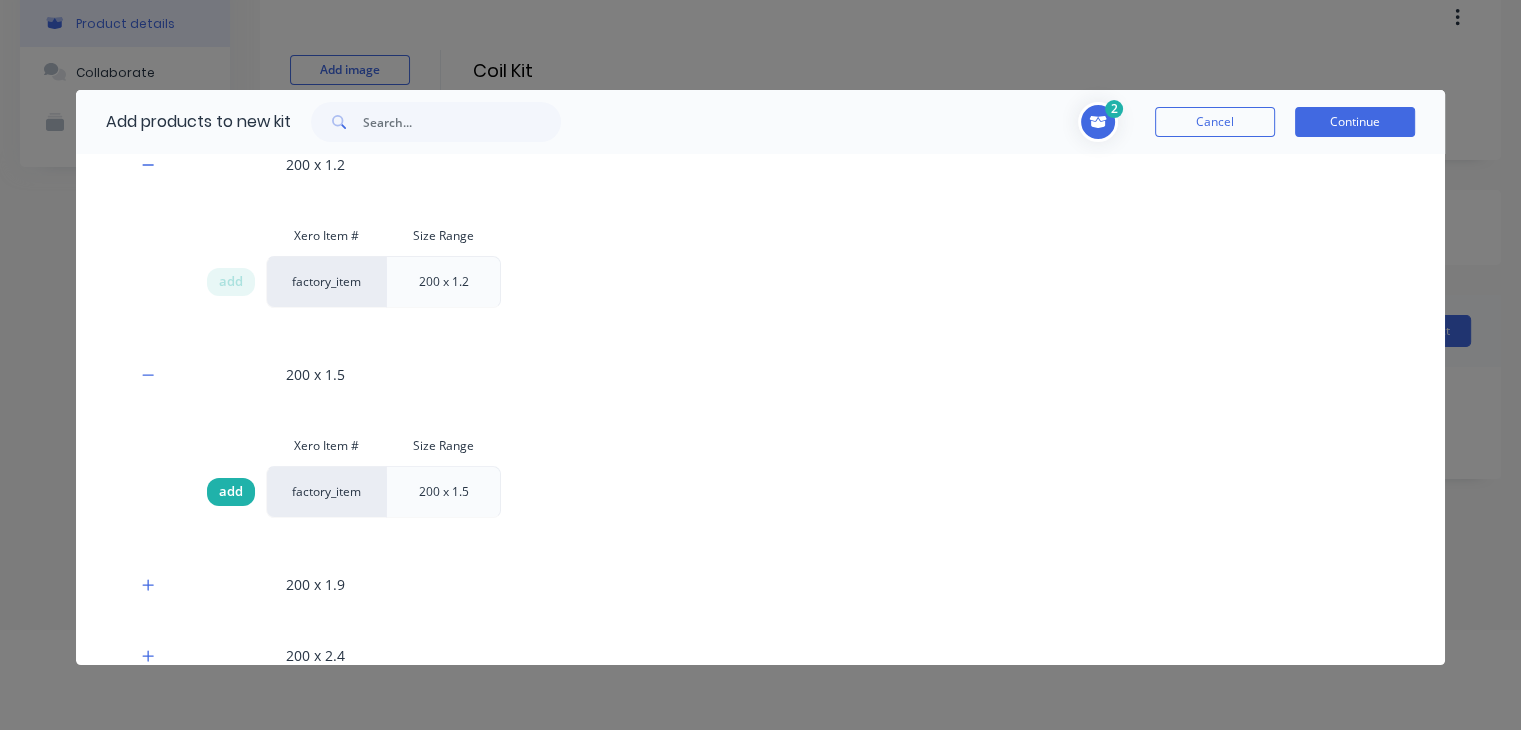 scroll, scrollTop: 765, scrollLeft: 0, axis: vertical 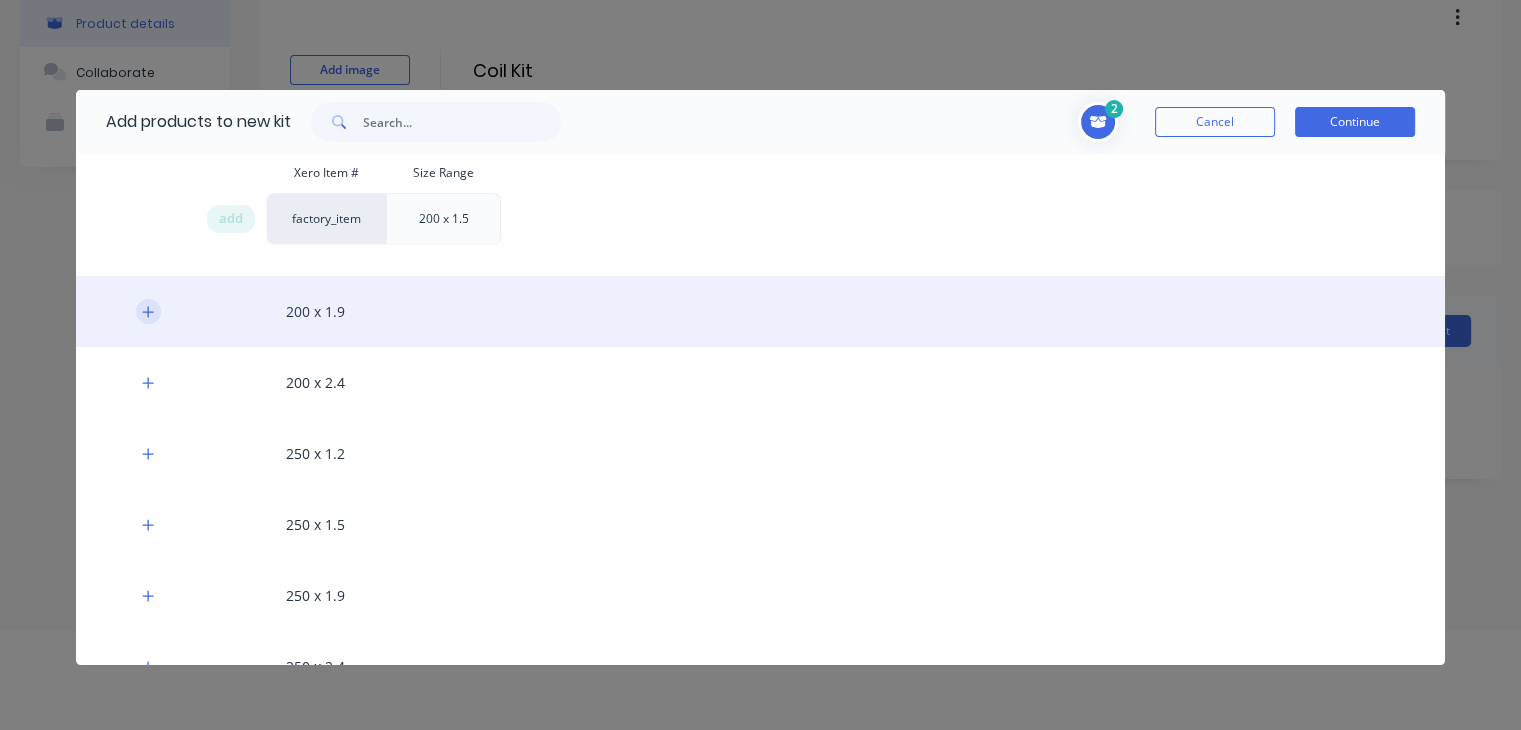 click at bounding box center [148, 311] 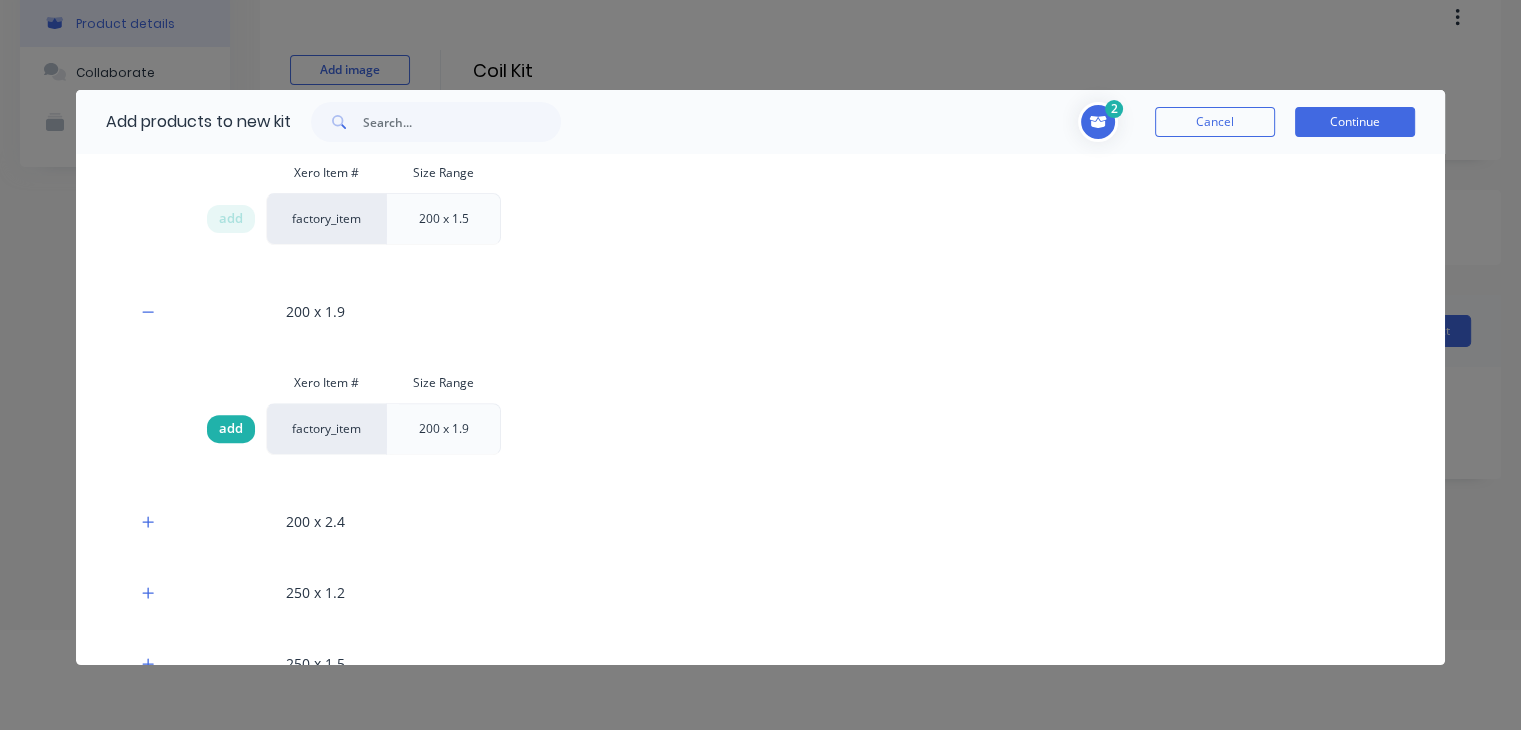 click on "add" at bounding box center (231, 429) 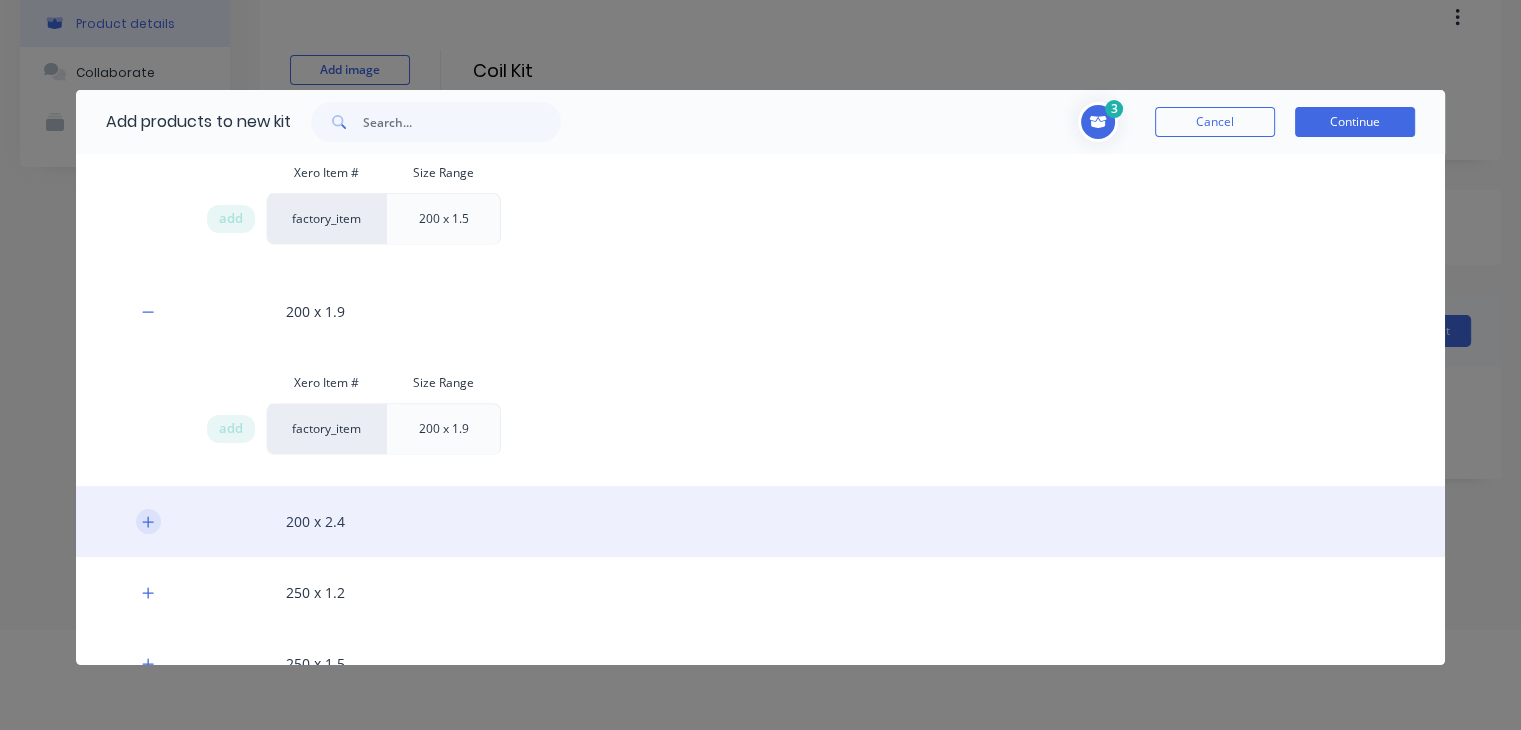 click 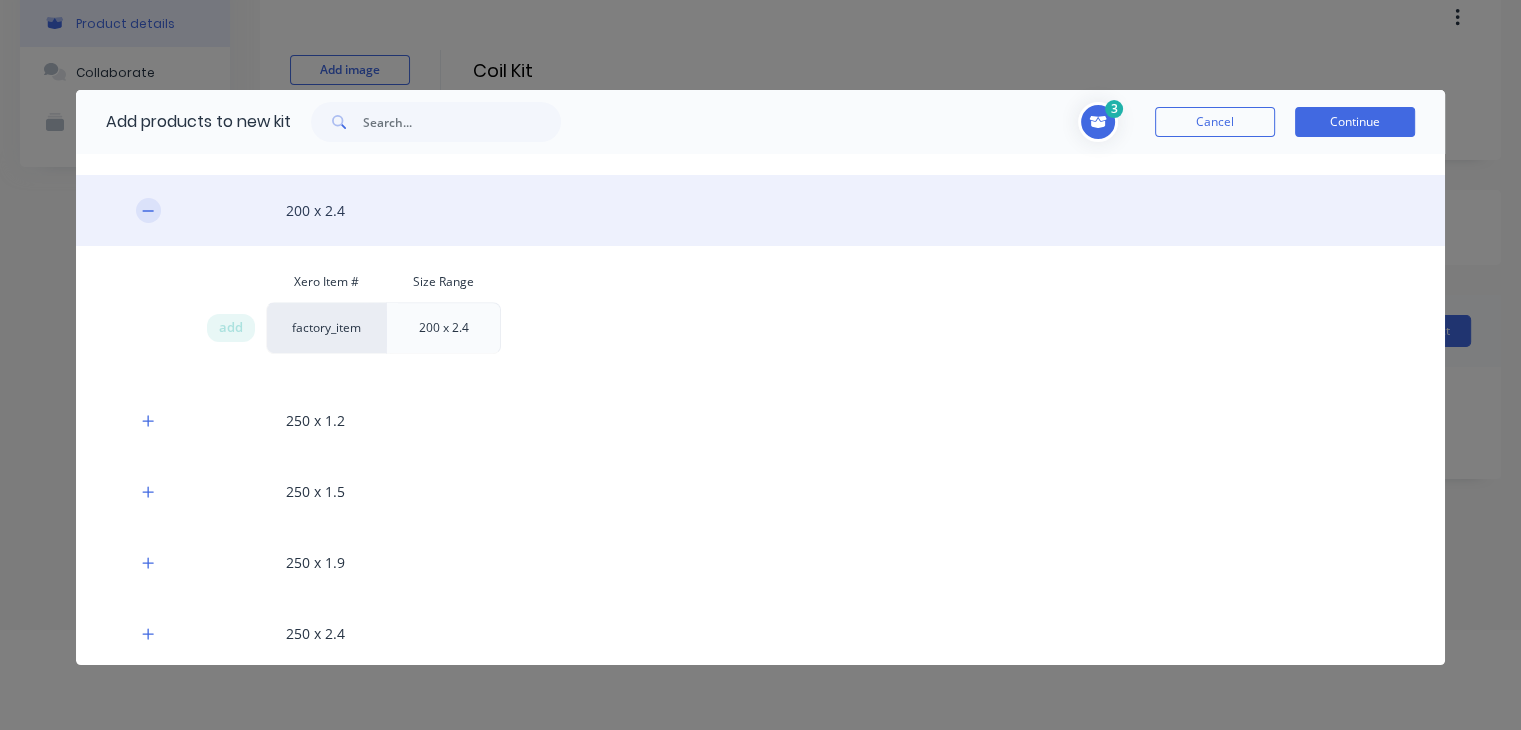 scroll, scrollTop: 1077, scrollLeft: 0, axis: vertical 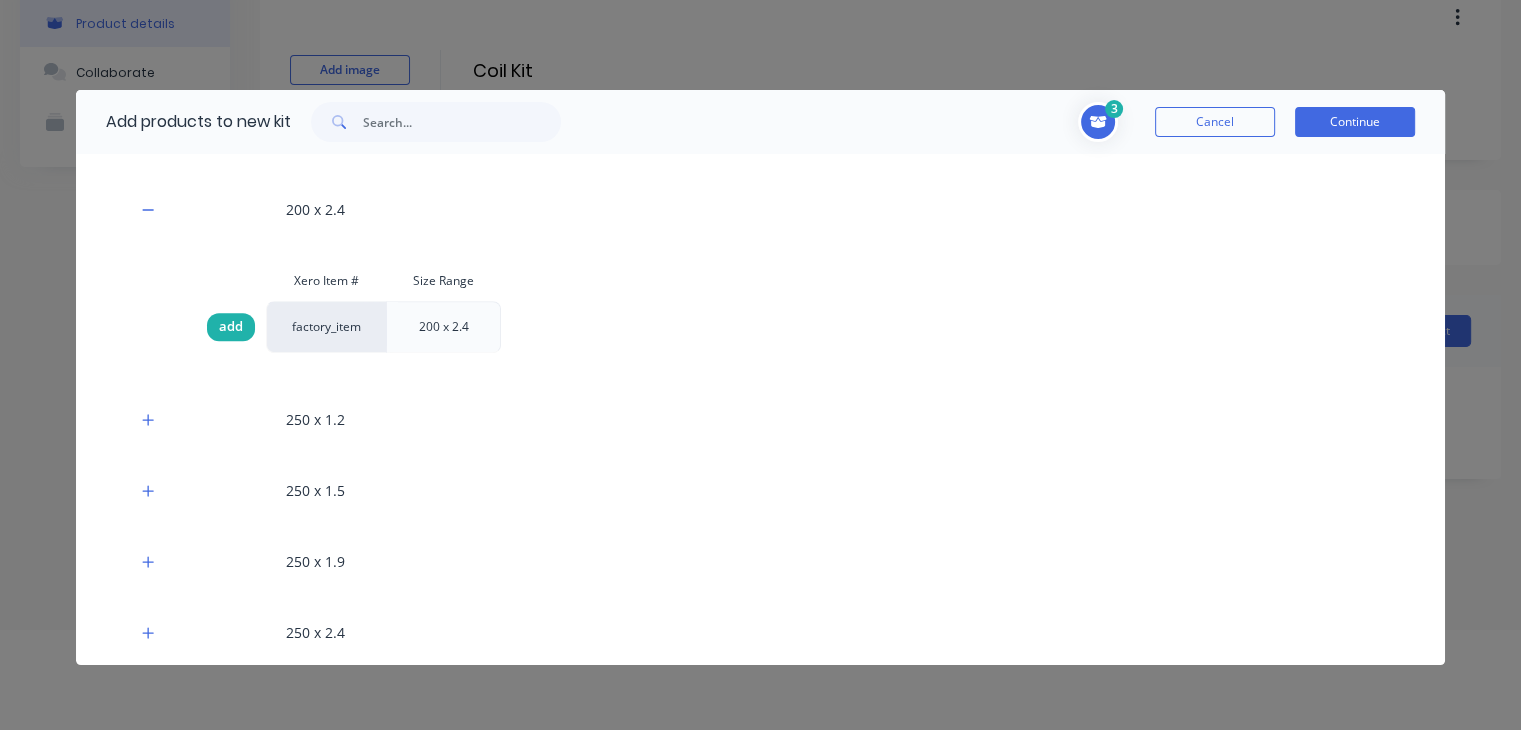 click on "add" at bounding box center (231, 327) 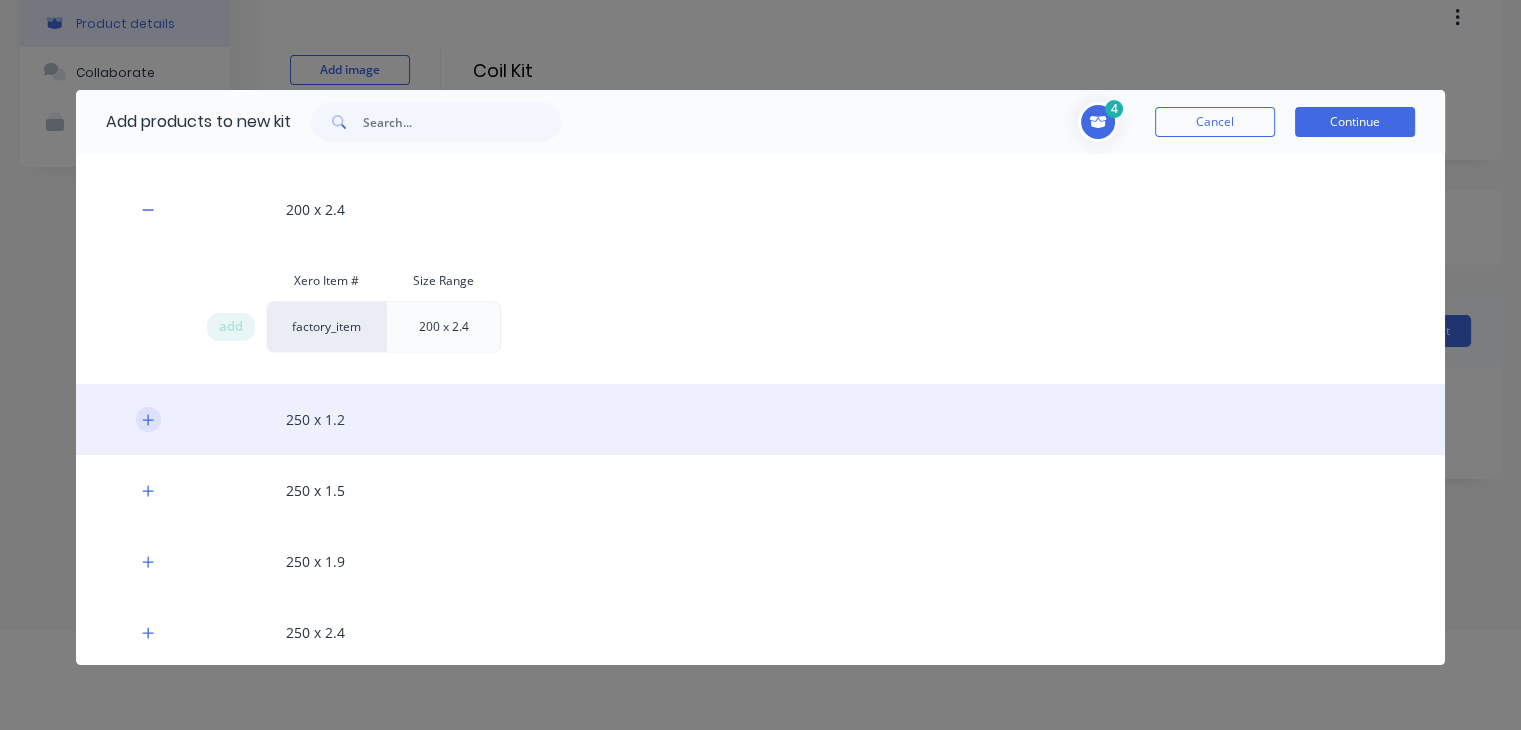 click 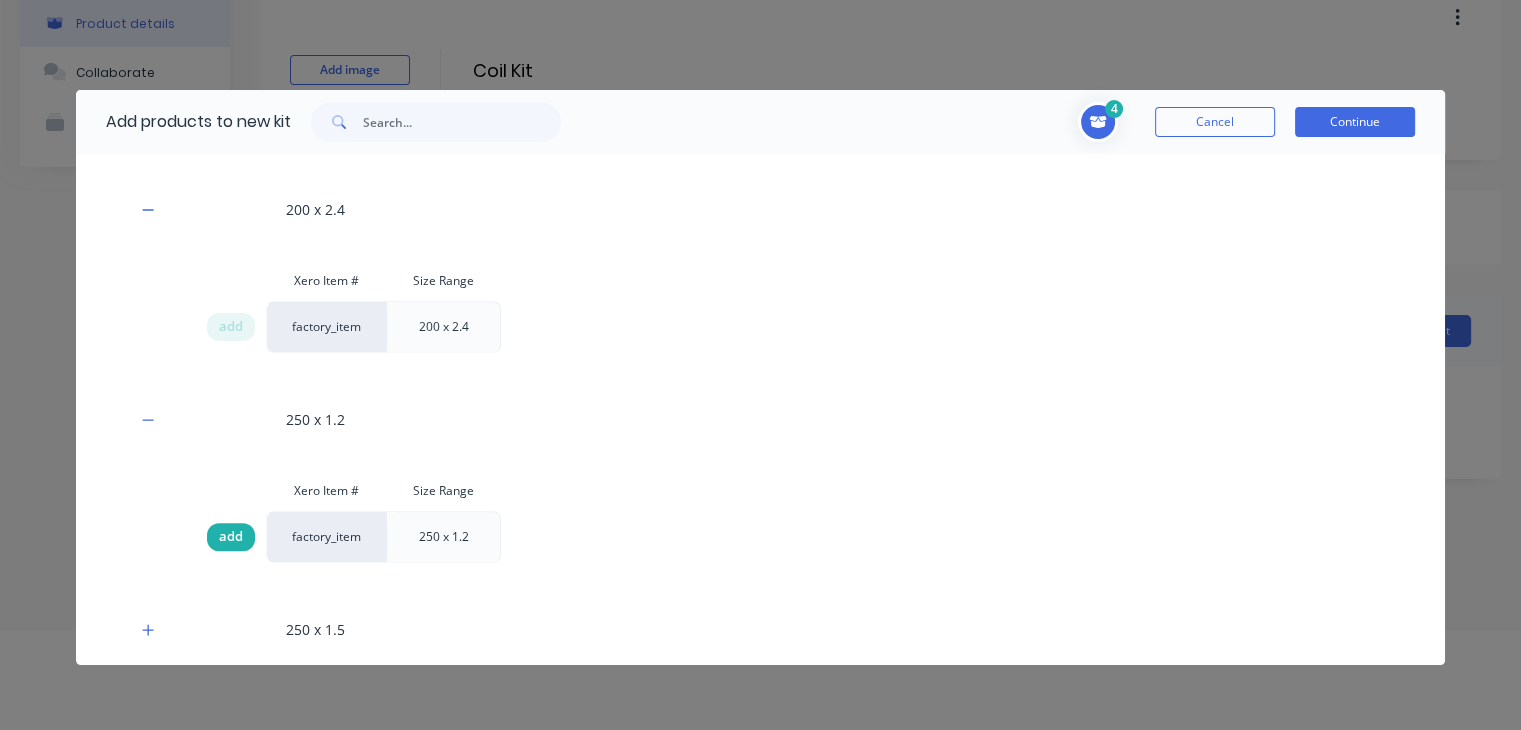 click on "add" at bounding box center [231, 537] 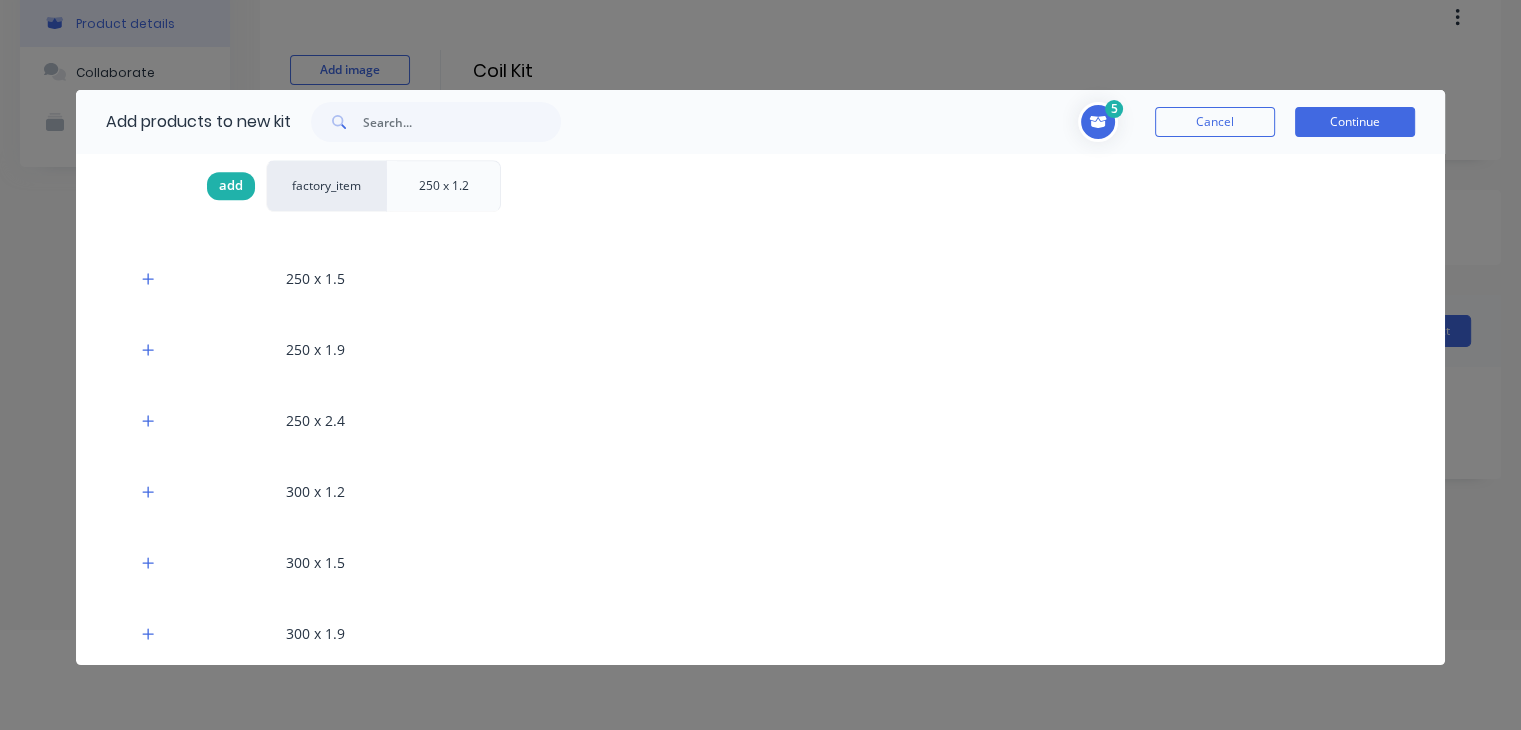 scroll, scrollTop: 1440, scrollLeft: 0, axis: vertical 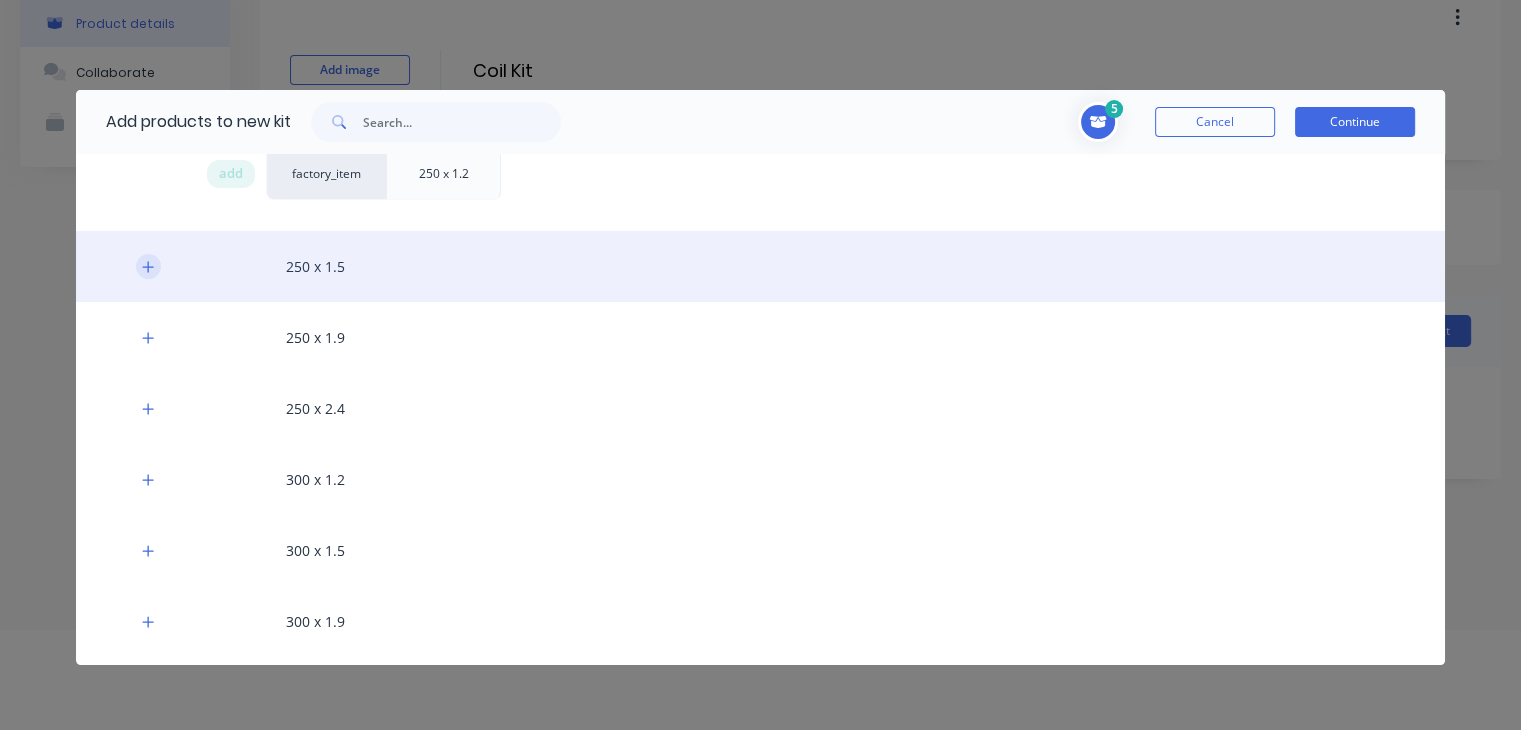 click 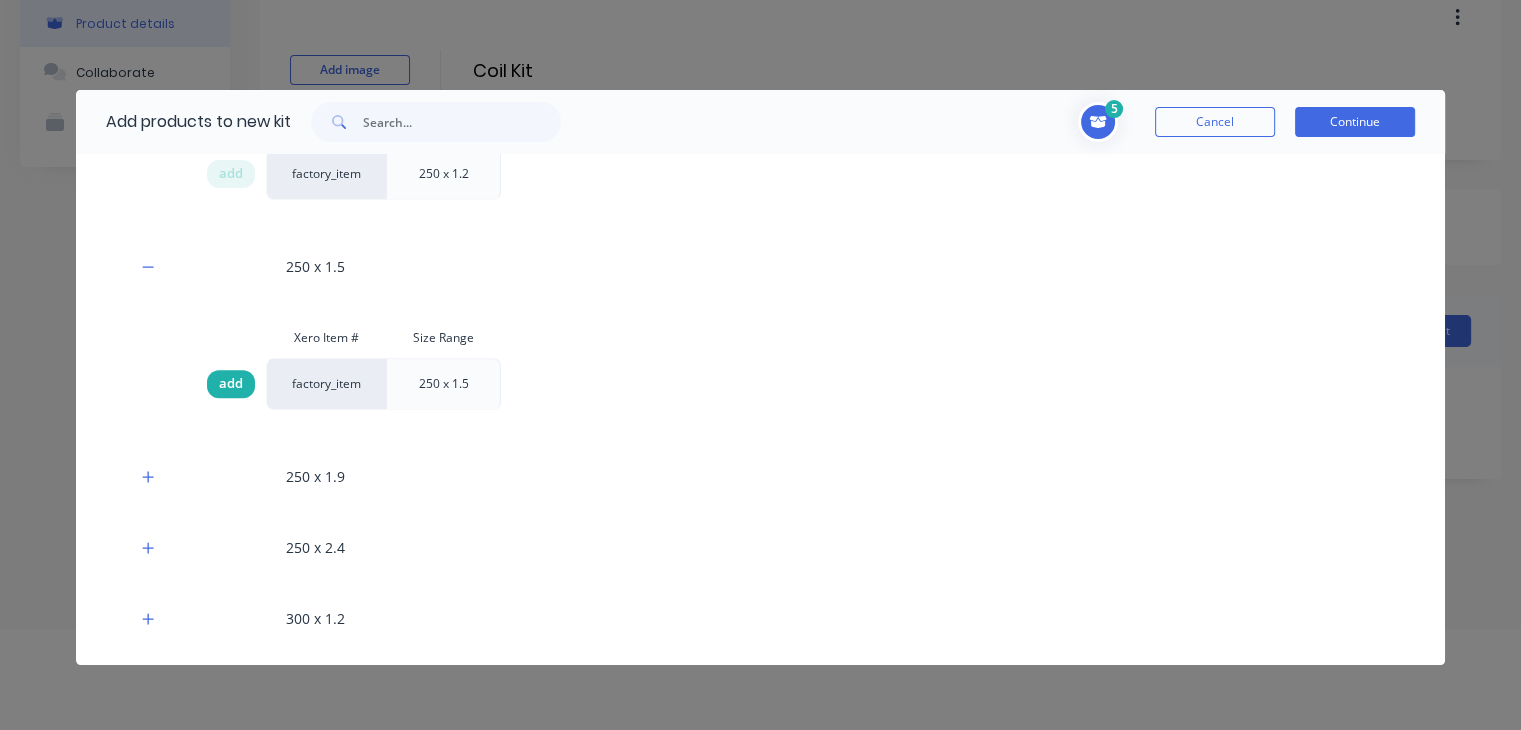click on "add" at bounding box center (231, 384) 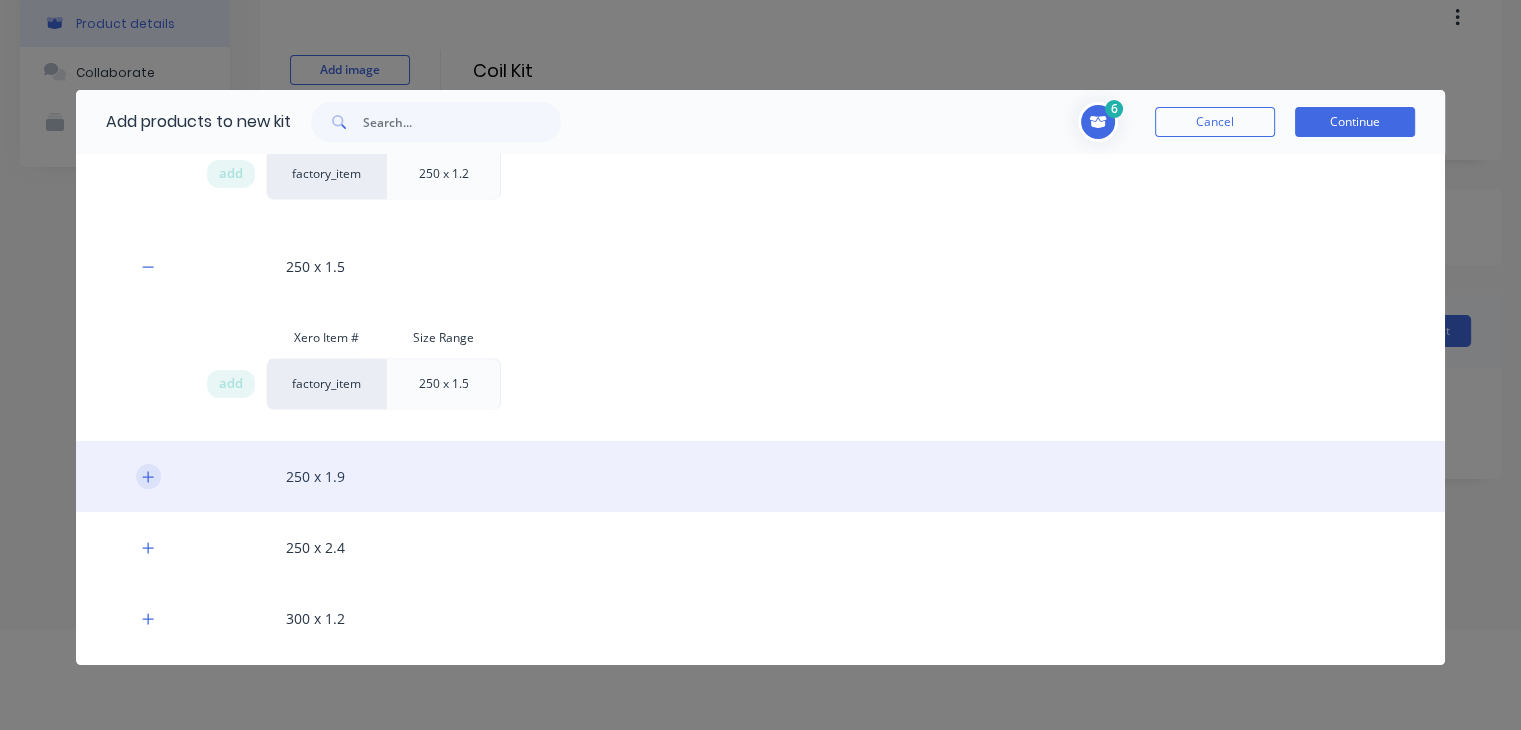 click 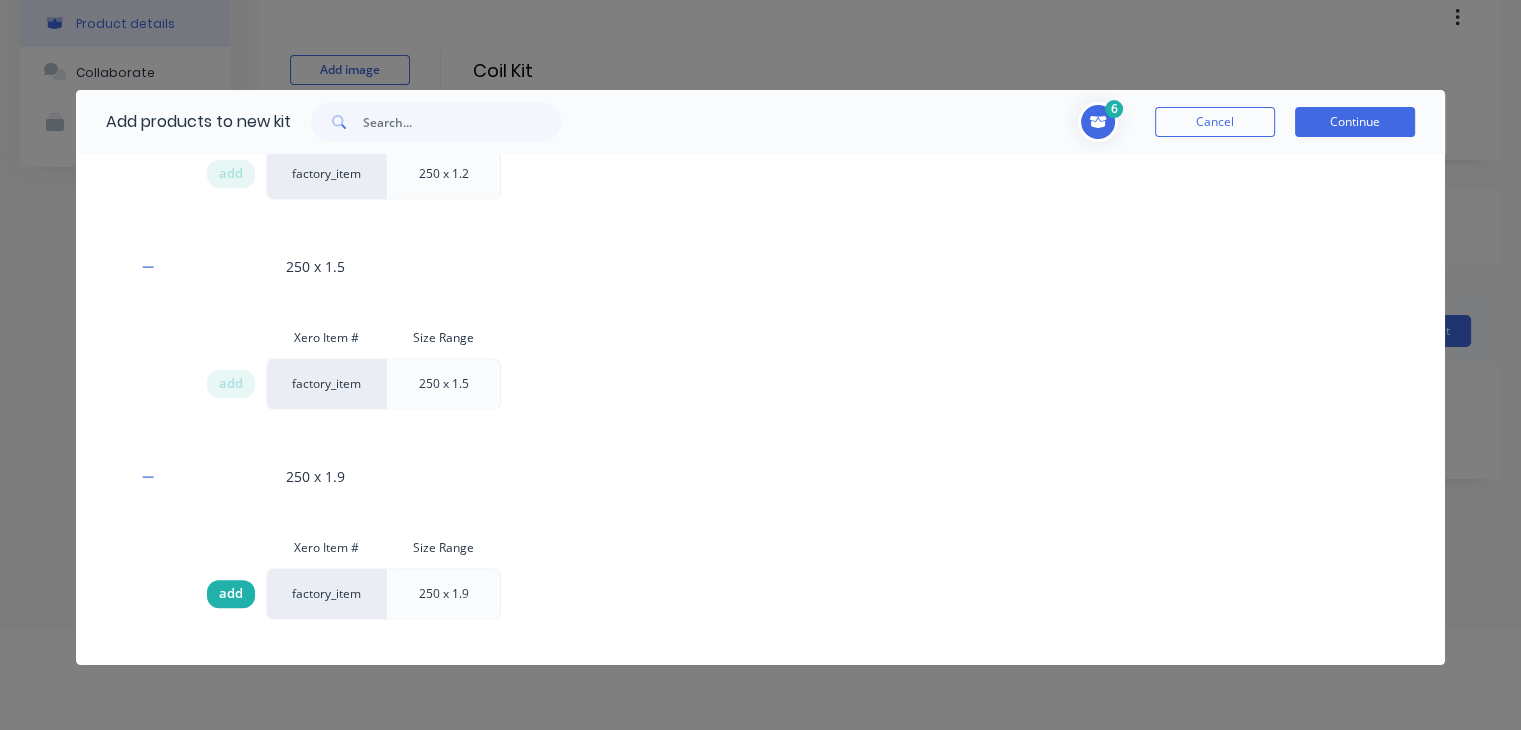 click on "add" at bounding box center [231, 594] 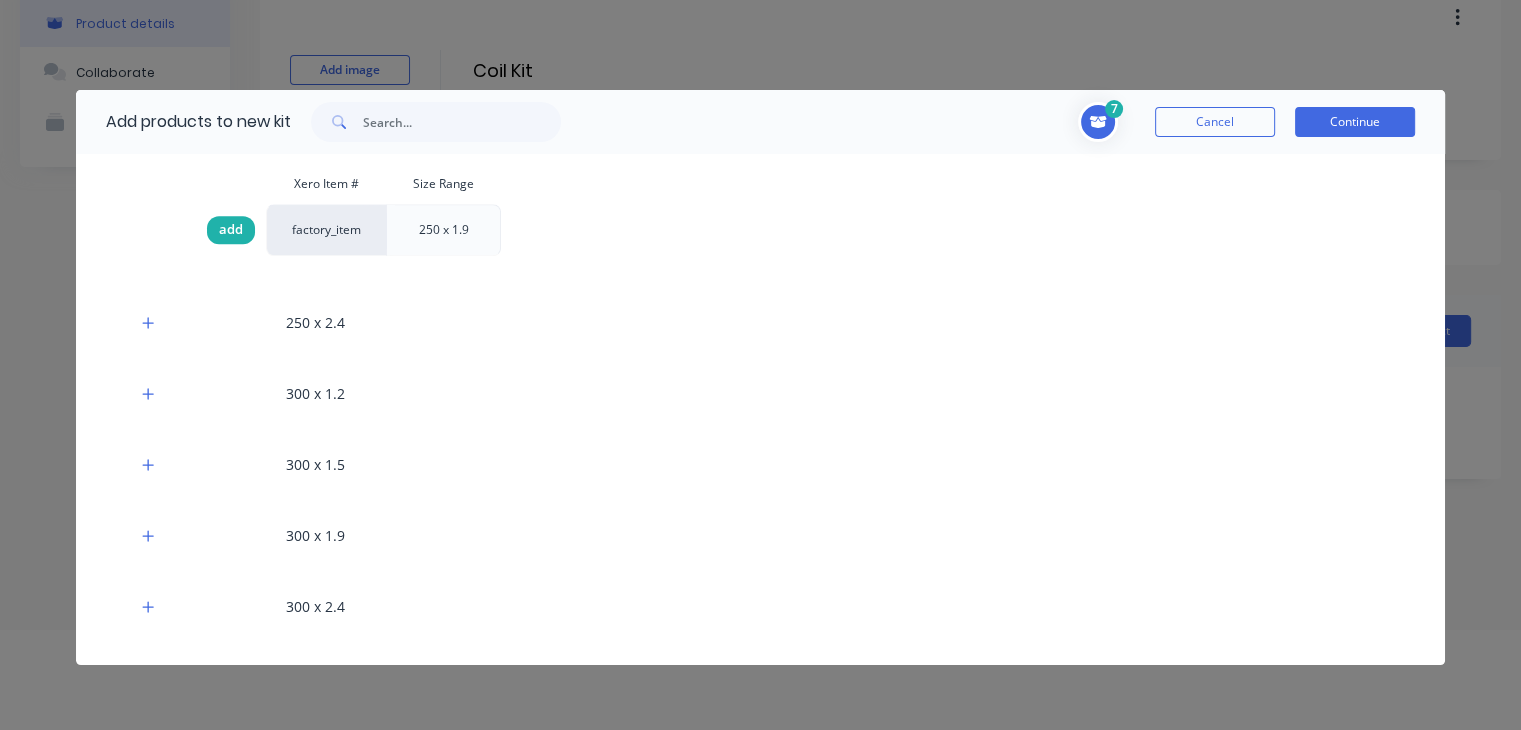 scroll, scrollTop: 1821, scrollLeft: 0, axis: vertical 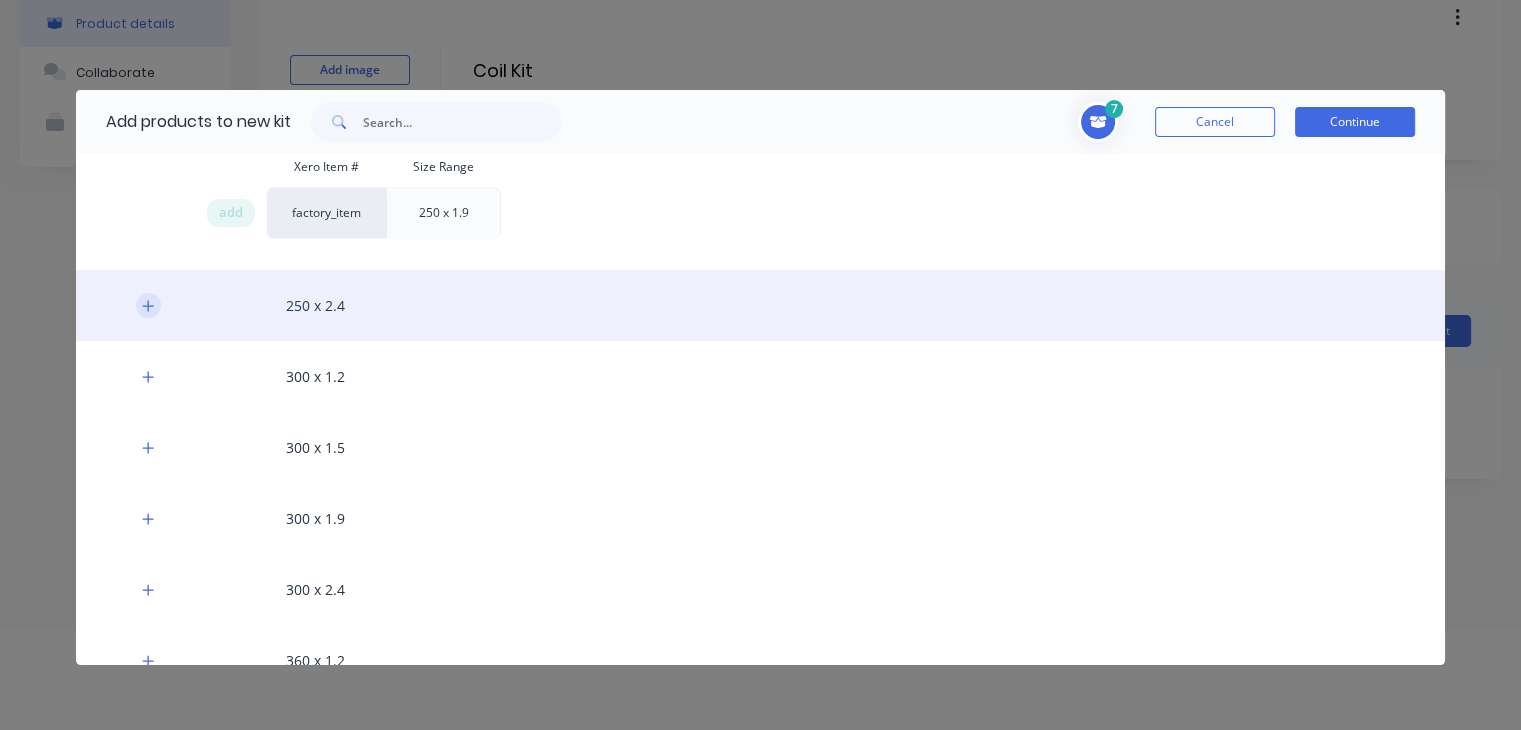 click 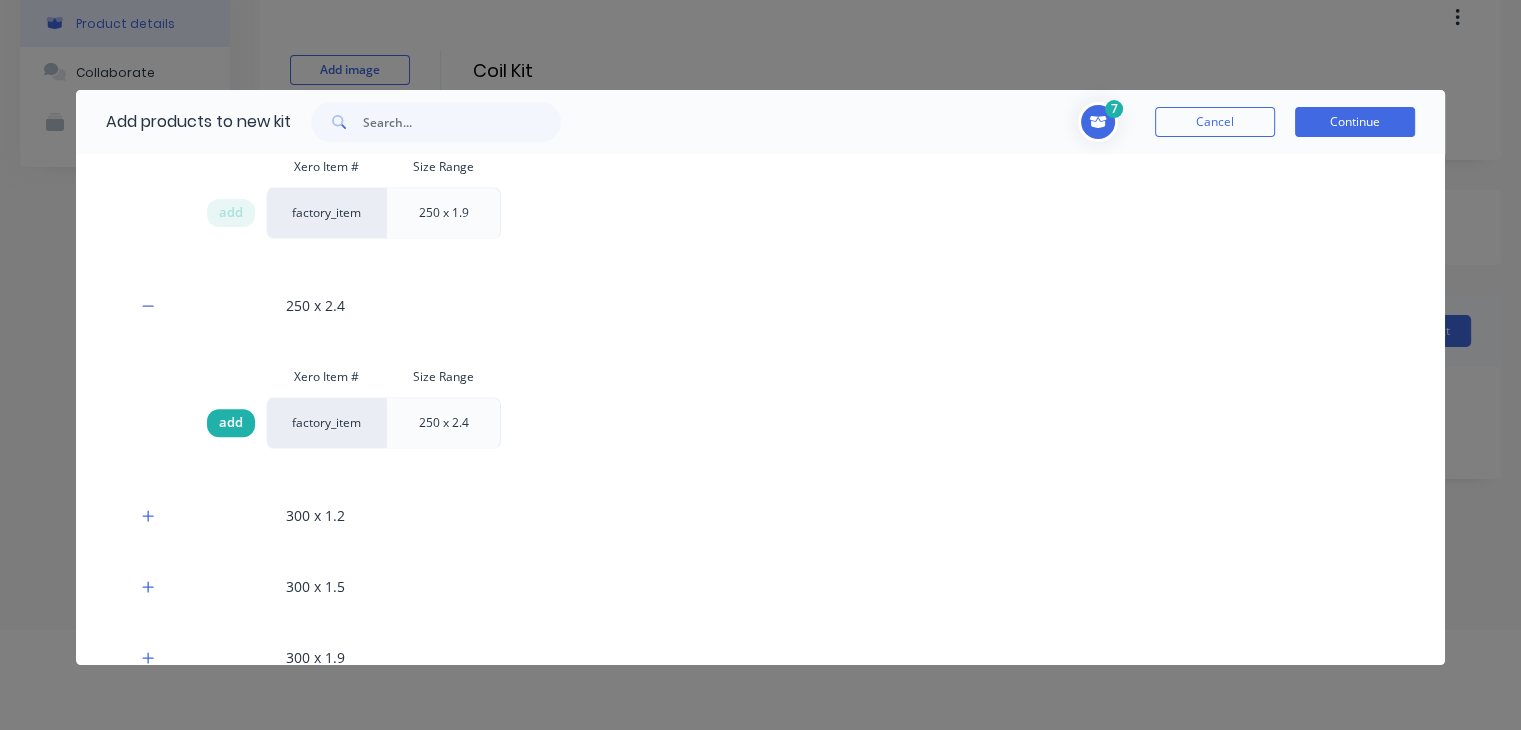 click on "add" at bounding box center [231, 423] 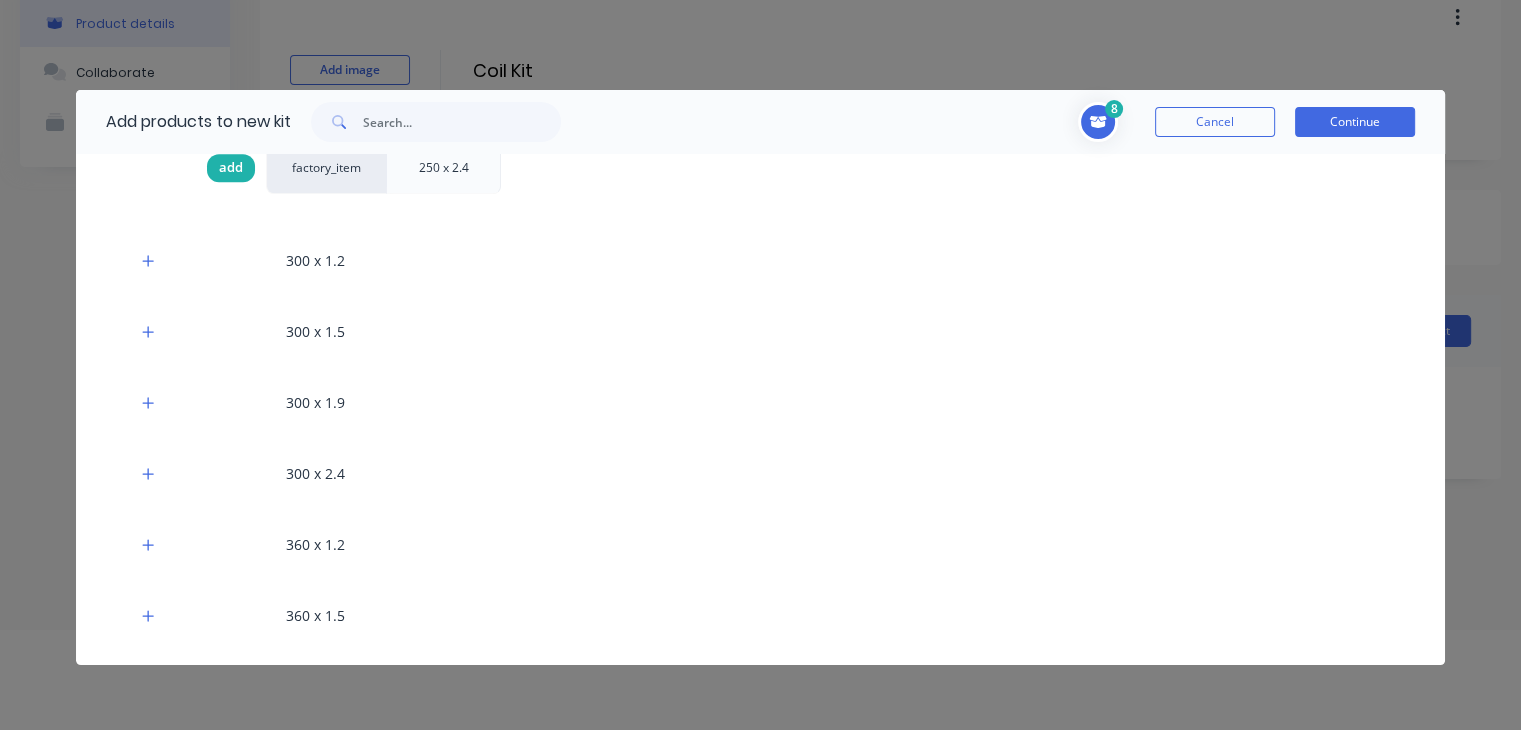 scroll, scrollTop: 2078, scrollLeft: 0, axis: vertical 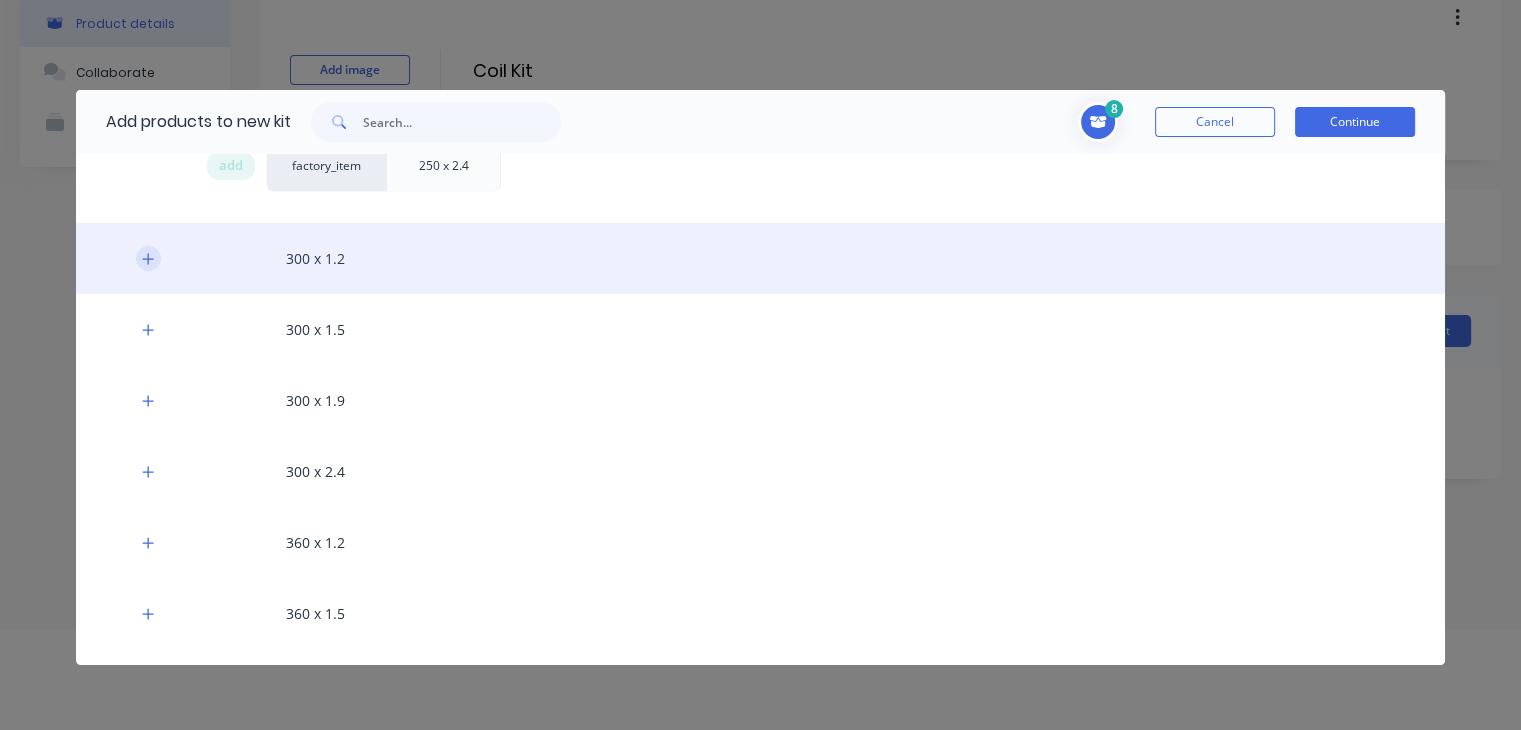 click 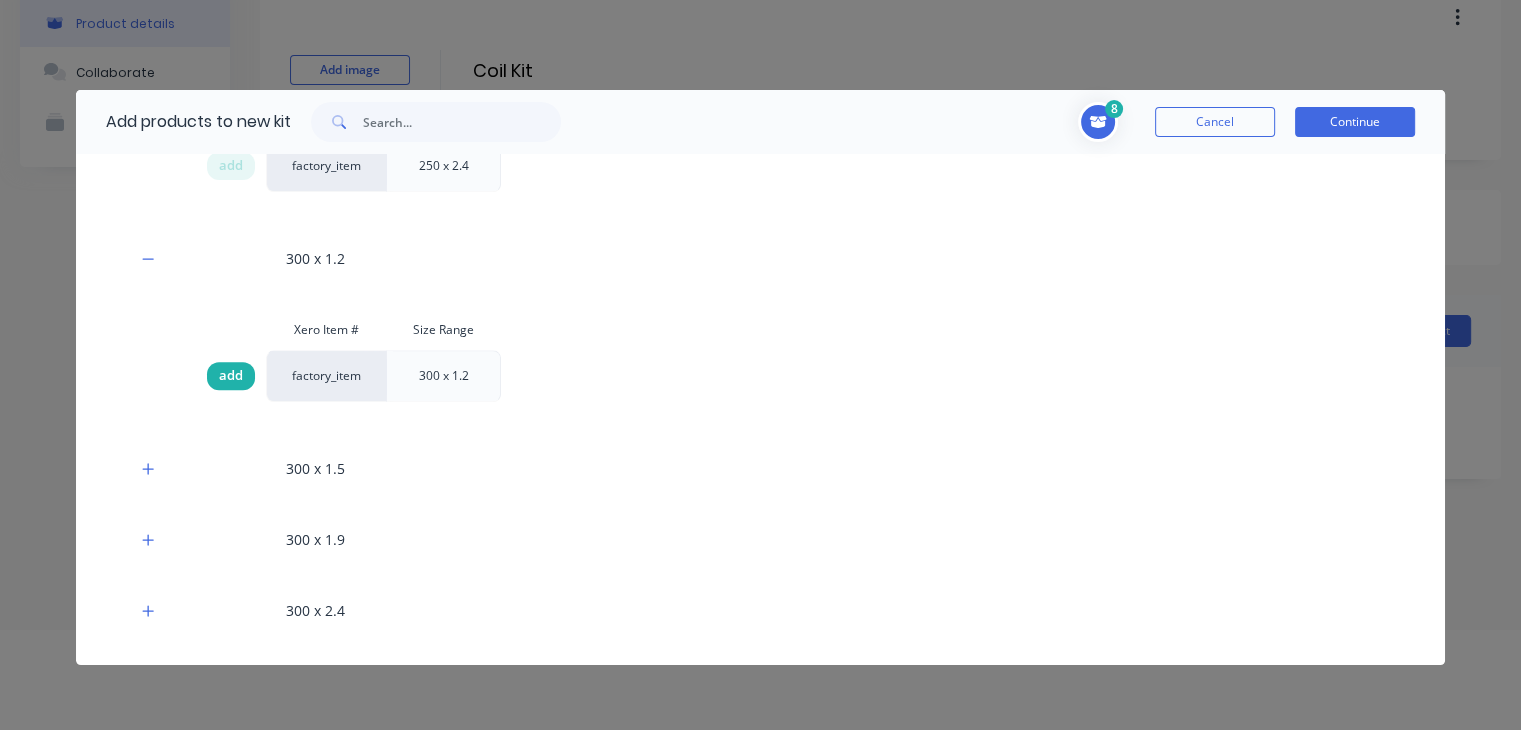 click on "add" at bounding box center (231, 376) 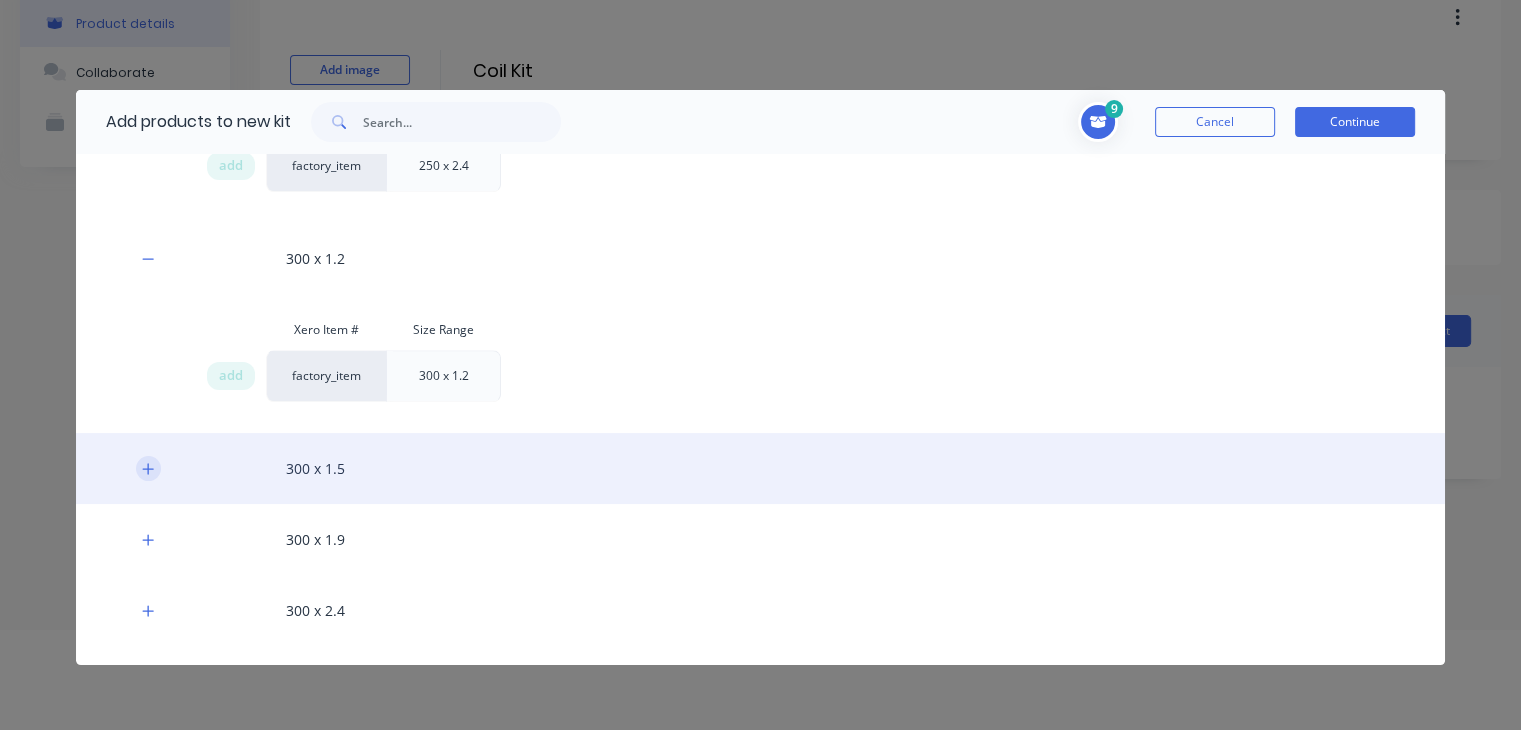 click at bounding box center (148, 468) 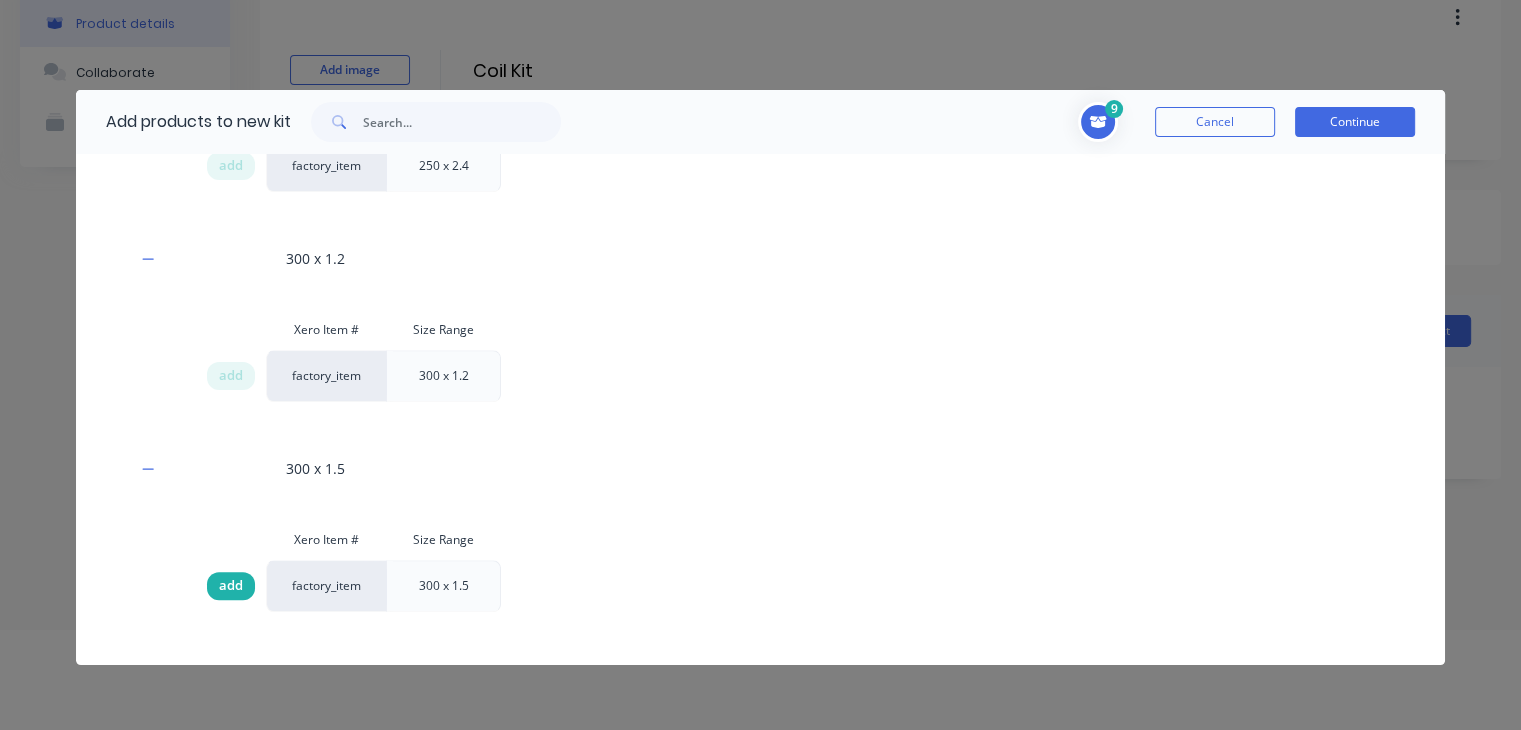 drag, startPoint x: 223, startPoint y: 595, endPoint x: 240, endPoint y: 585, distance: 19.723083 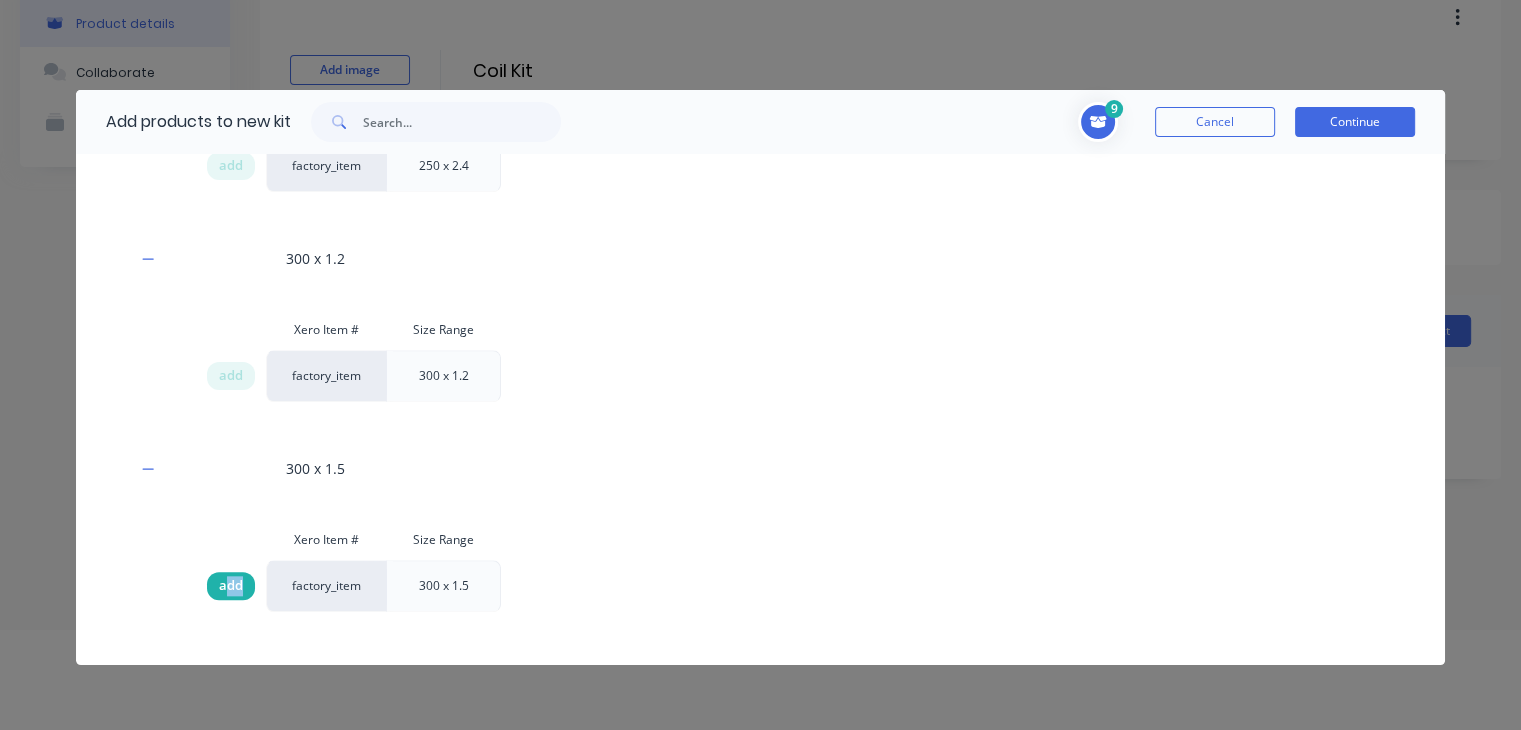 click on "add" at bounding box center (231, 586) 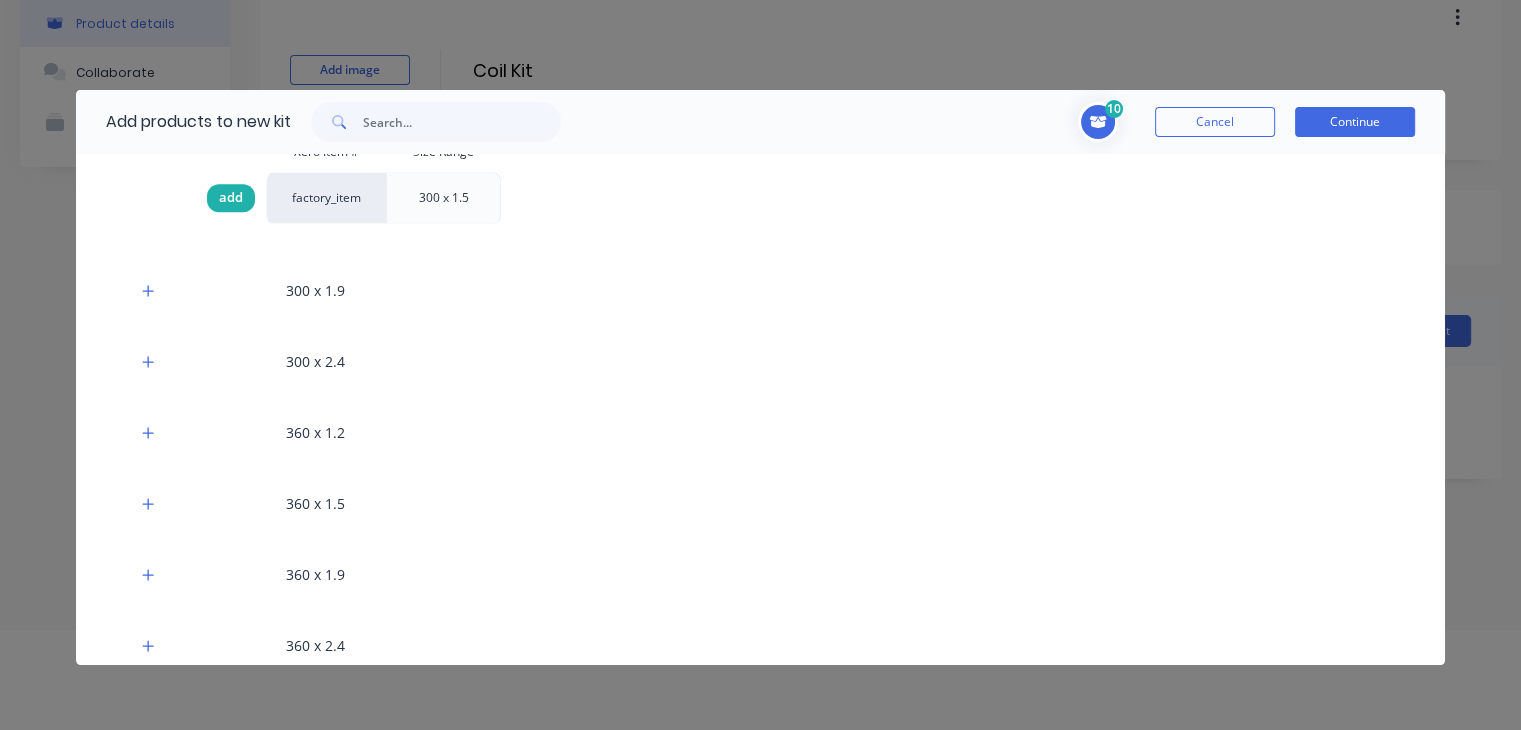 scroll, scrollTop: 2469, scrollLeft: 0, axis: vertical 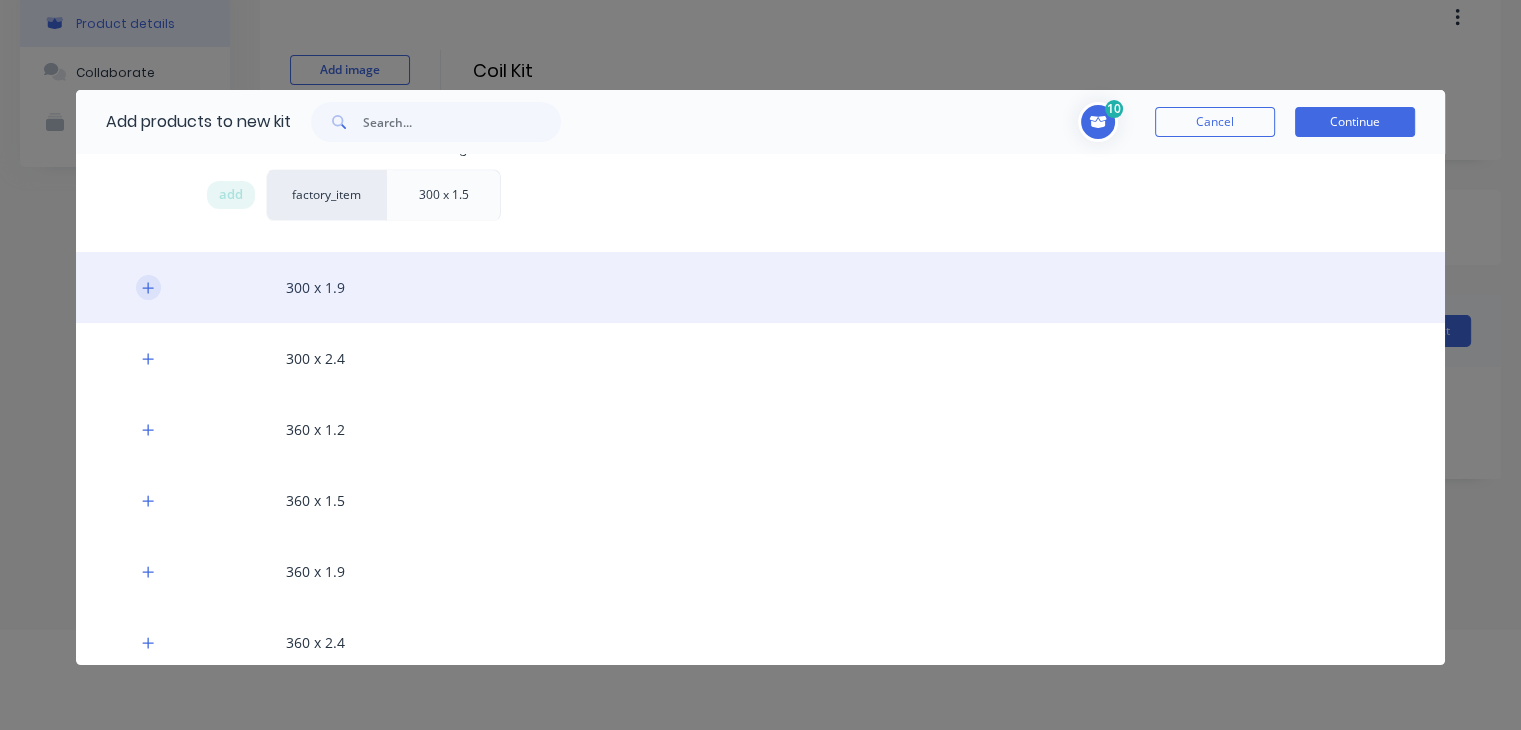 click at bounding box center (148, 287) 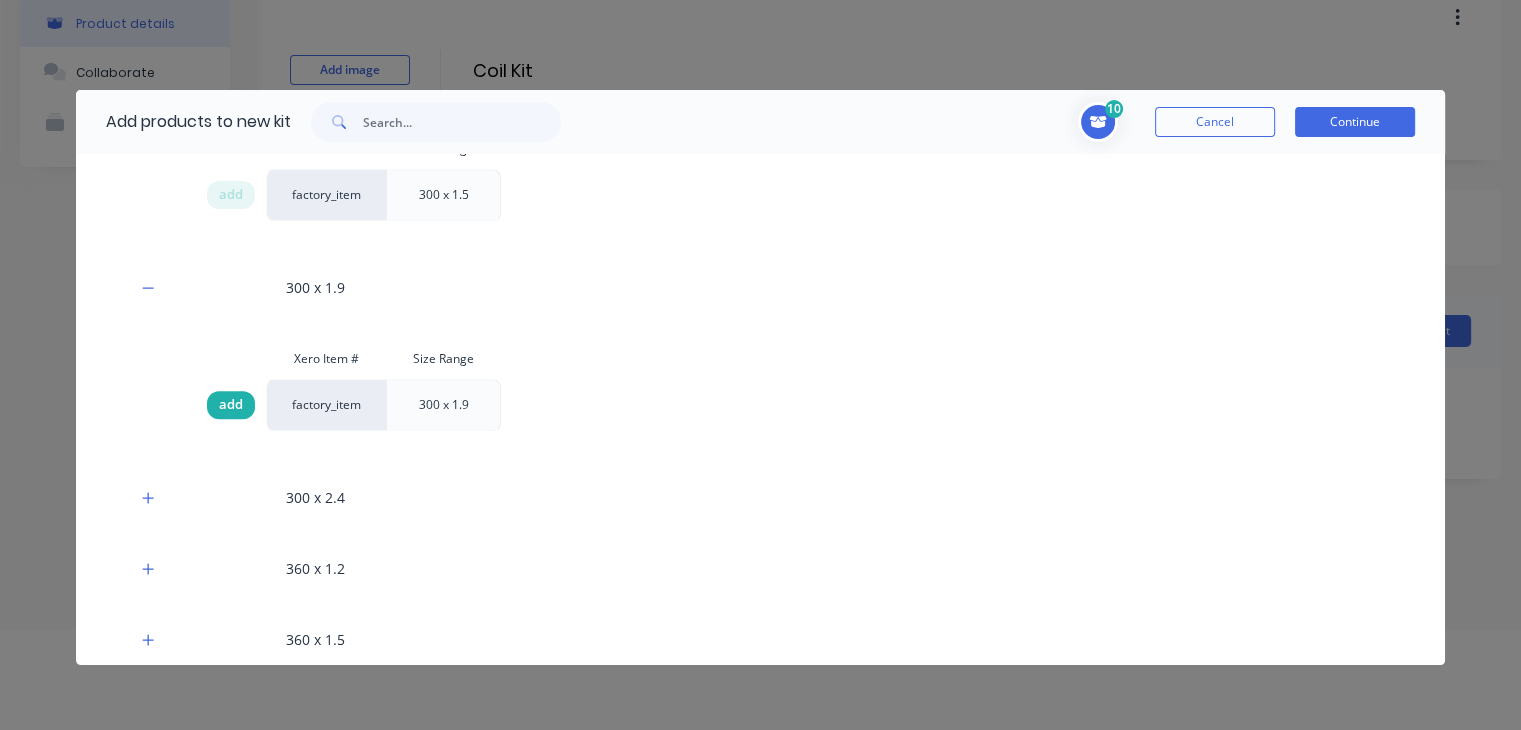 click on "add" at bounding box center [231, 405] 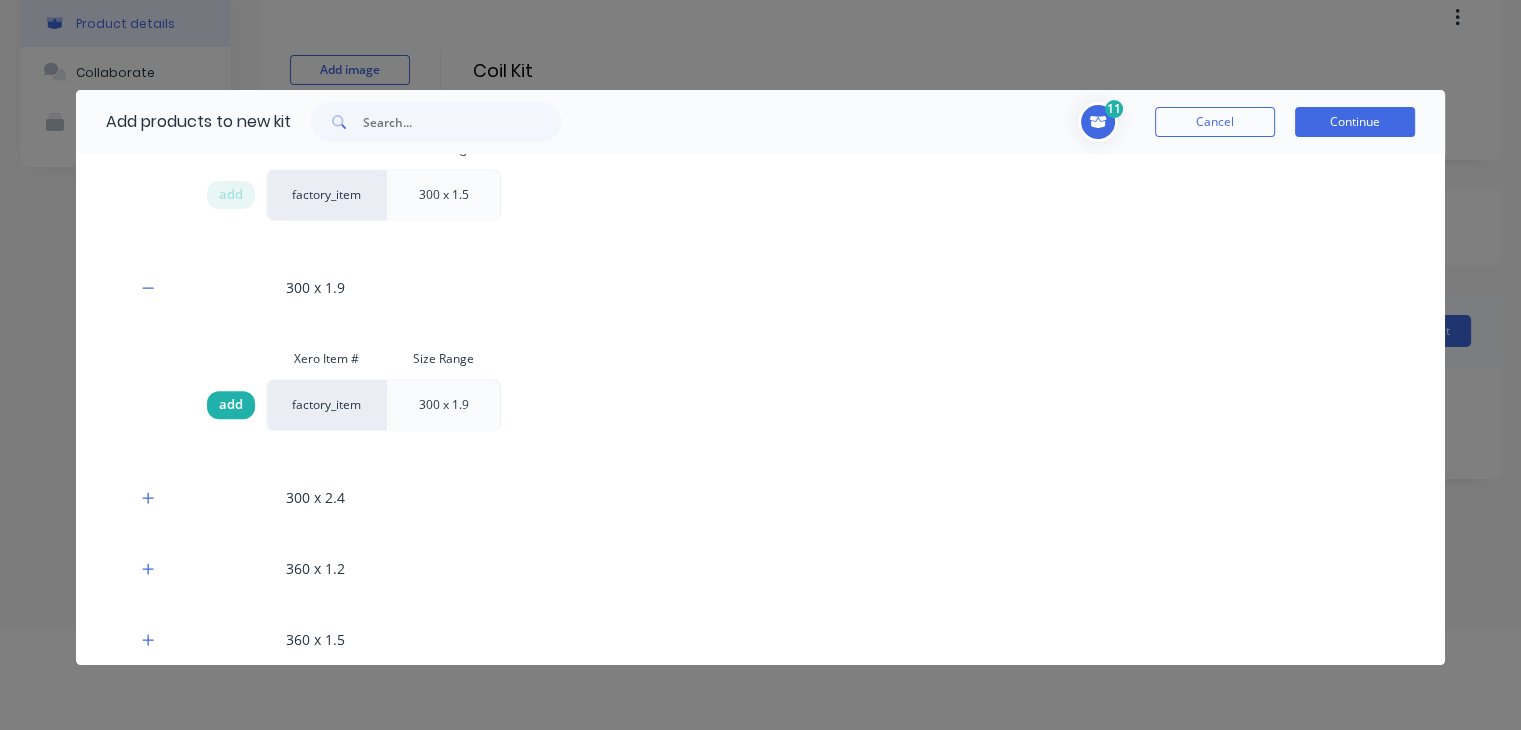 click on "add" at bounding box center [231, 405] 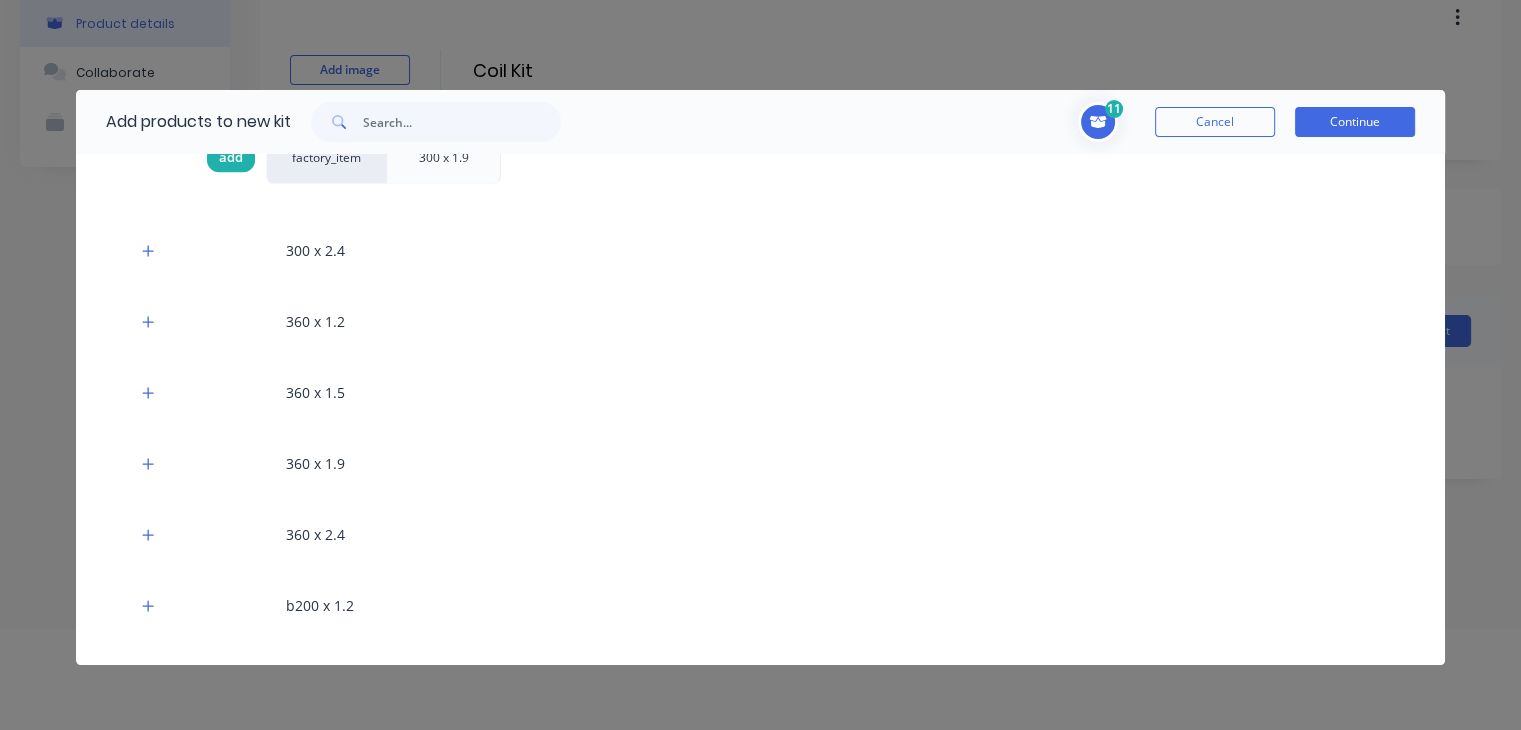 scroll, scrollTop: 2724, scrollLeft: 0, axis: vertical 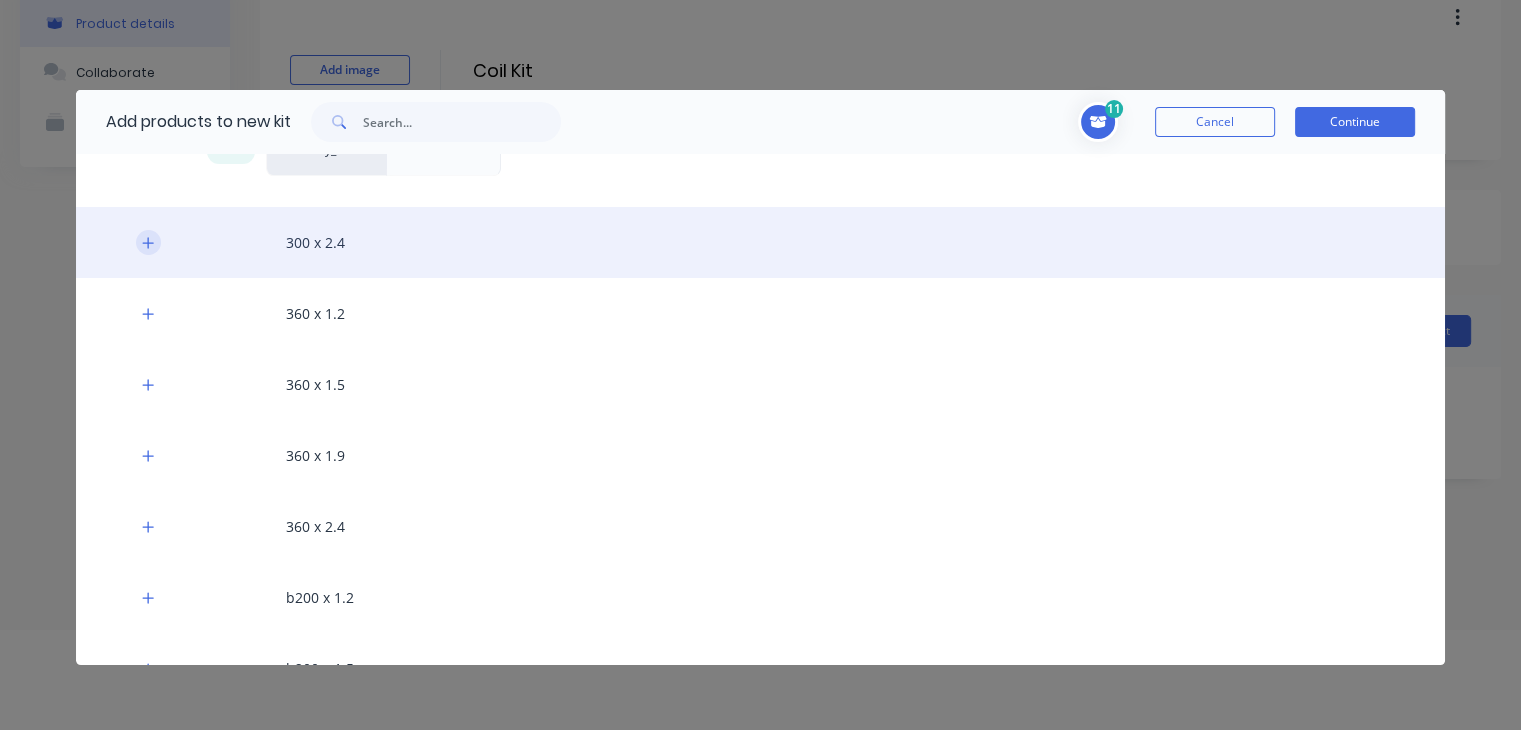 click 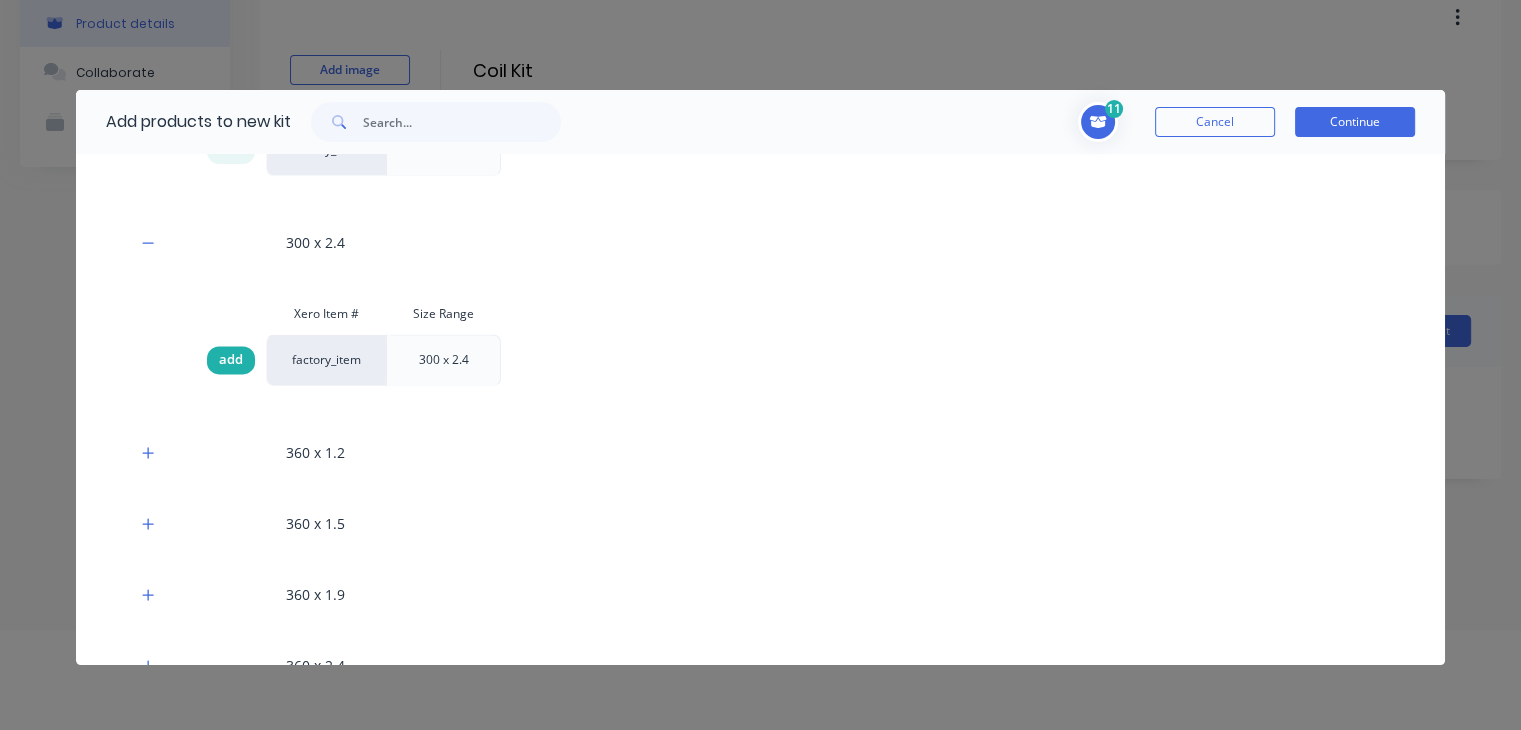 click on "add" at bounding box center [231, 360] 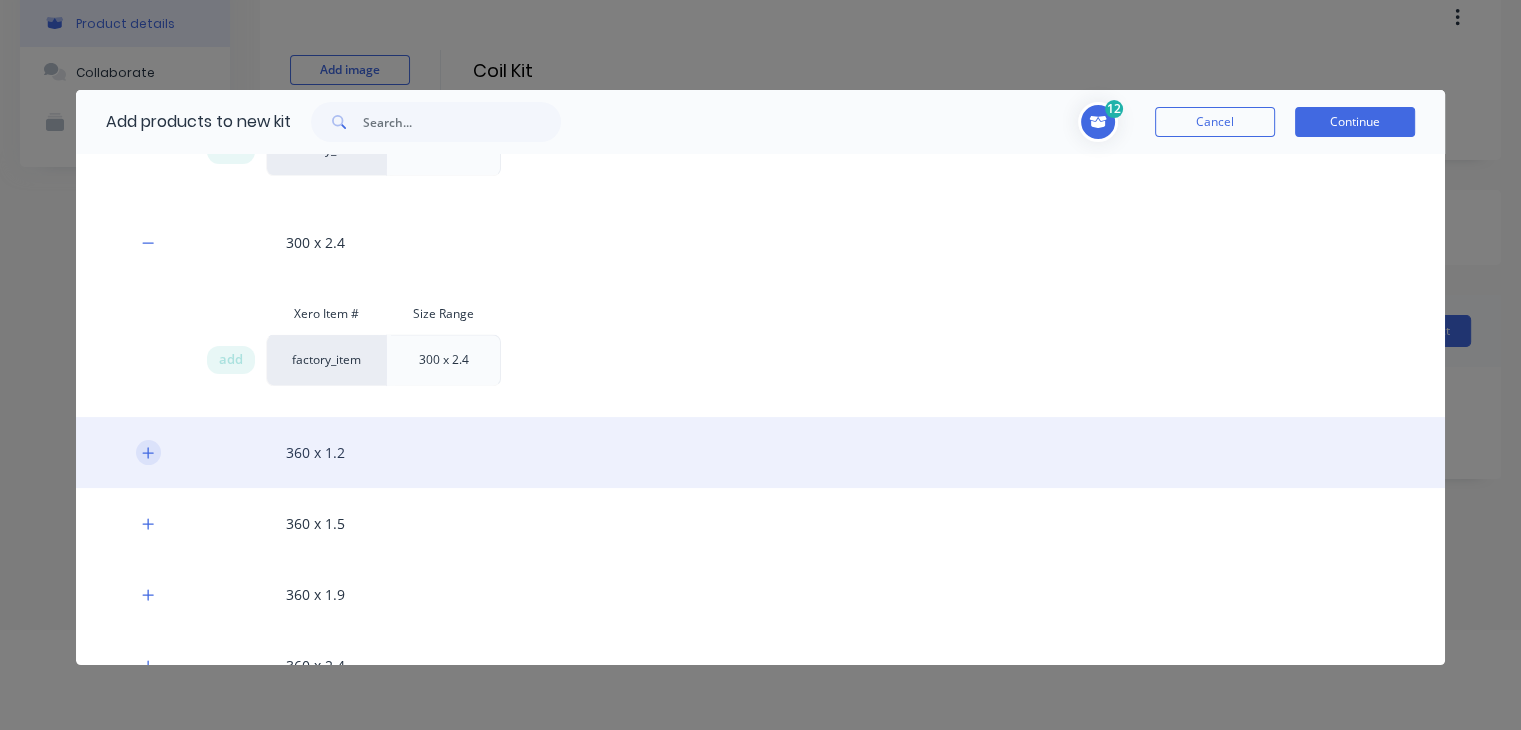 click 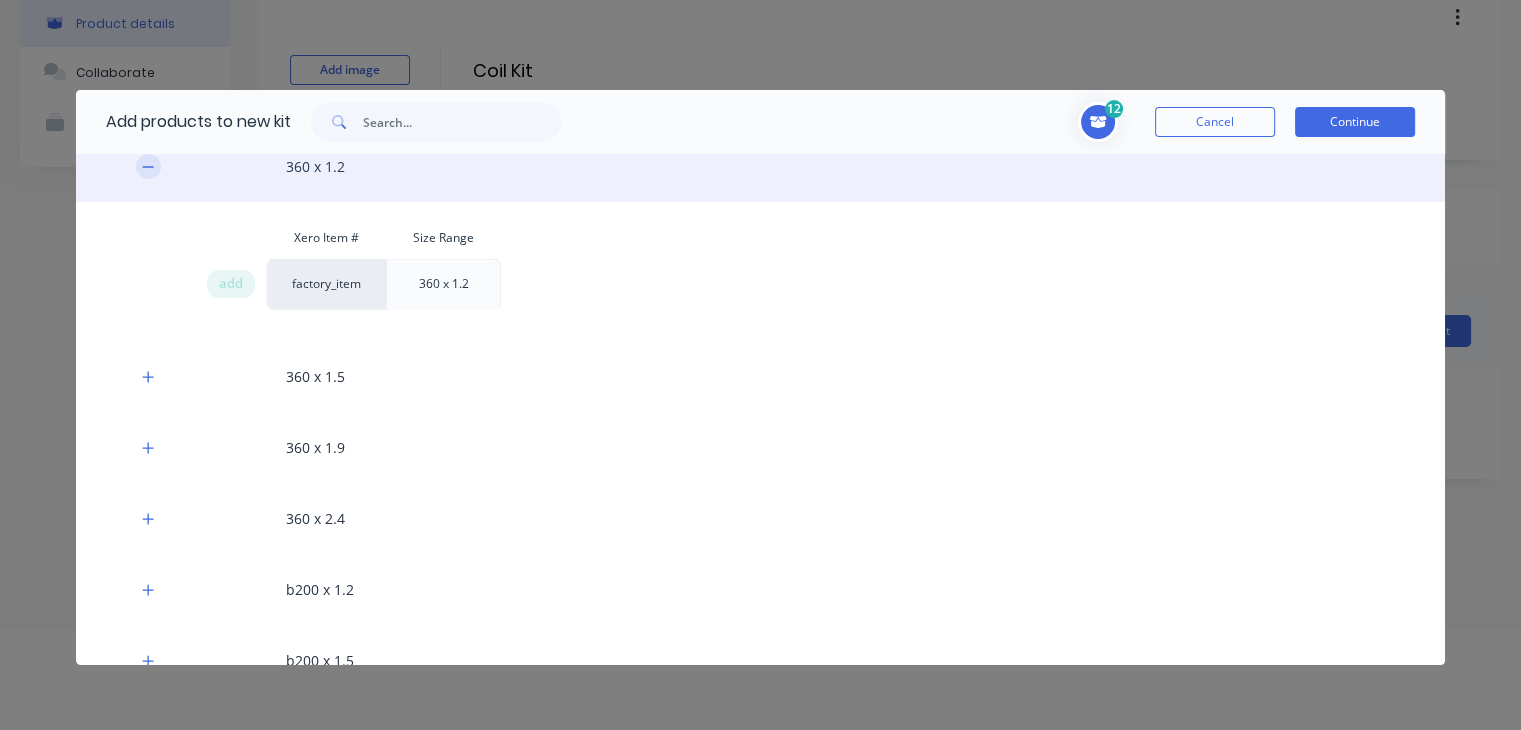 scroll, scrollTop: 3020, scrollLeft: 0, axis: vertical 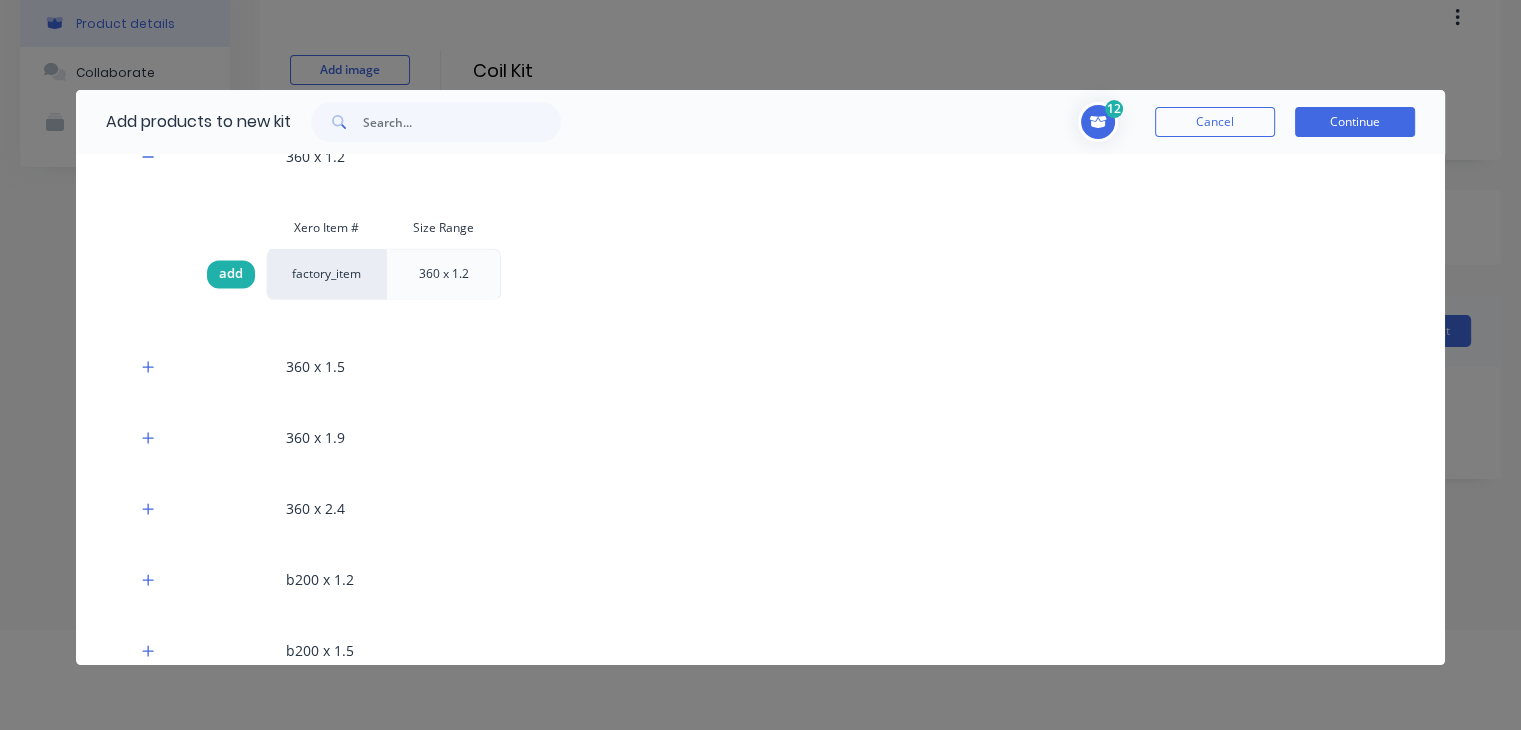 click on "add" at bounding box center (231, 274) 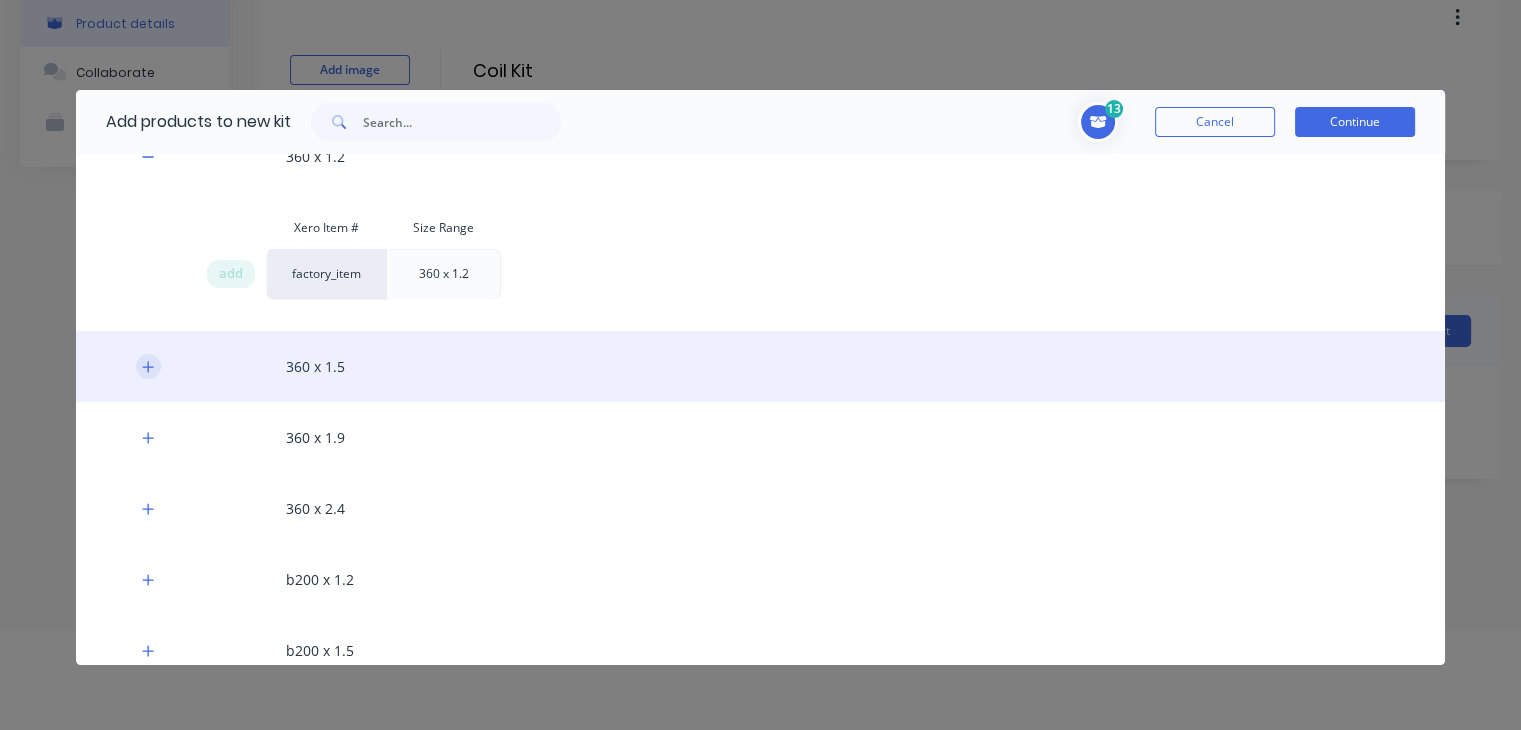 click at bounding box center [148, 366] 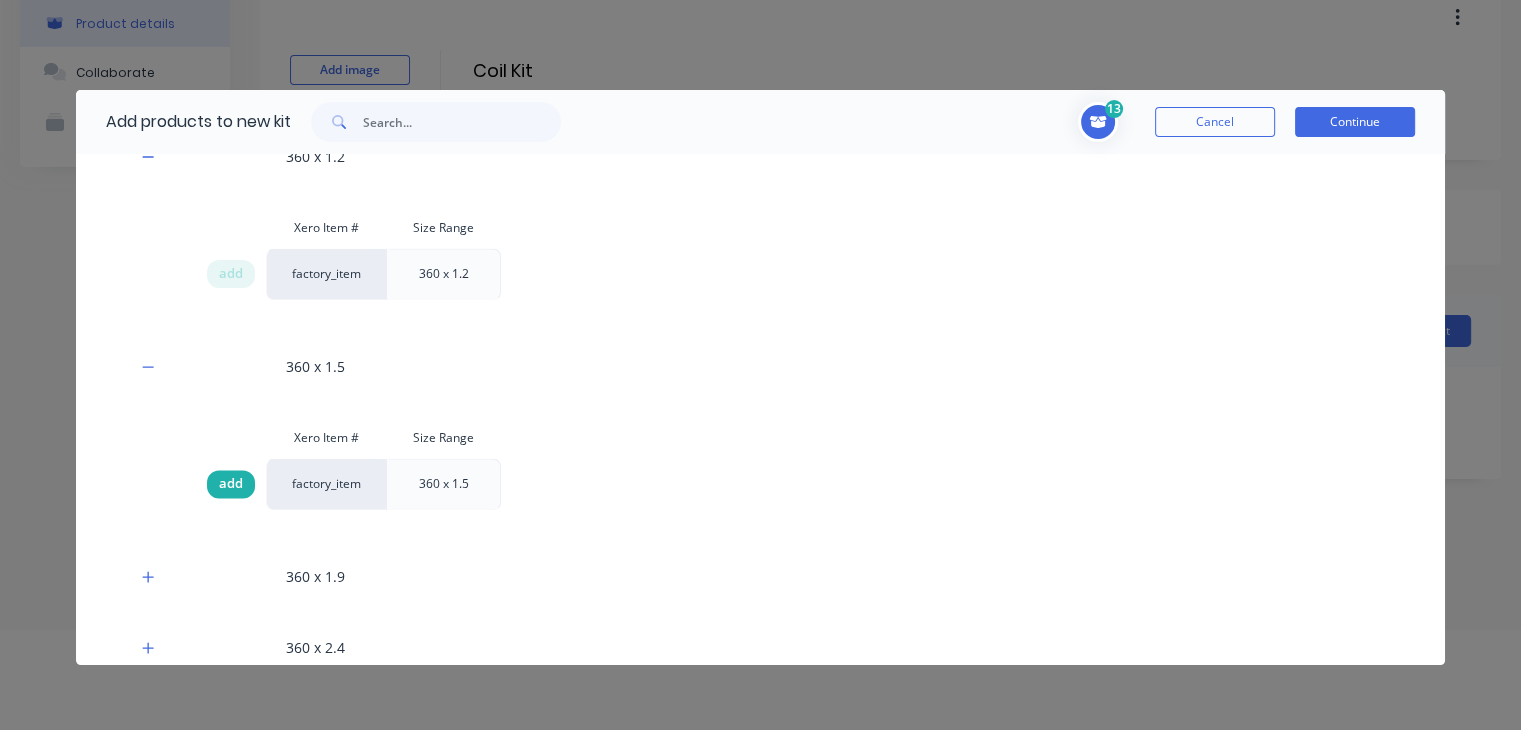 click on "add" at bounding box center (231, 484) 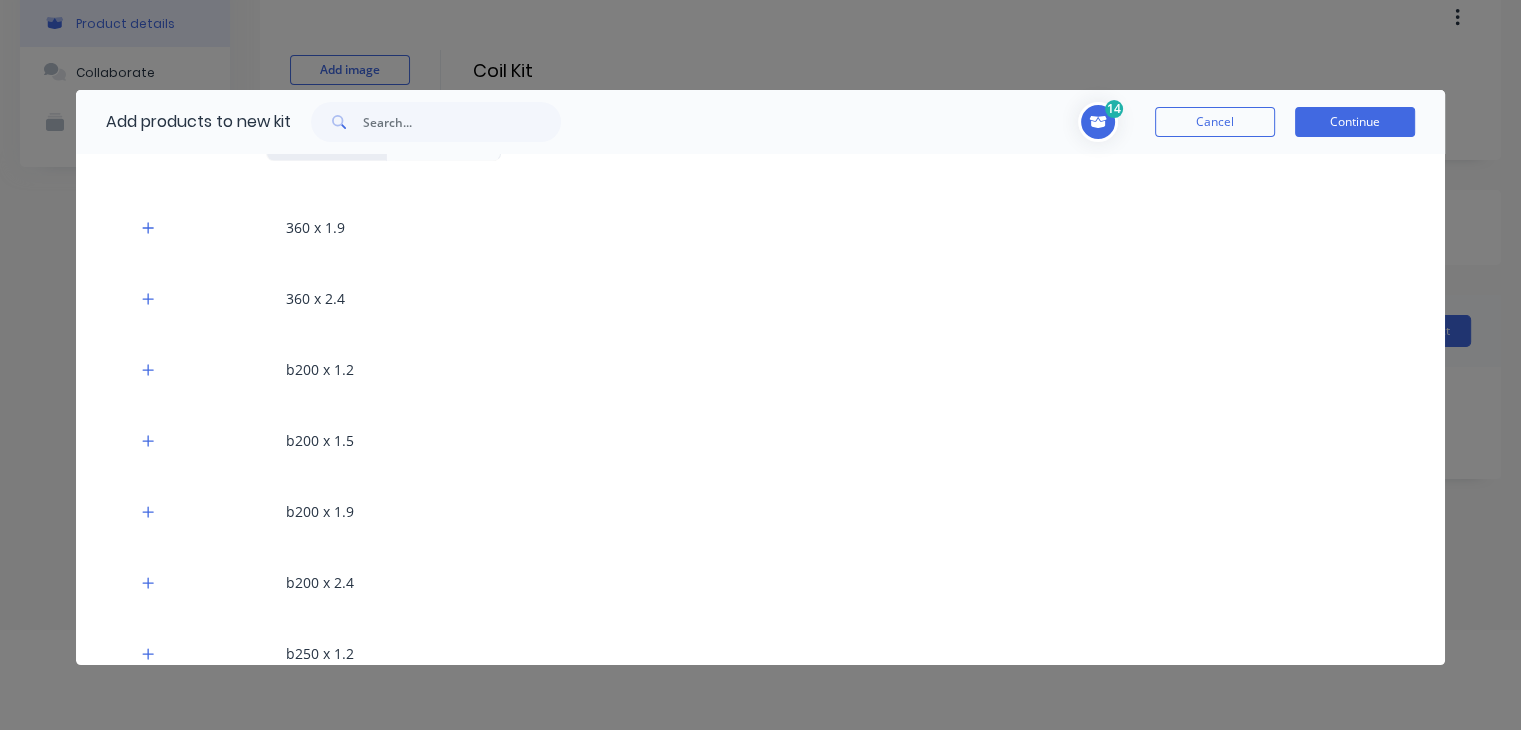 scroll, scrollTop: 3376, scrollLeft: 0, axis: vertical 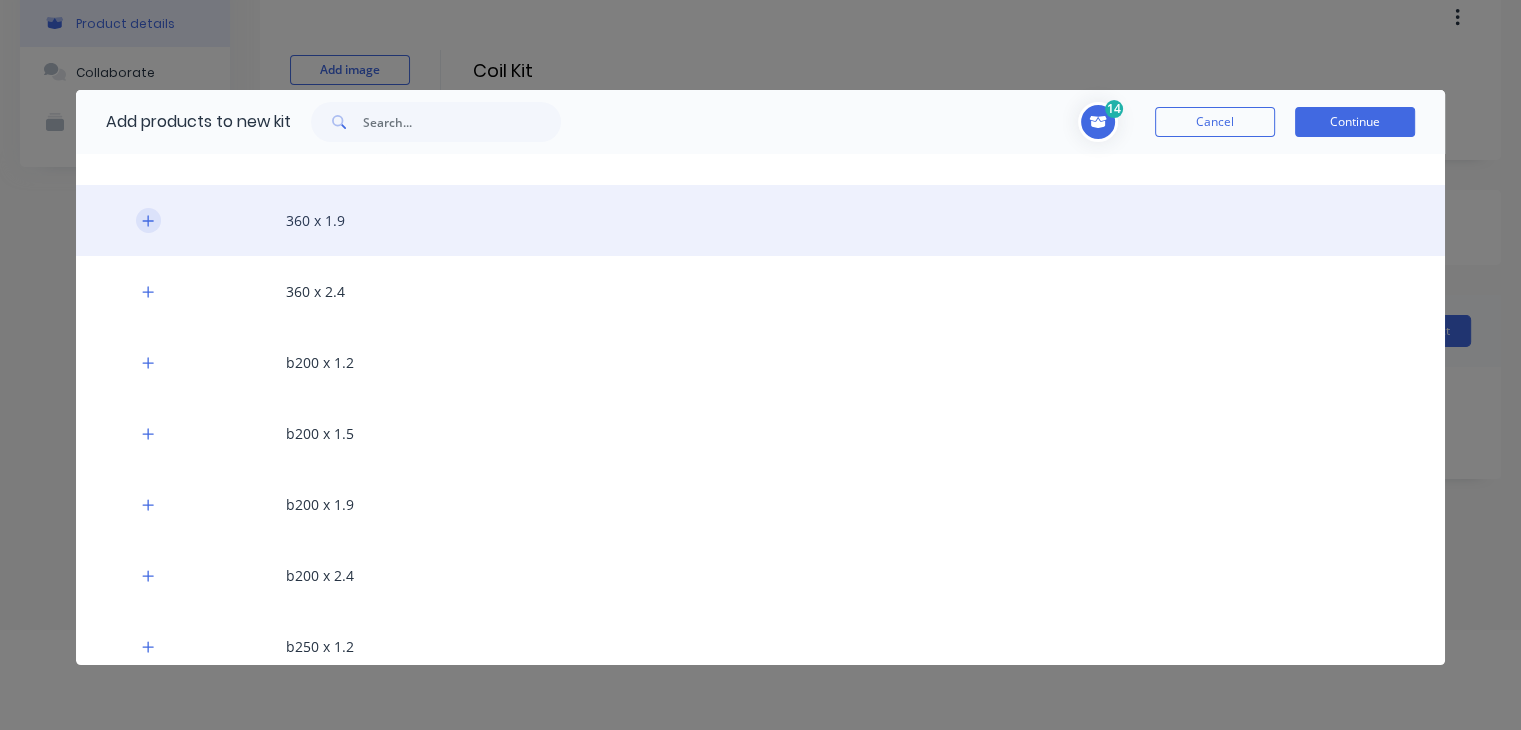 click 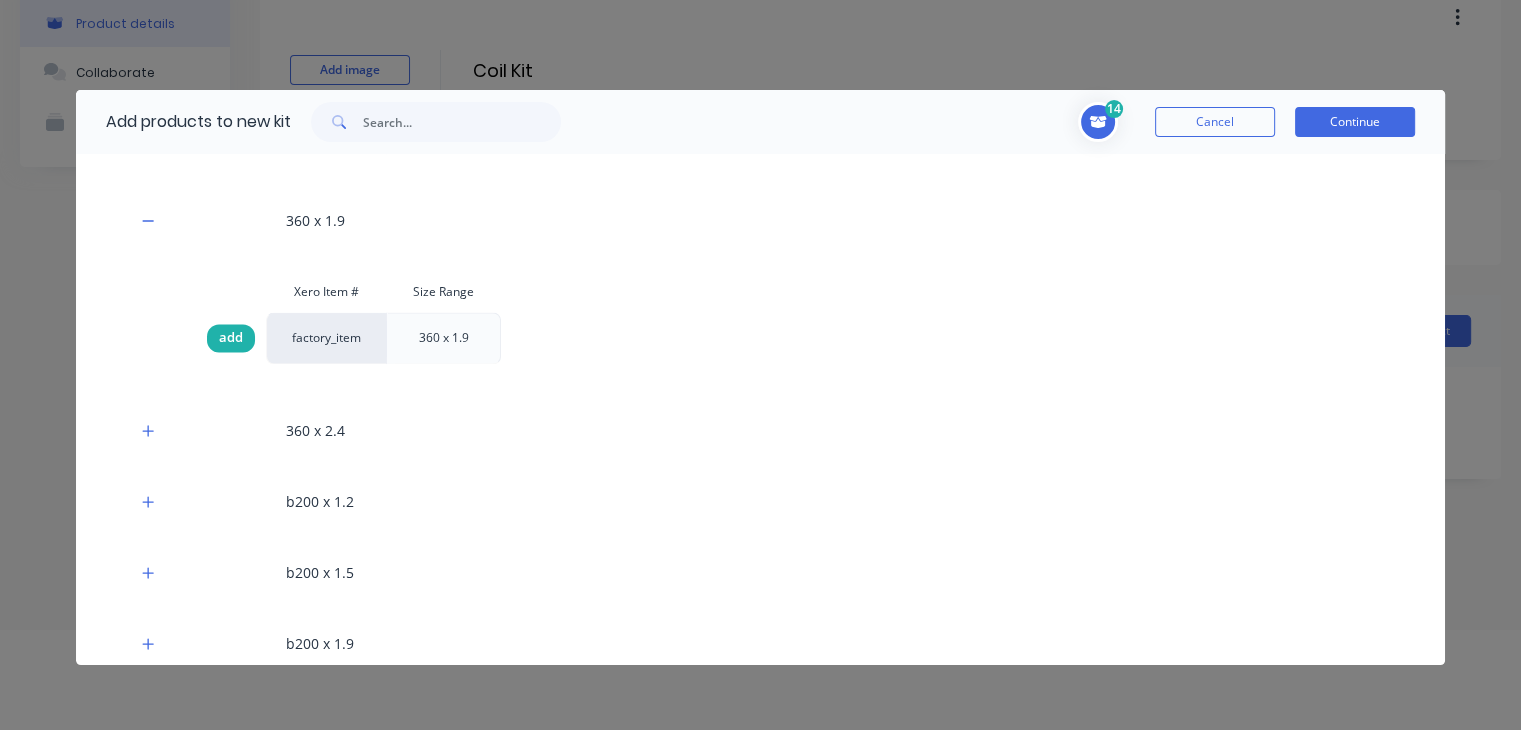 click on "add" at bounding box center [231, 338] 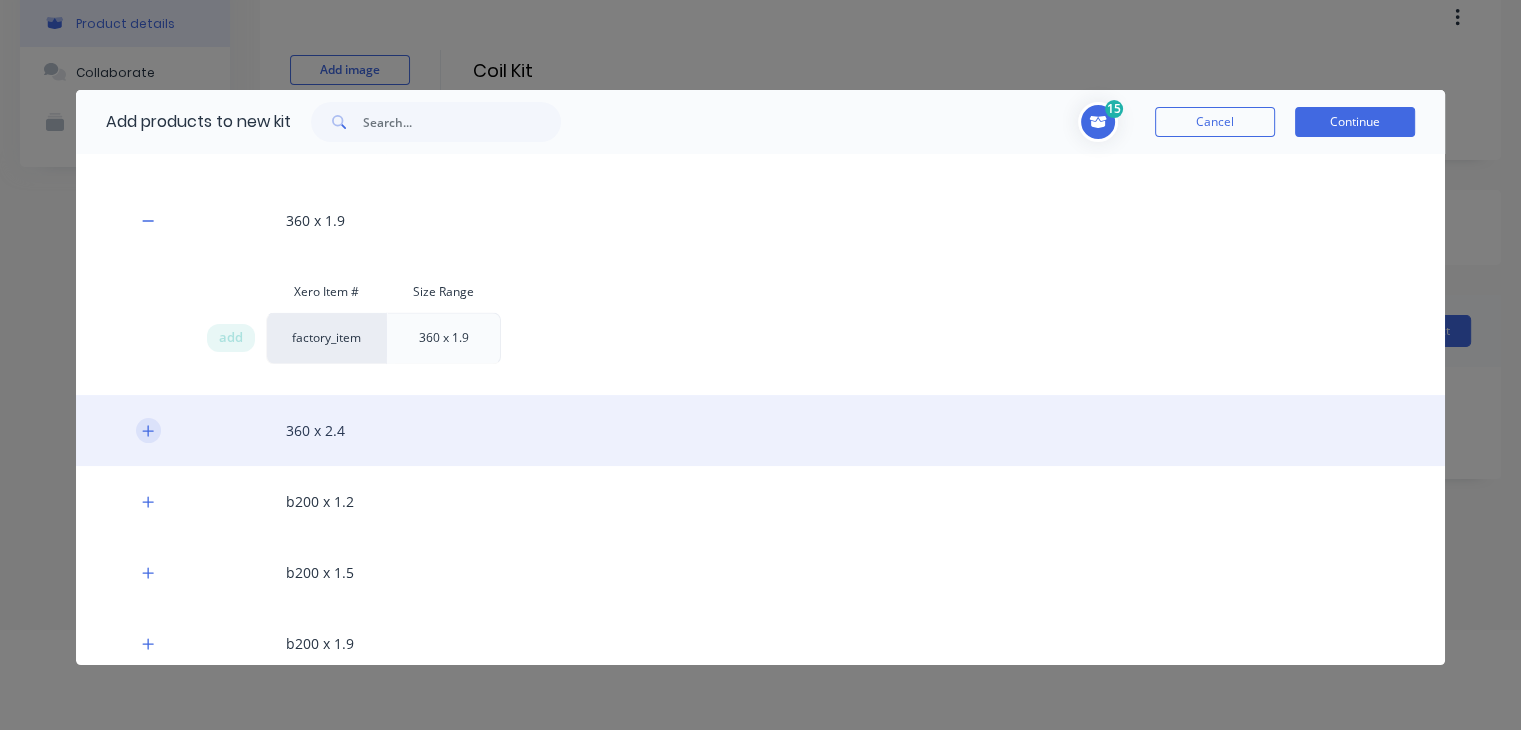 click at bounding box center [148, 430] 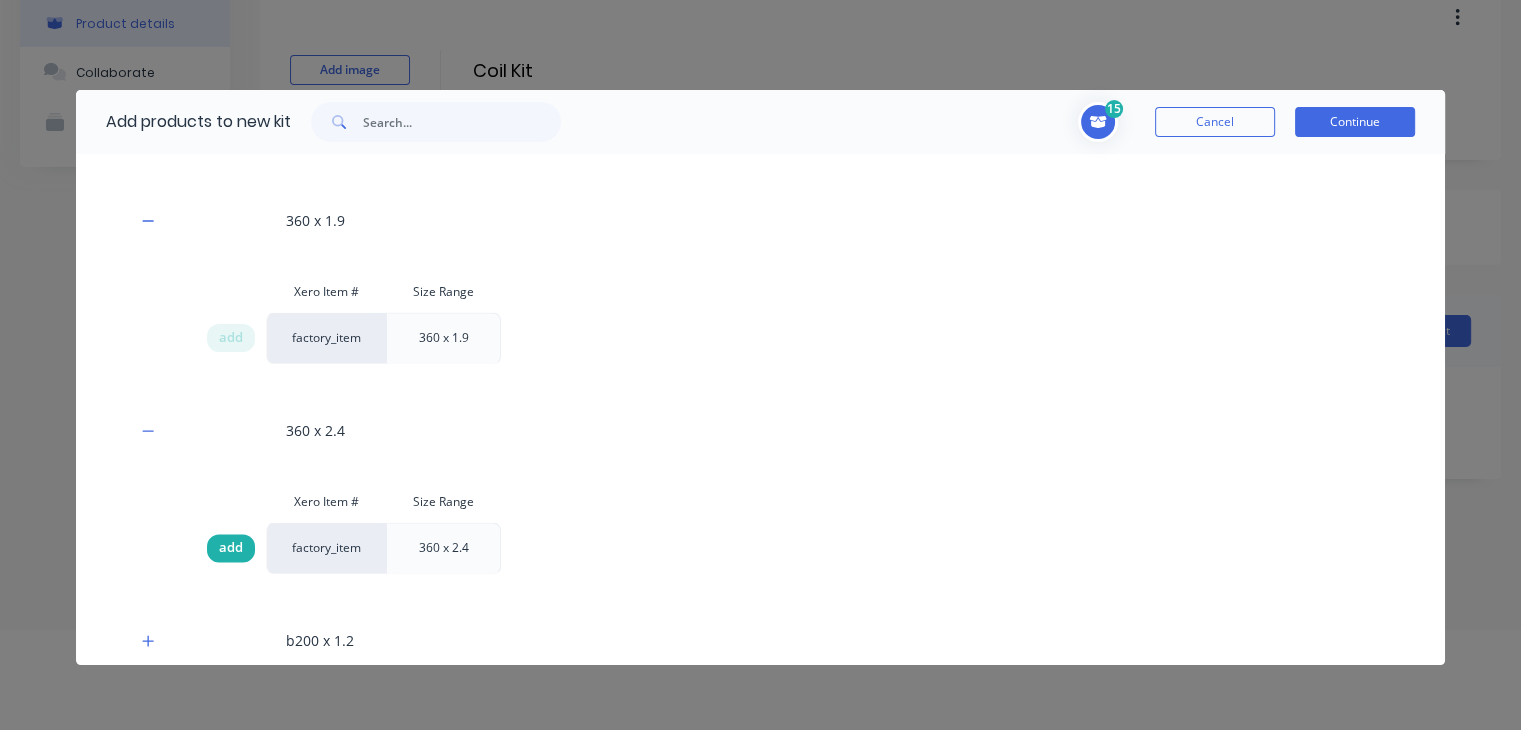 click on "add" at bounding box center (231, 548) 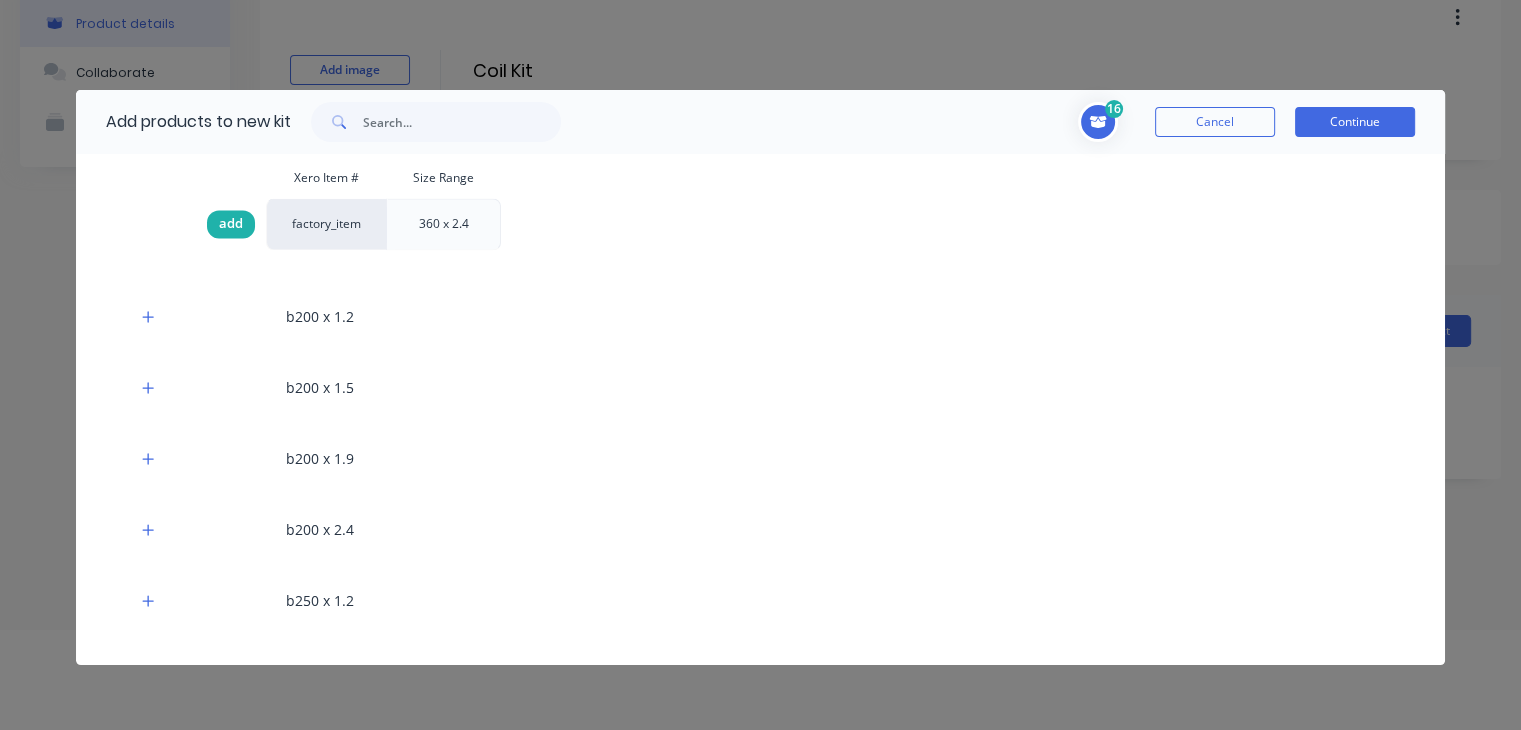 scroll, scrollTop: 3761, scrollLeft: 0, axis: vertical 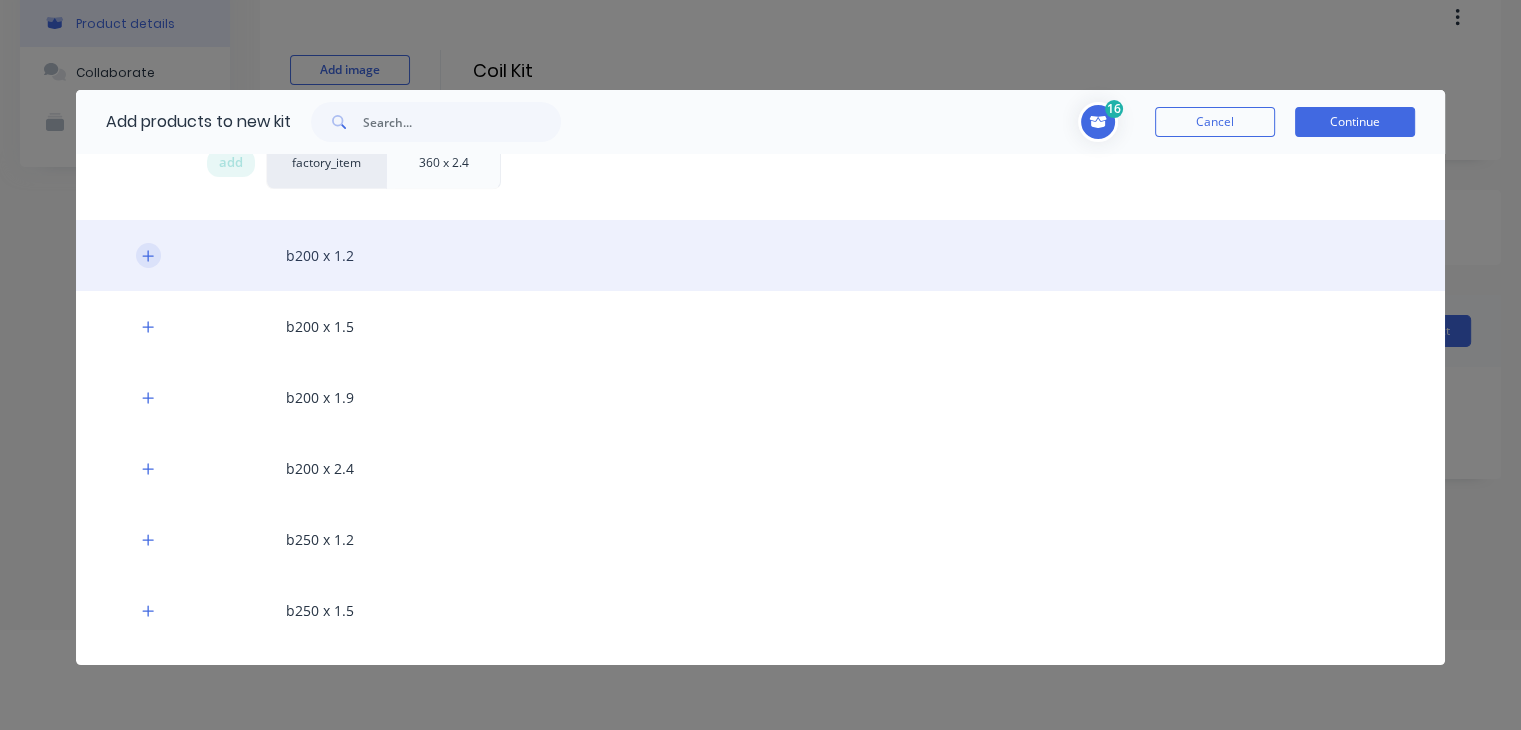 click 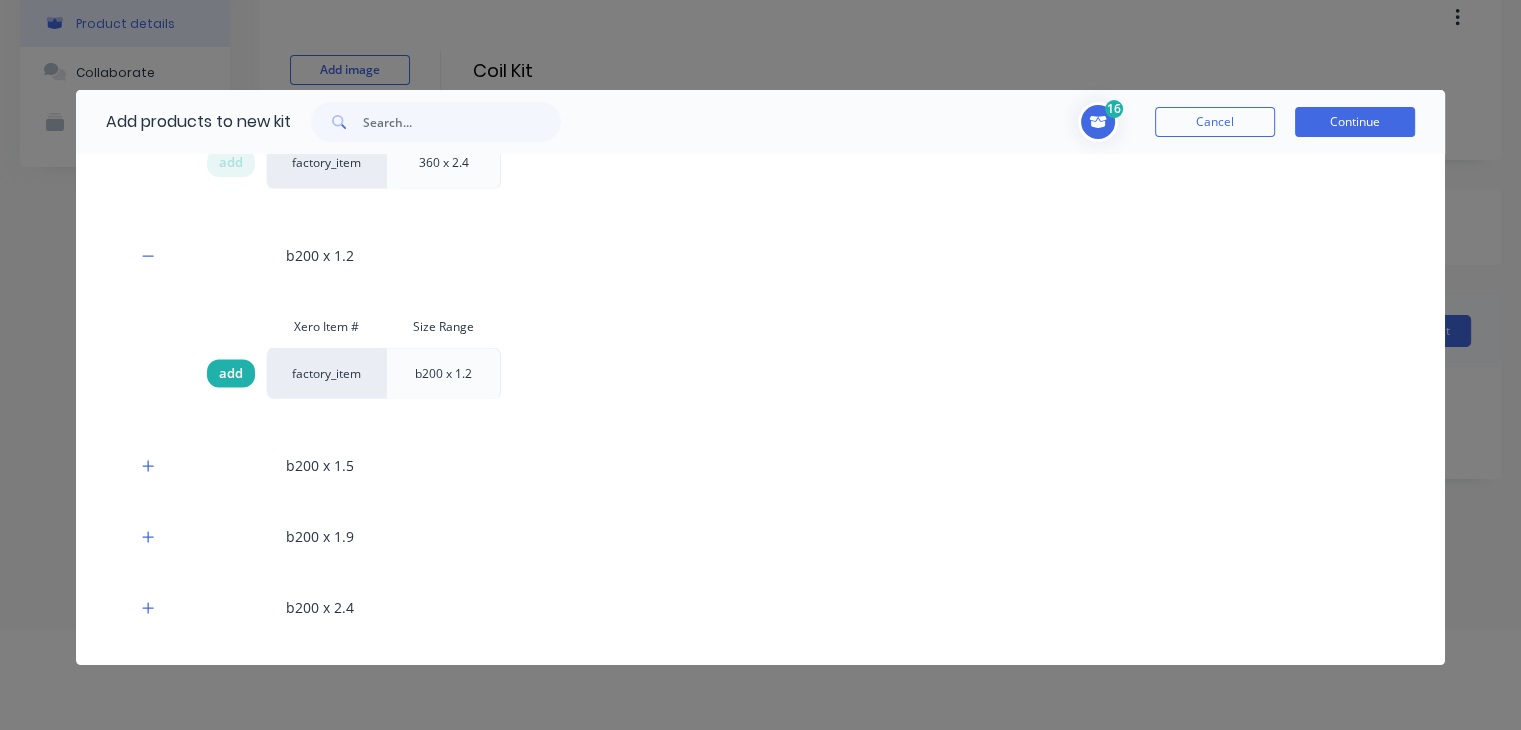 click on "add" at bounding box center (231, 373) 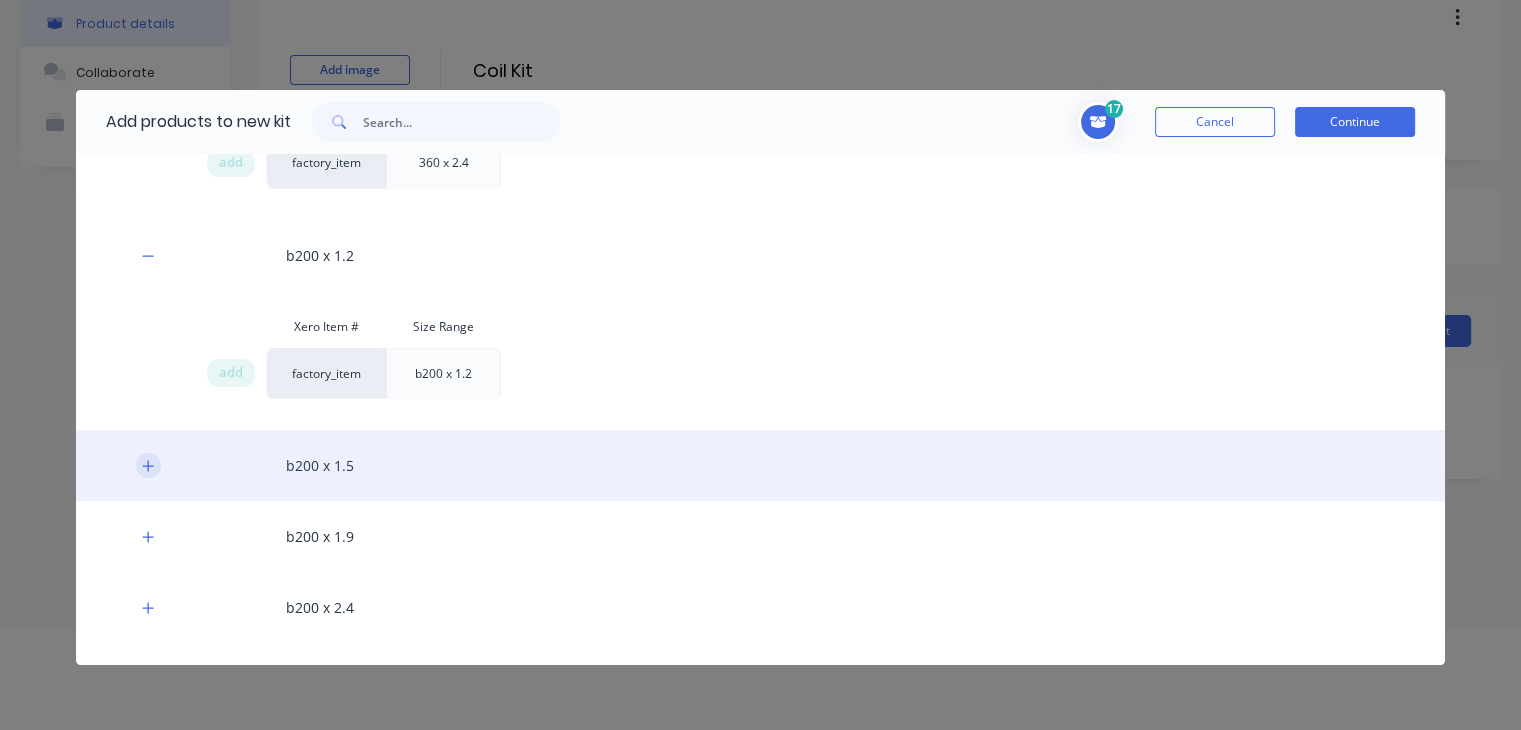 click 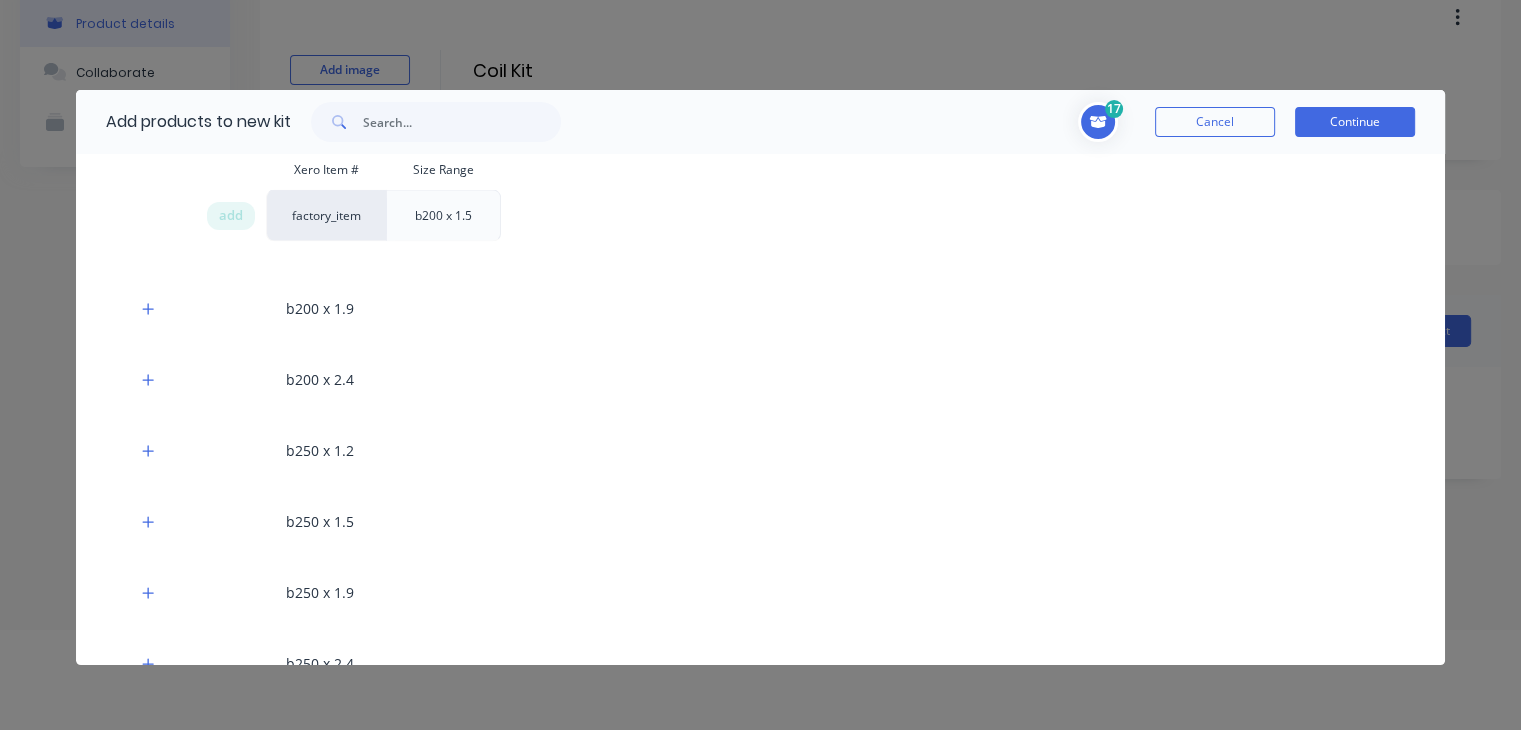 scroll, scrollTop: 4136, scrollLeft: 0, axis: vertical 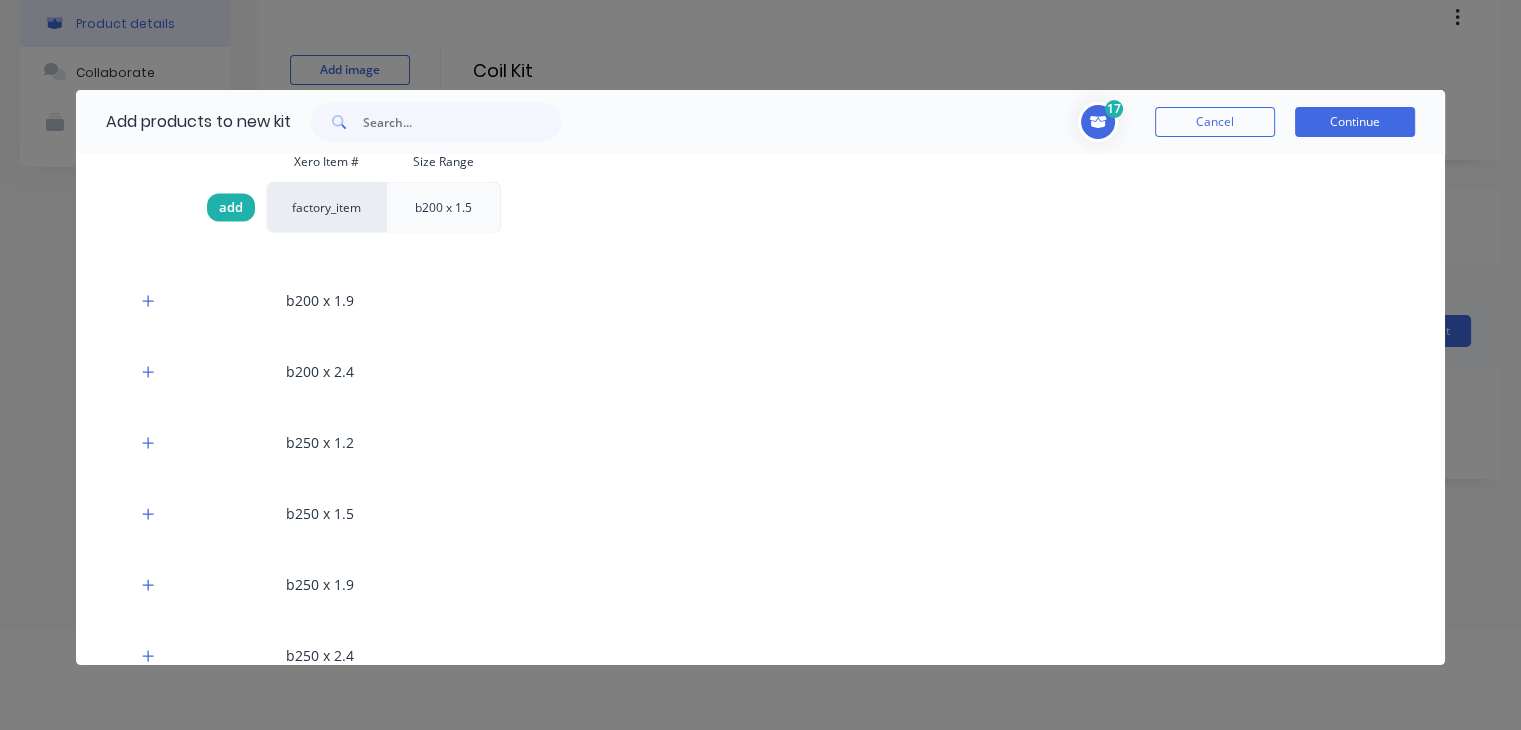 click on "add" at bounding box center (231, 208) 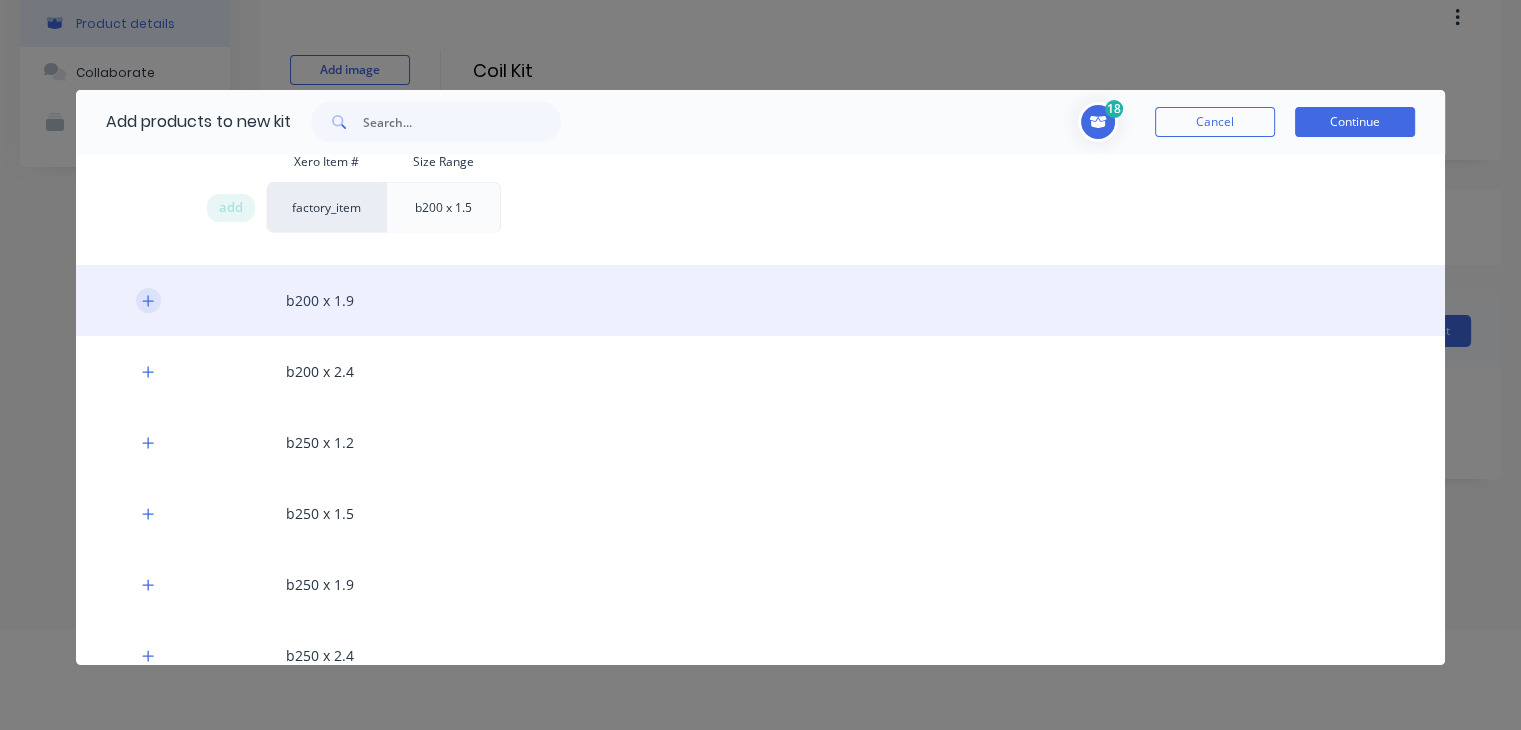 click 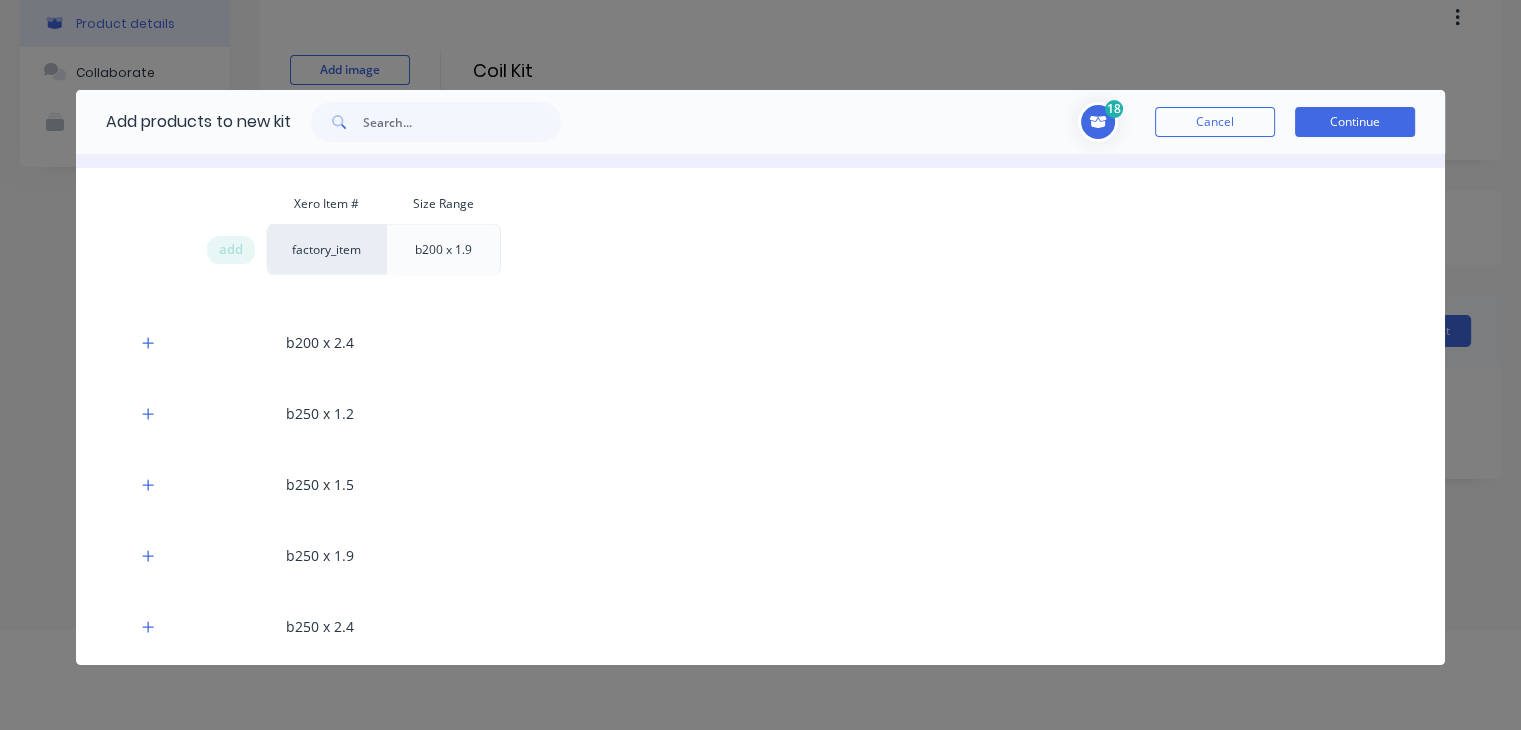 scroll, scrollTop: 4312, scrollLeft: 0, axis: vertical 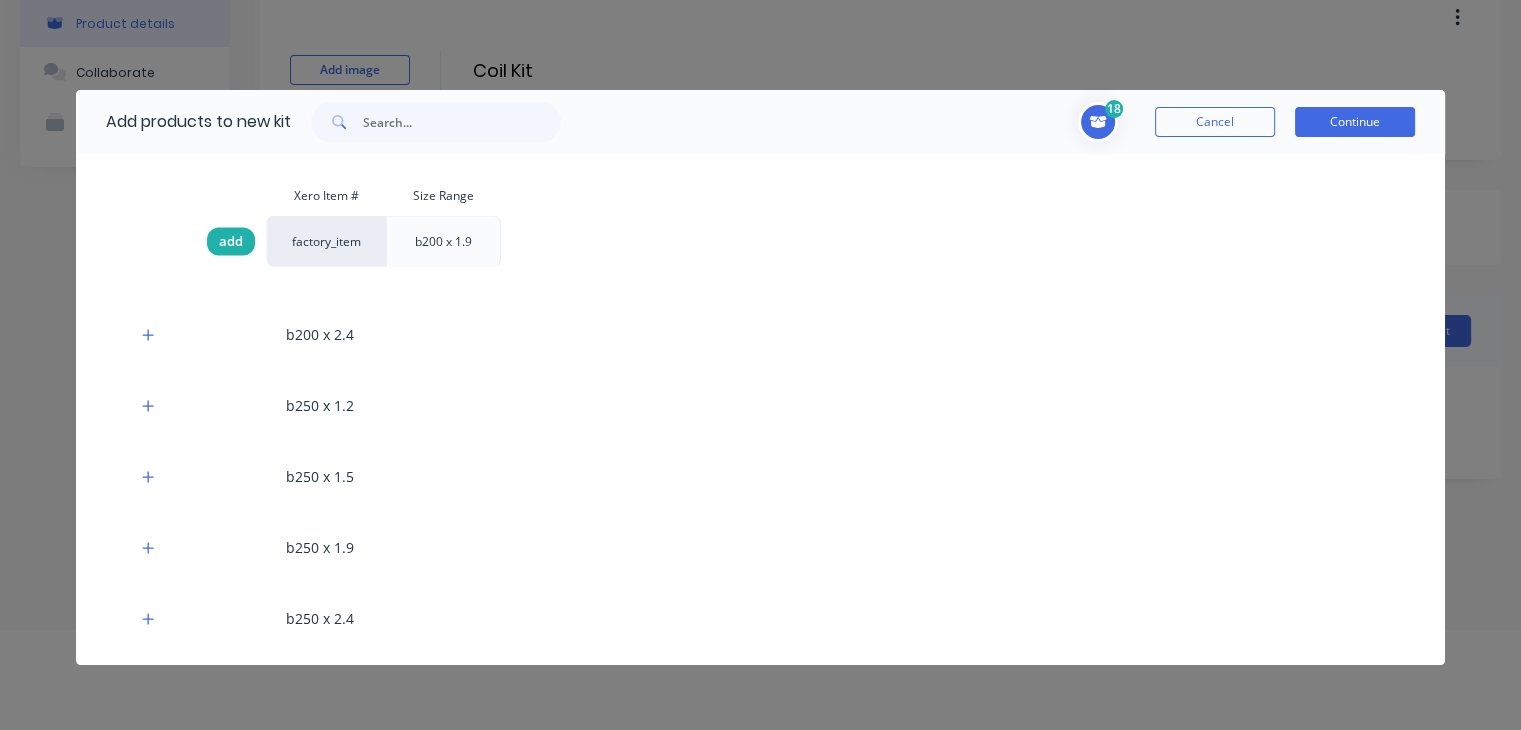 click on "add" at bounding box center (231, 242) 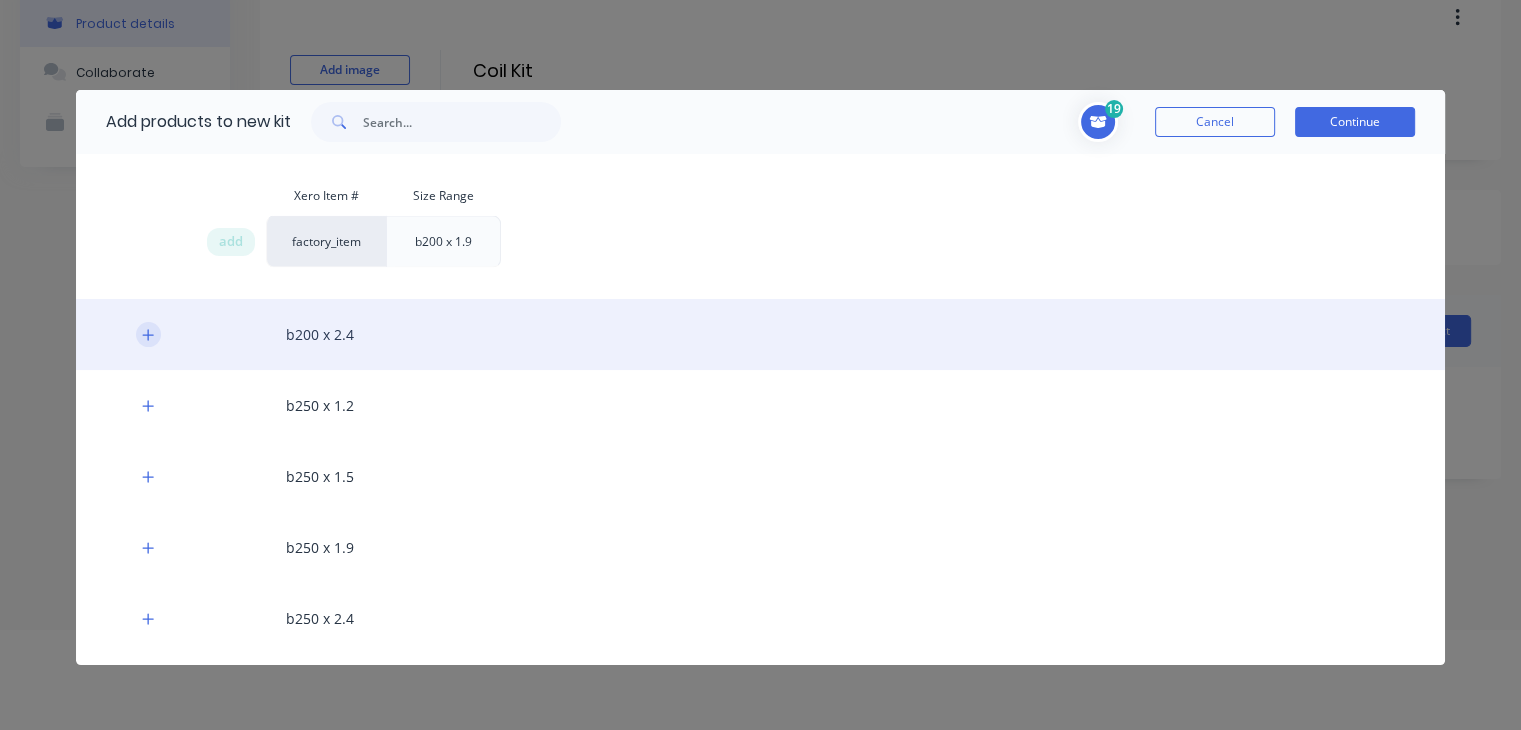 click 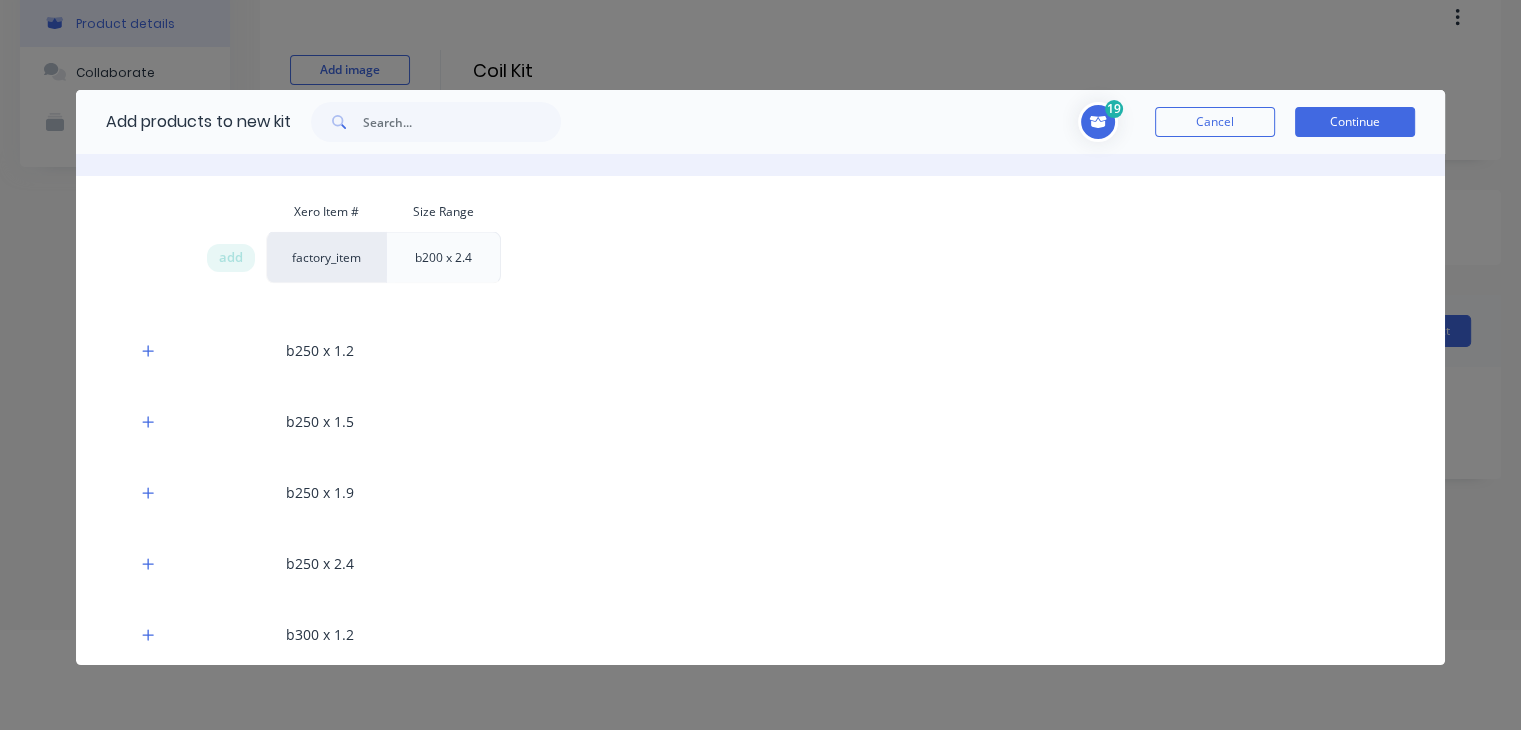 scroll, scrollTop: 4522, scrollLeft: 0, axis: vertical 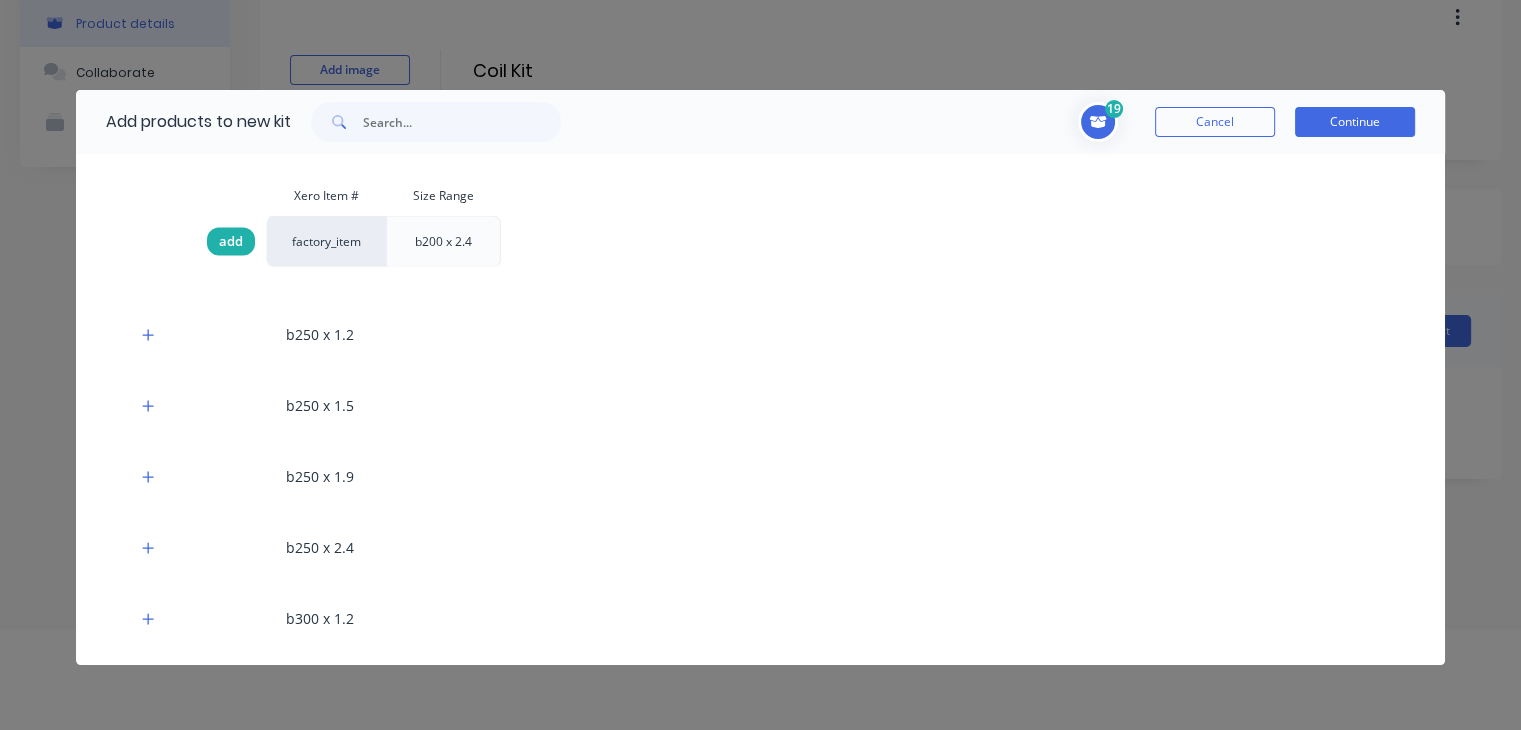 click on "add" at bounding box center (231, 242) 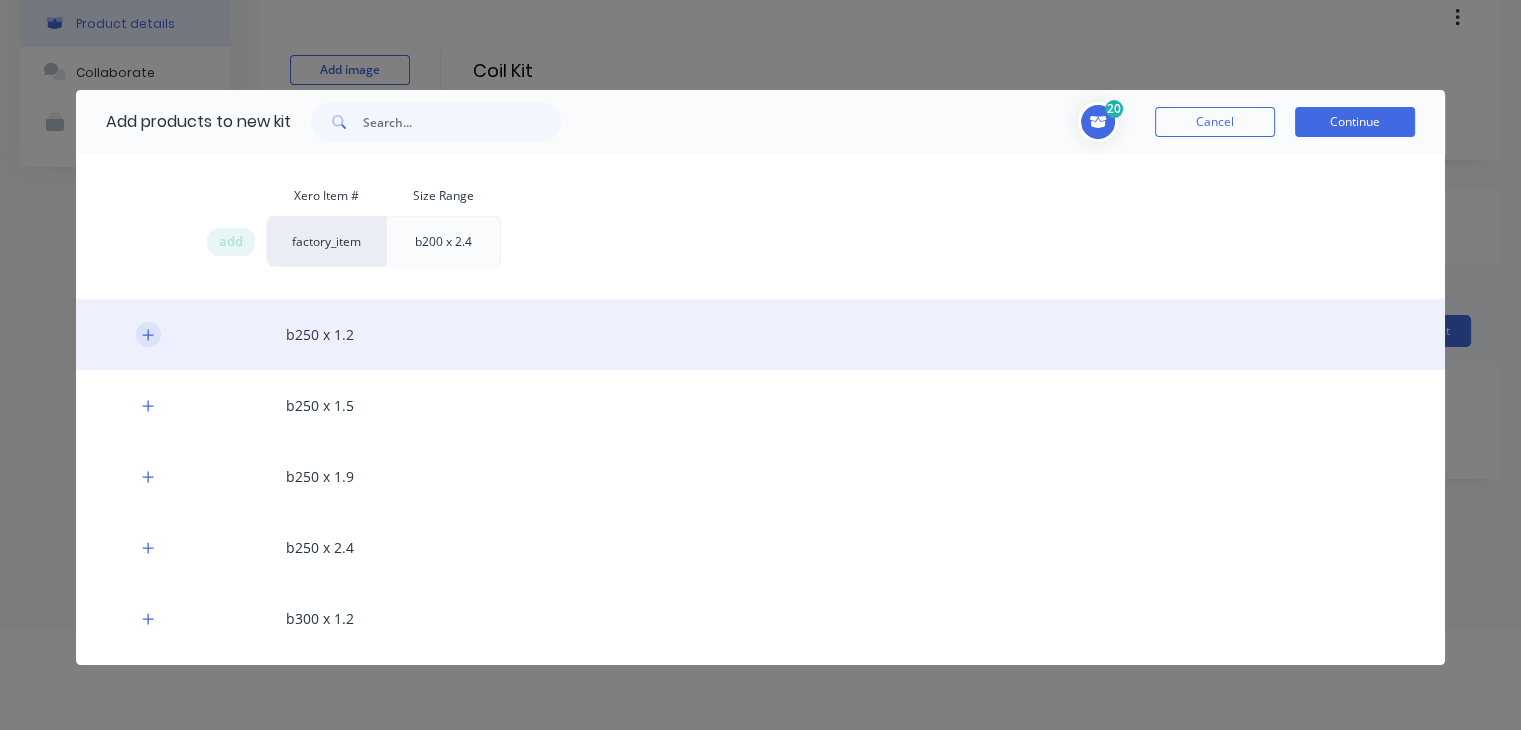click 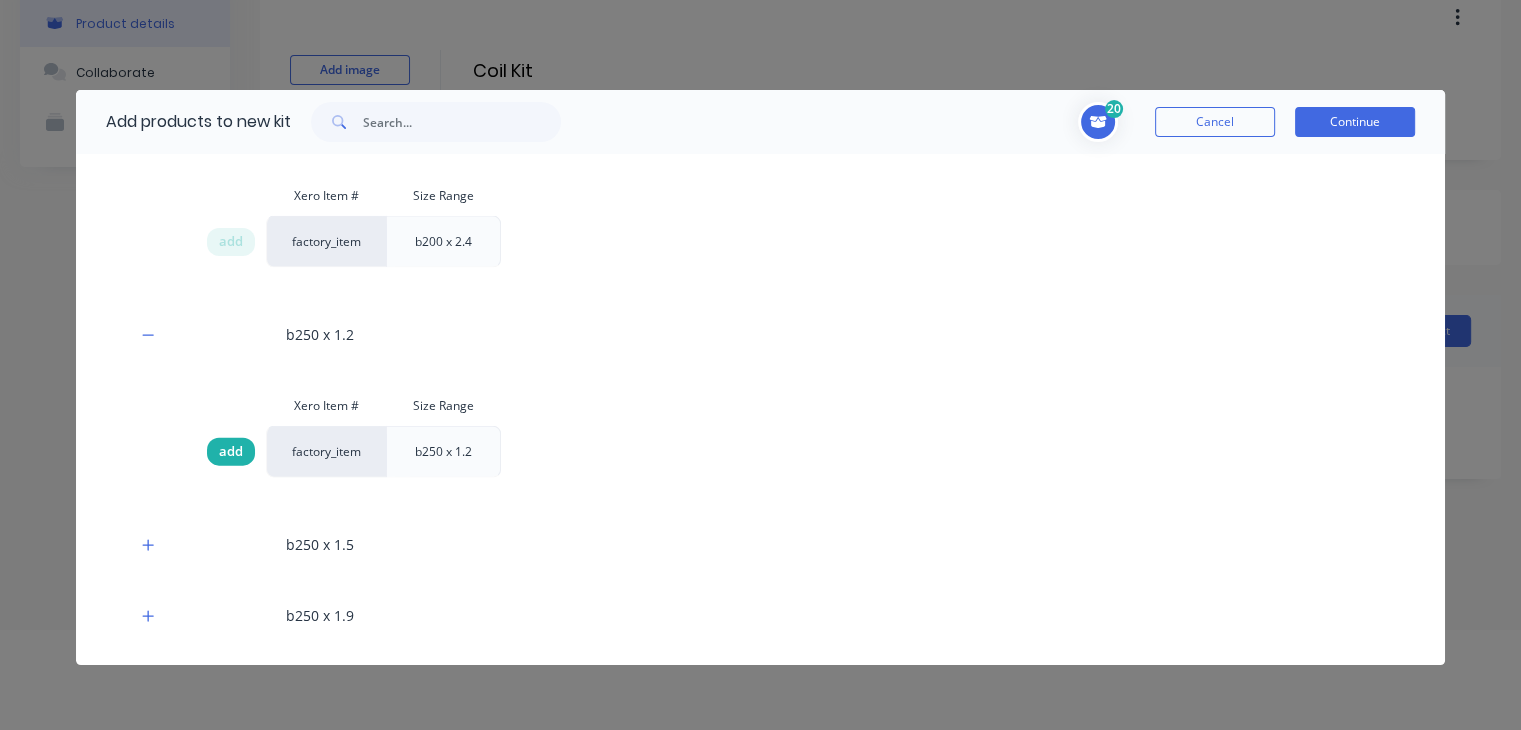 click on "add" at bounding box center [231, 452] 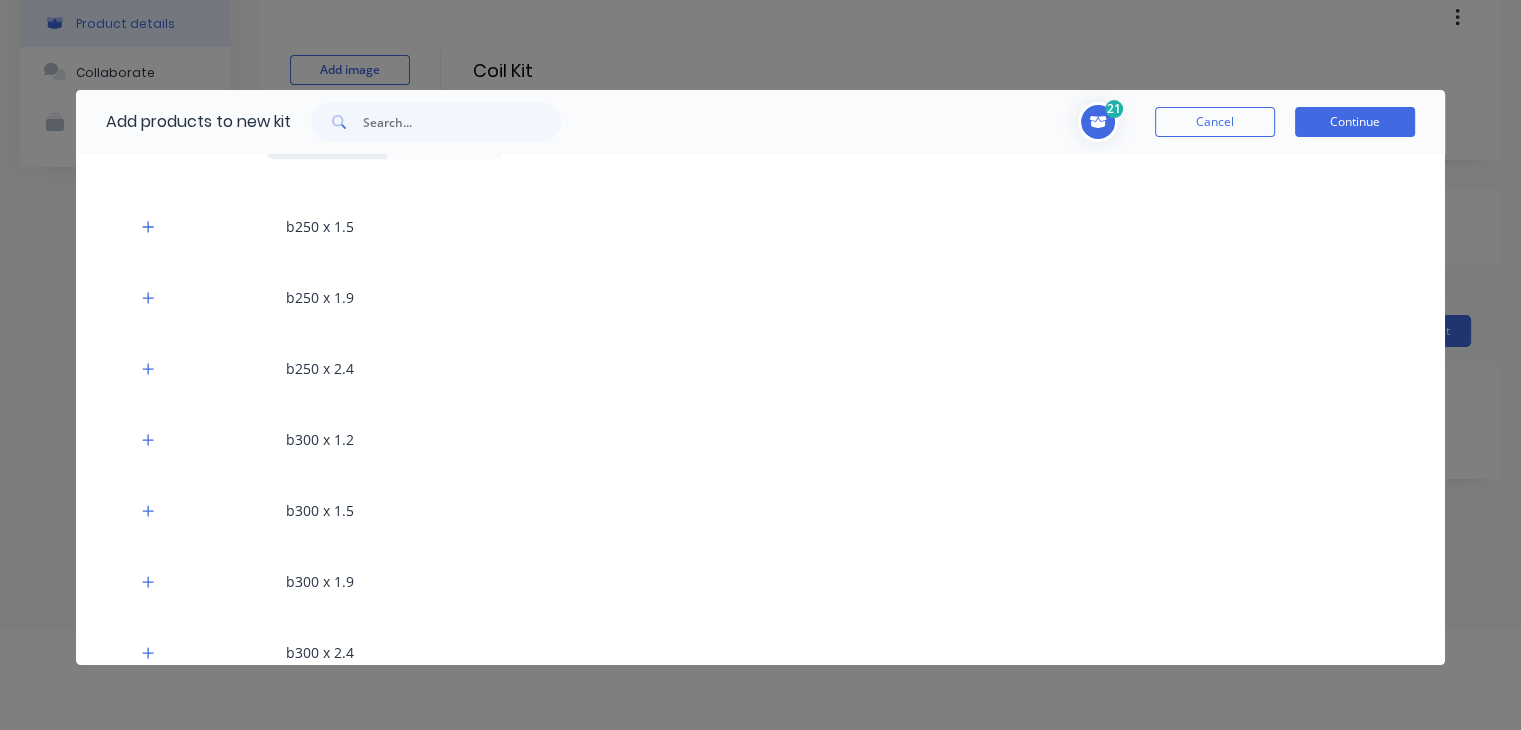 scroll, scrollTop: 4848, scrollLeft: 0, axis: vertical 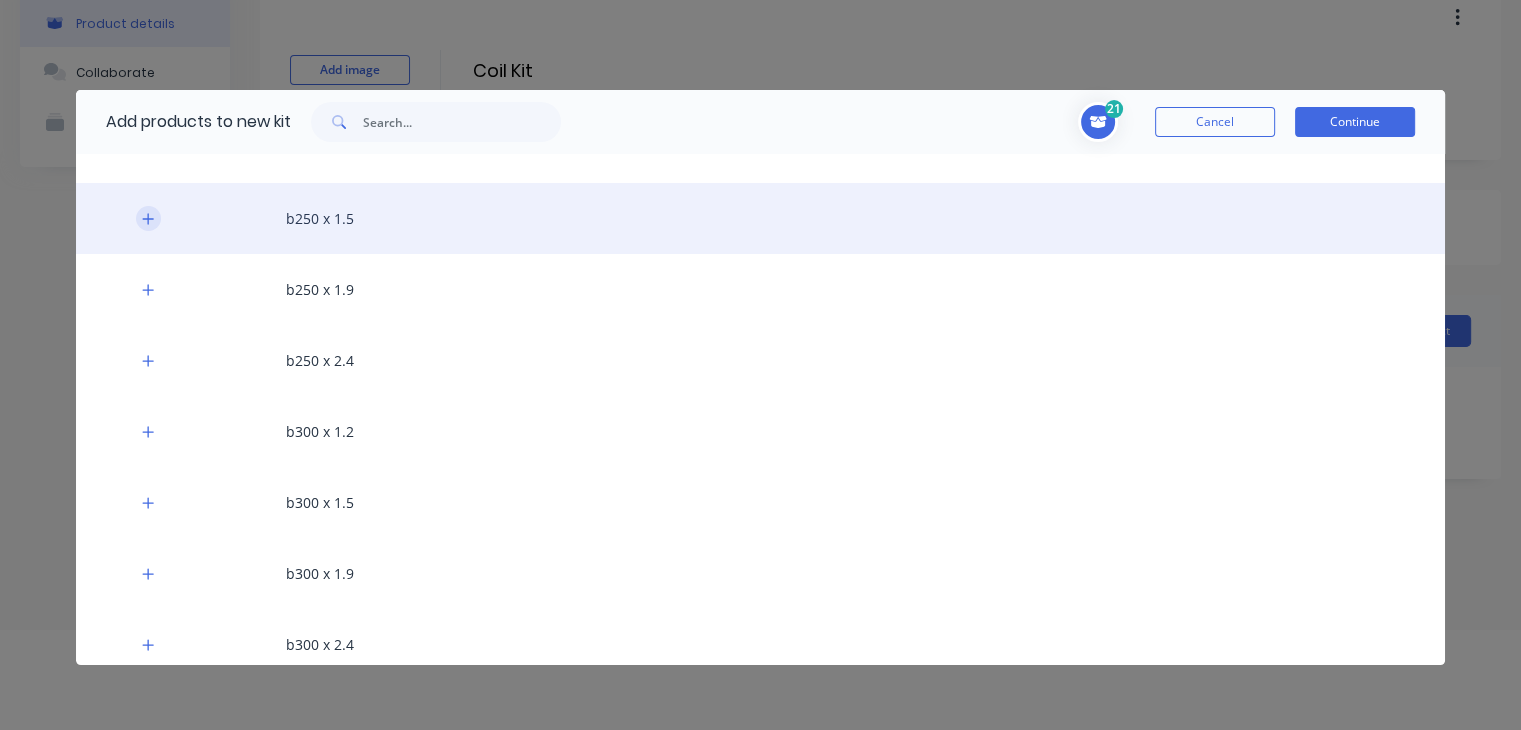 click at bounding box center (148, 218) 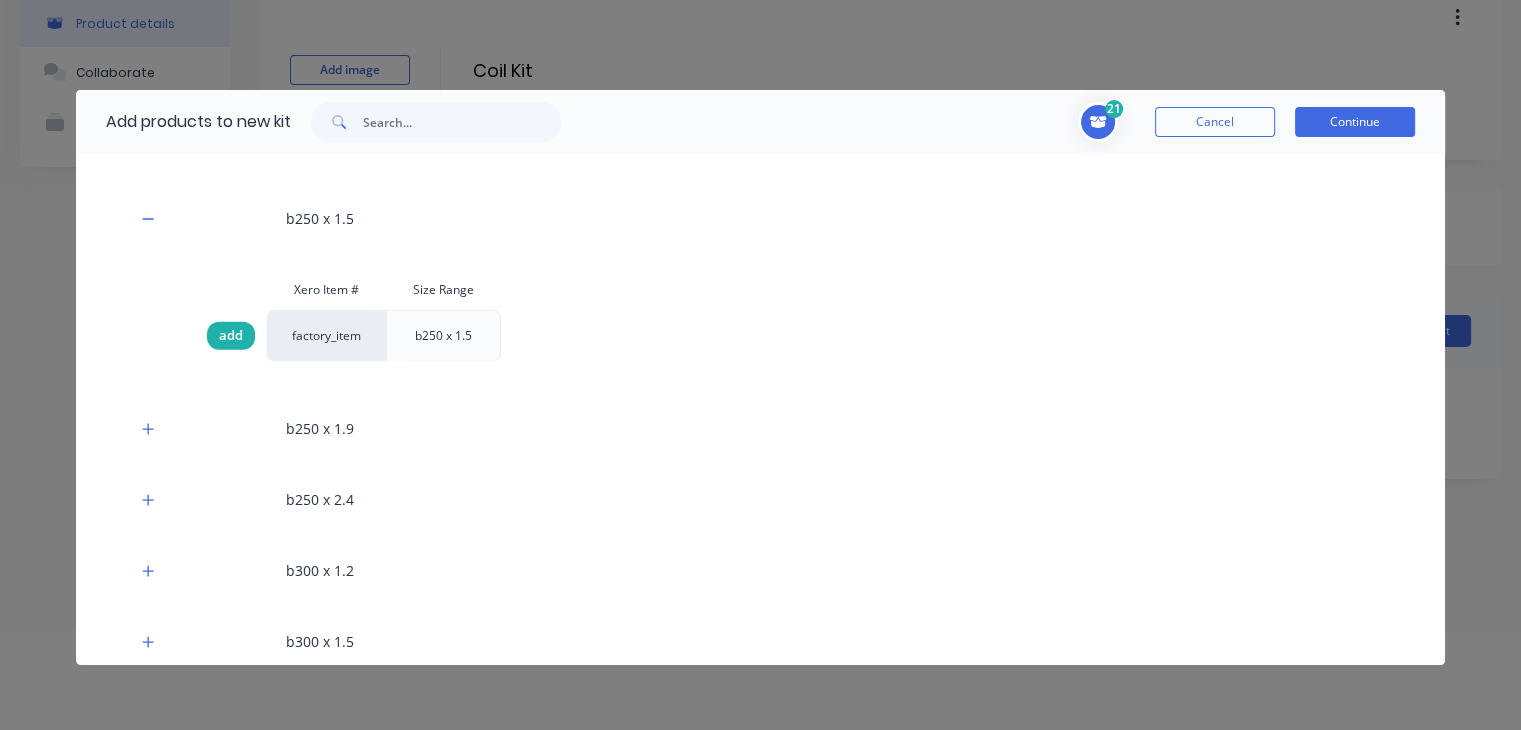 click on "add" at bounding box center [231, 336] 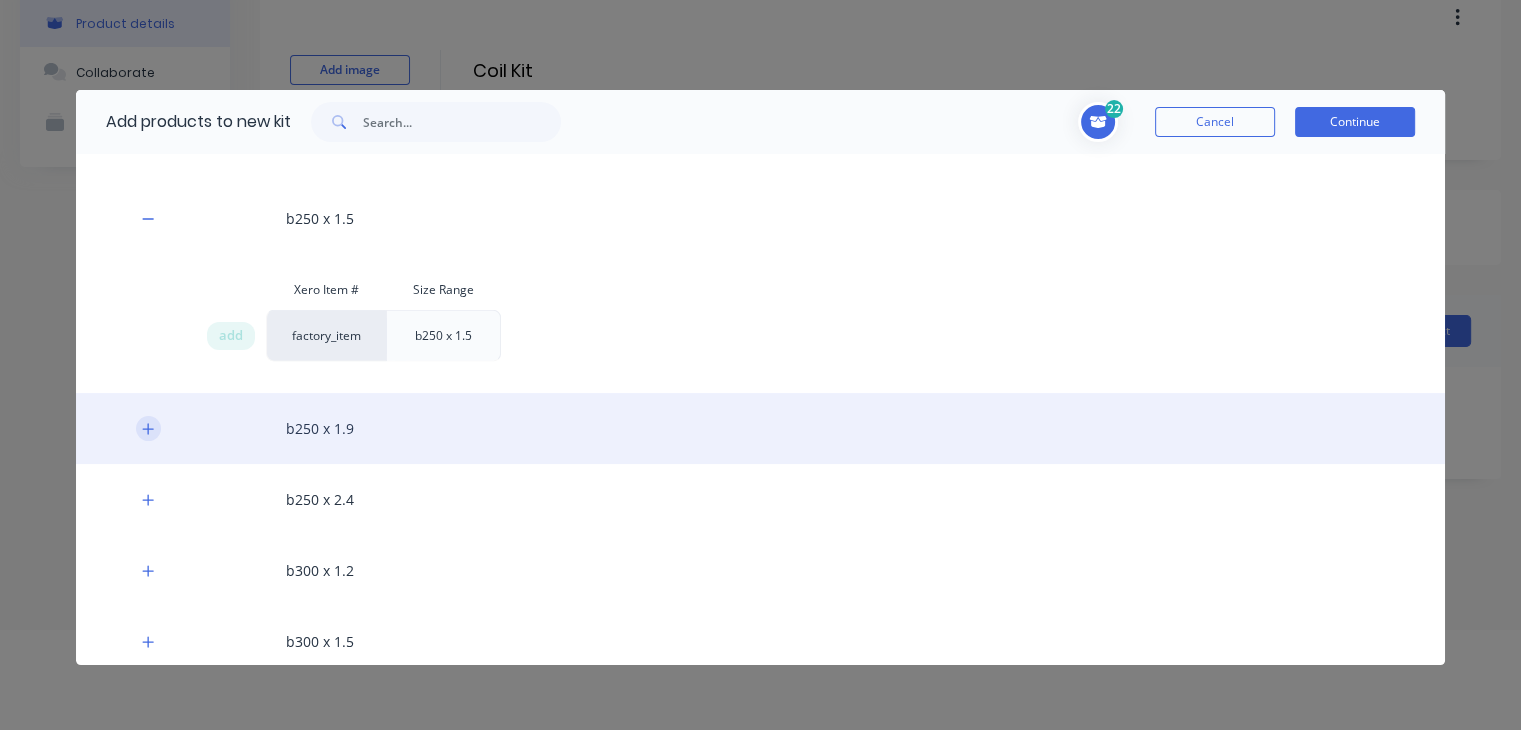 click 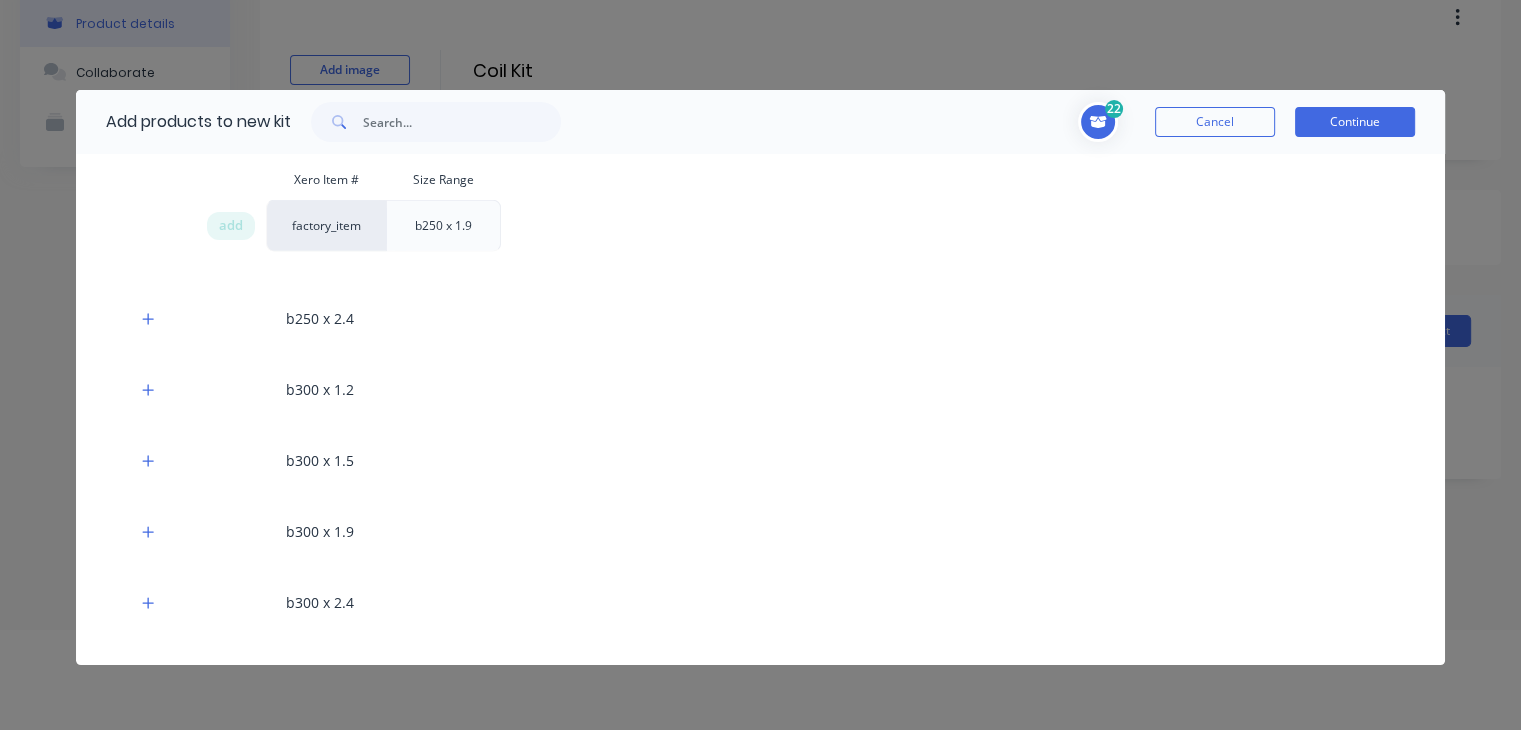 scroll, scrollTop: 5184, scrollLeft: 0, axis: vertical 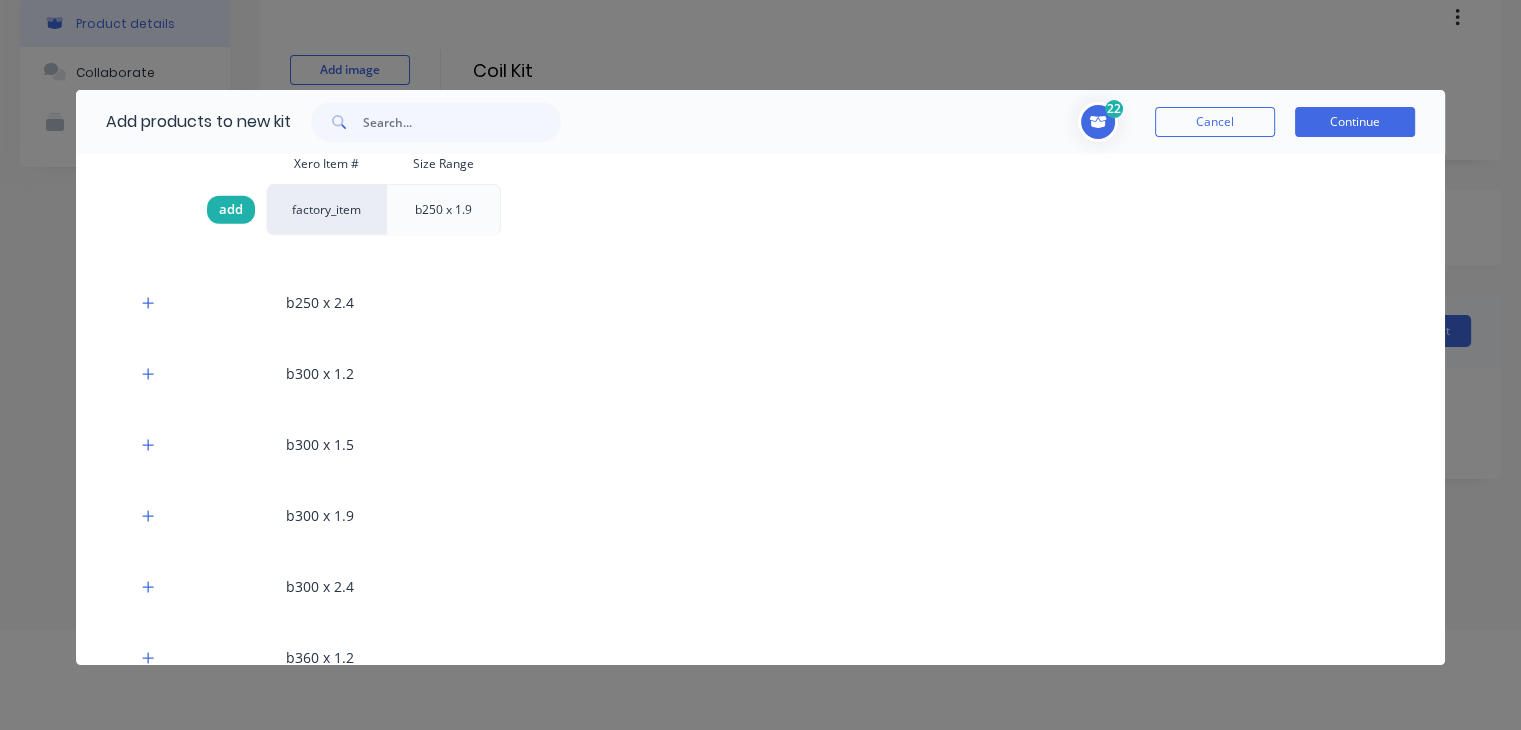 click on "add" at bounding box center (231, 210) 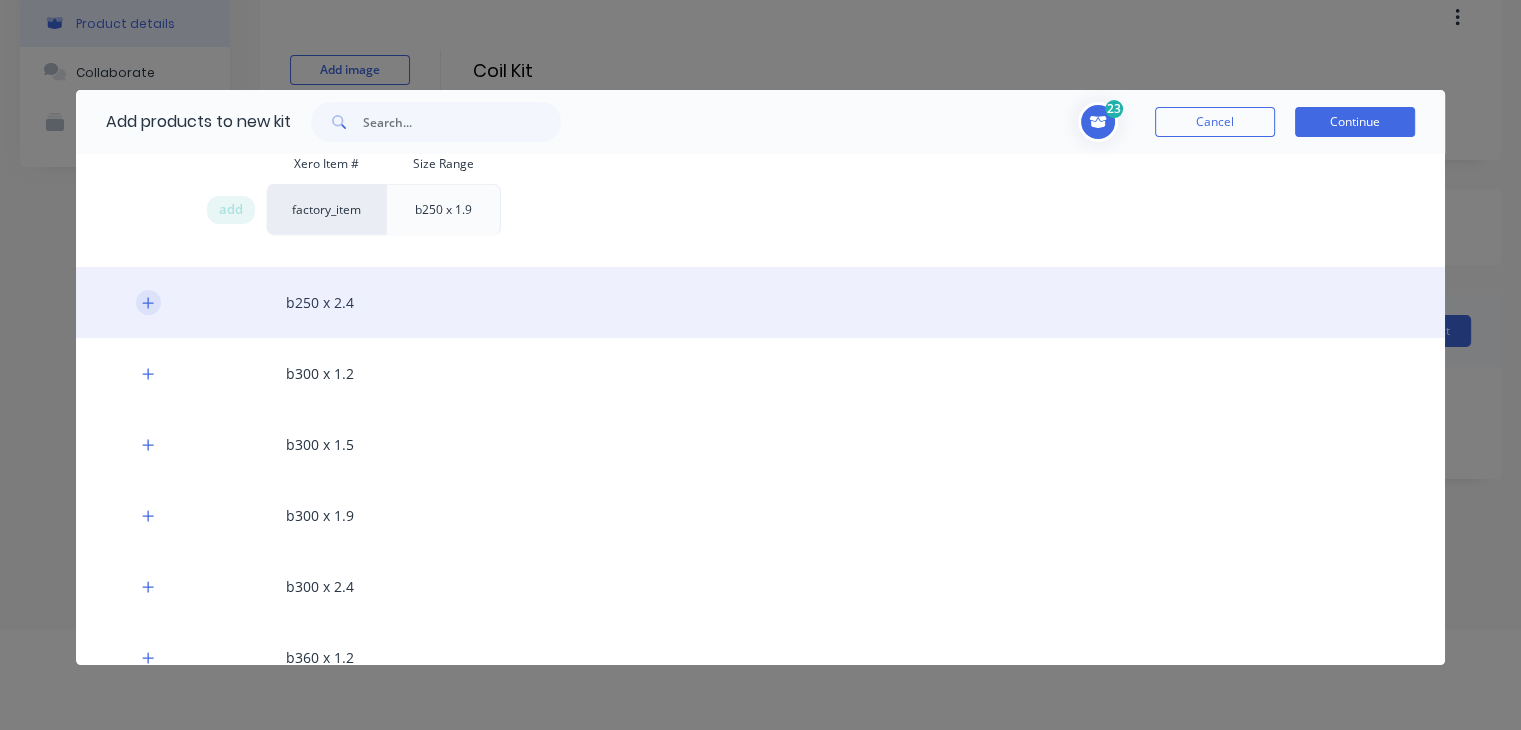 click 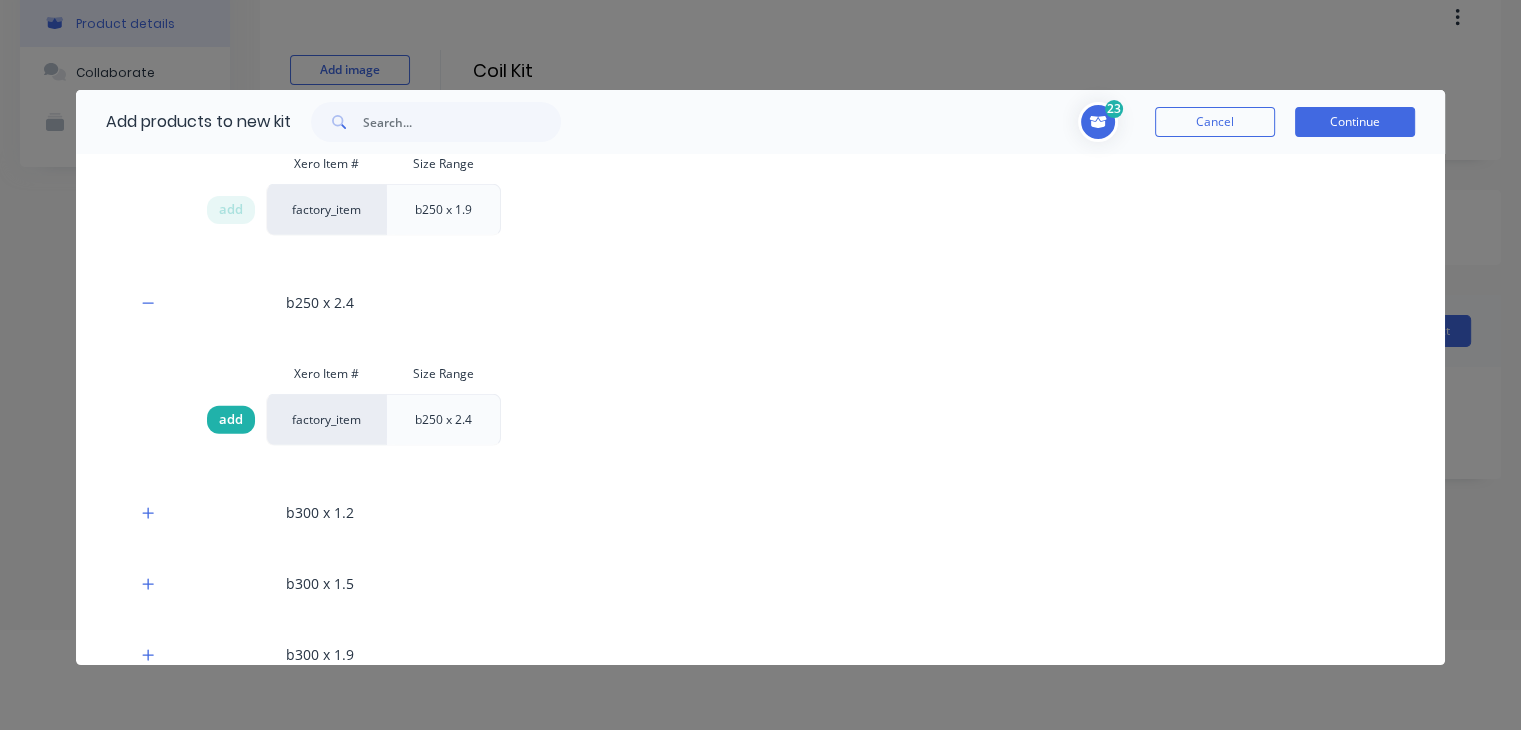 click on "add" at bounding box center (231, 420) 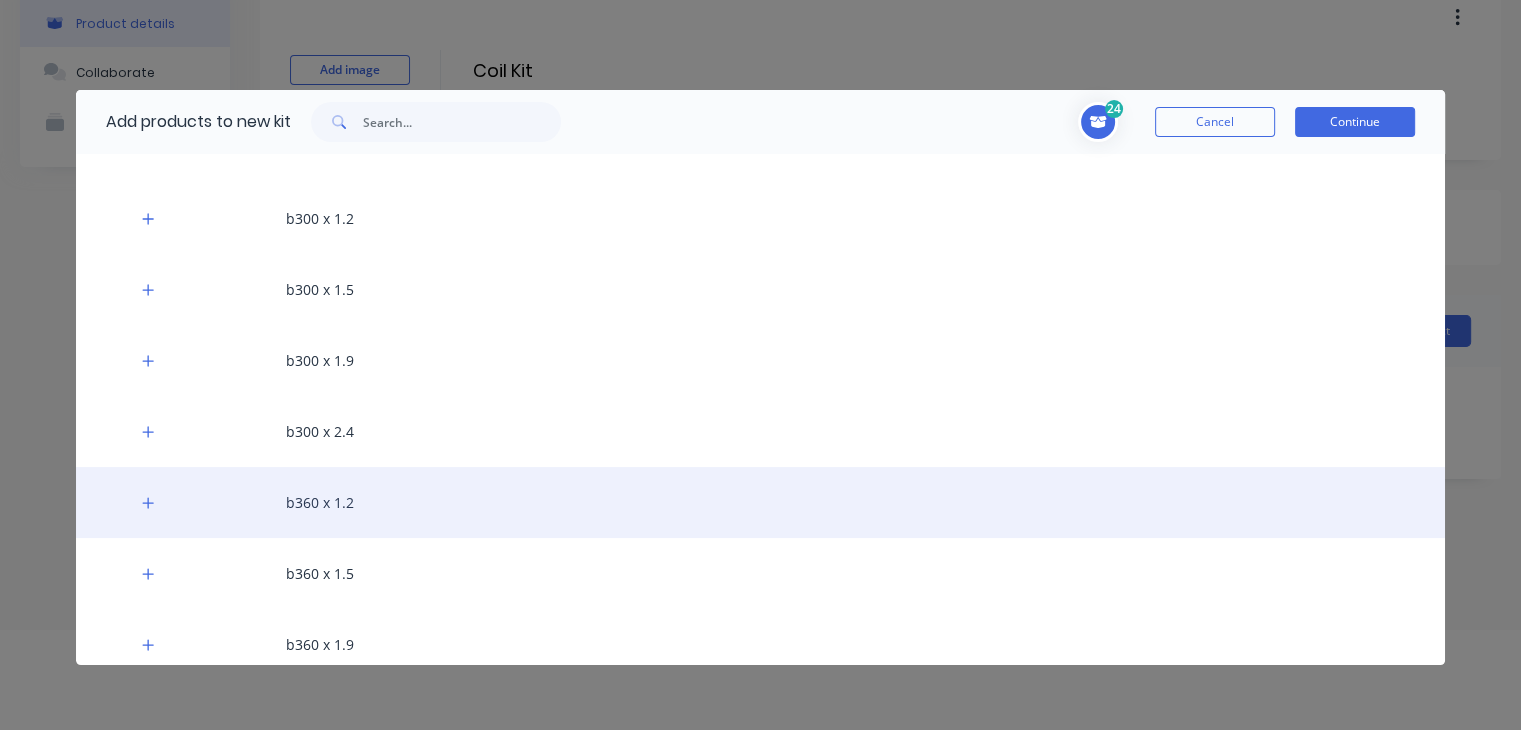 scroll, scrollTop: 5404, scrollLeft: 0, axis: vertical 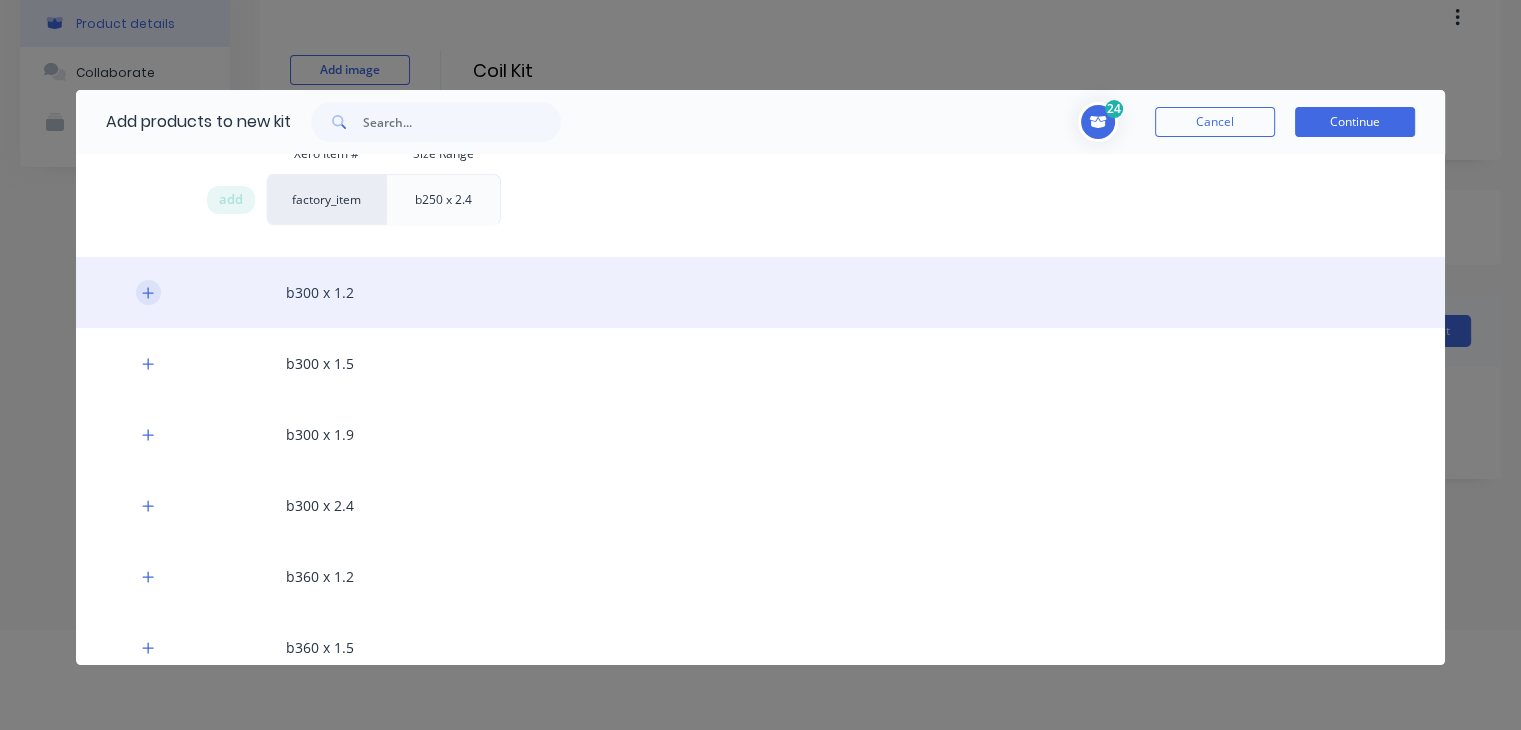 click 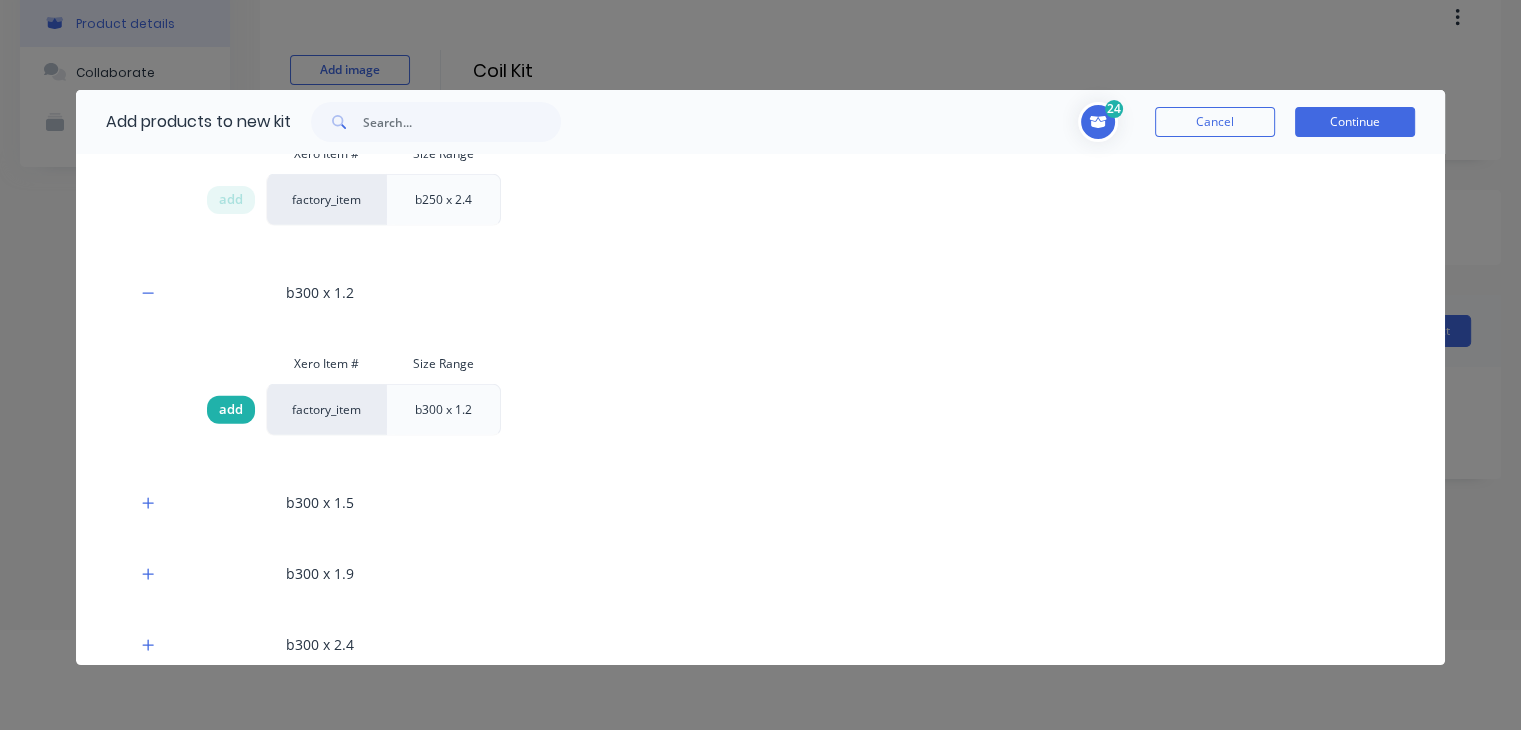 click on "add" at bounding box center [231, 410] 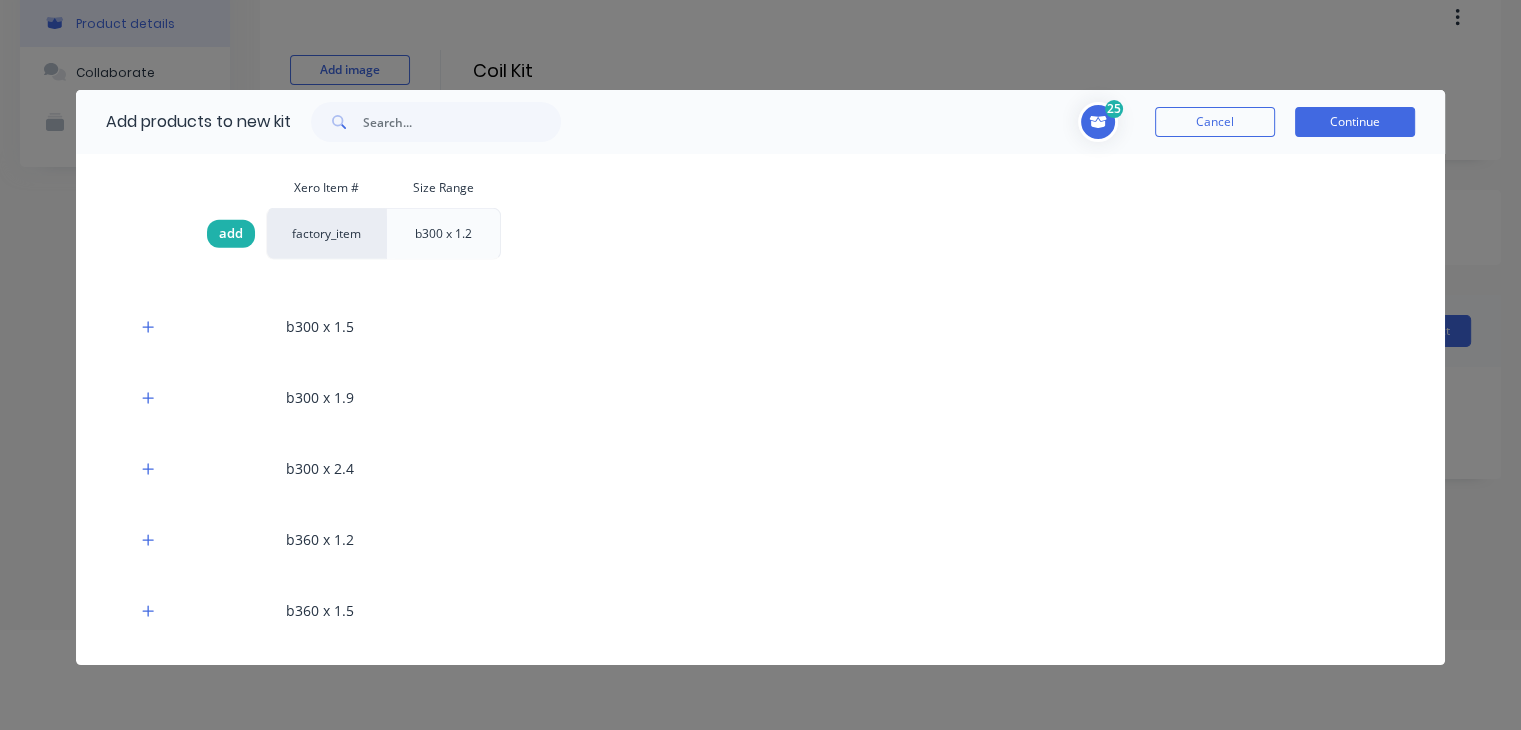 scroll, scrollTop: 5584, scrollLeft: 0, axis: vertical 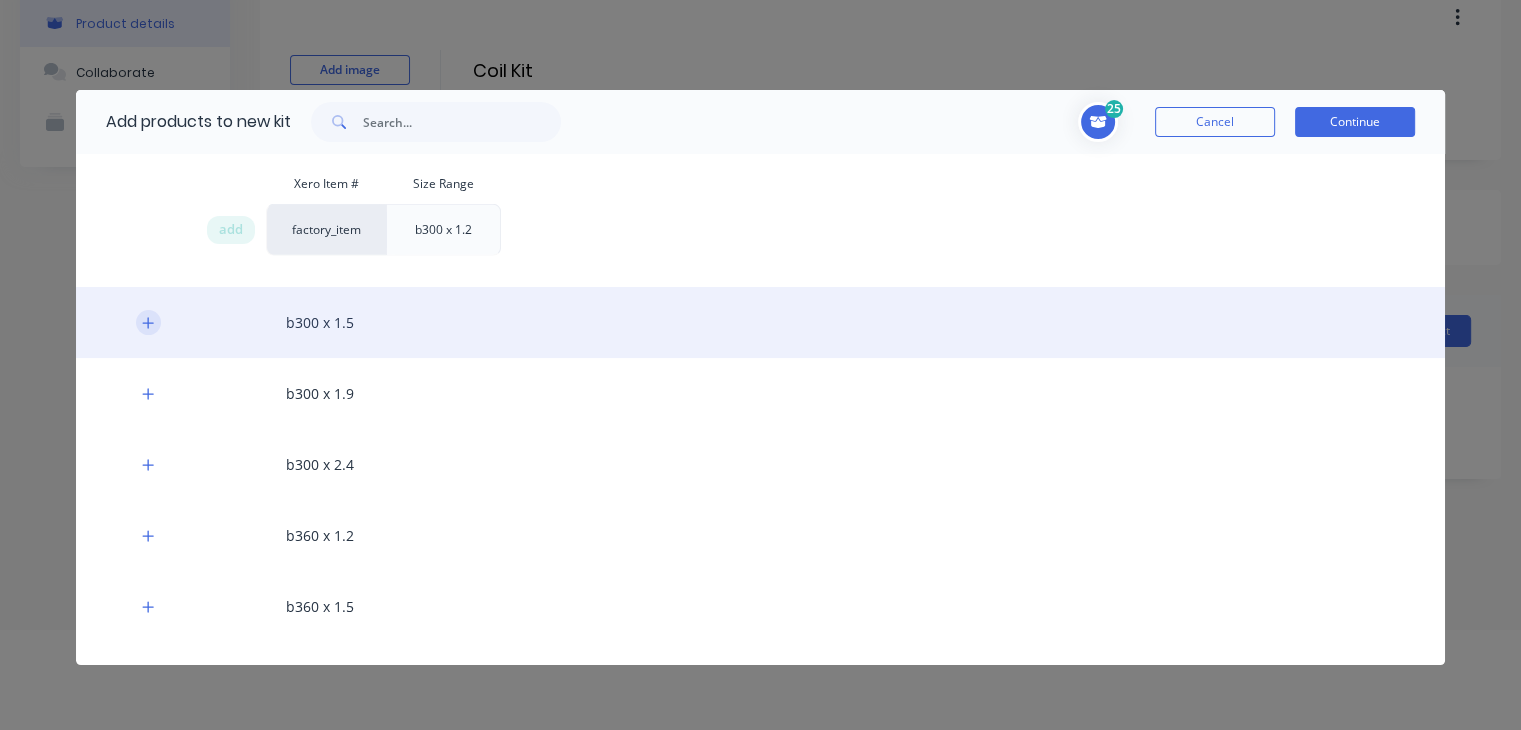 click at bounding box center [148, 322] 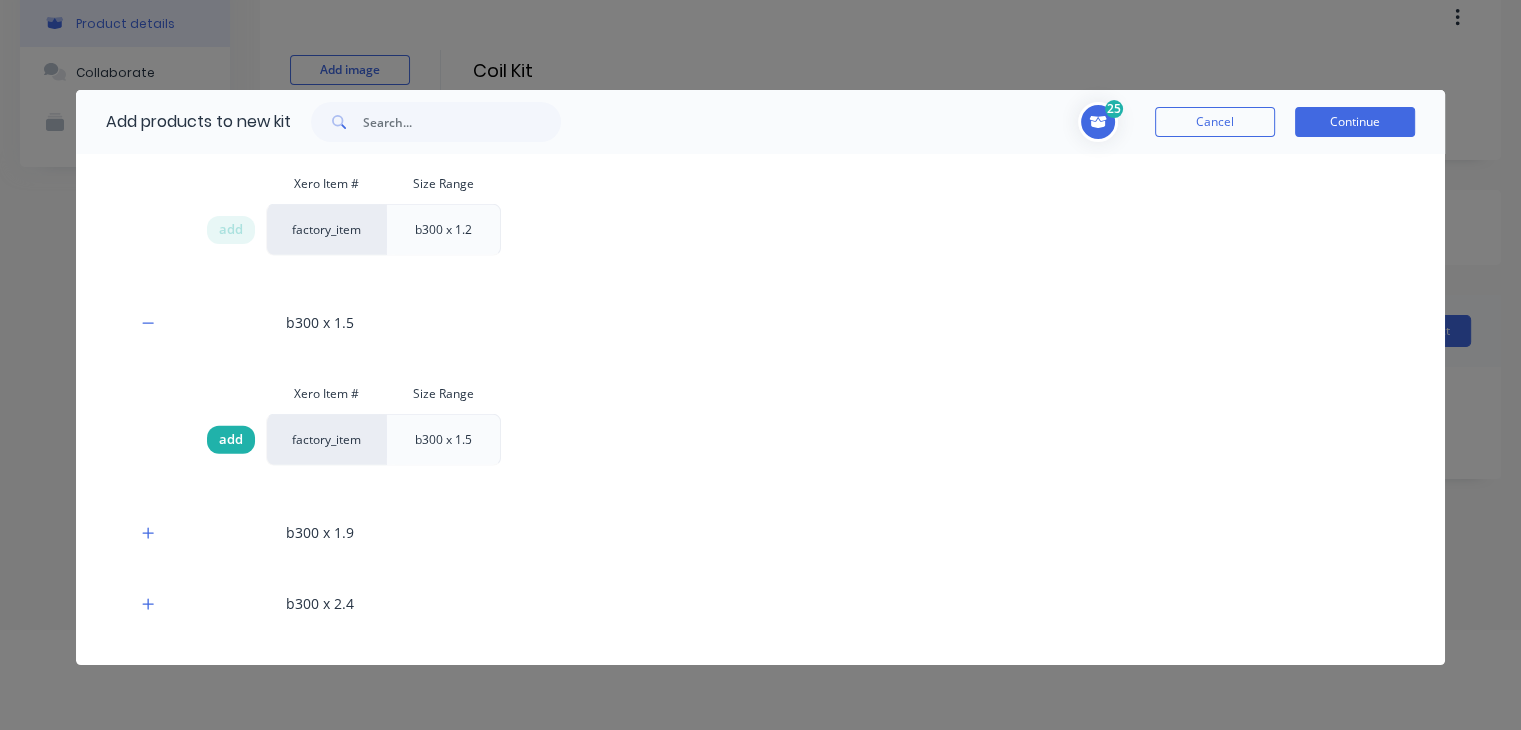 click on "add" at bounding box center [231, 440] 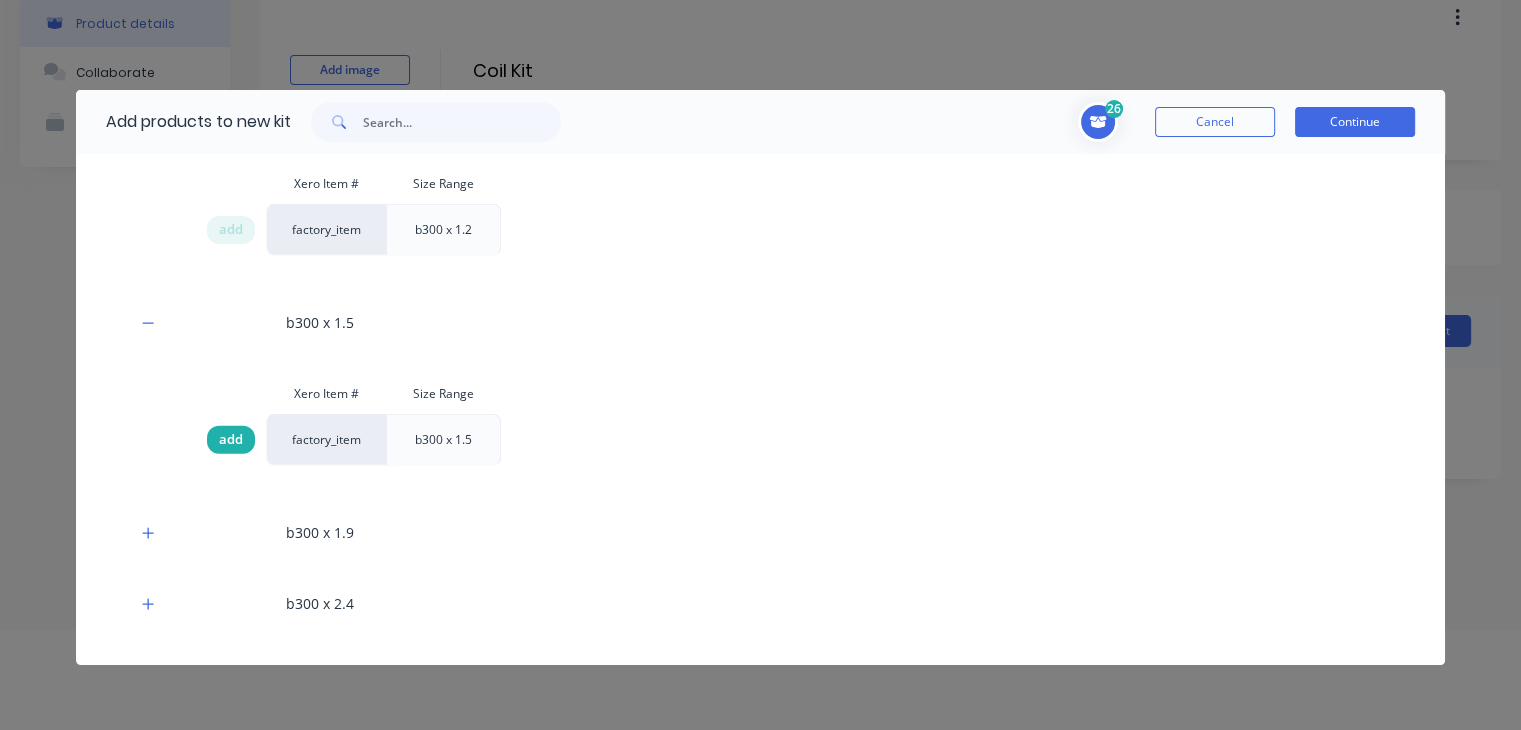 scroll, scrollTop: 5832, scrollLeft: 0, axis: vertical 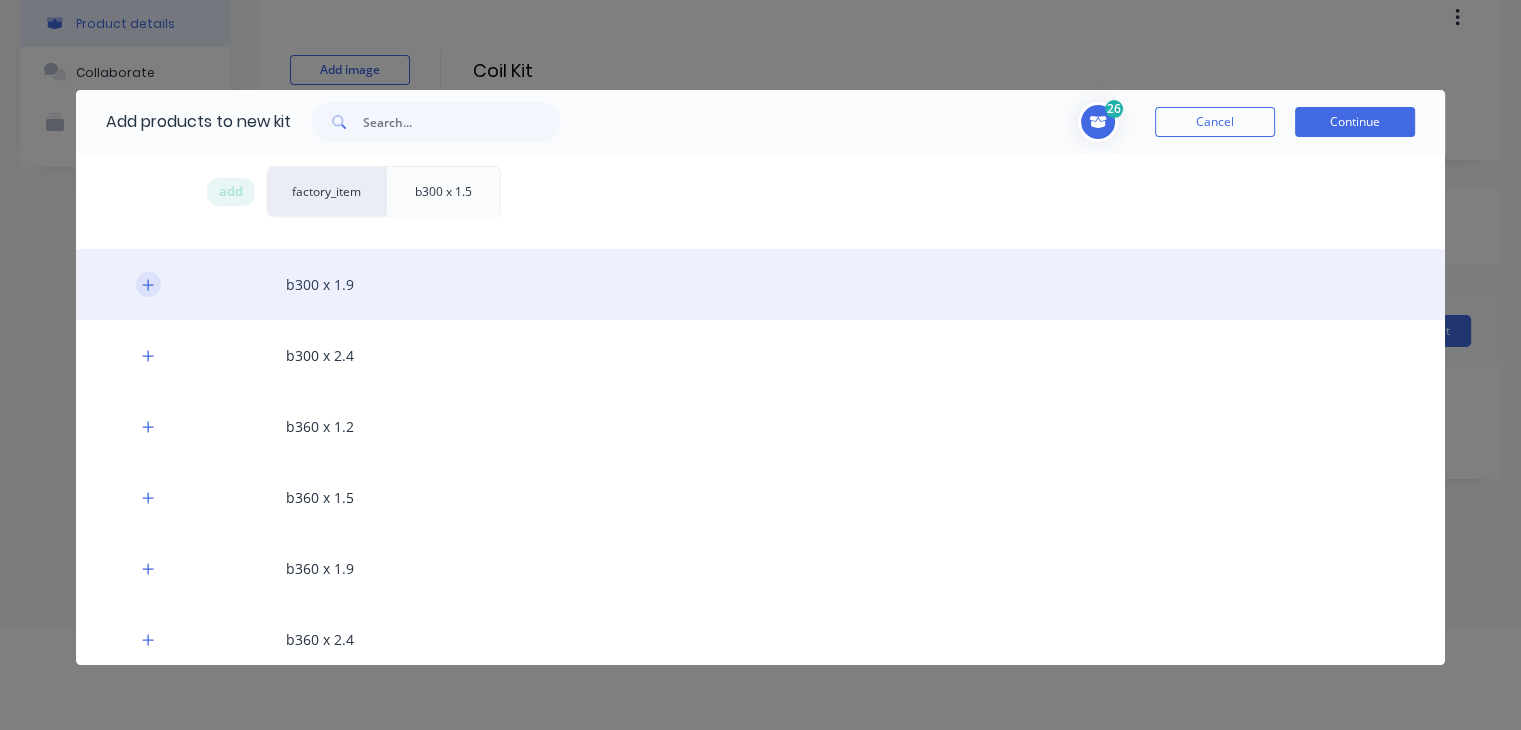 click at bounding box center [148, 284] 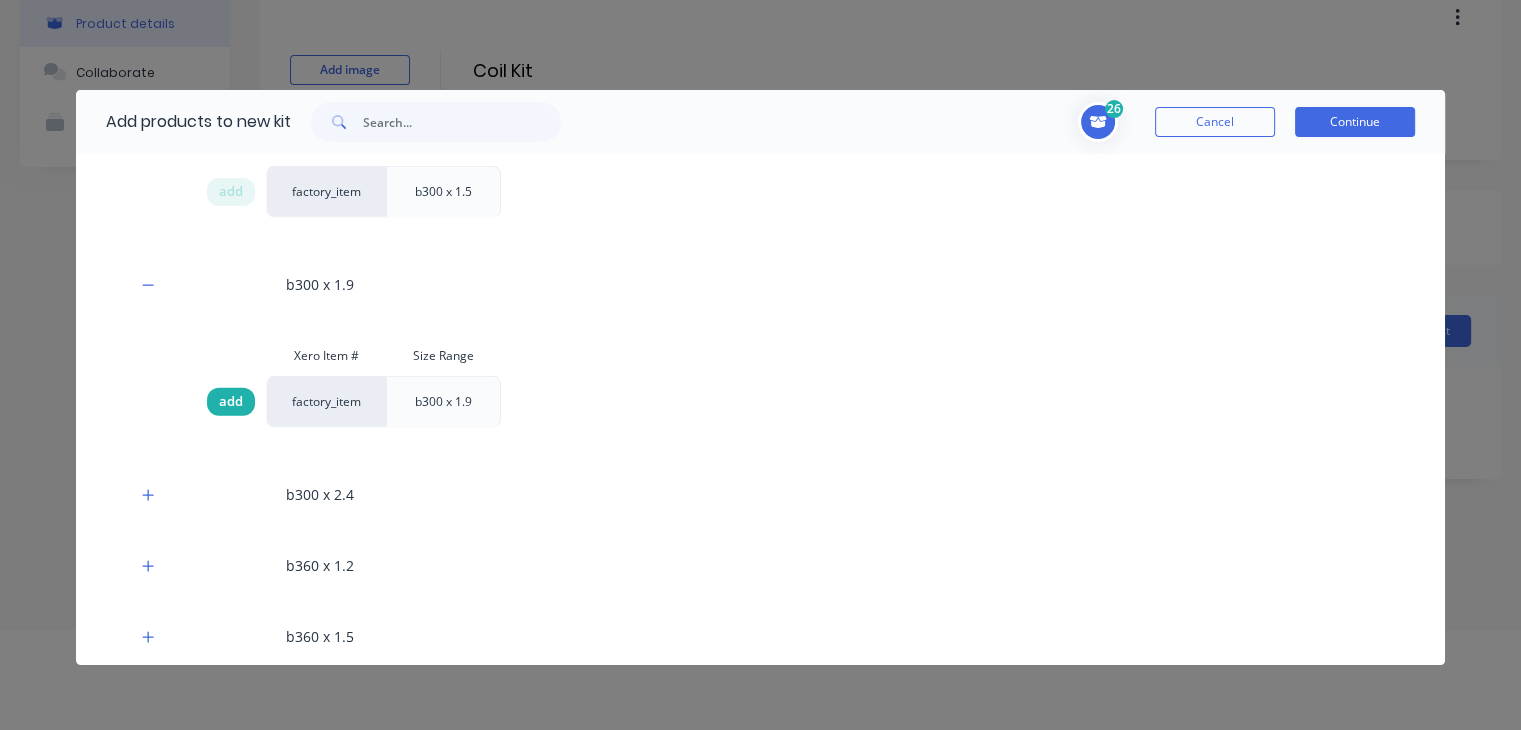 click on "add" at bounding box center (231, 402) 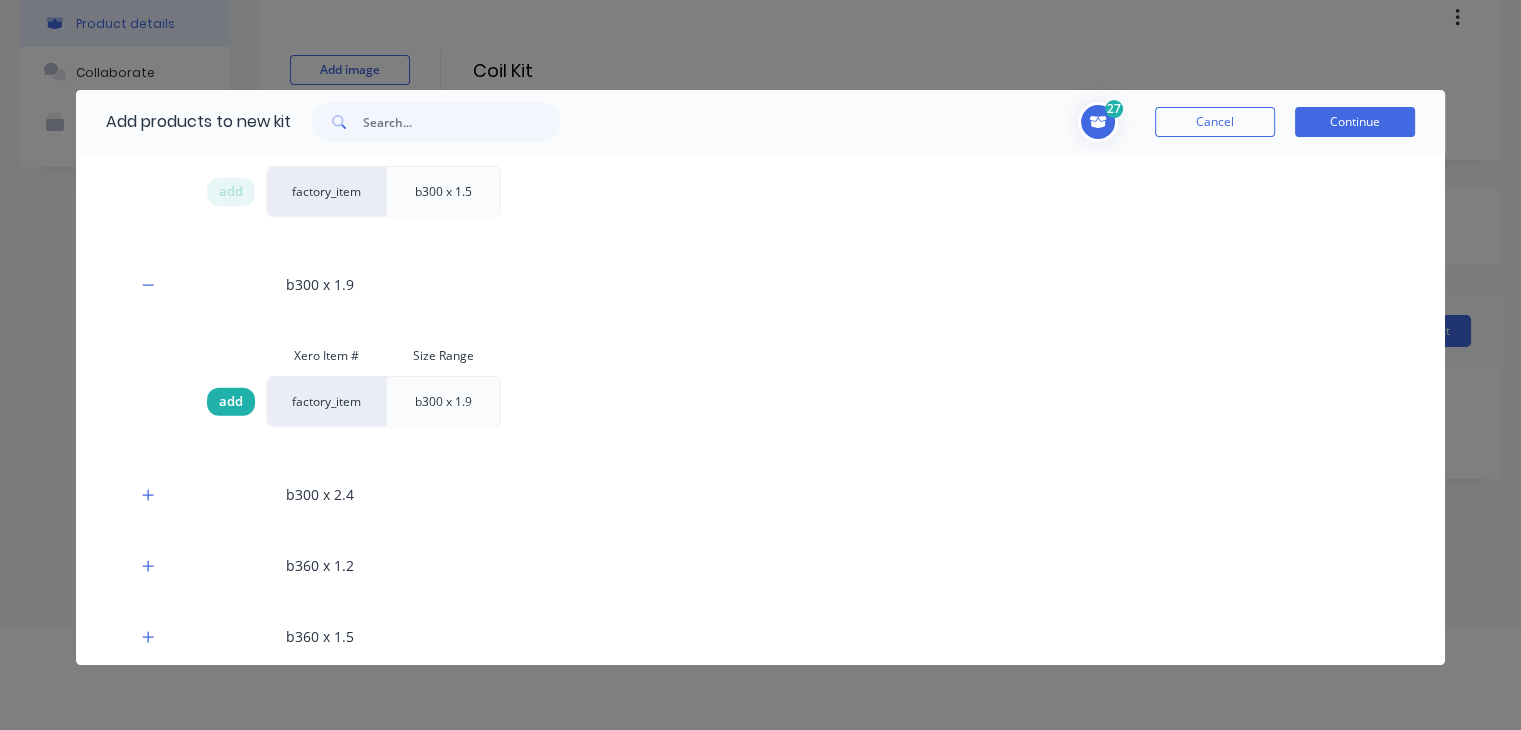 scroll, scrollTop: 5970, scrollLeft: 0, axis: vertical 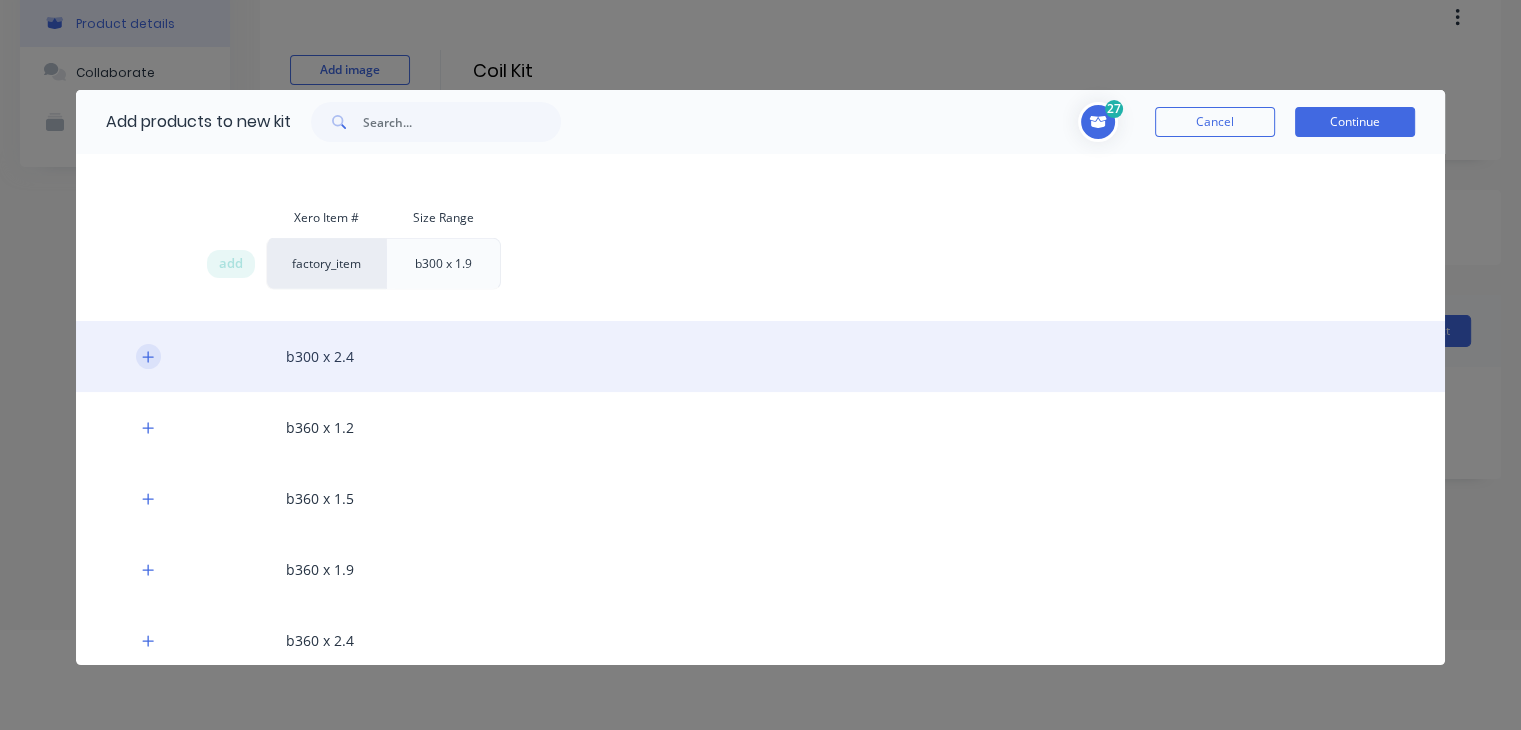 click 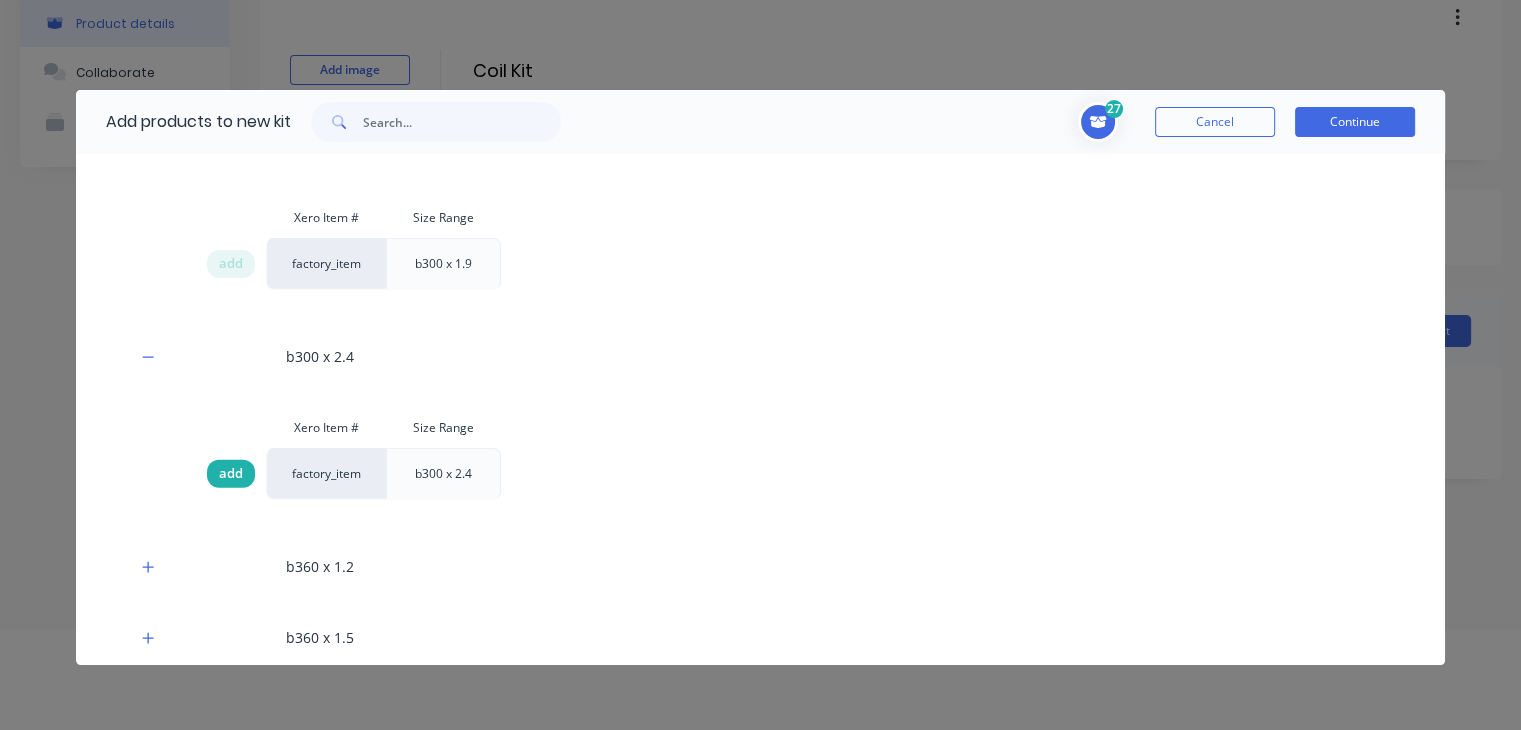 click on "add" at bounding box center [231, 474] 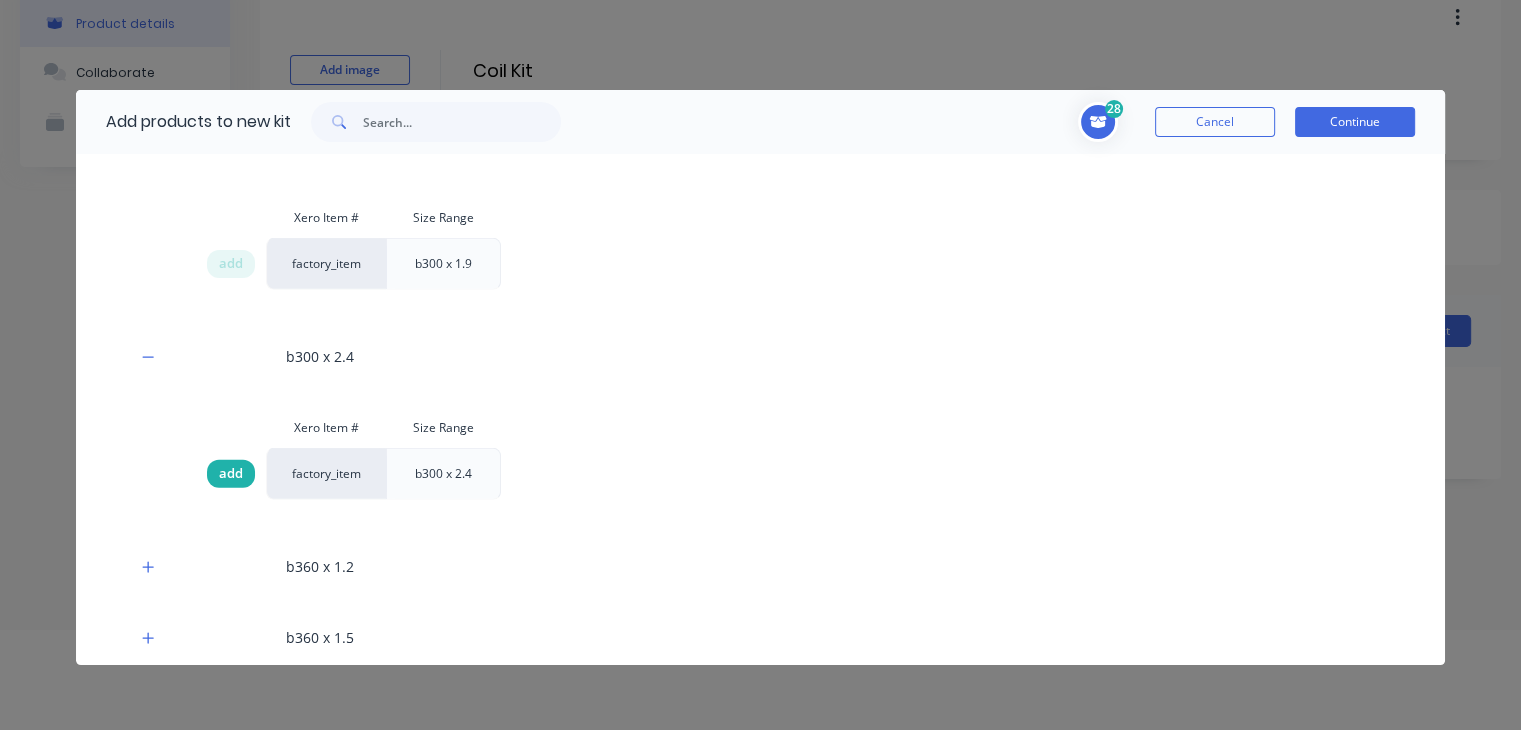 scroll, scrollTop: 6108, scrollLeft: 0, axis: vertical 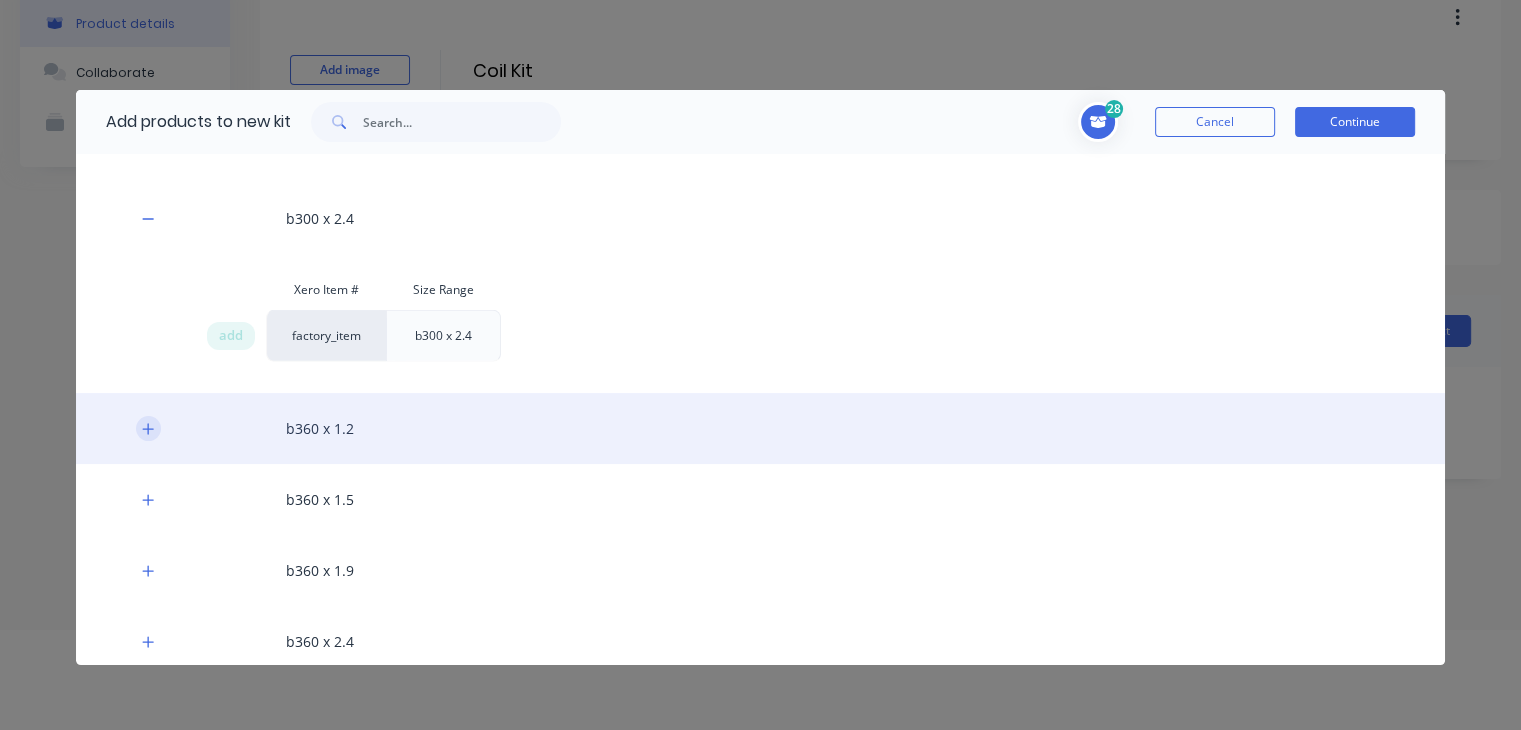 click 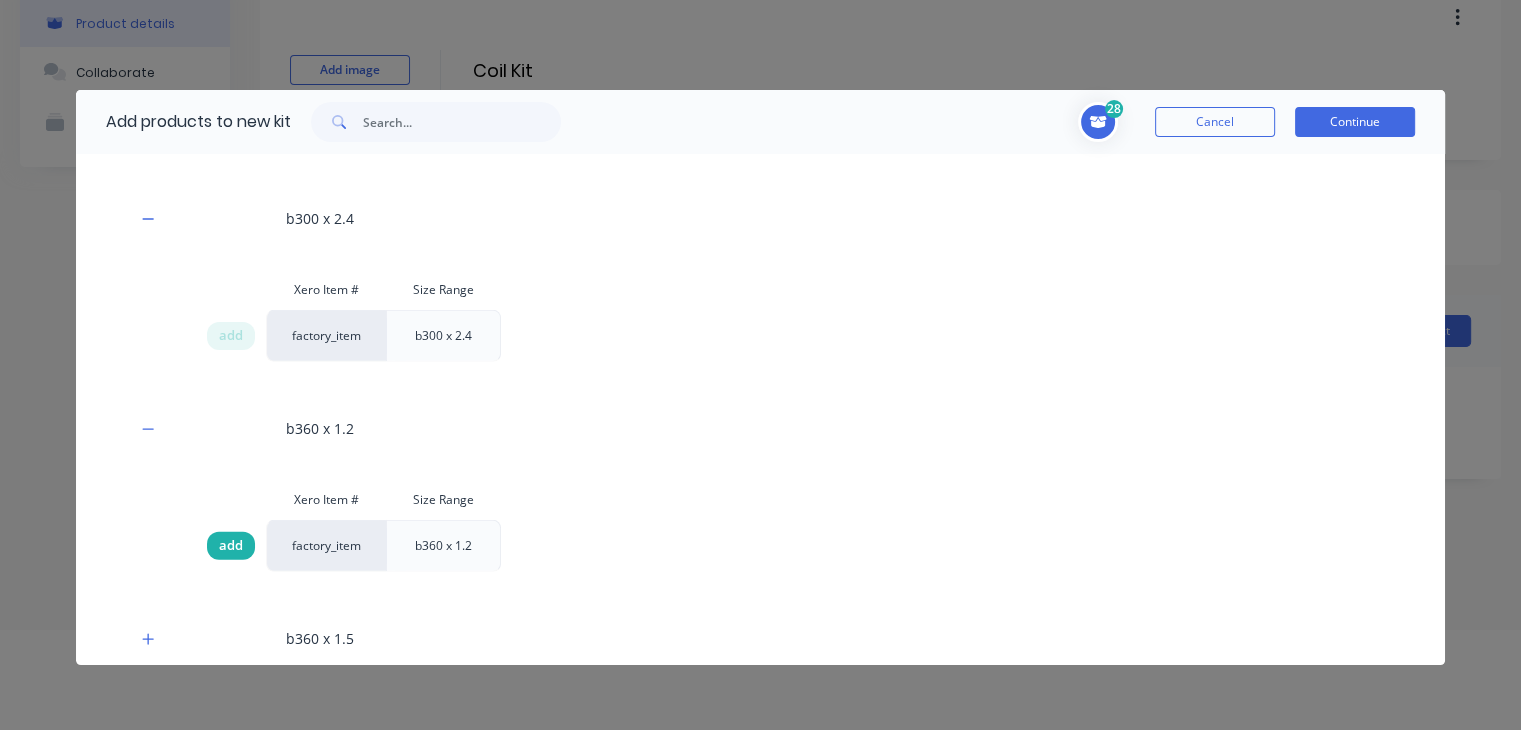 click on "add" at bounding box center (231, 546) 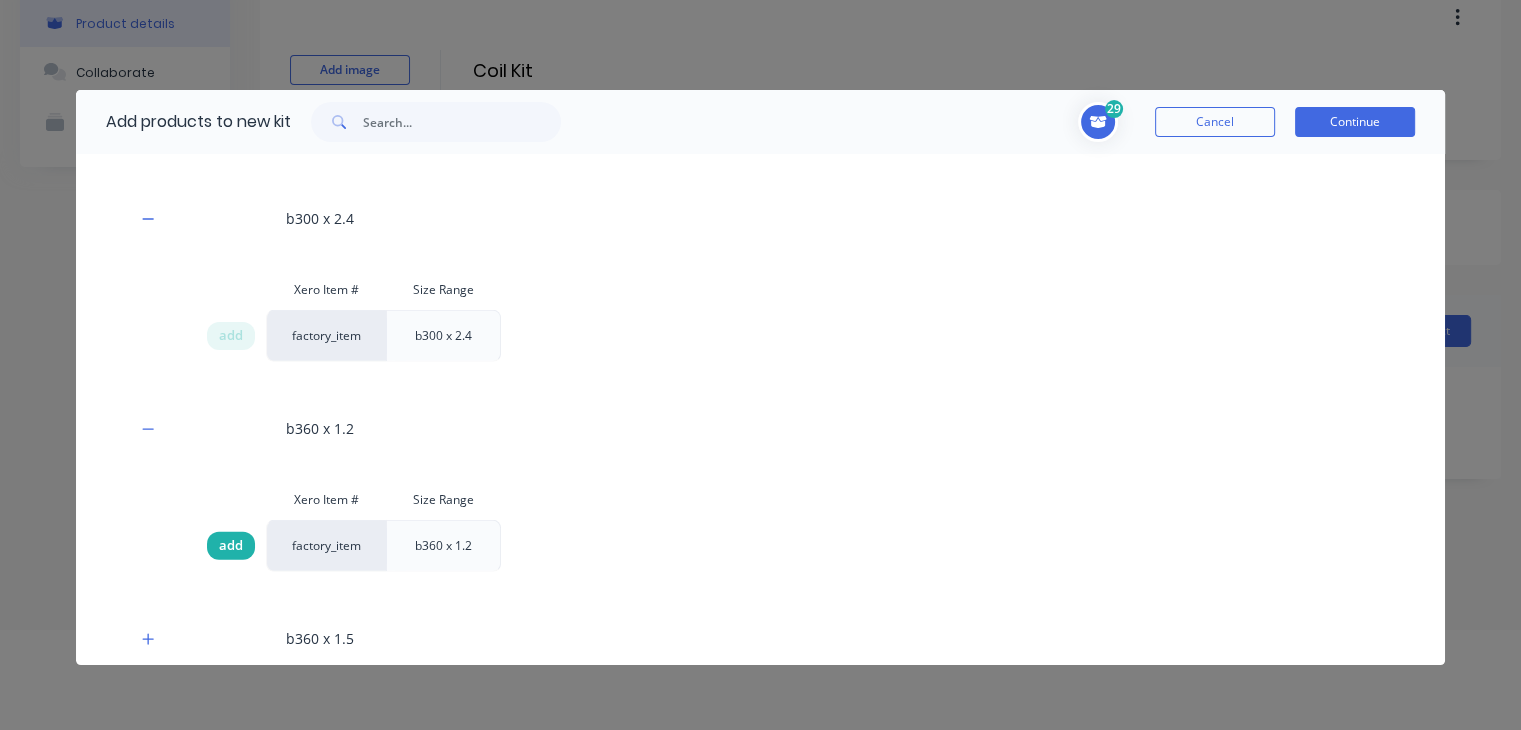 scroll, scrollTop: 6248, scrollLeft: 0, axis: vertical 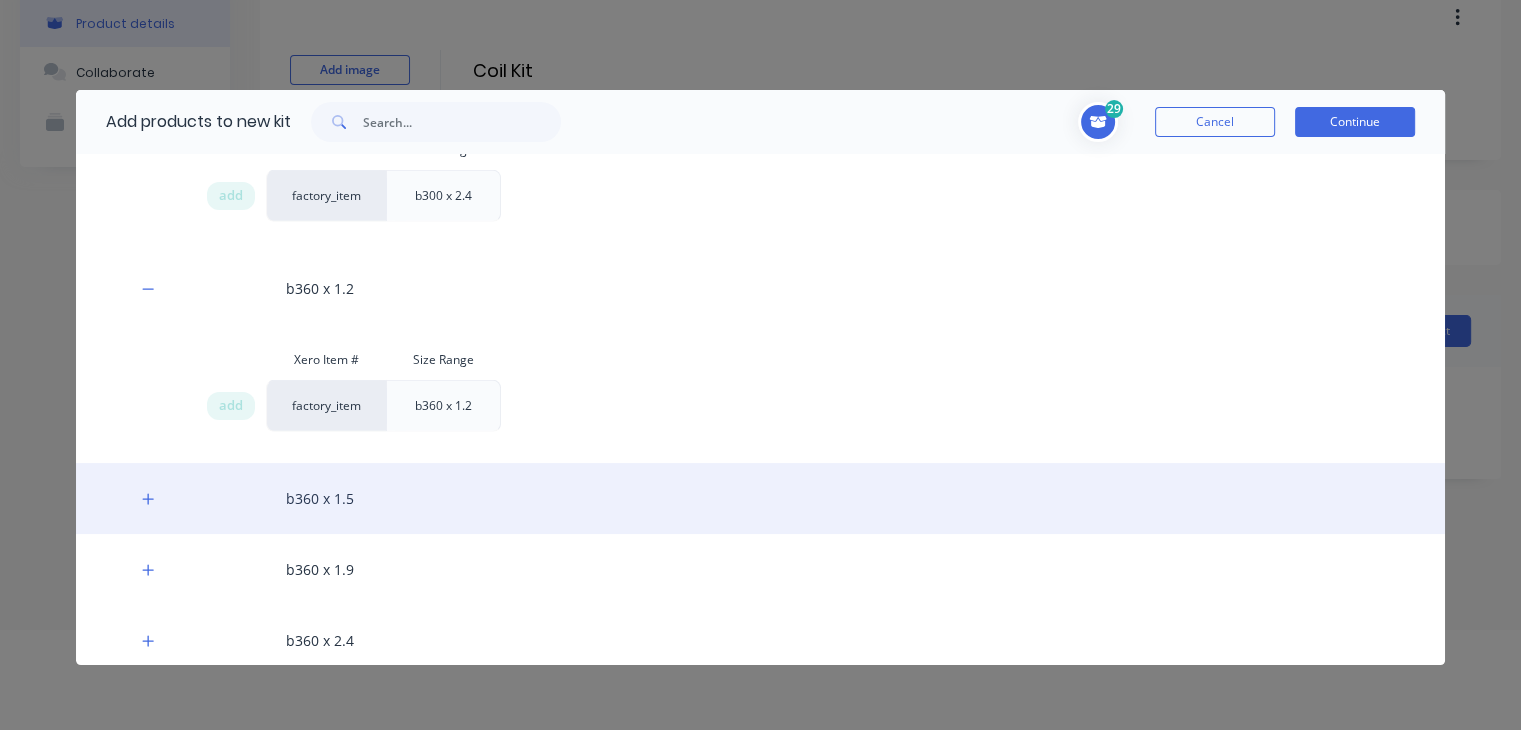 click at bounding box center (148, 498) 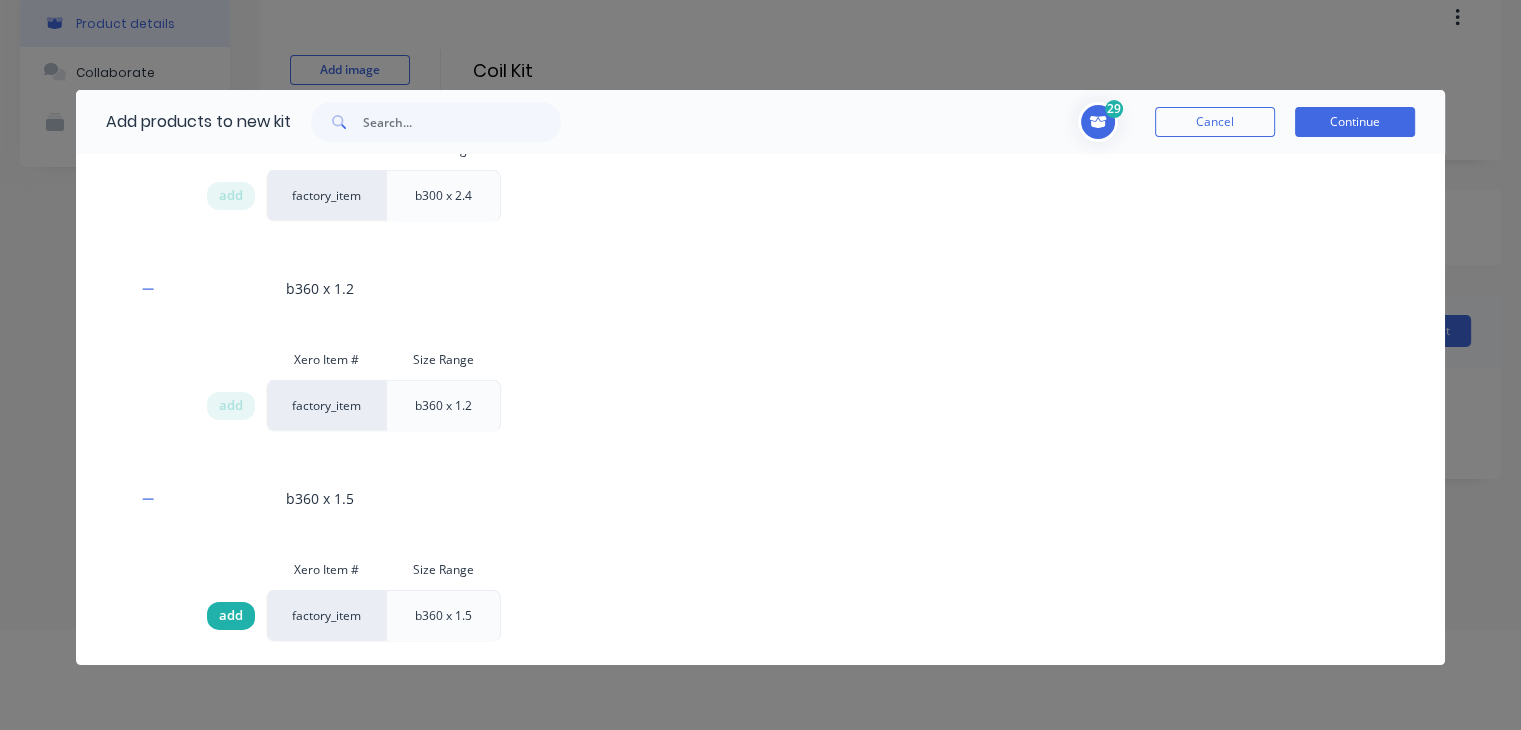 click on "add" at bounding box center [231, 616] 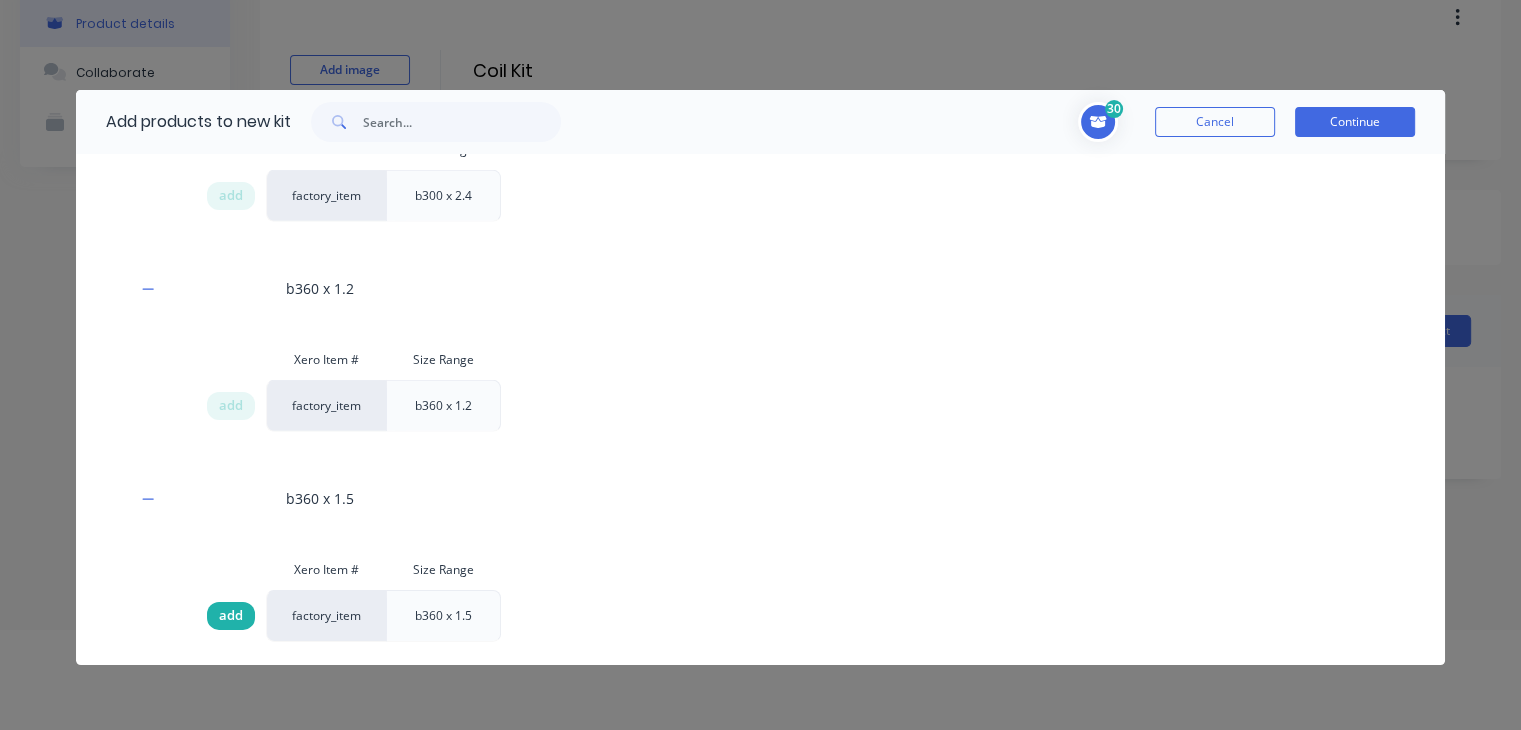scroll, scrollTop: 6386, scrollLeft: 0, axis: vertical 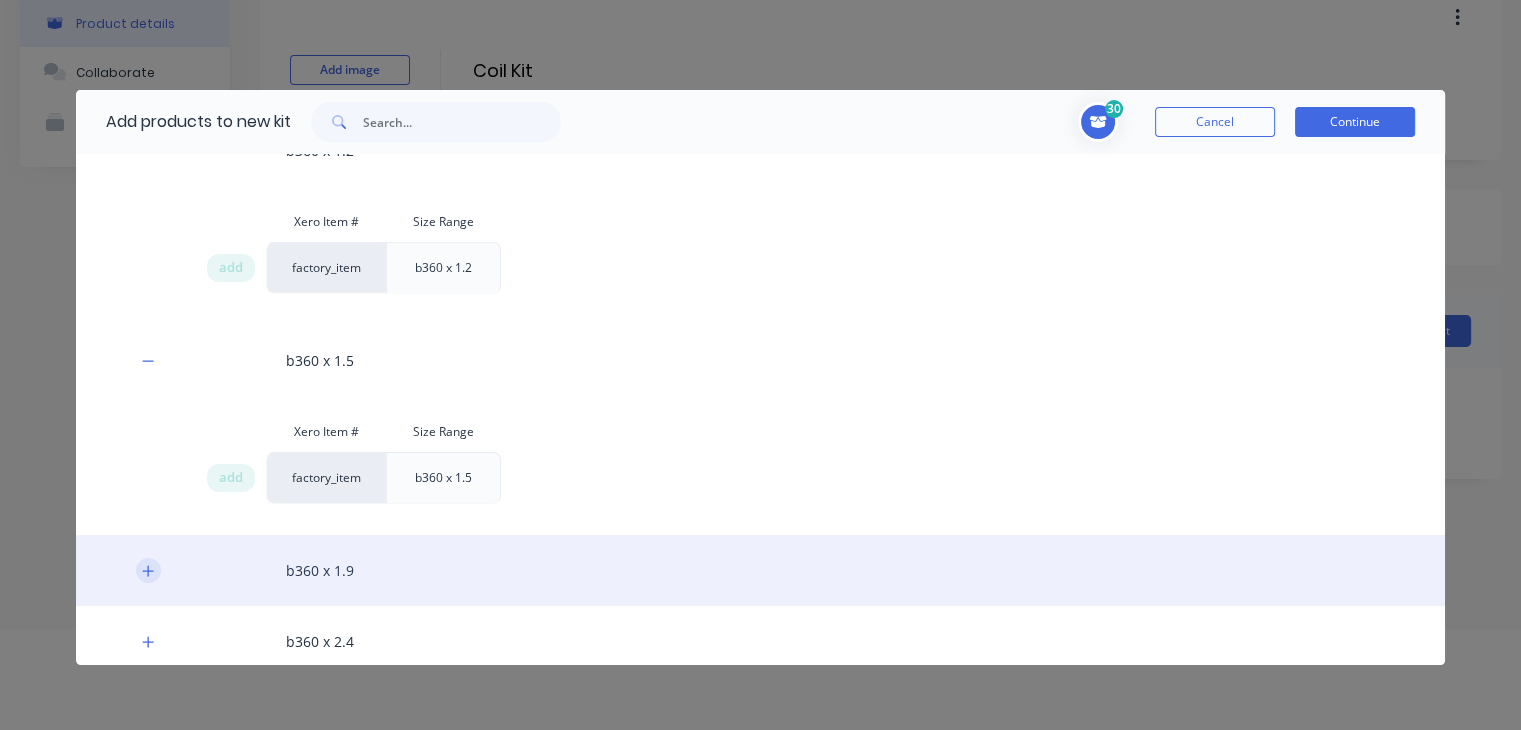click 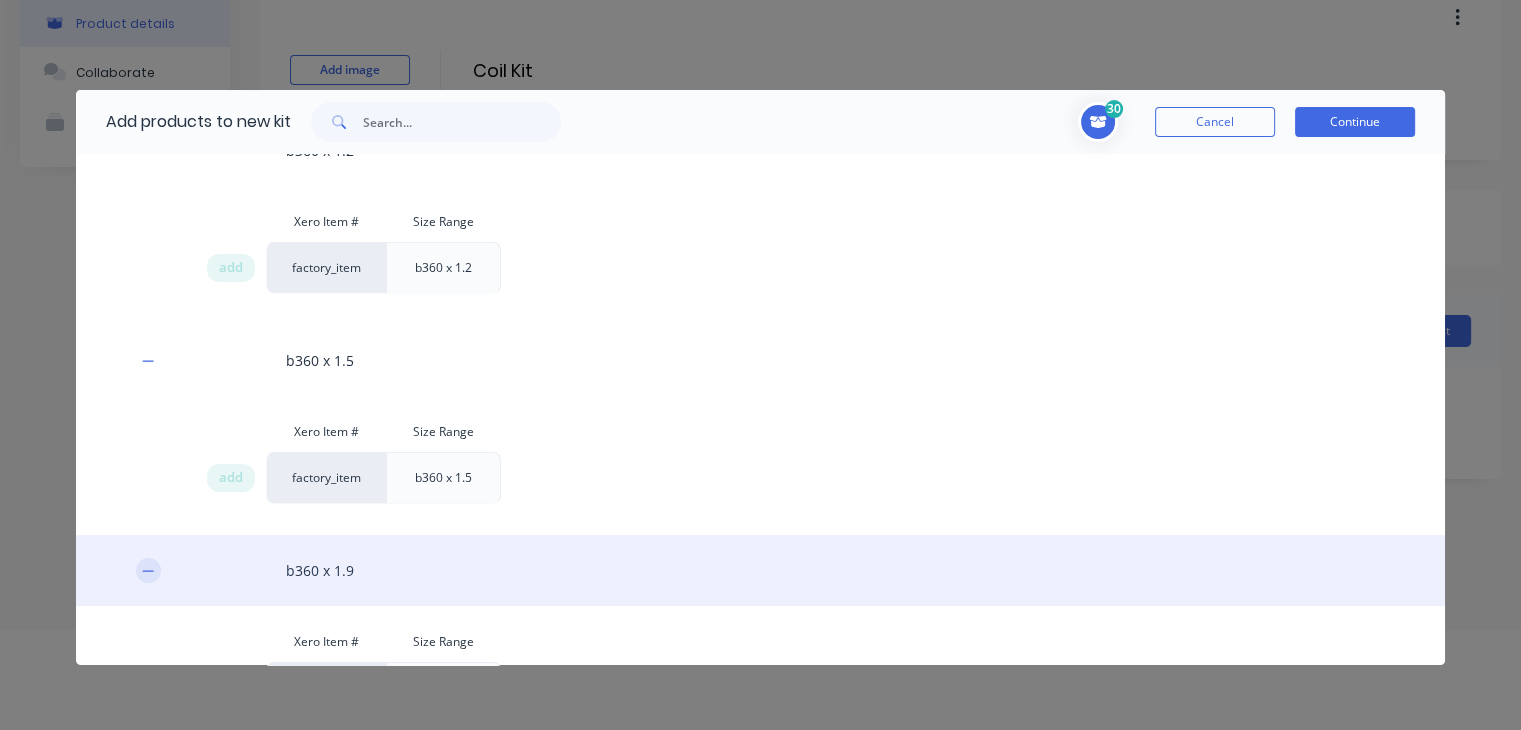 scroll, scrollTop: 6524, scrollLeft: 0, axis: vertical 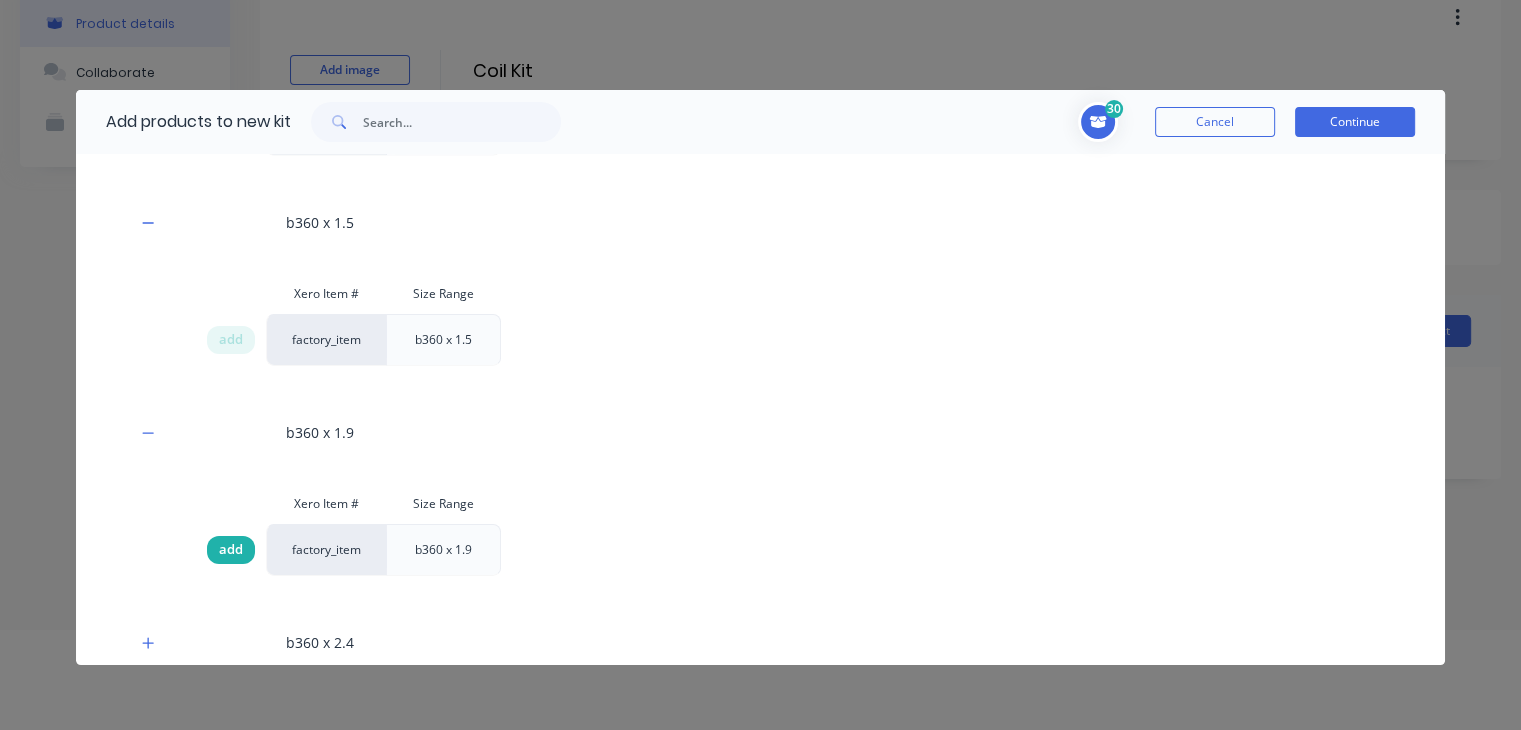 click on "add" at bounding box center [231, 550] 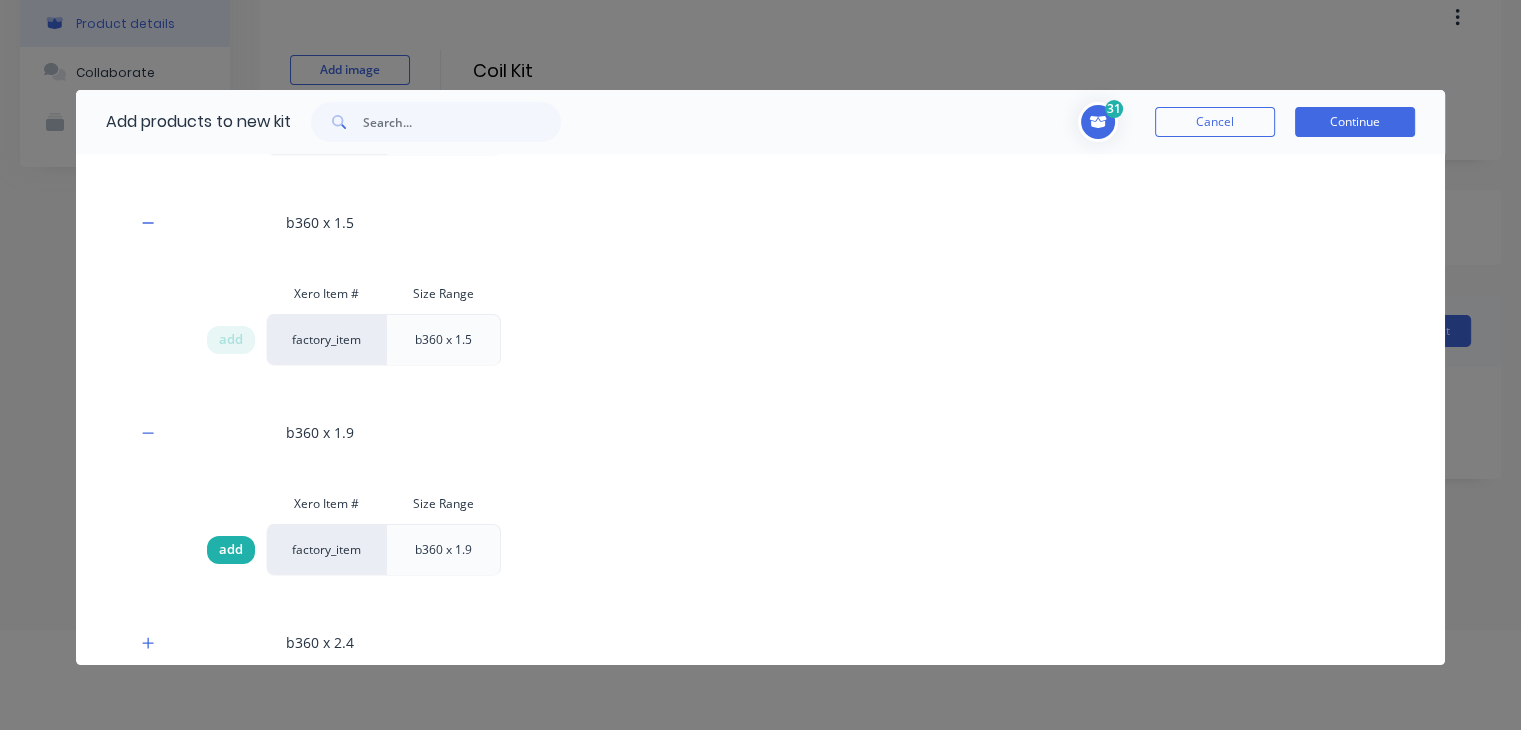 scroll, scrollTop: 24, scrollLeft: 0, axis: vertical 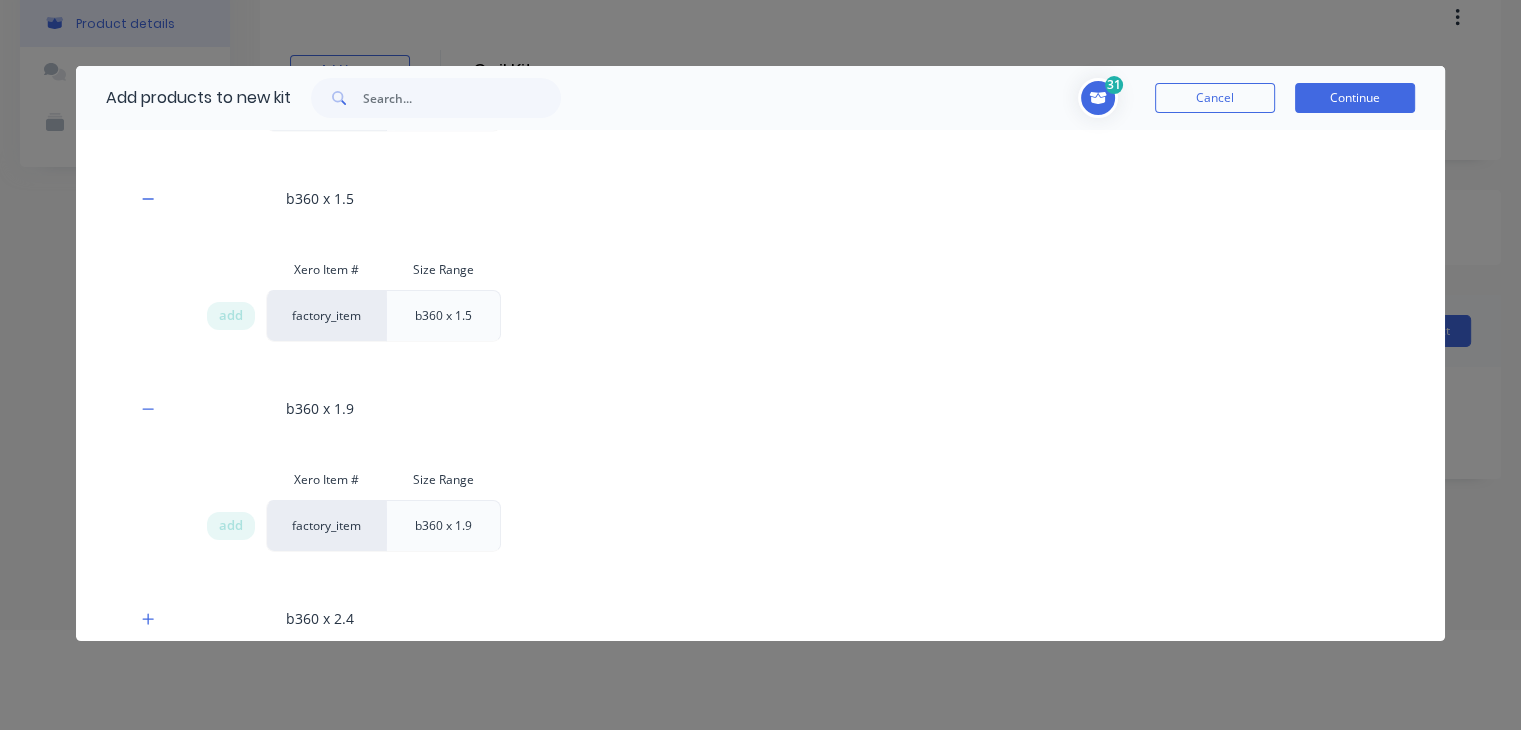drag, startPoint x: 149, startPoint y: 603, endPoint x: 260, endPoint y: 514, distance: 142.27438 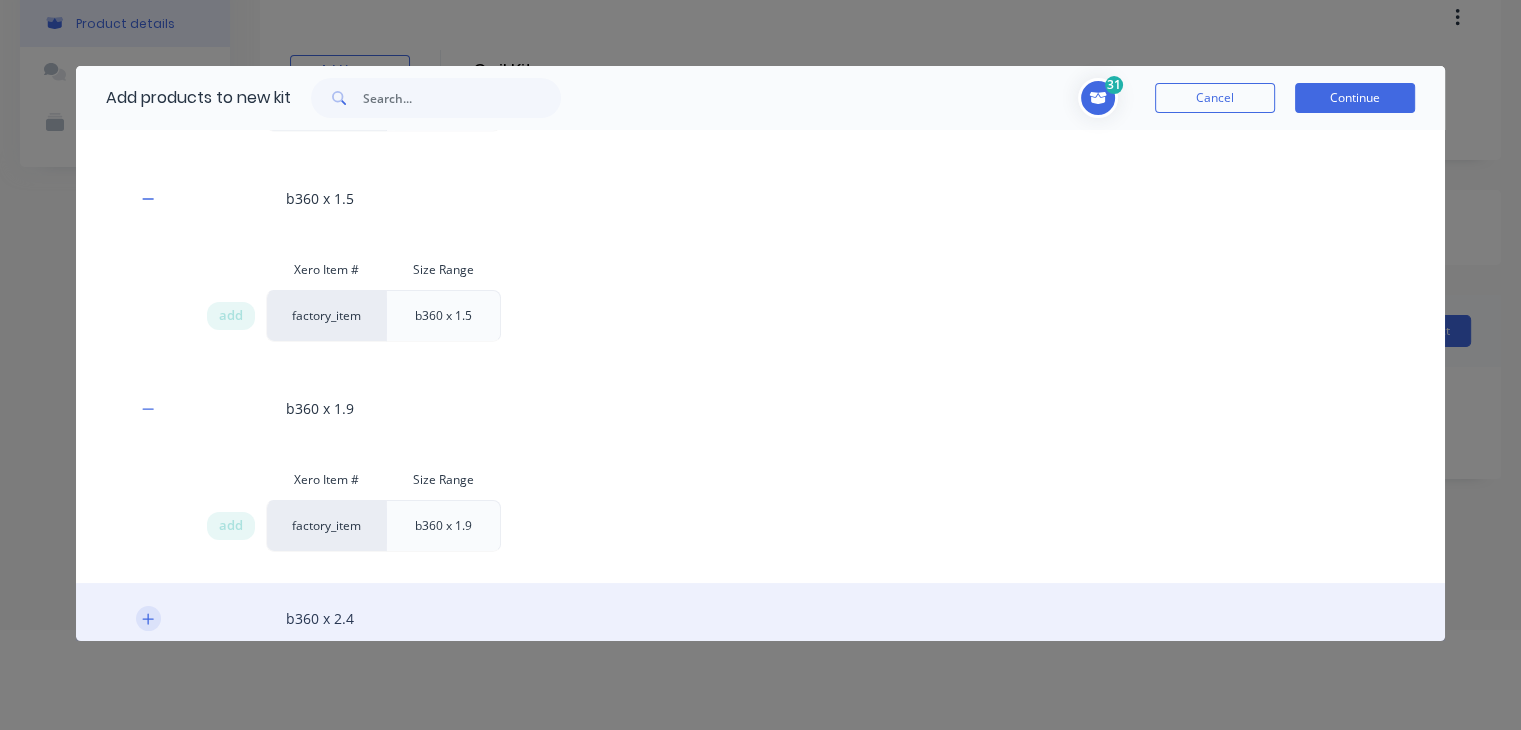click at bounding box center [148, 618] 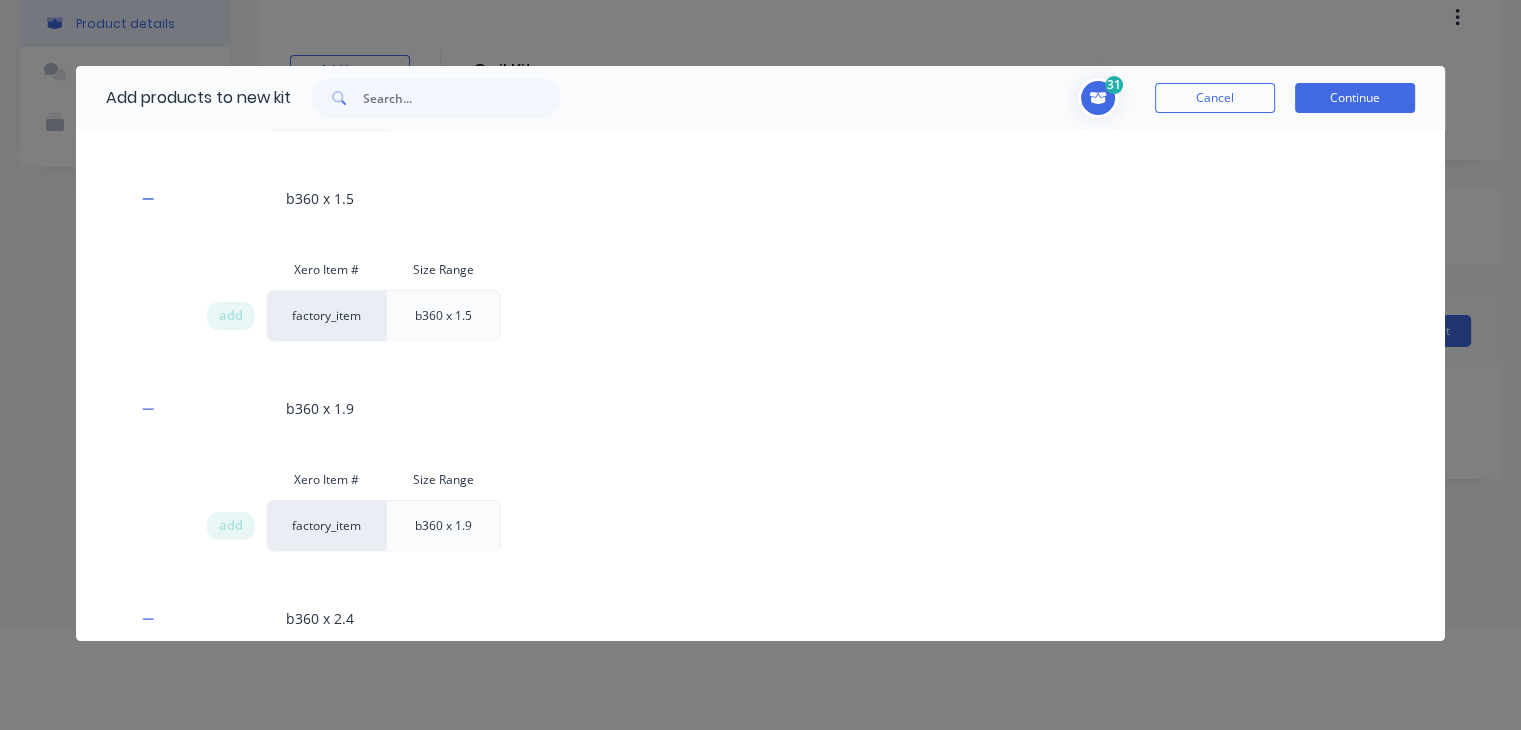 scroll, scrollTop: 6663, scrollLeft: 0, axis: vertical 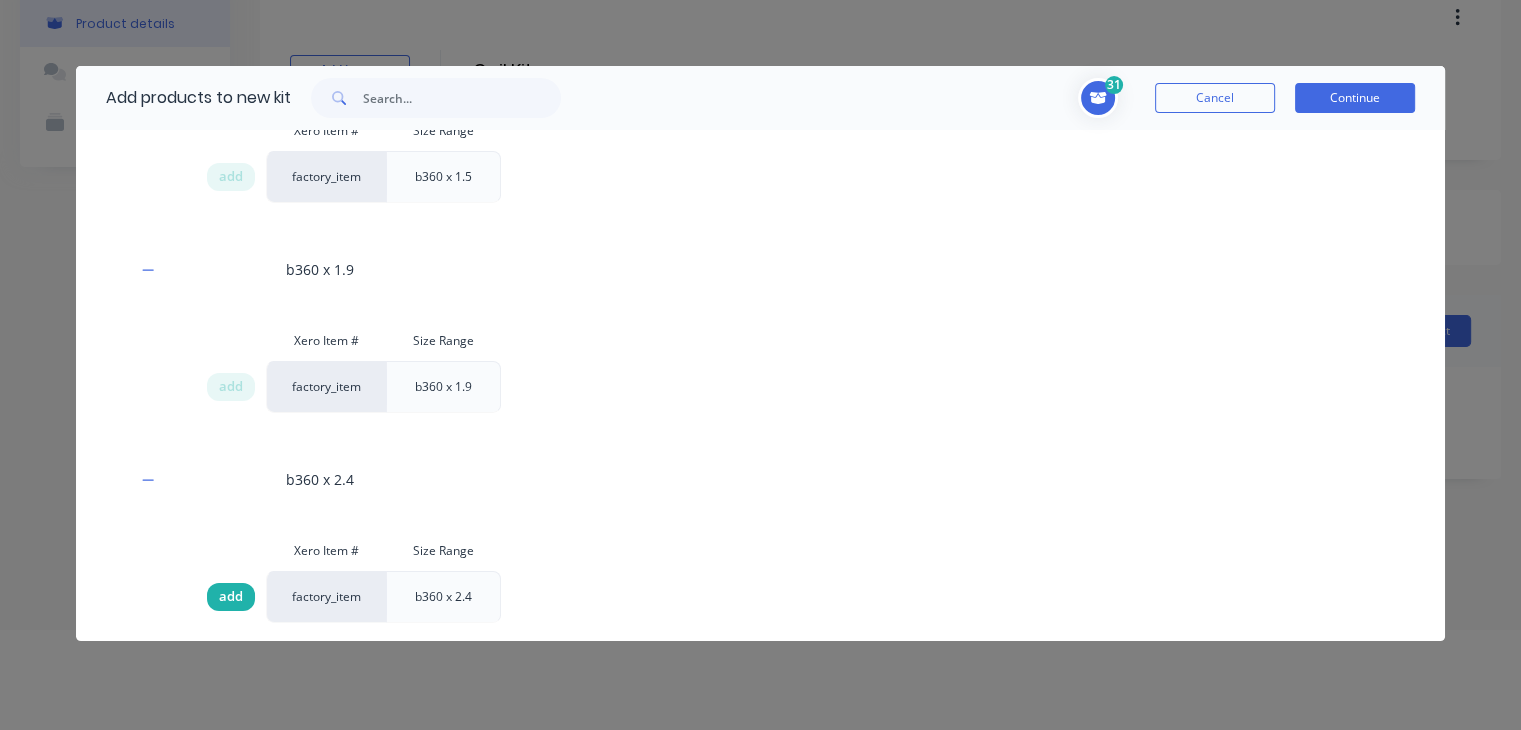 click on "add" at bounding box center [231, 597] 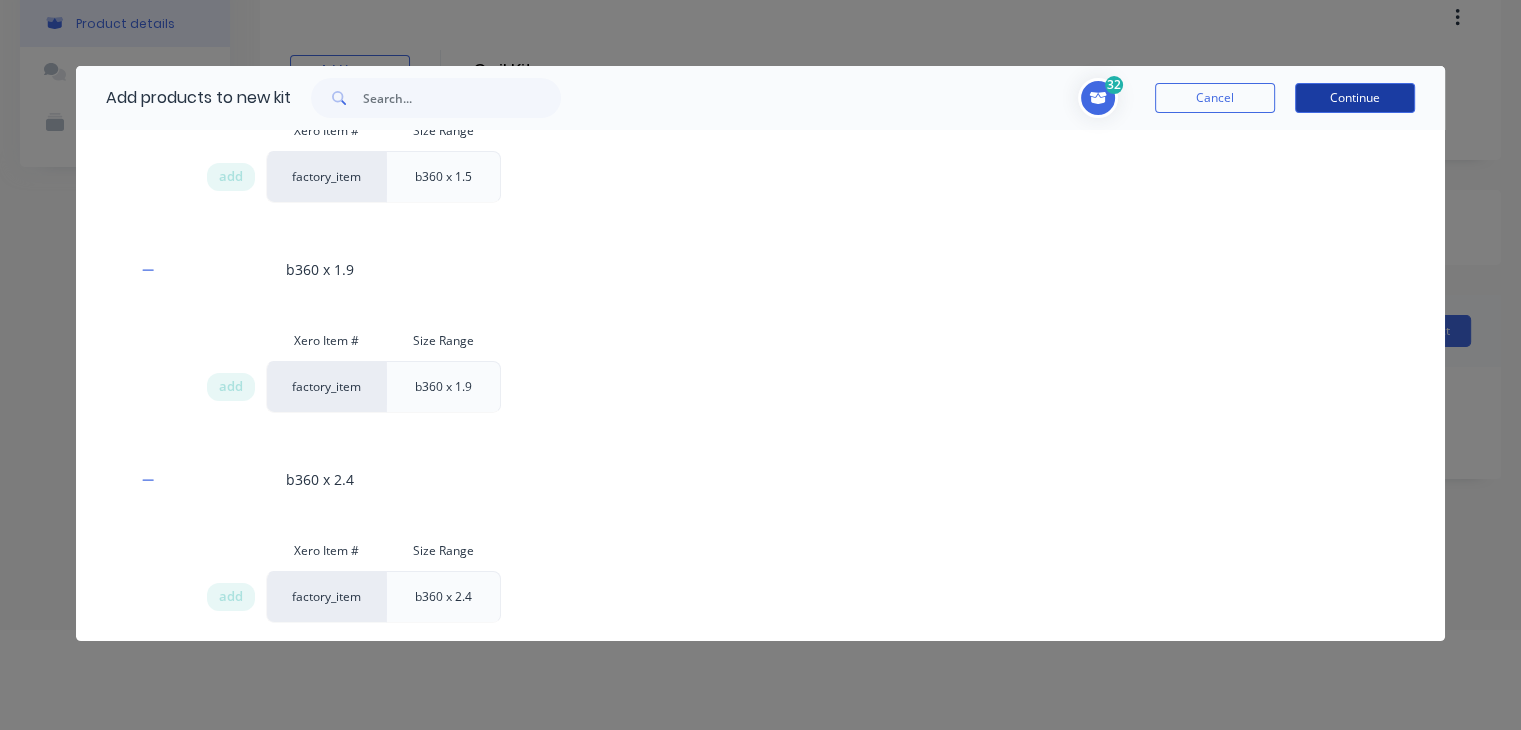click on "Continue" at bounding box center [1355, 98] 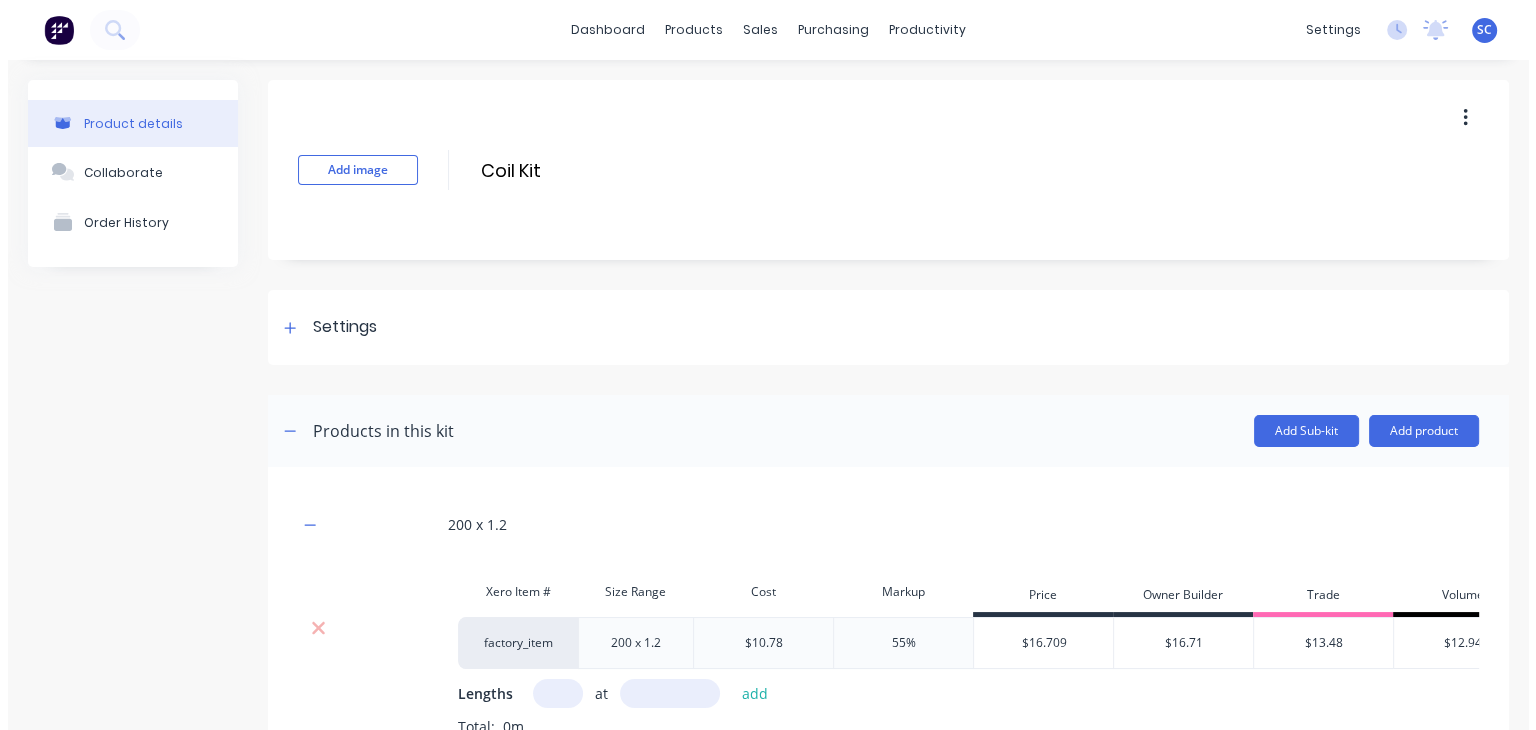 scroll, scrollTop: 0, scrollLeft: 0, axis: both 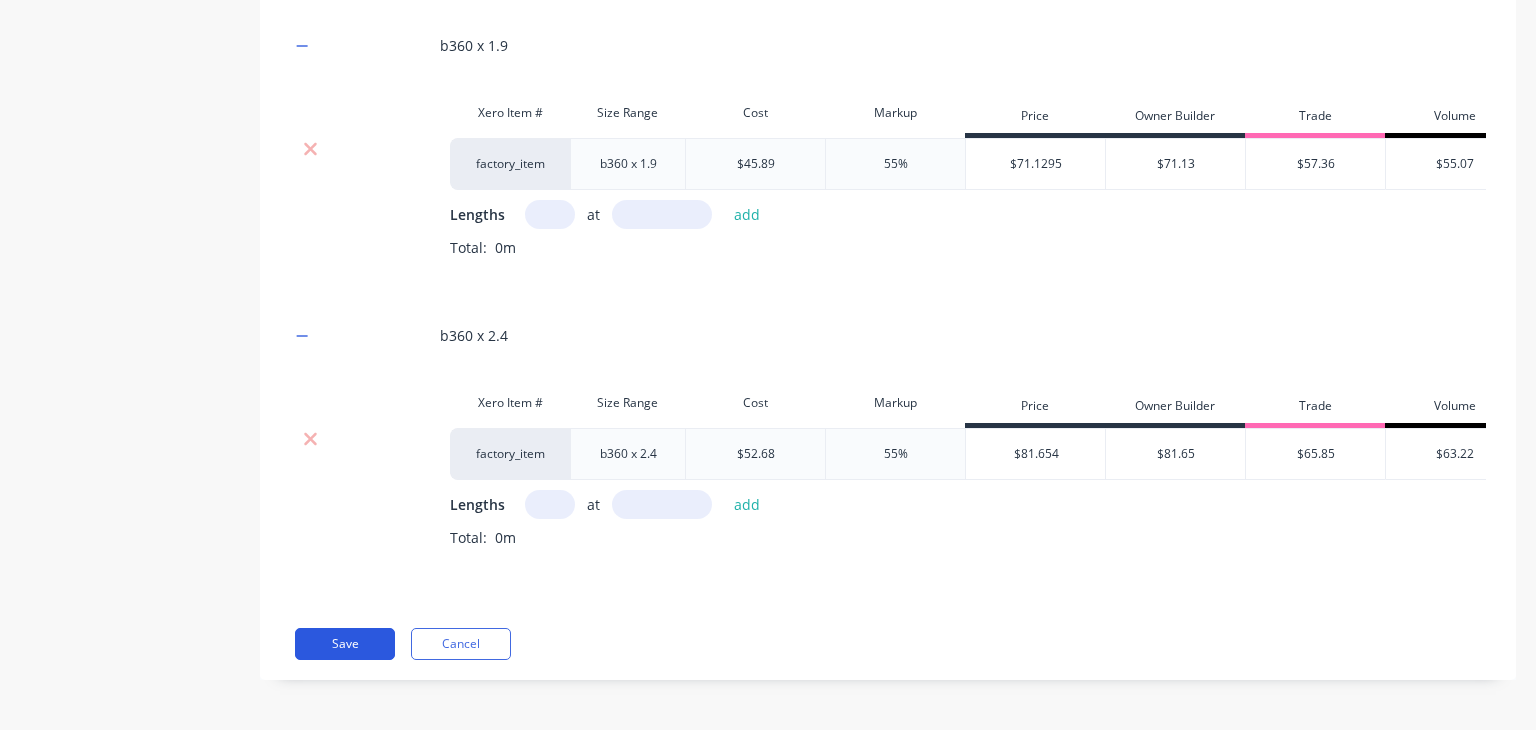 click on "Save" at bounding box center (345, 644) 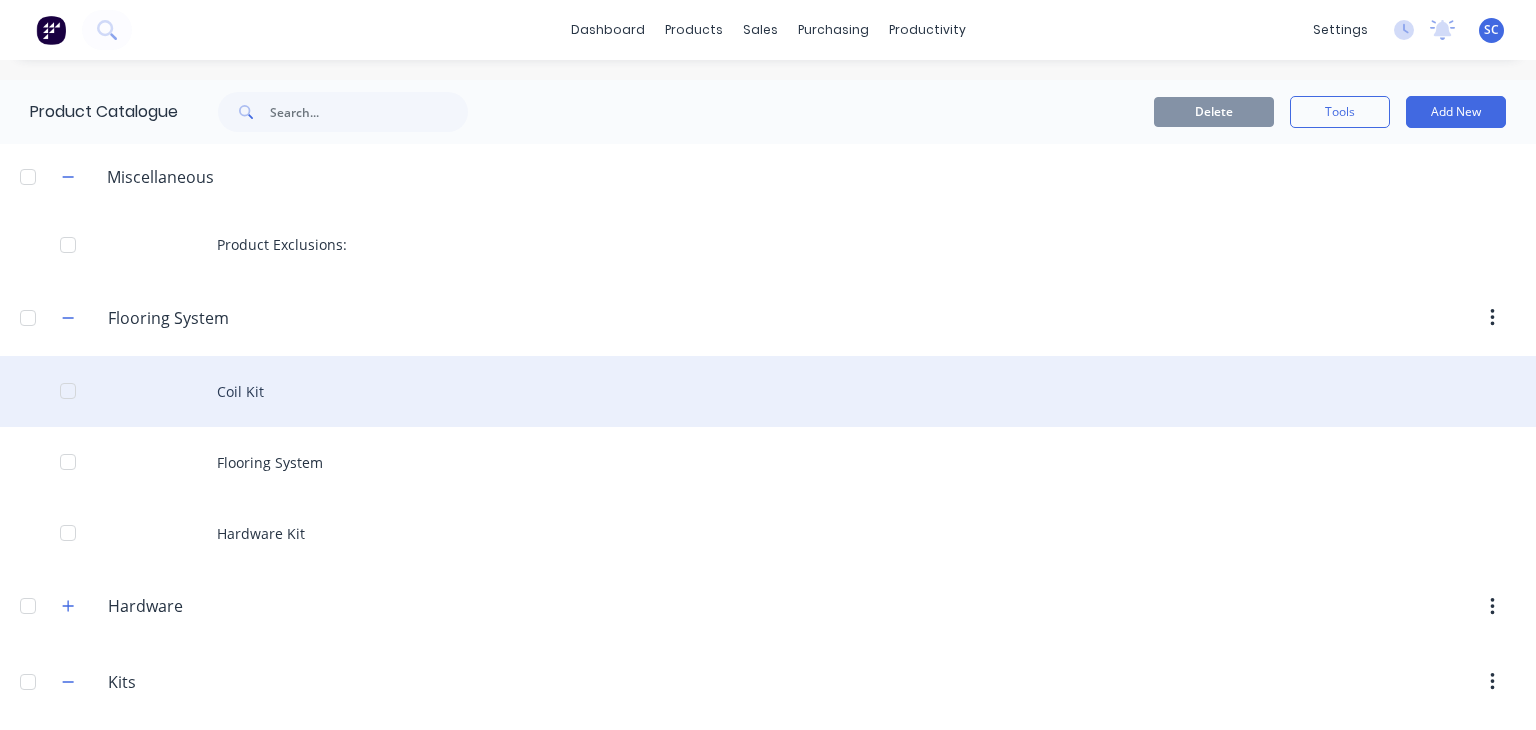 click on "Coil Kit" at bounding box center (768, 391) 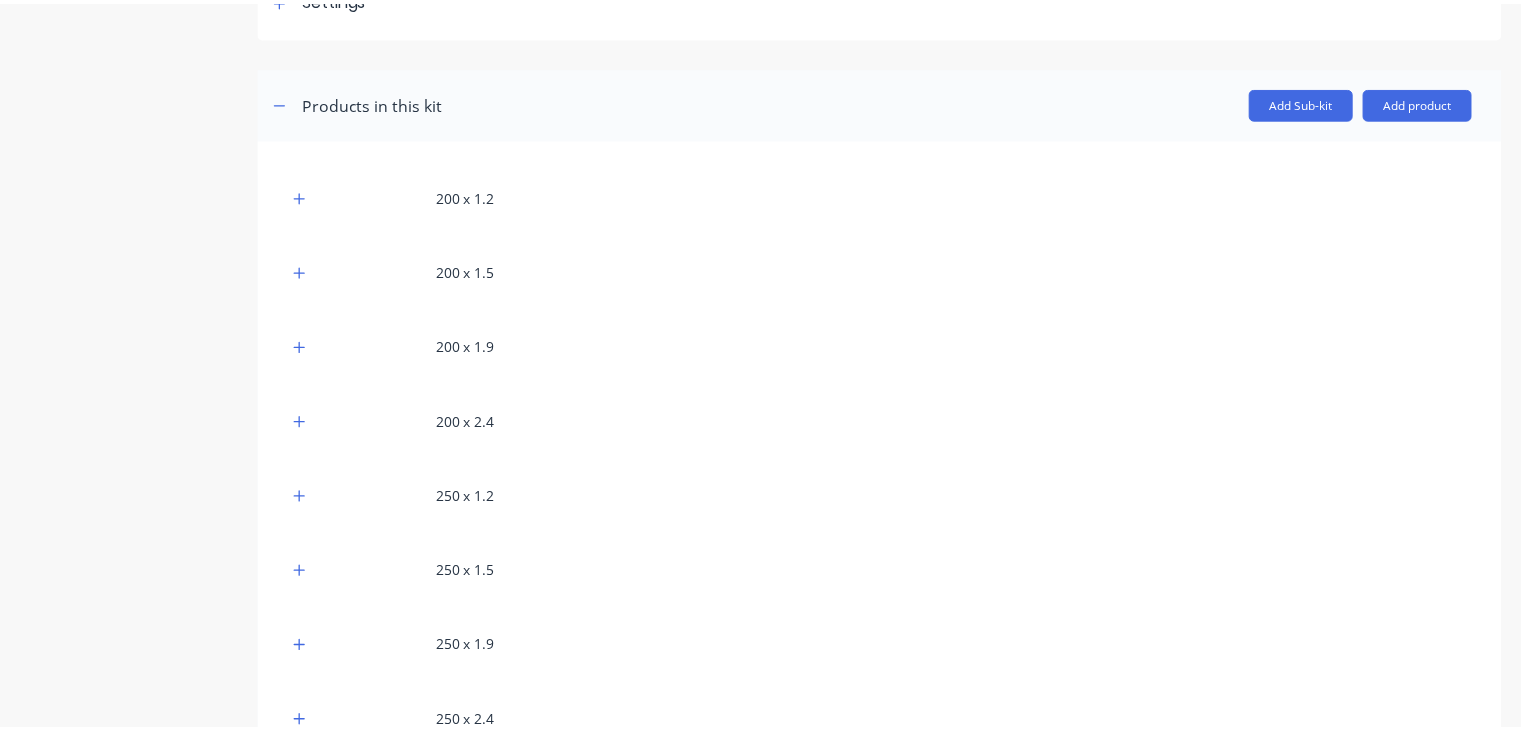 scroll, scrollTop: 331, scrollLeft: 0, axis: vertical 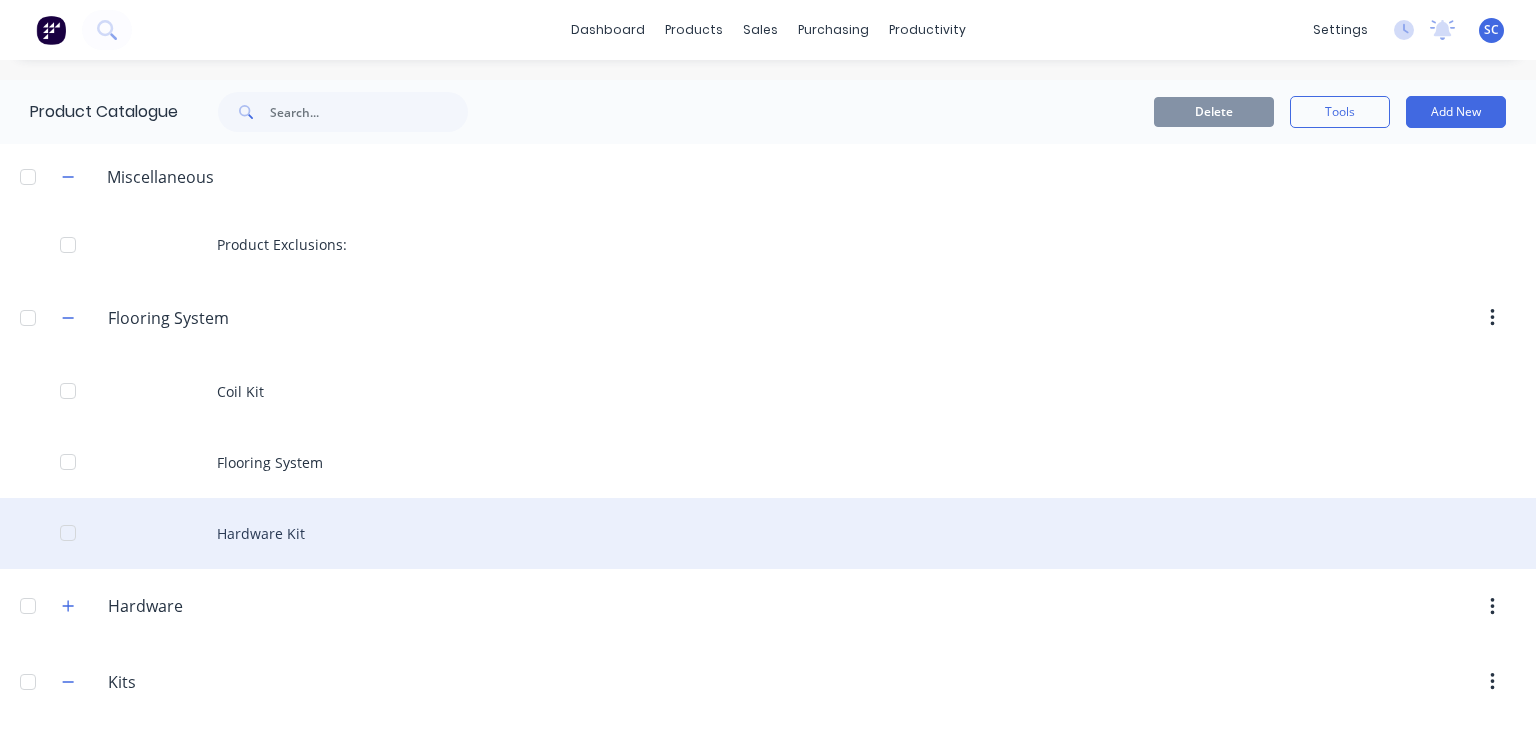 click on "Hardware Kit" at bounding box center (768, 533) 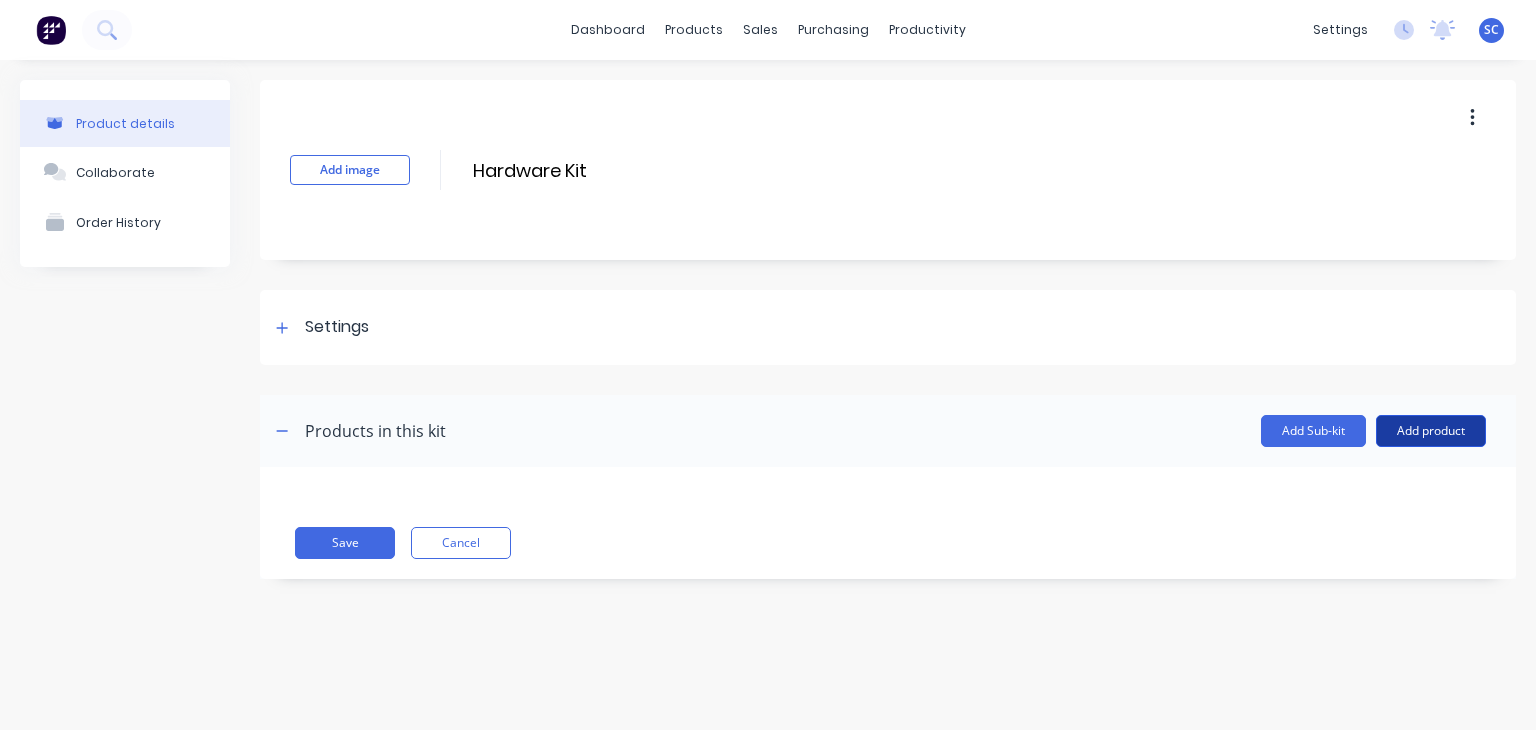 click on "Add product" at bounding box center [1431, 431] 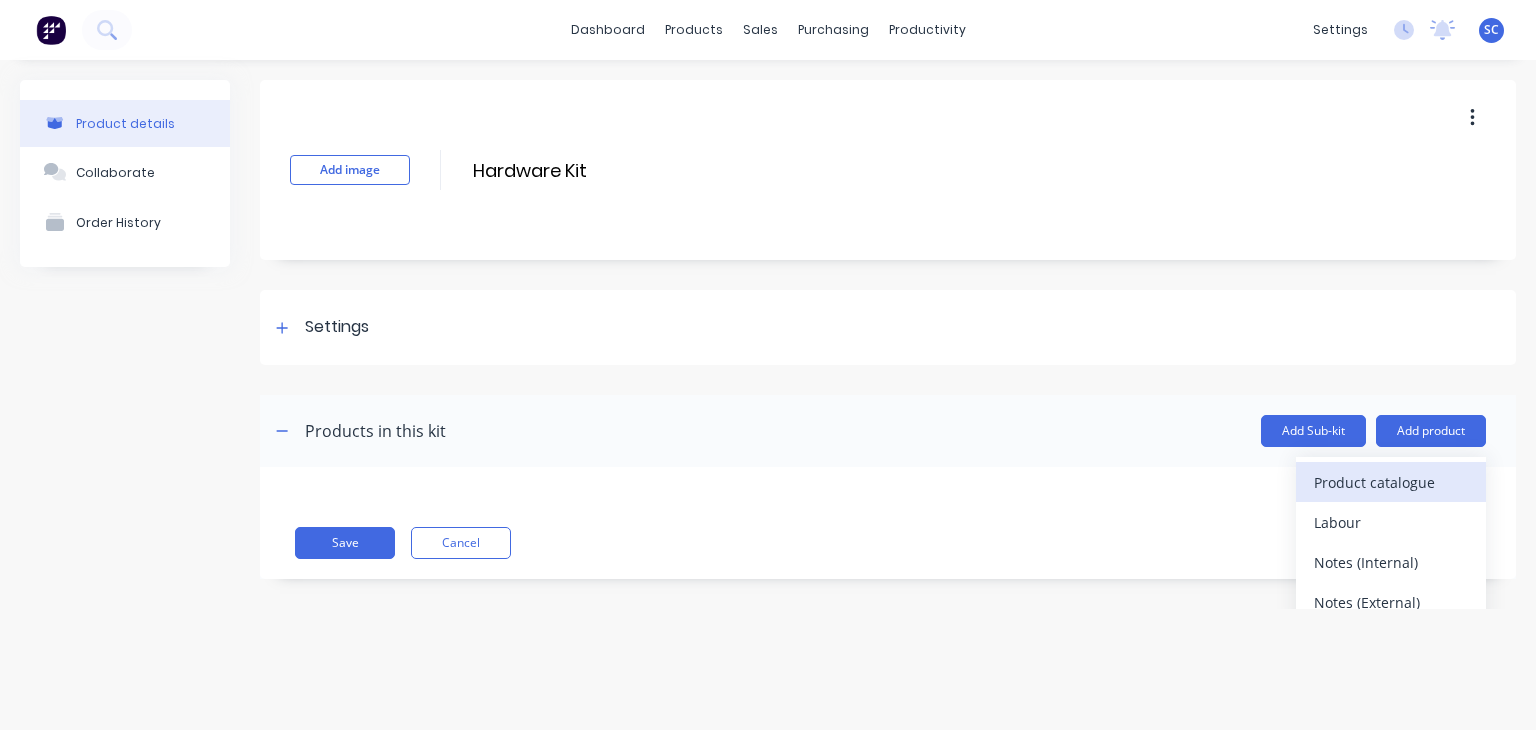 click on "Product catalogue" at bounding box center [1391, 482] 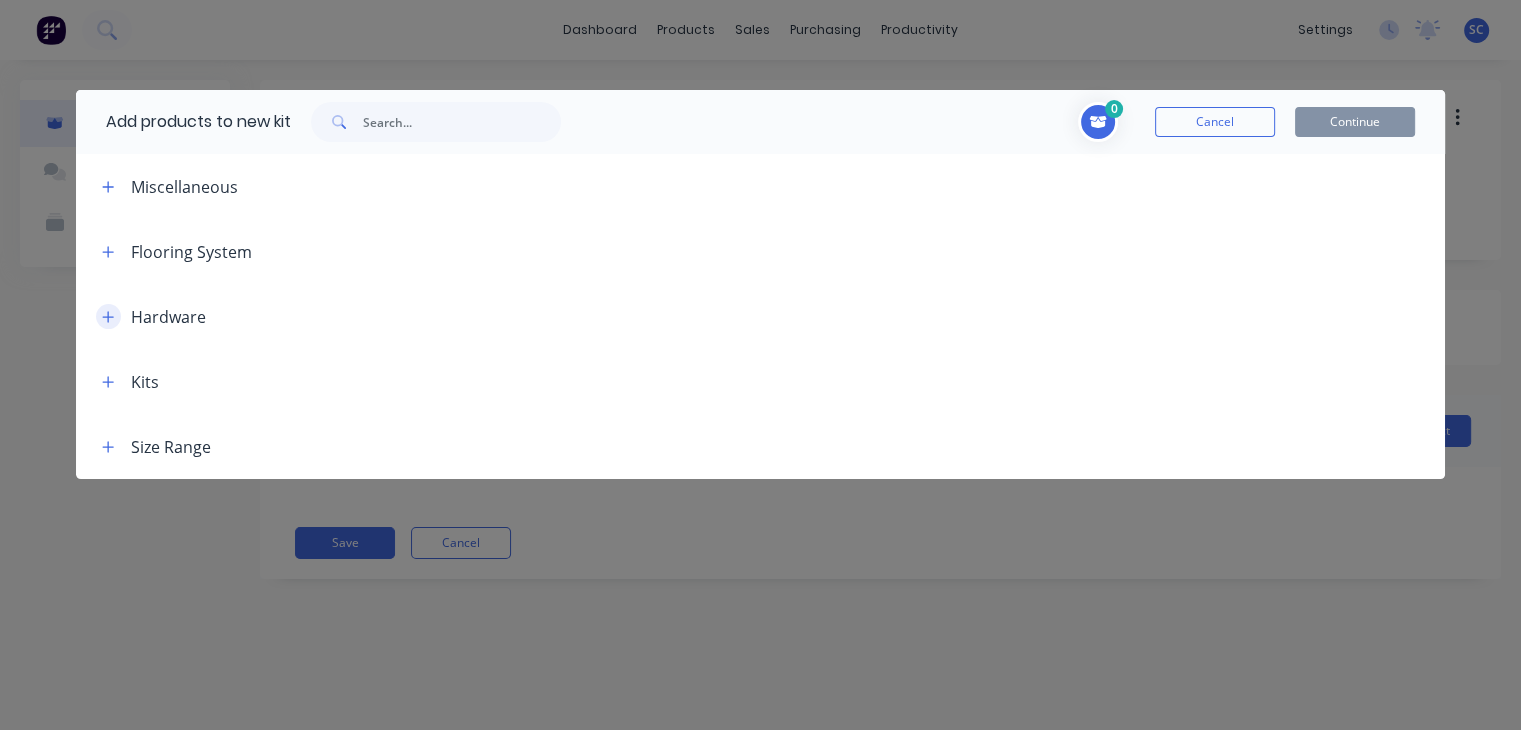 click at bounding box center [108, 316] 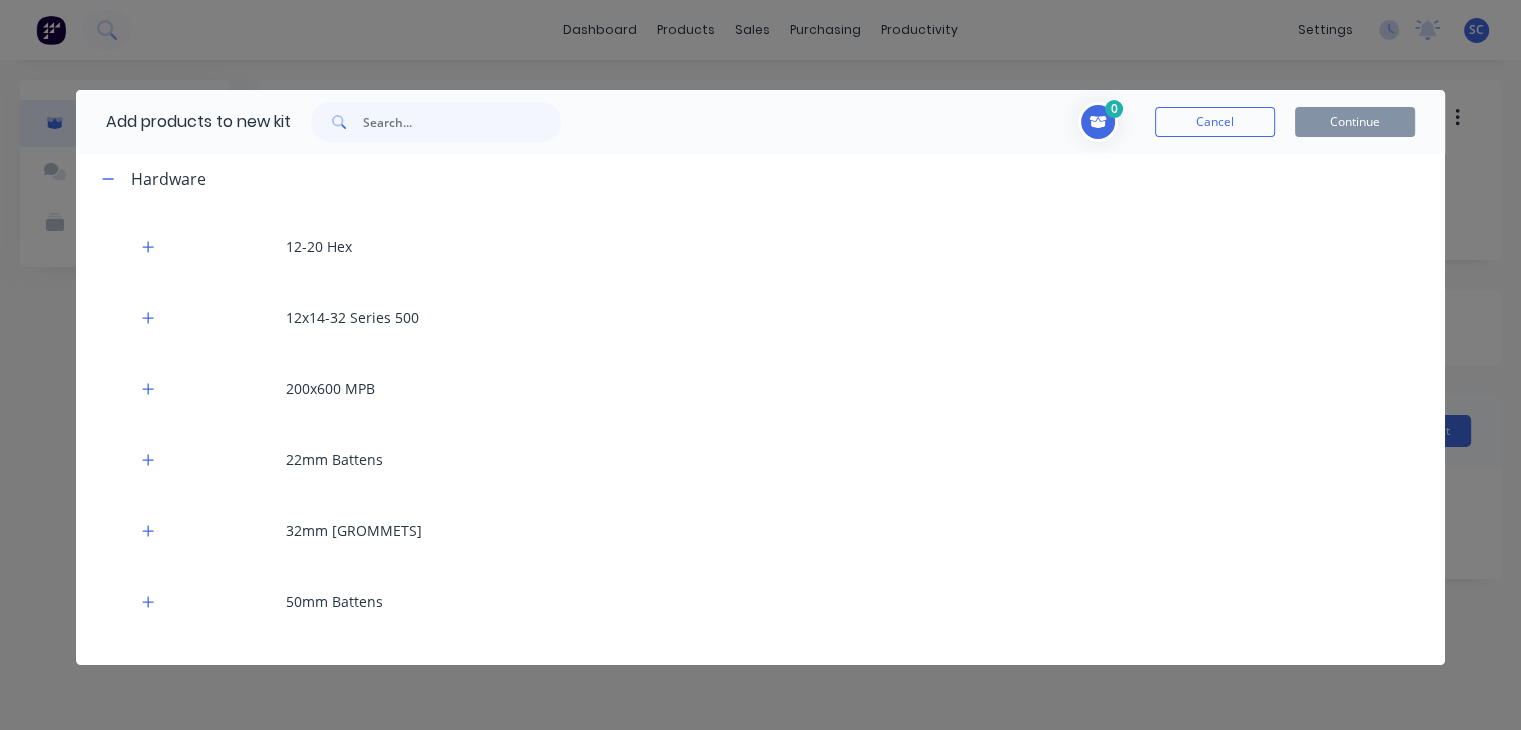 scroll, scrollTop: 152, scrollLeft: 0, axis: vertical 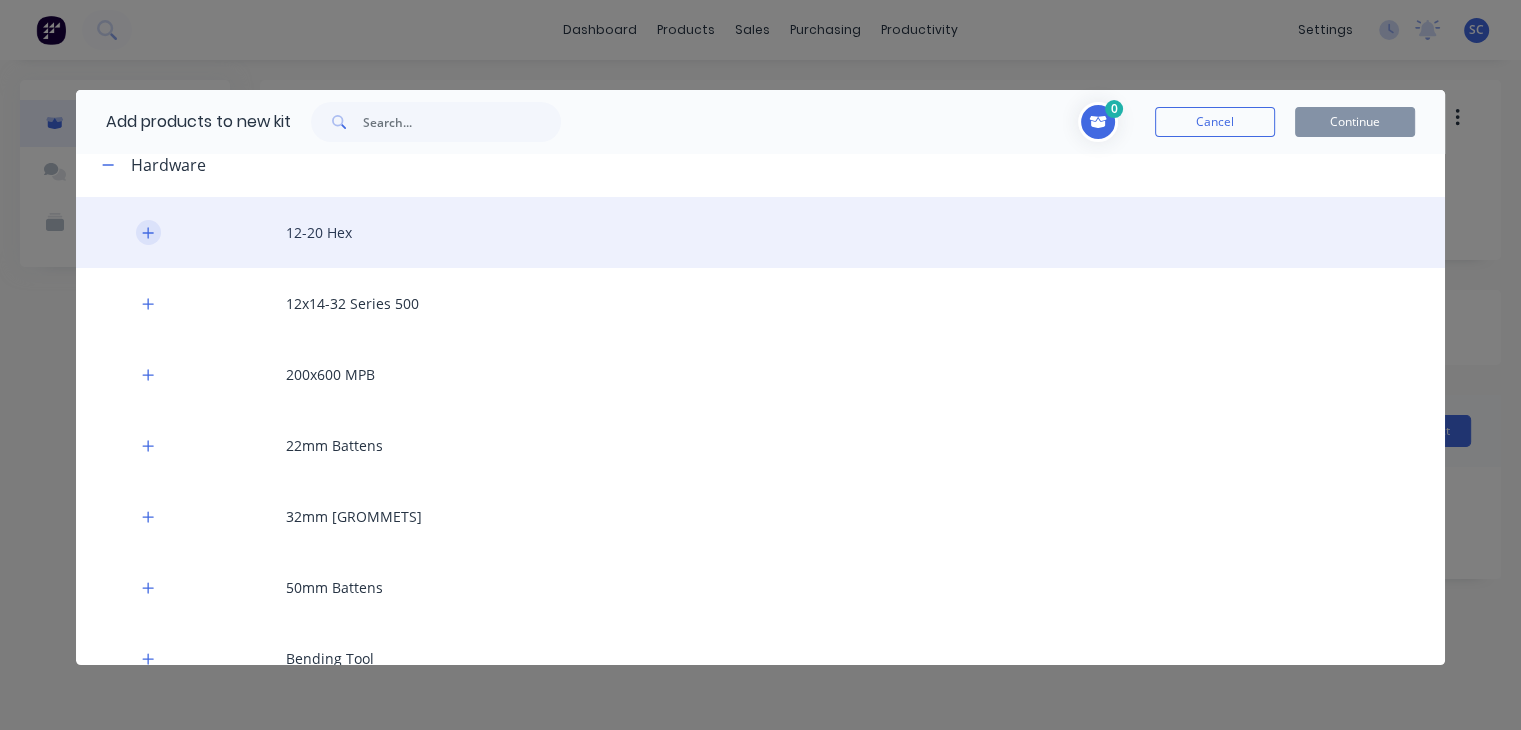 click at bounding box center [148, 232] 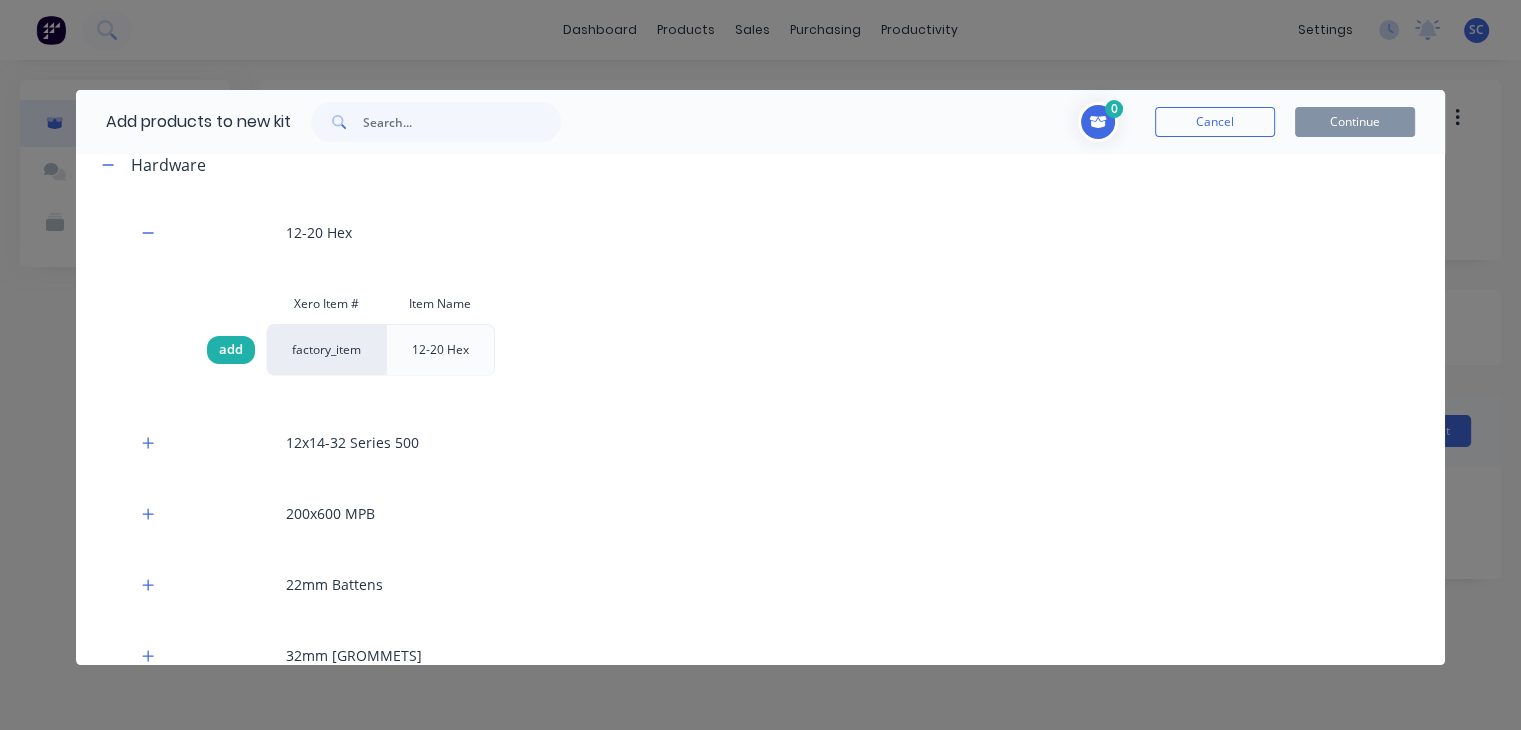 click on "add" at bounding box center (231, 350) 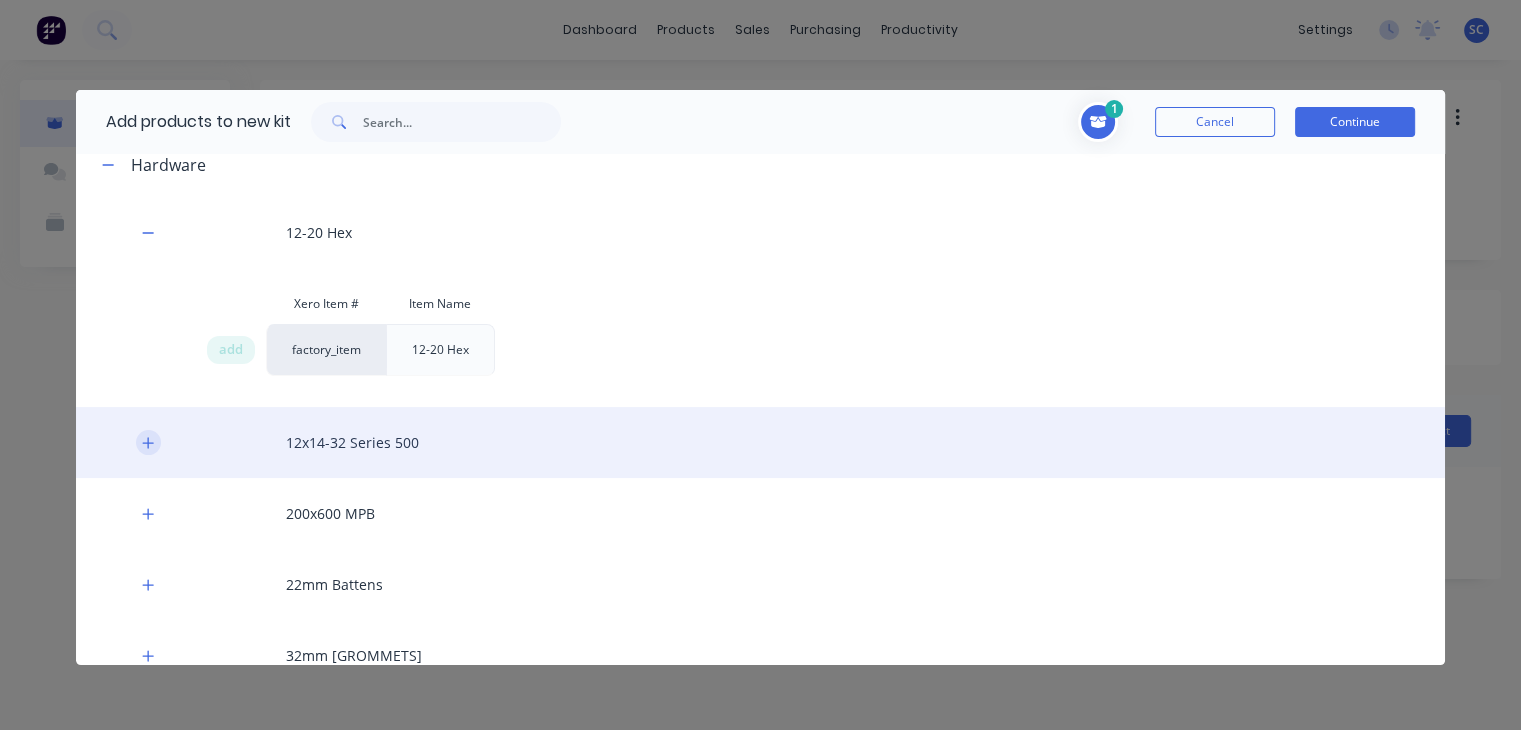 click 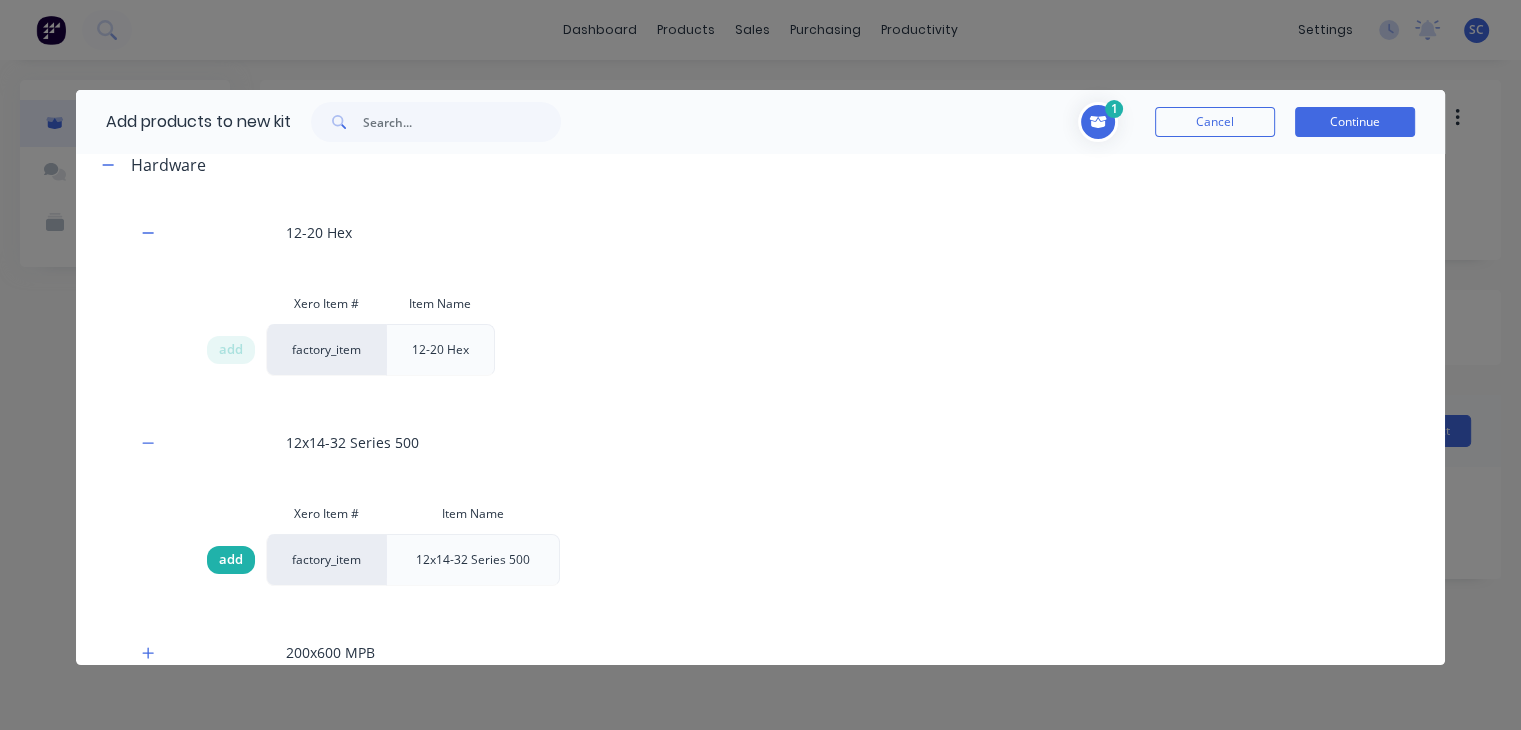 click on "add" at bounding box center [231, 560] 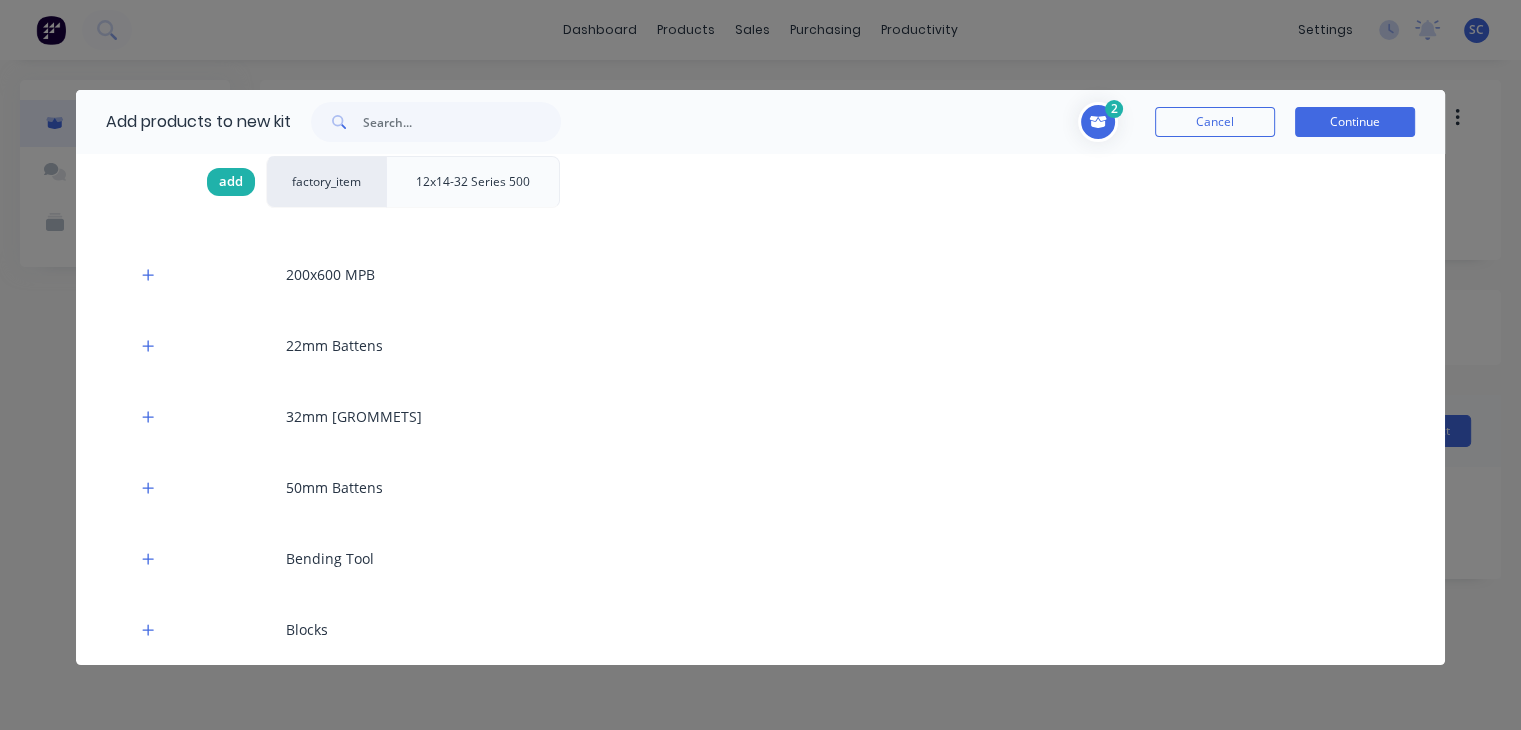 scroll, scrollTop: 580, scrollLeft: 0, axis: vertical 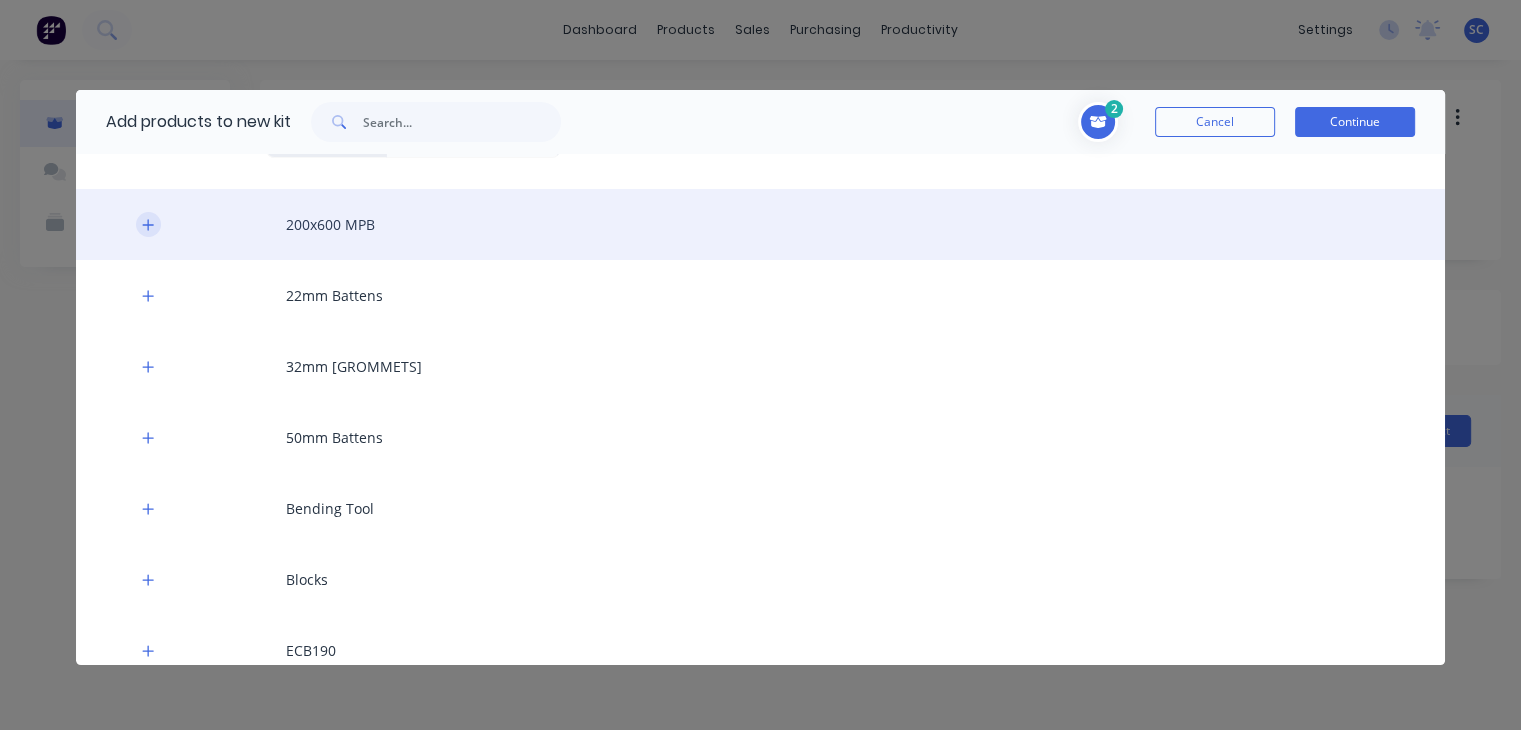 click at bounding box center [148, 224] 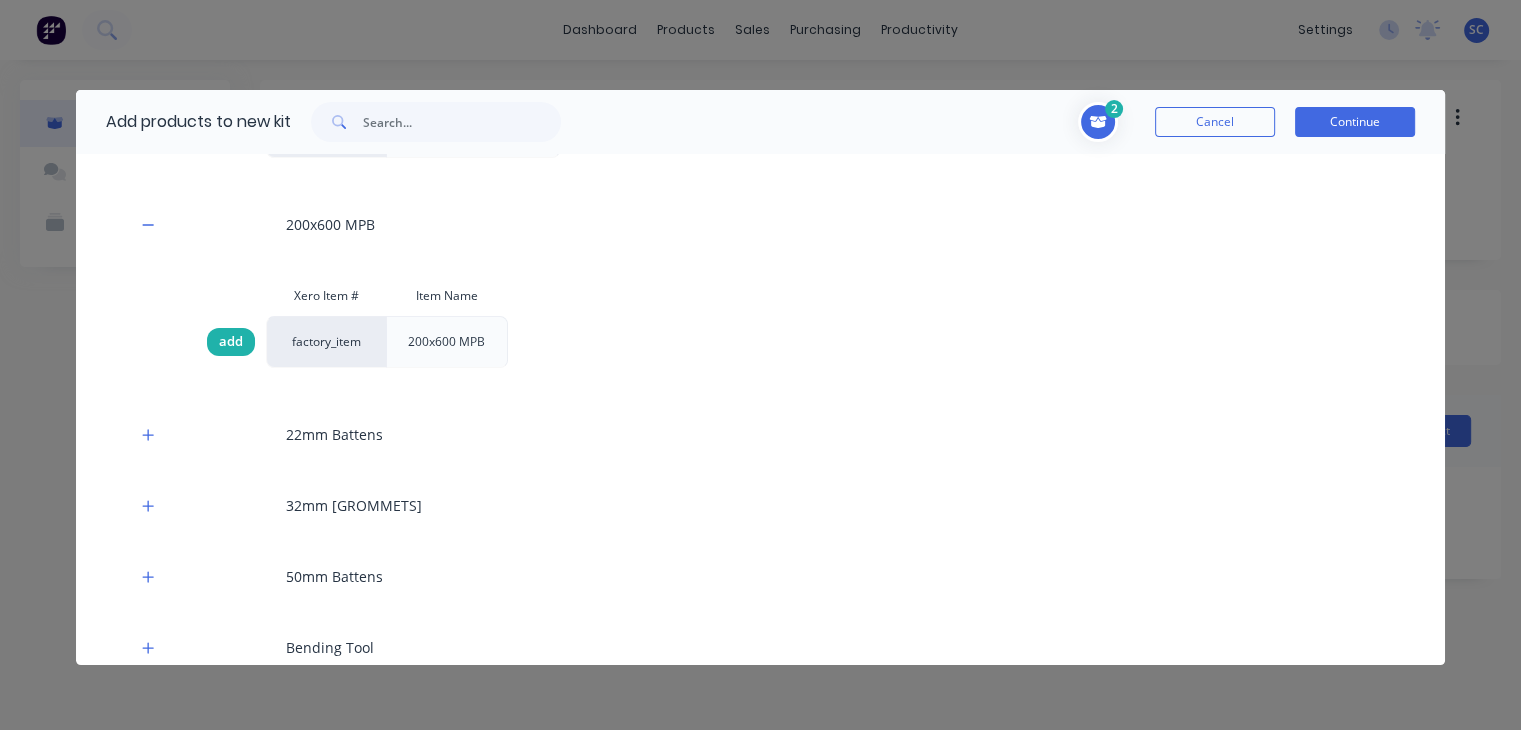 click on "add" at bounding box center (231, 342) 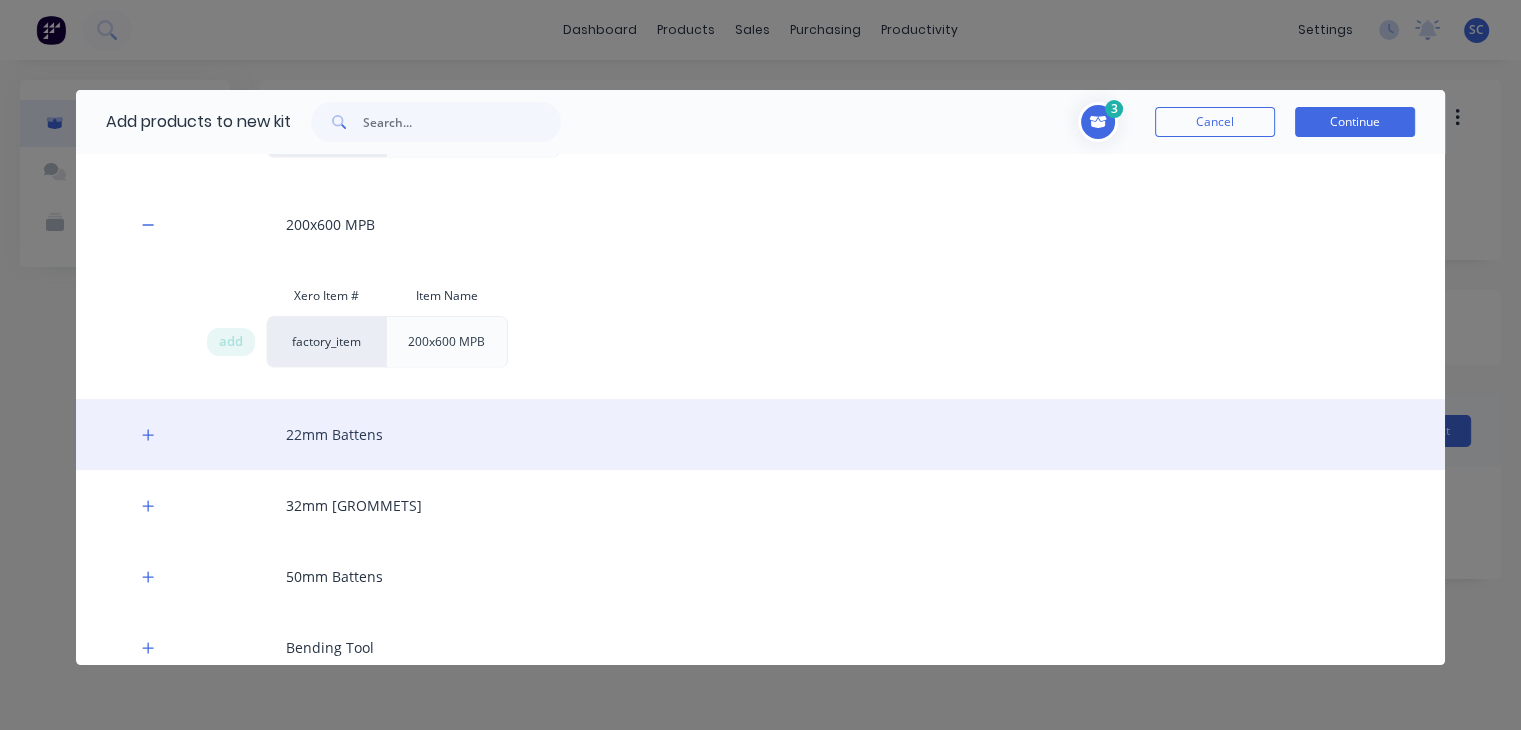 click on "22mm Battens" at bounding box center (760, 434) 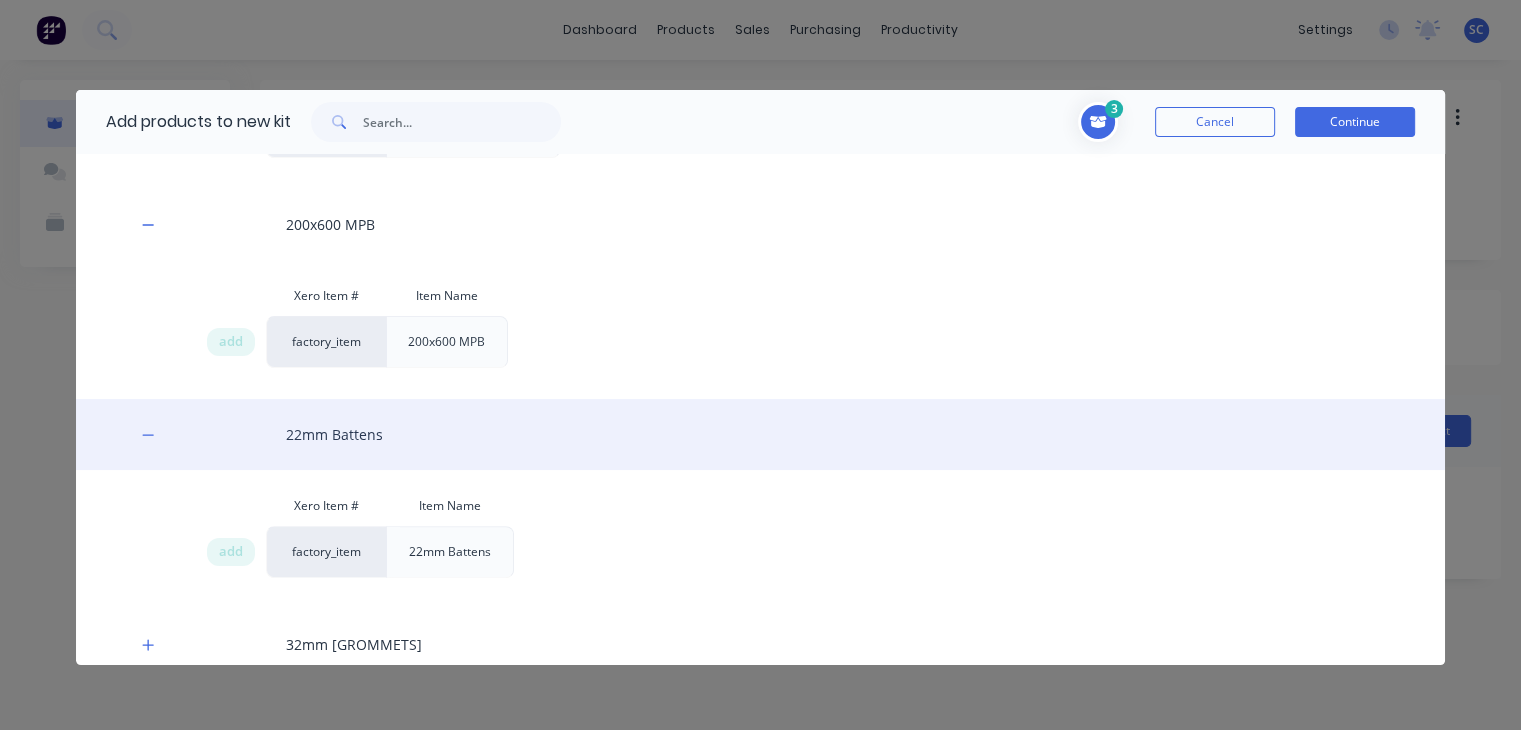 scroll, scrollTop: 880, scrollLeft: 0, axis: vertical 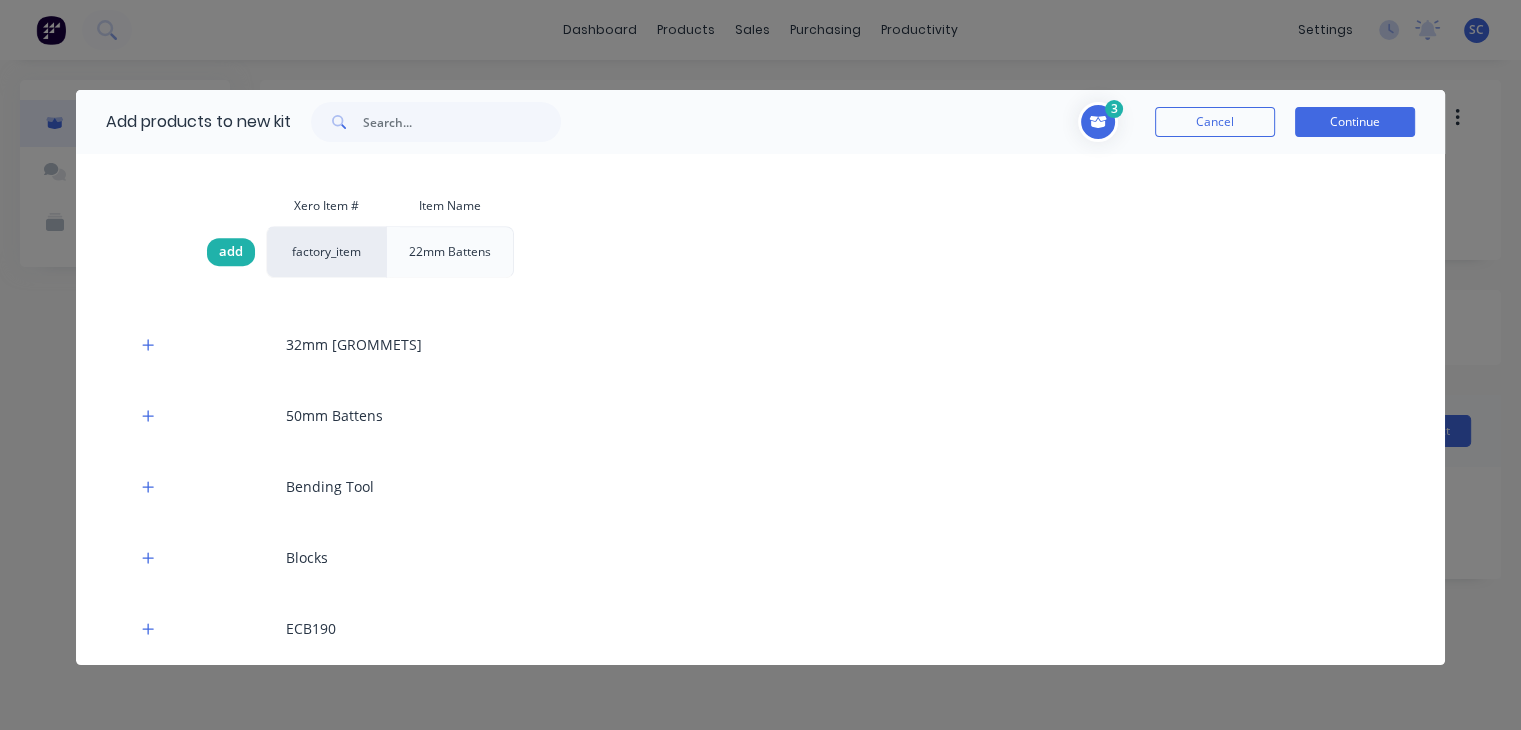click on "add" at bounding box center [231, 252] 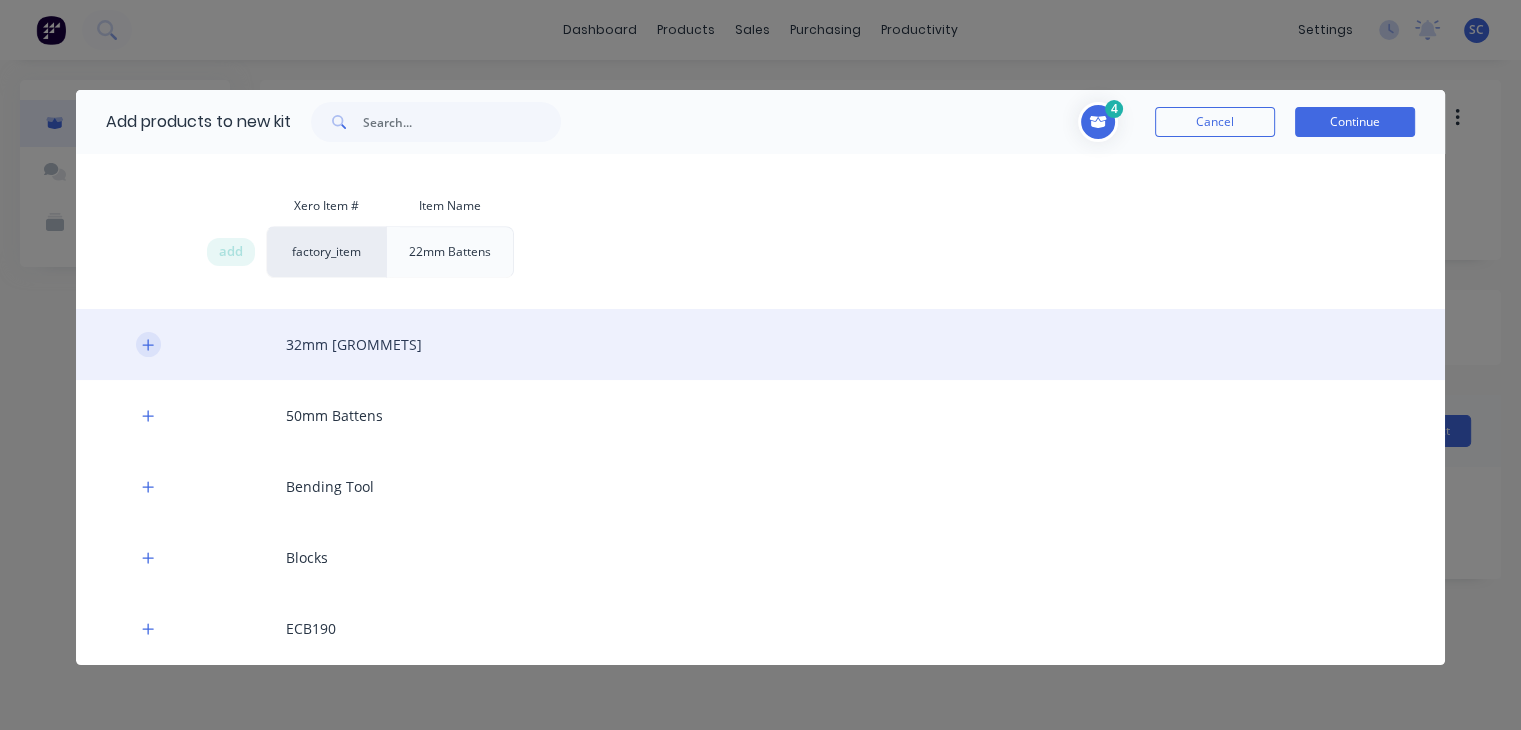 click 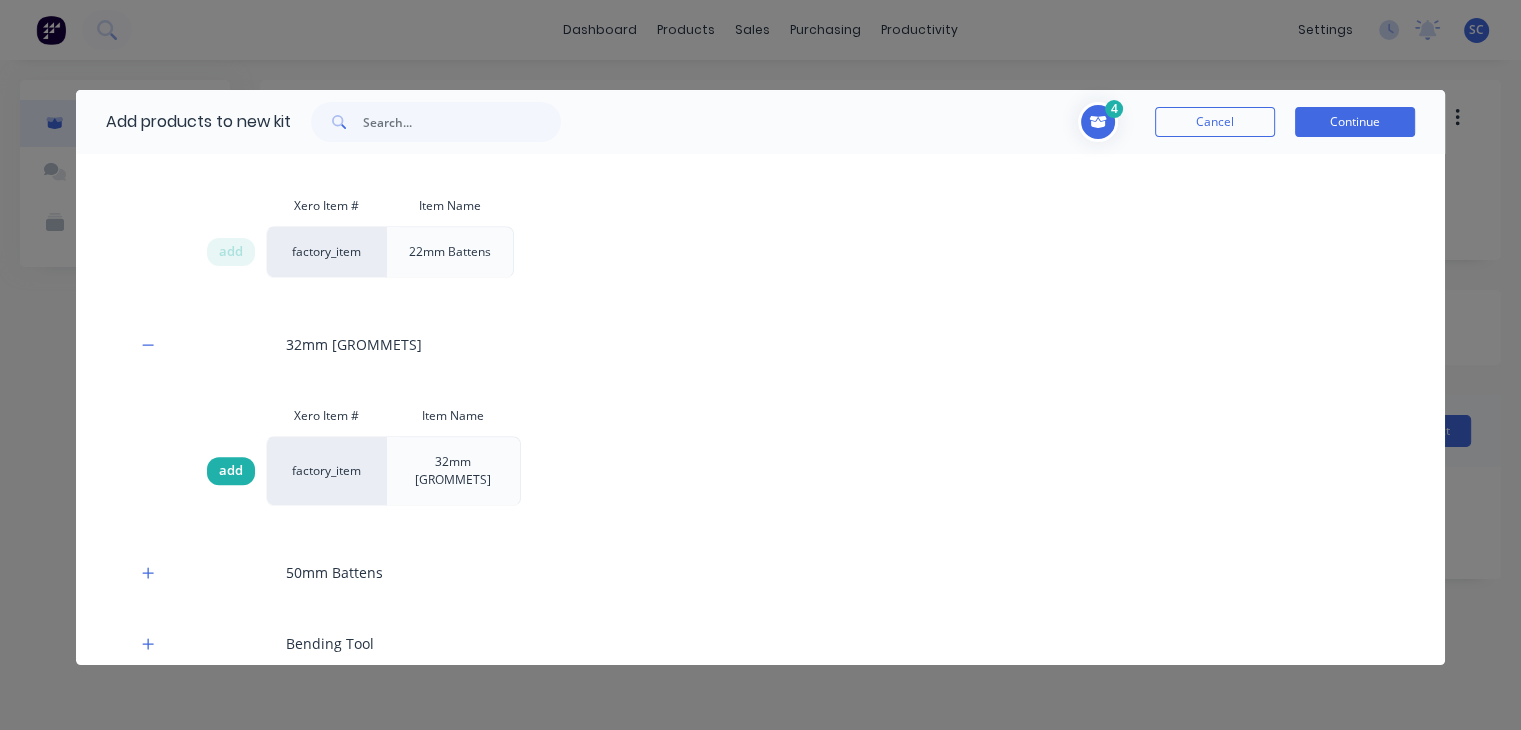 click on "add" at bounding box center [231, 471] 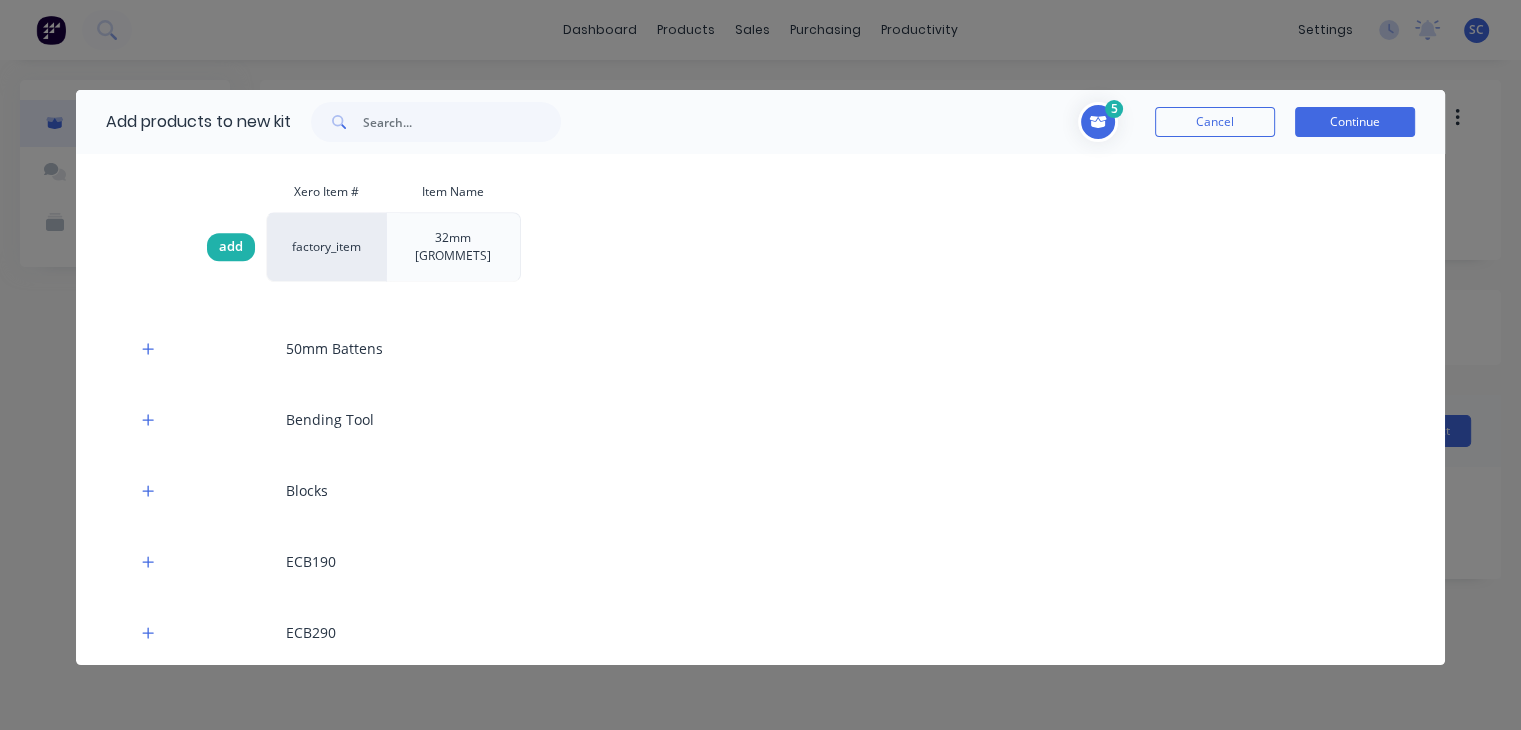 scroll, scrollTop: 1112, scrollLeft: 0, axis: vertical 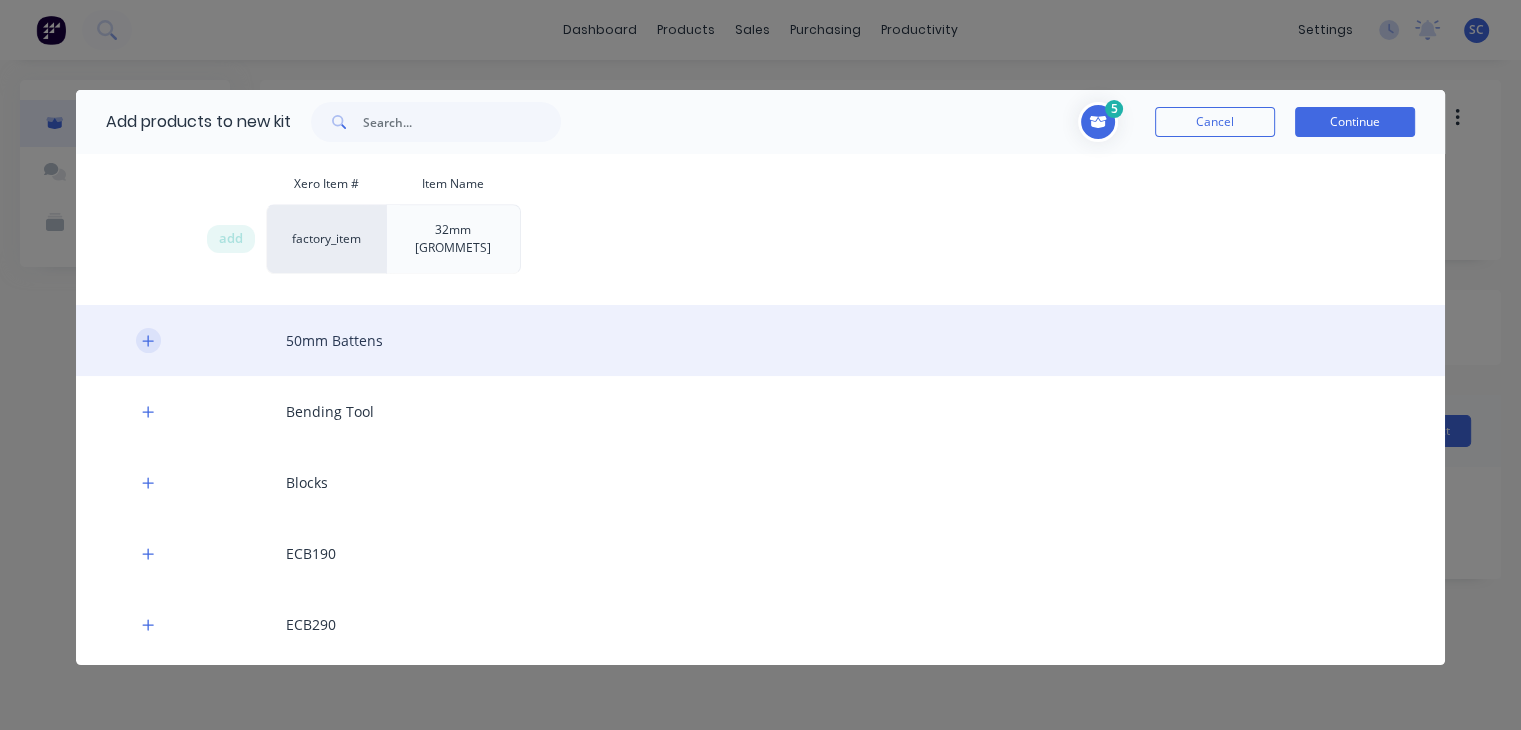 click 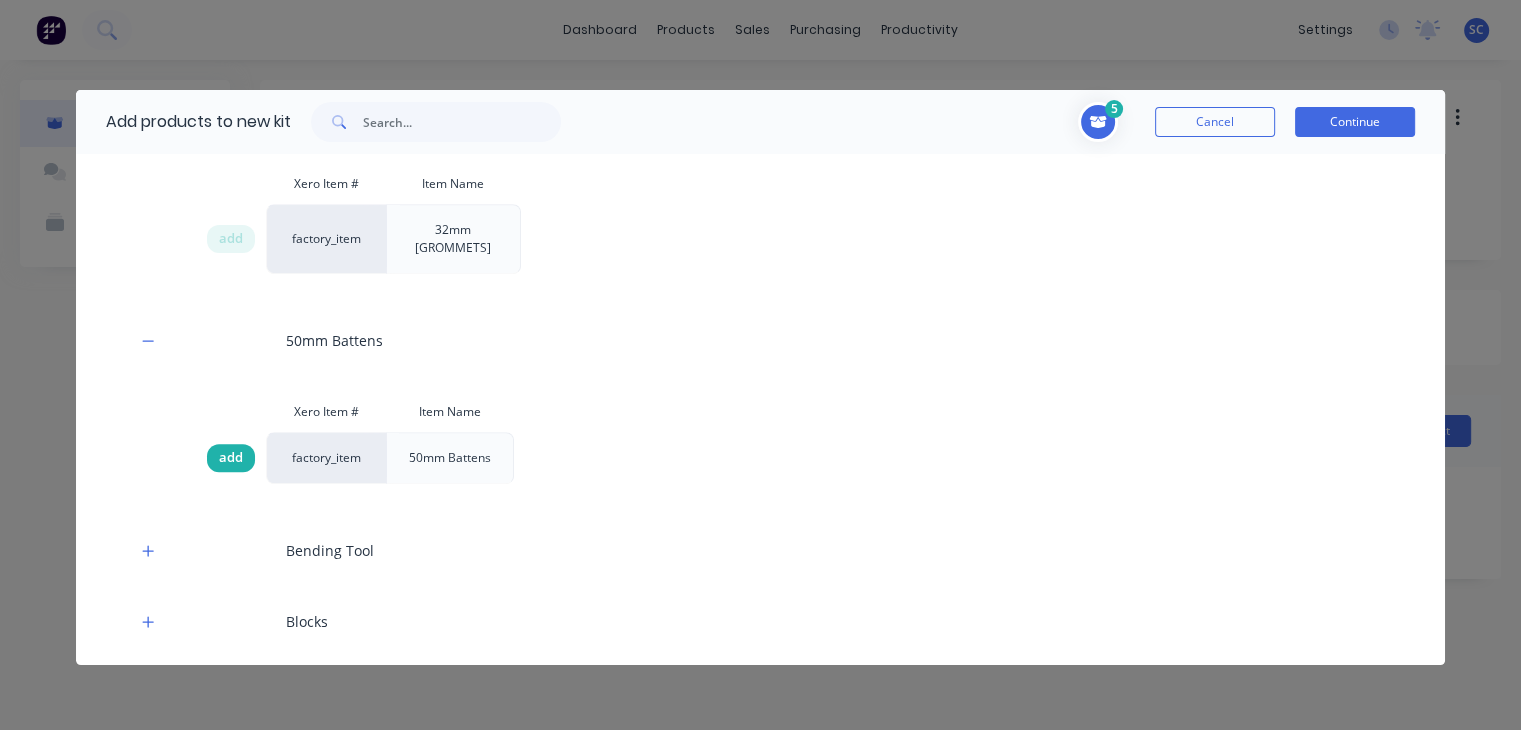 click on "add" at bounding box center (231, 458) 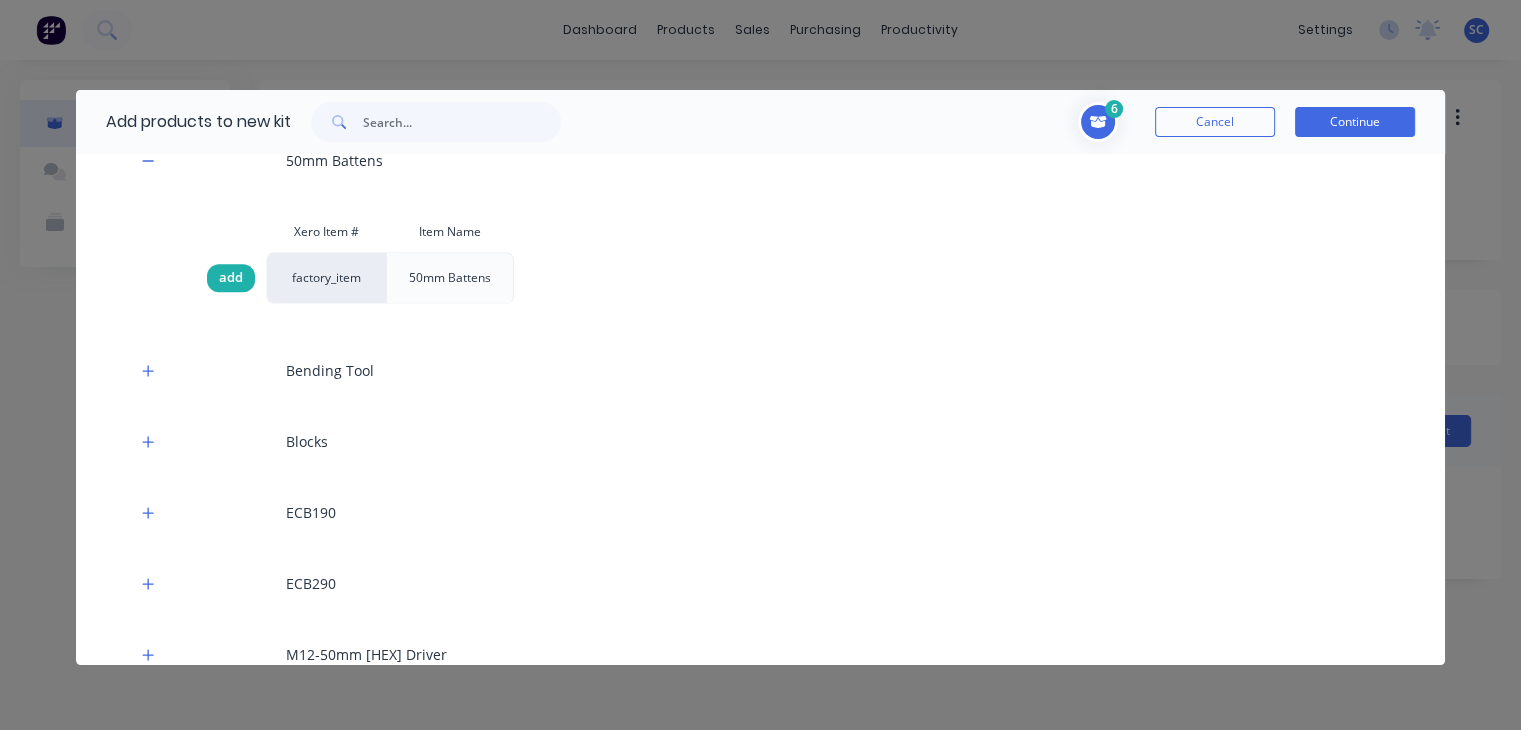 scroll, scrollTop: 1294, scrollLeft: 0, axis: vertical 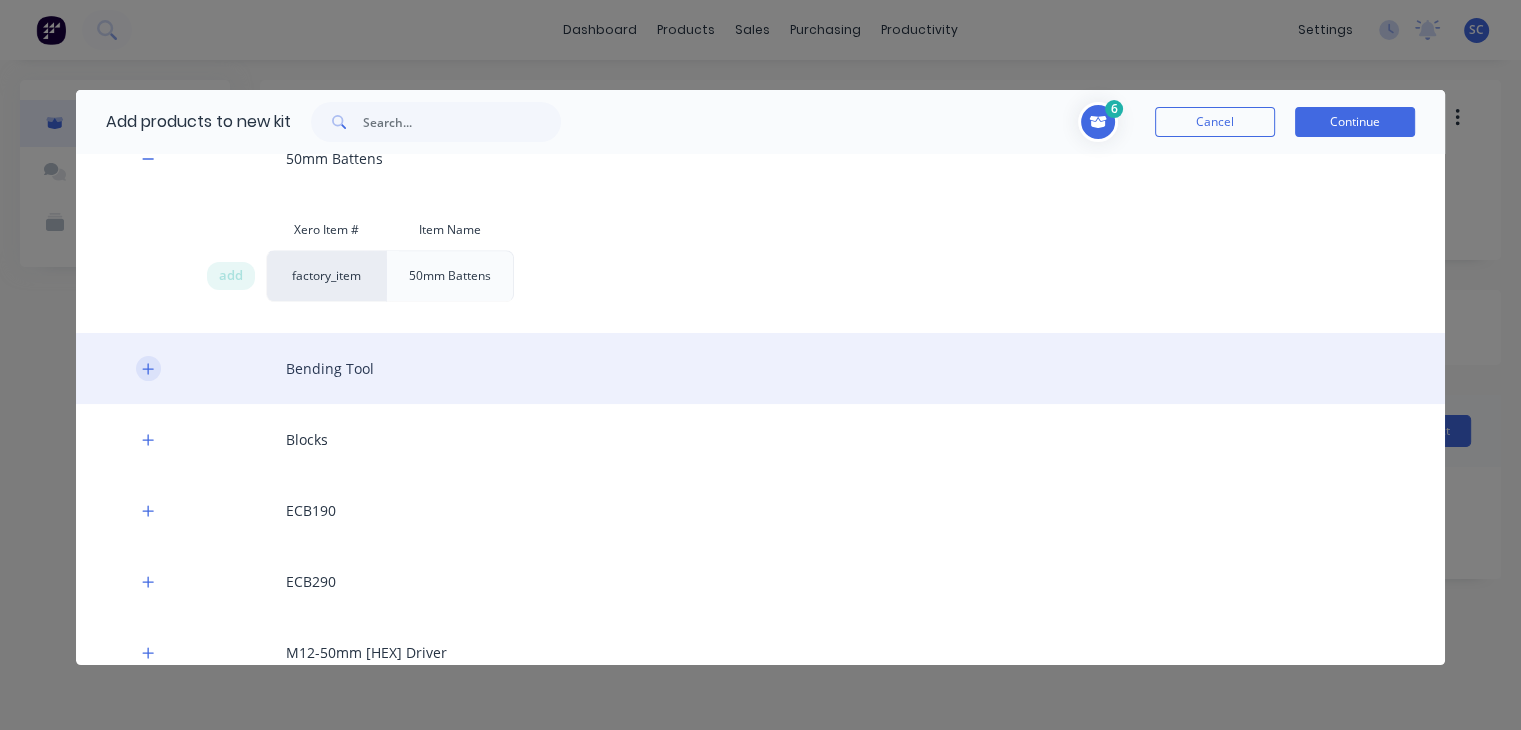 click at bounding box center (148, 368) 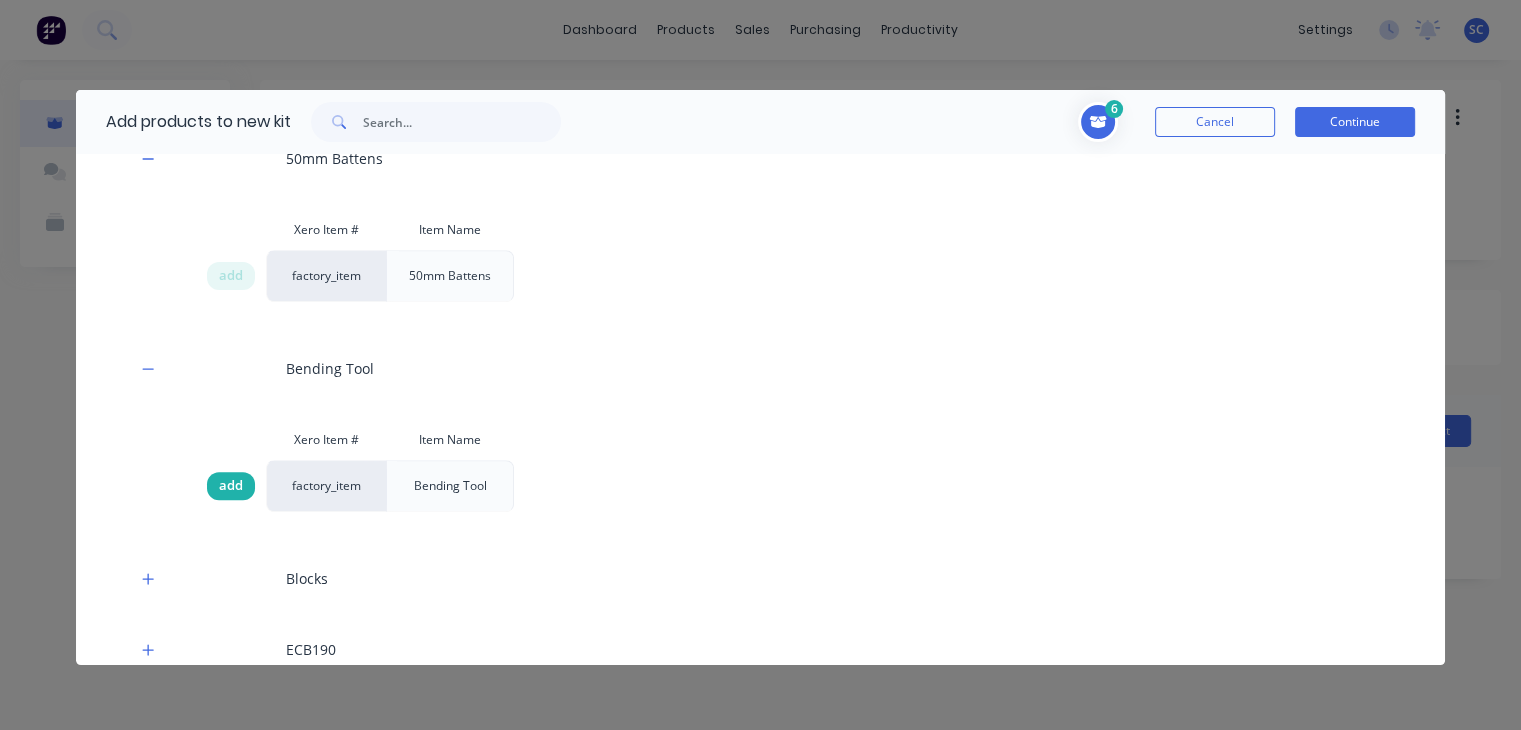 click on "add" at bounding box center (231, 486) 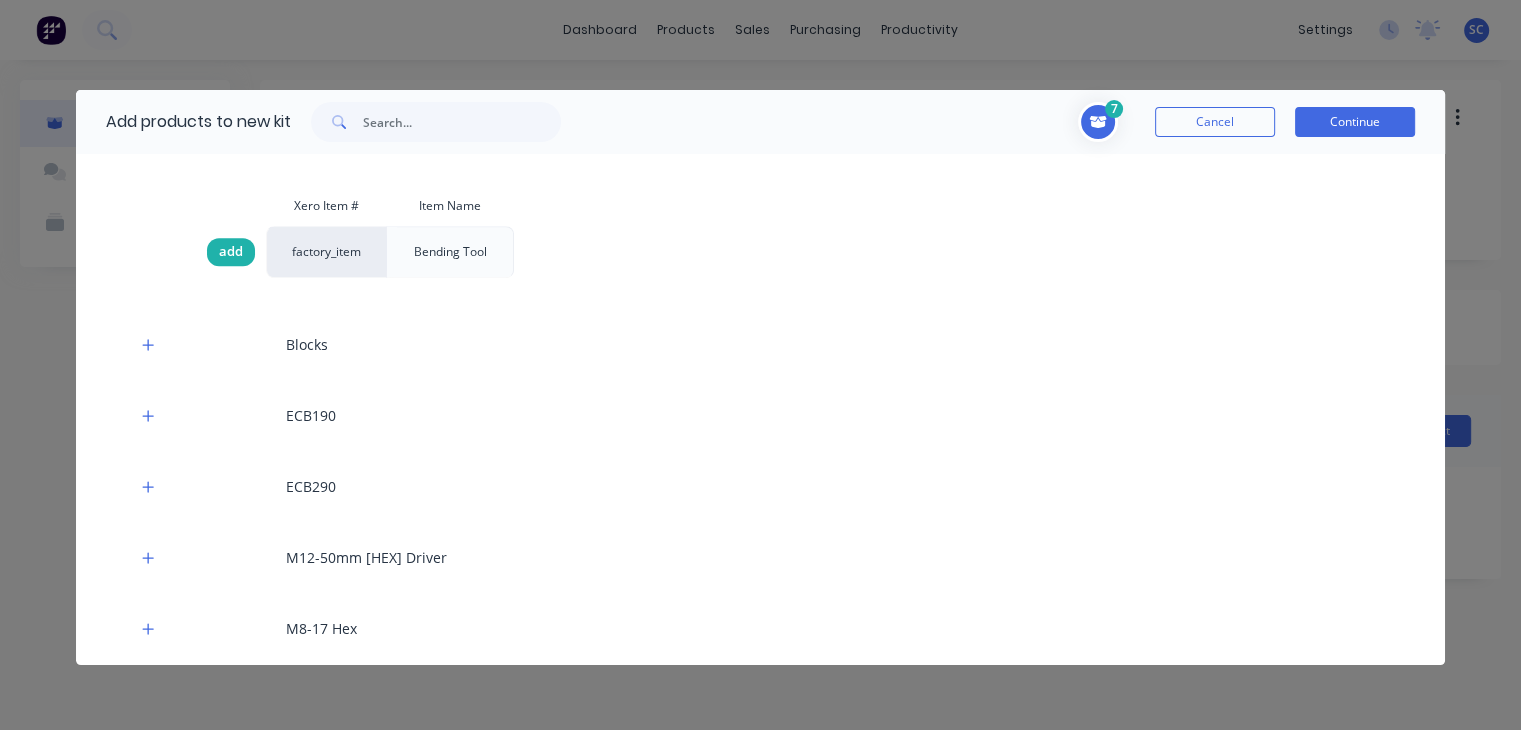 scroll, scrollTop: 1559, scrollLeft: 0, axis: vertical 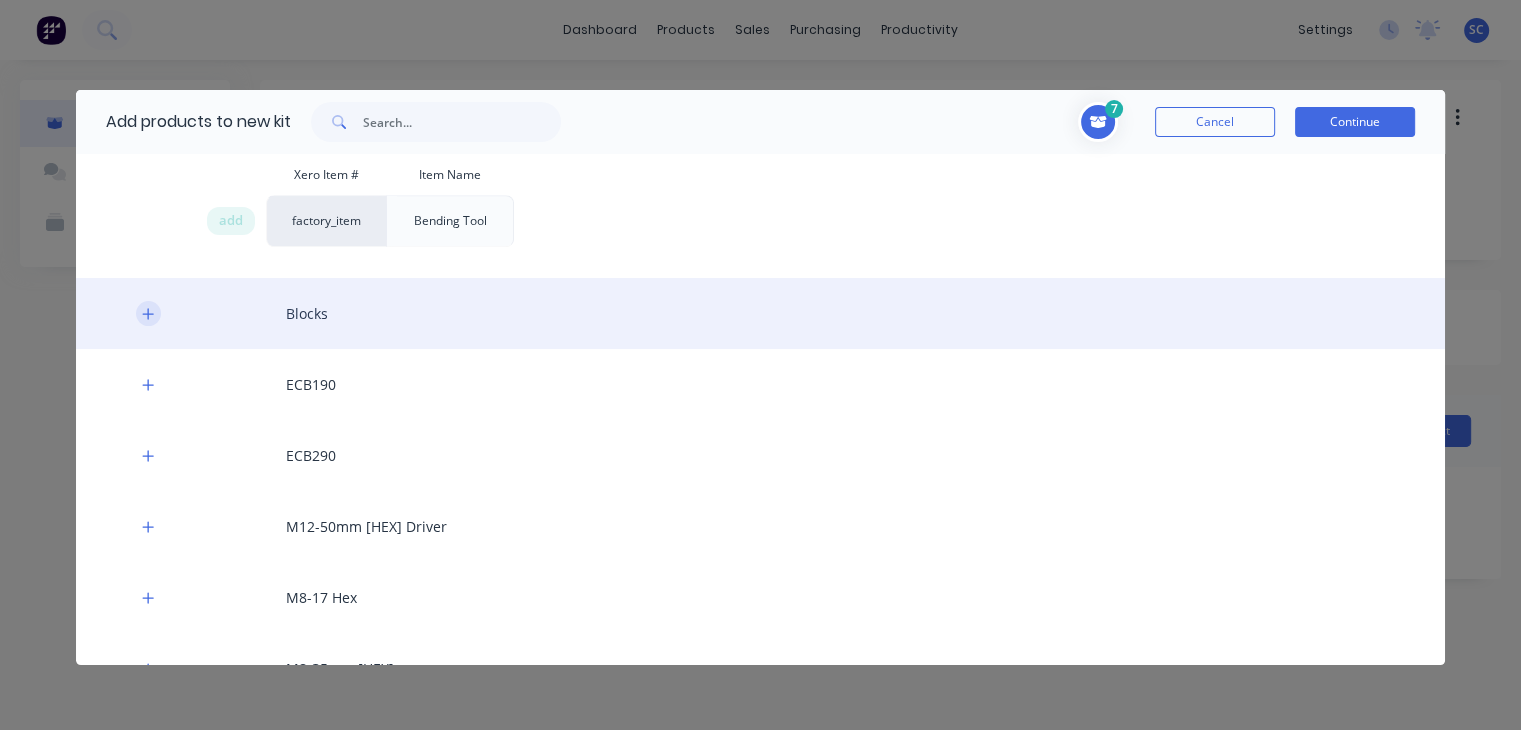 click at bounding box center [148, 313] 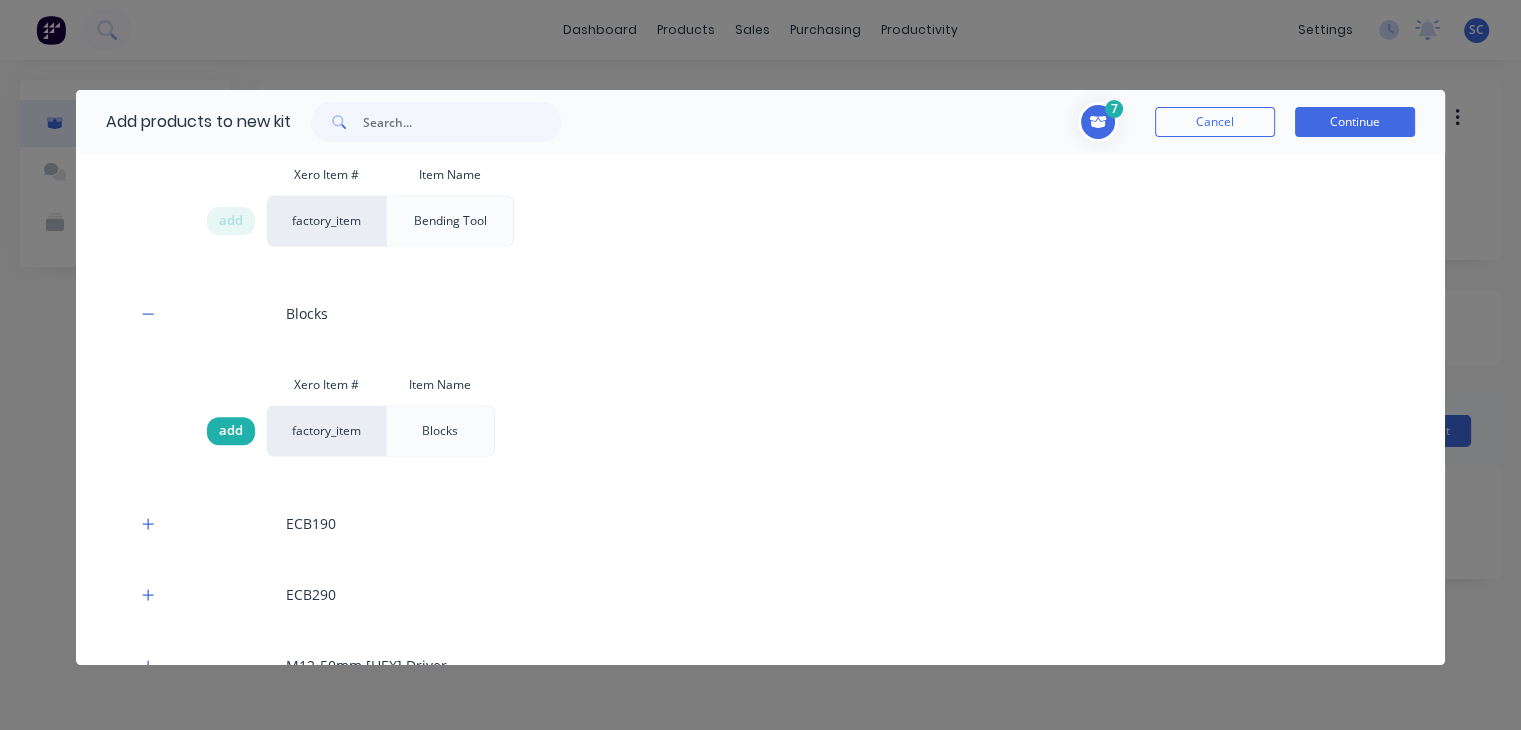 click on "add" at bounding box center (231, 431) 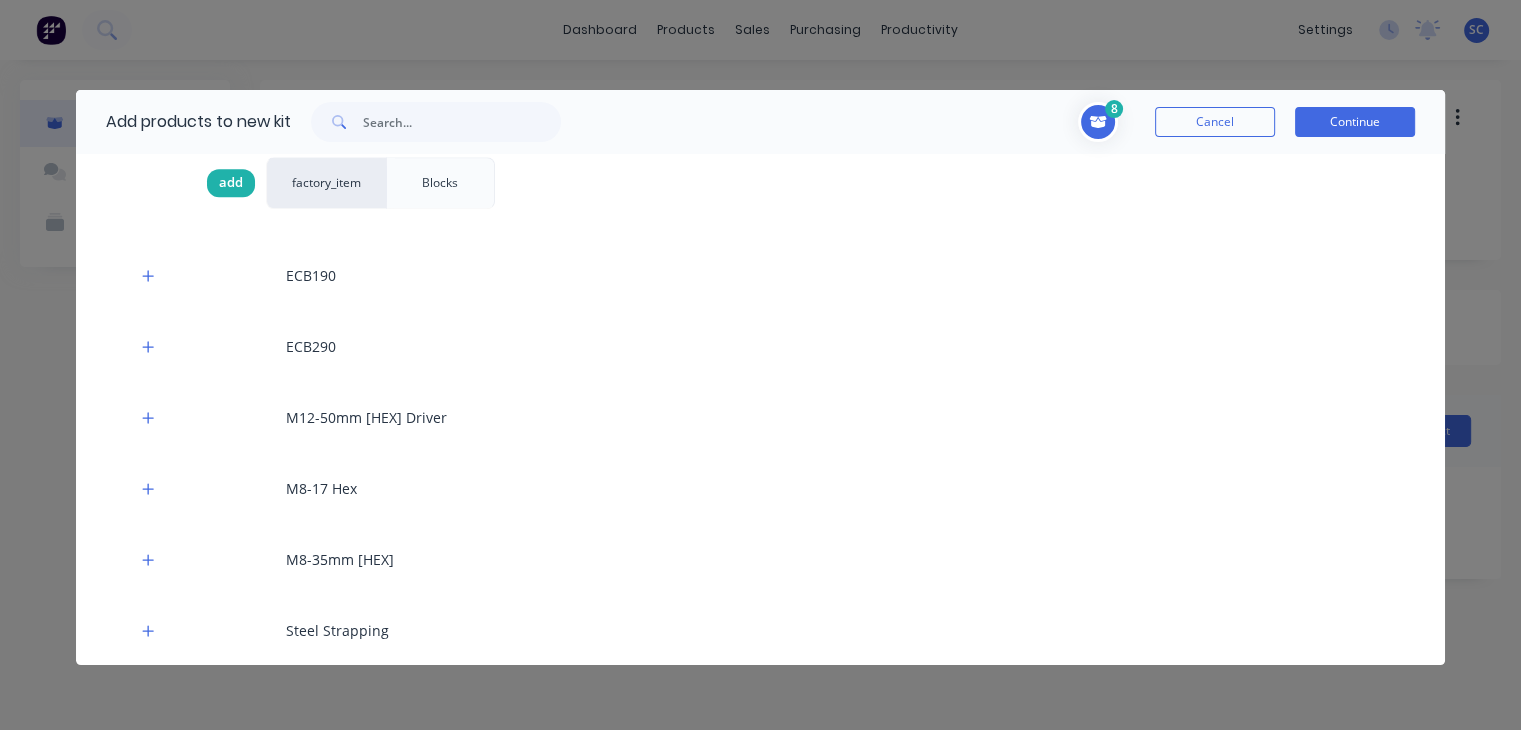 scroll, scrollTop: 1807, scrollLeft: 0, axis: vertical 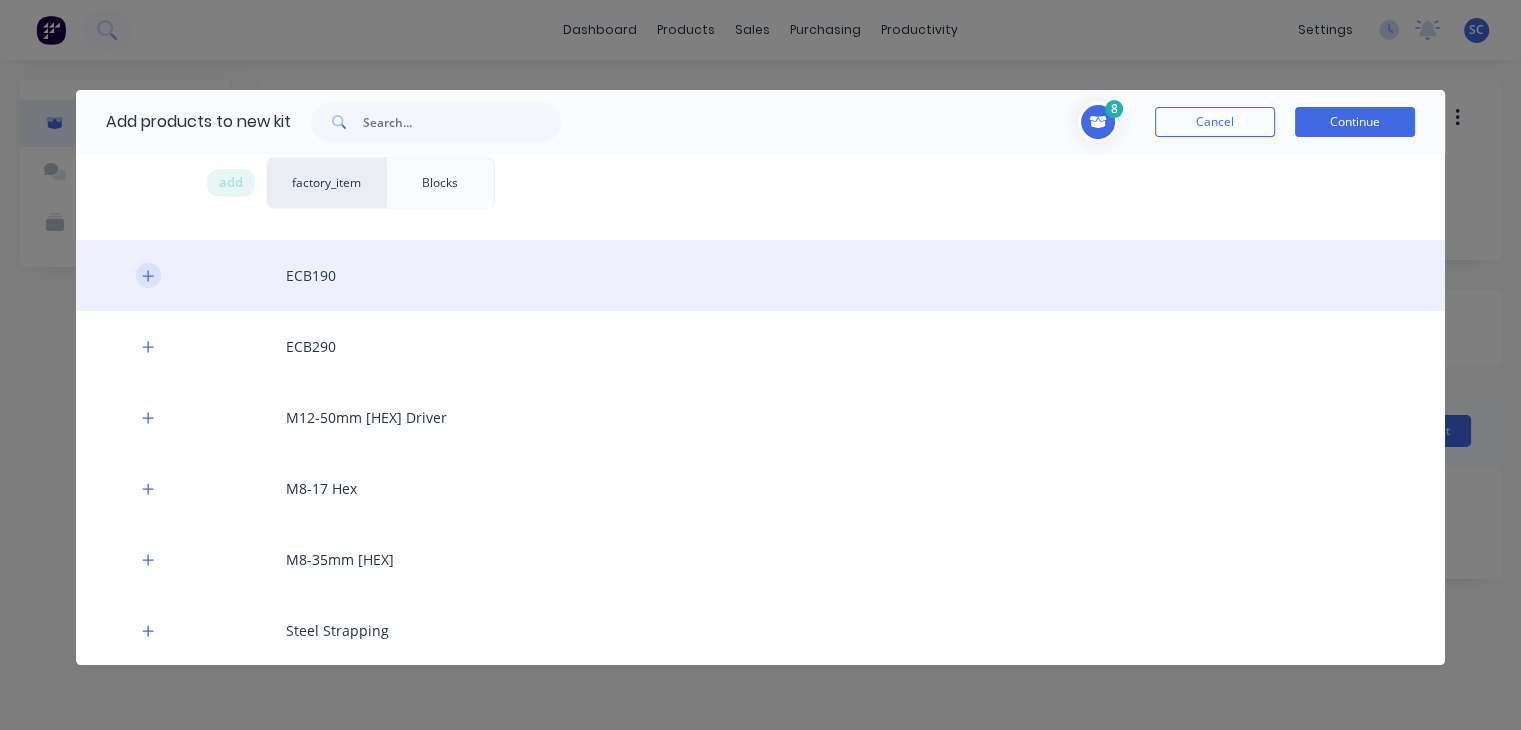 click at bounding box center (148, 275) 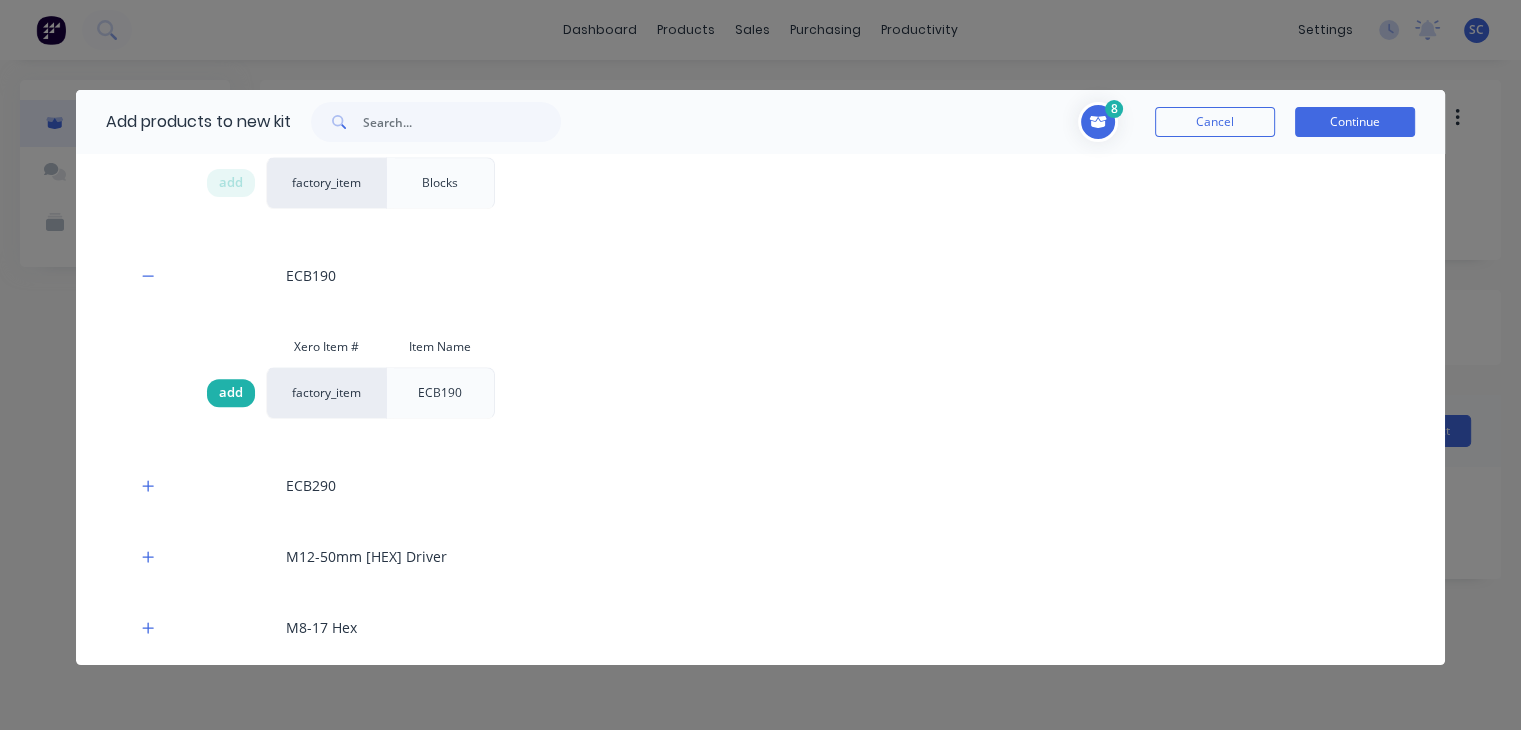 click on "add" at bounding box center (231, 393) 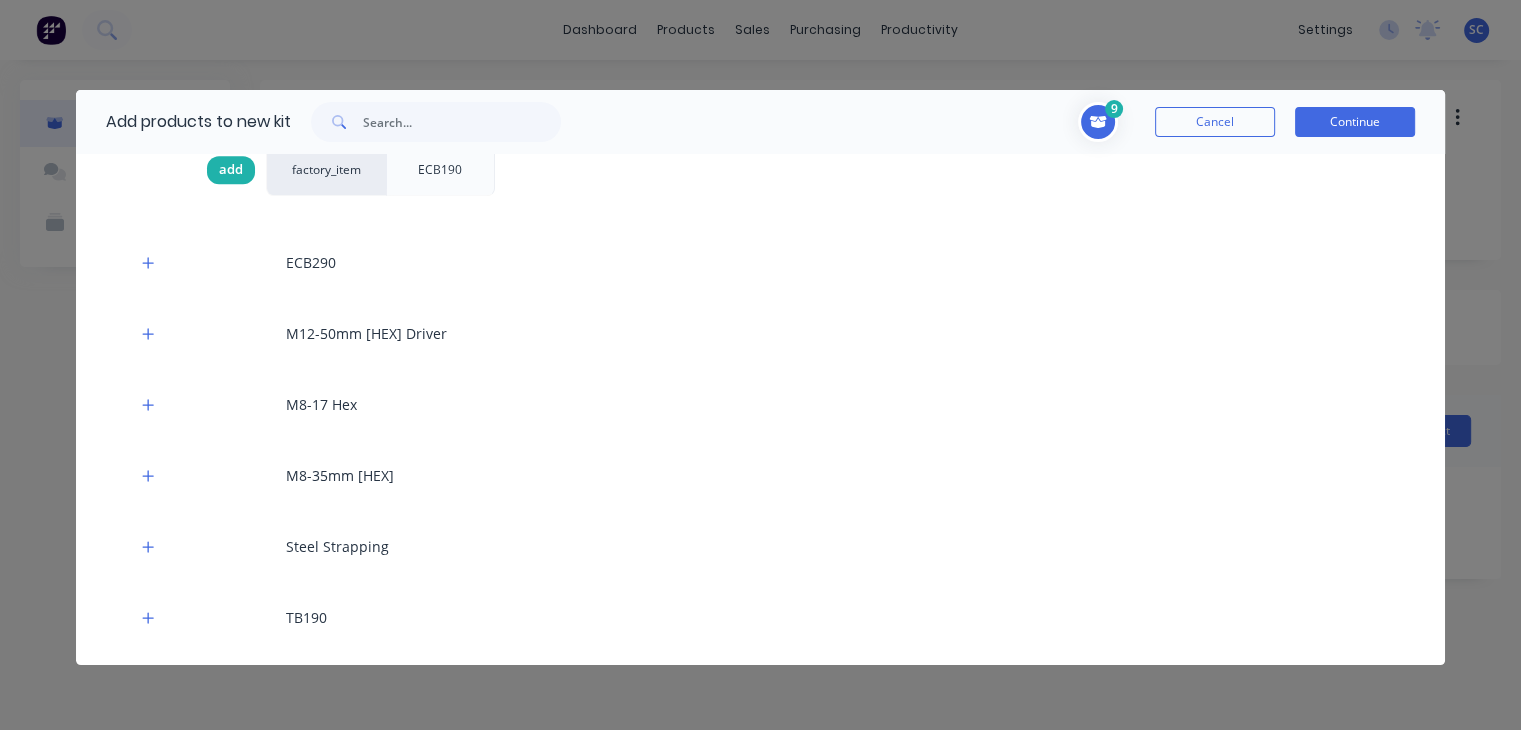 scroll, scrollTop: 2032, scrollLeft: 0, axis: vertical 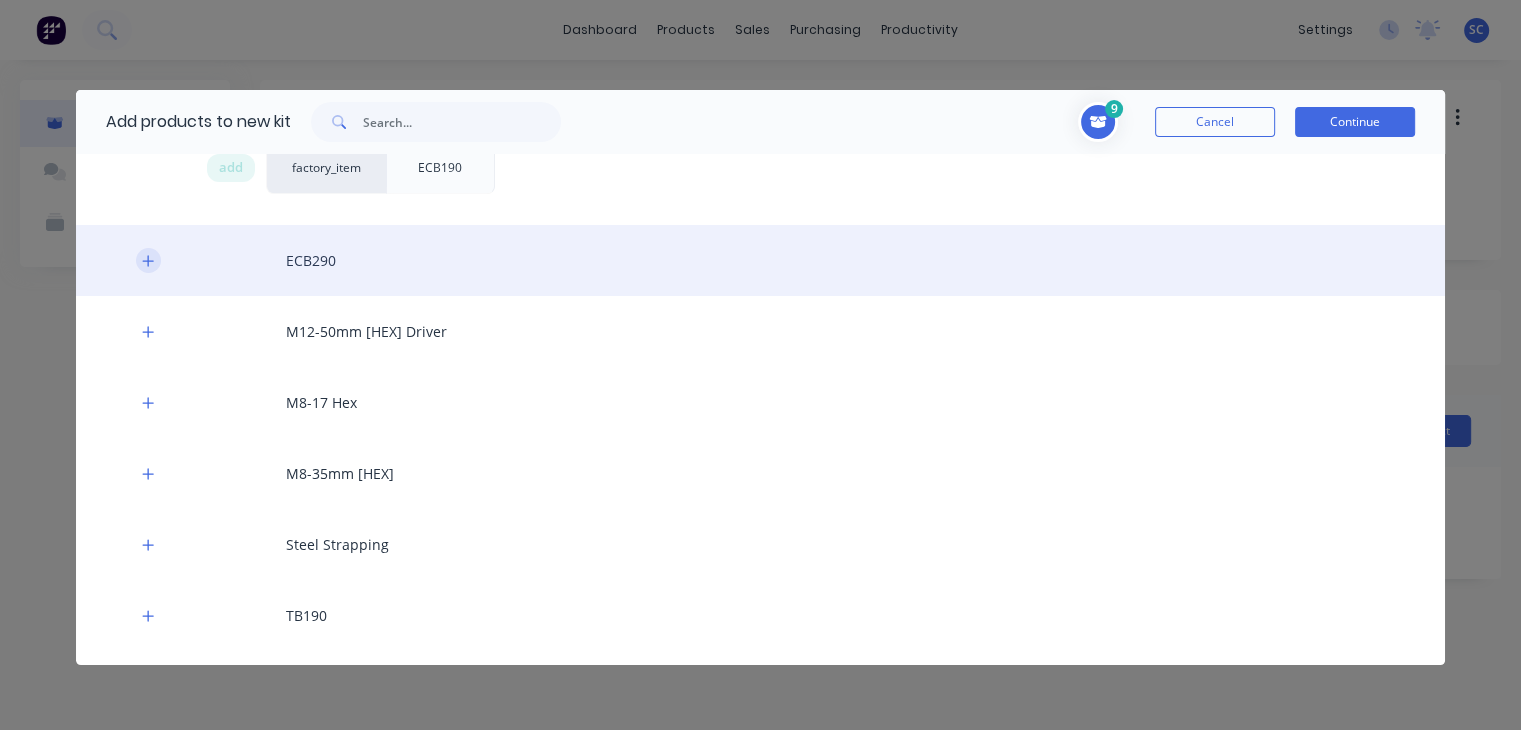 click 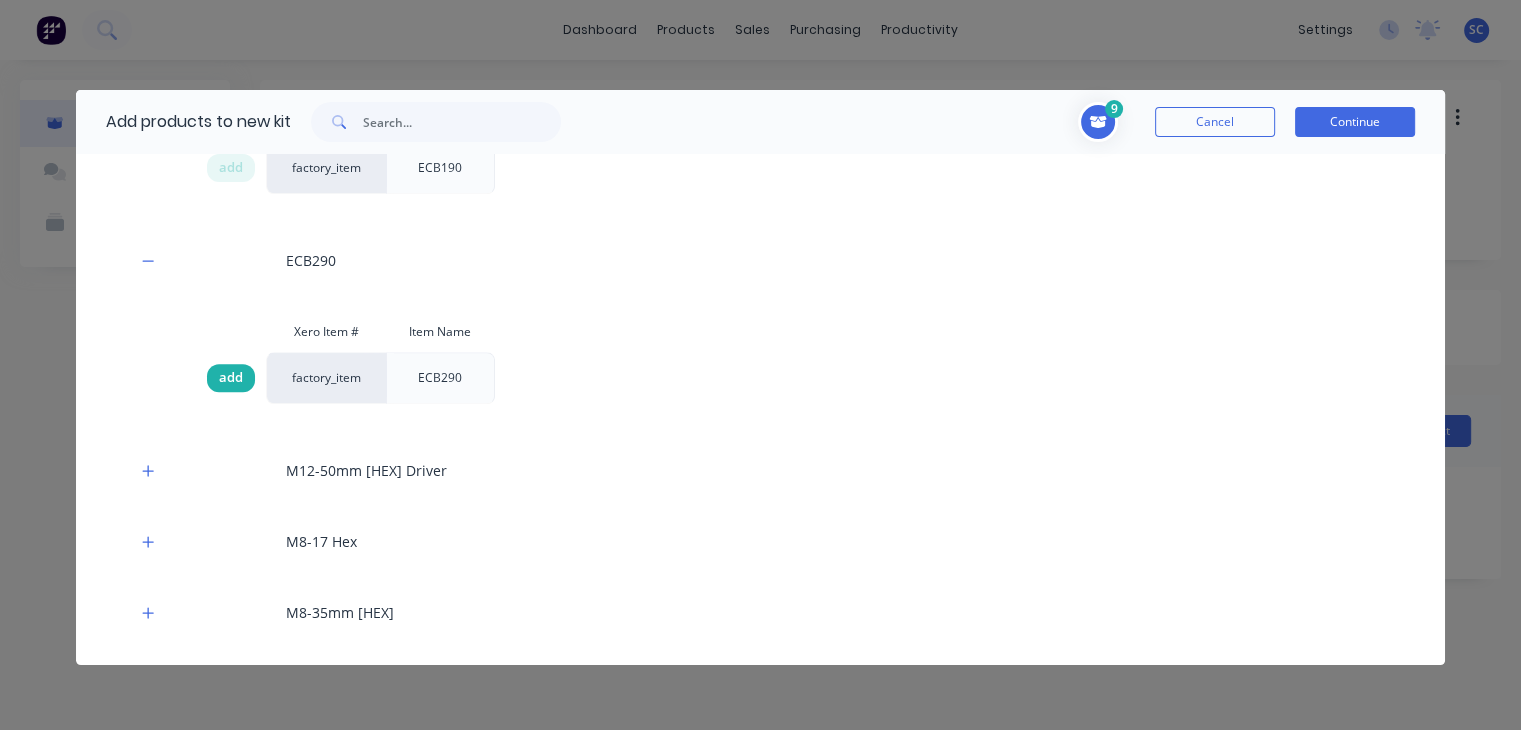 click on "add" at bounding box center [231, 378] 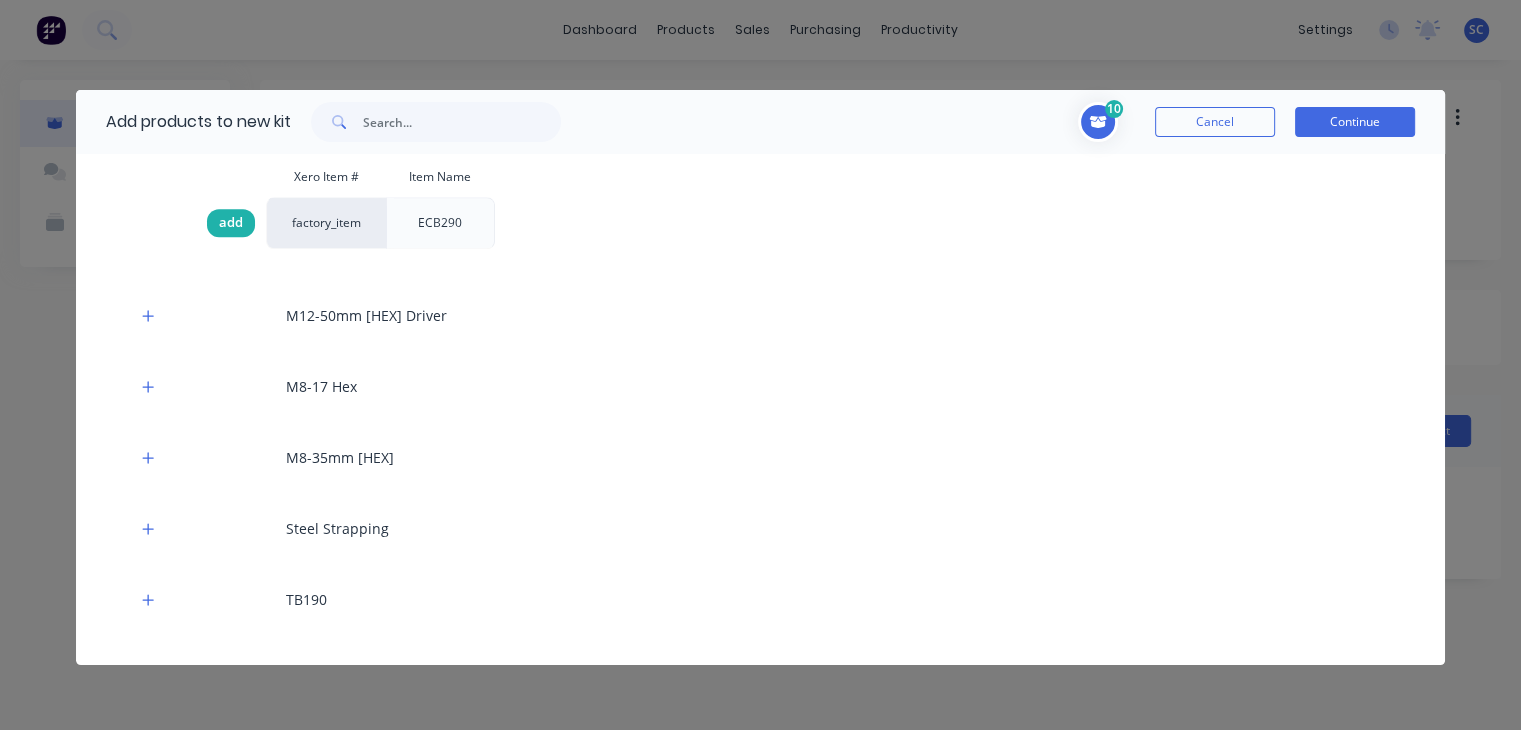scroll, scrollTop: 2238, scrollLeft: 0, axis: vertical 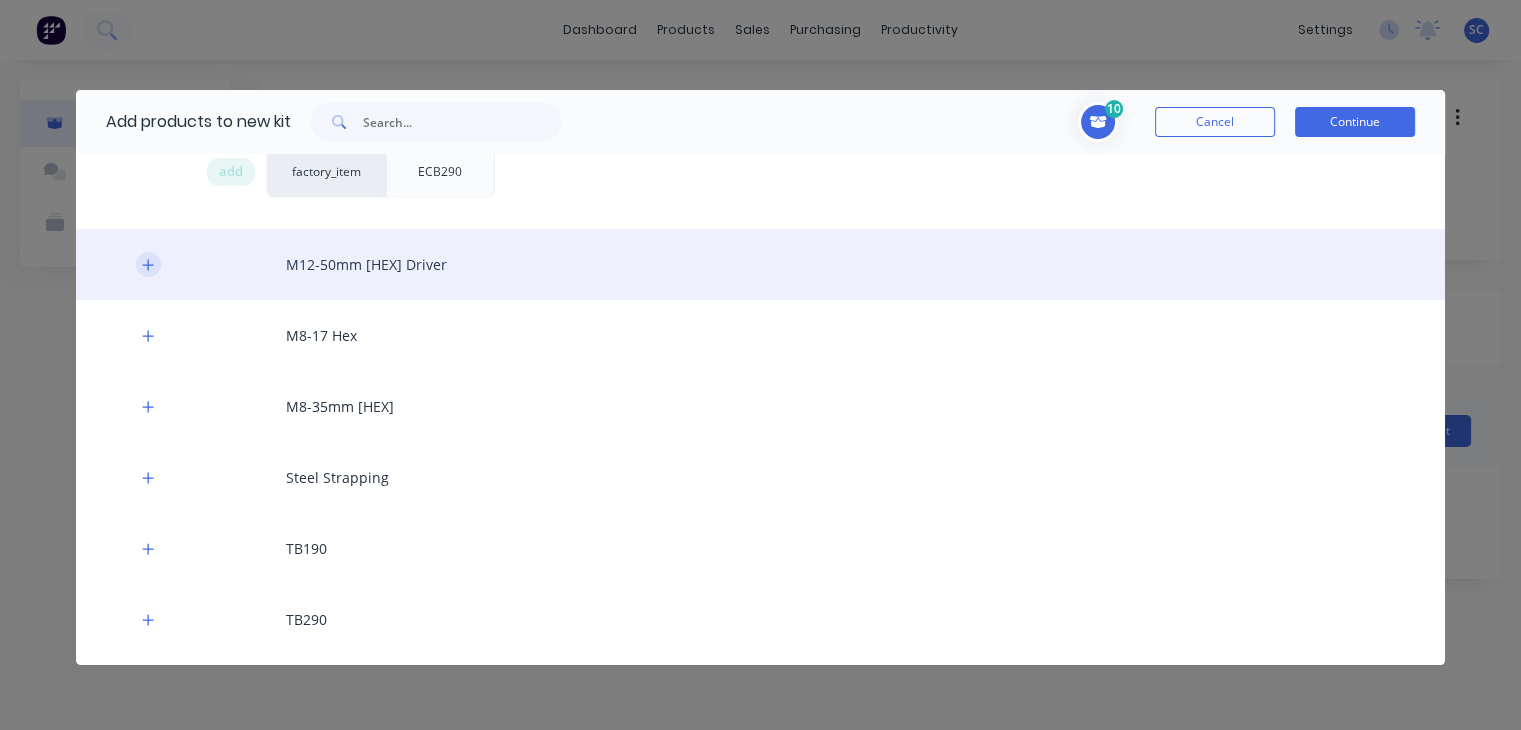 click 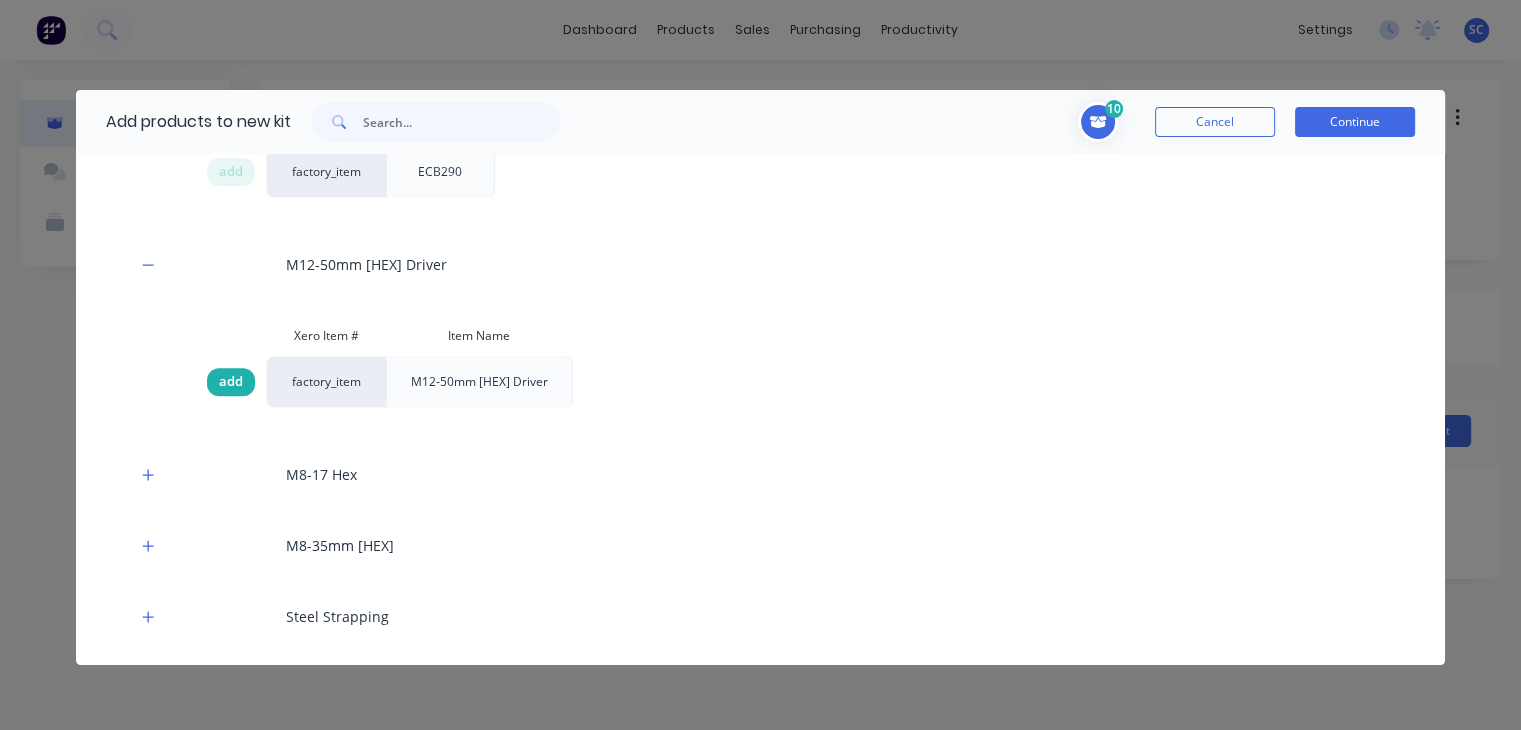 click on "add" at bounding box center [231, 382] 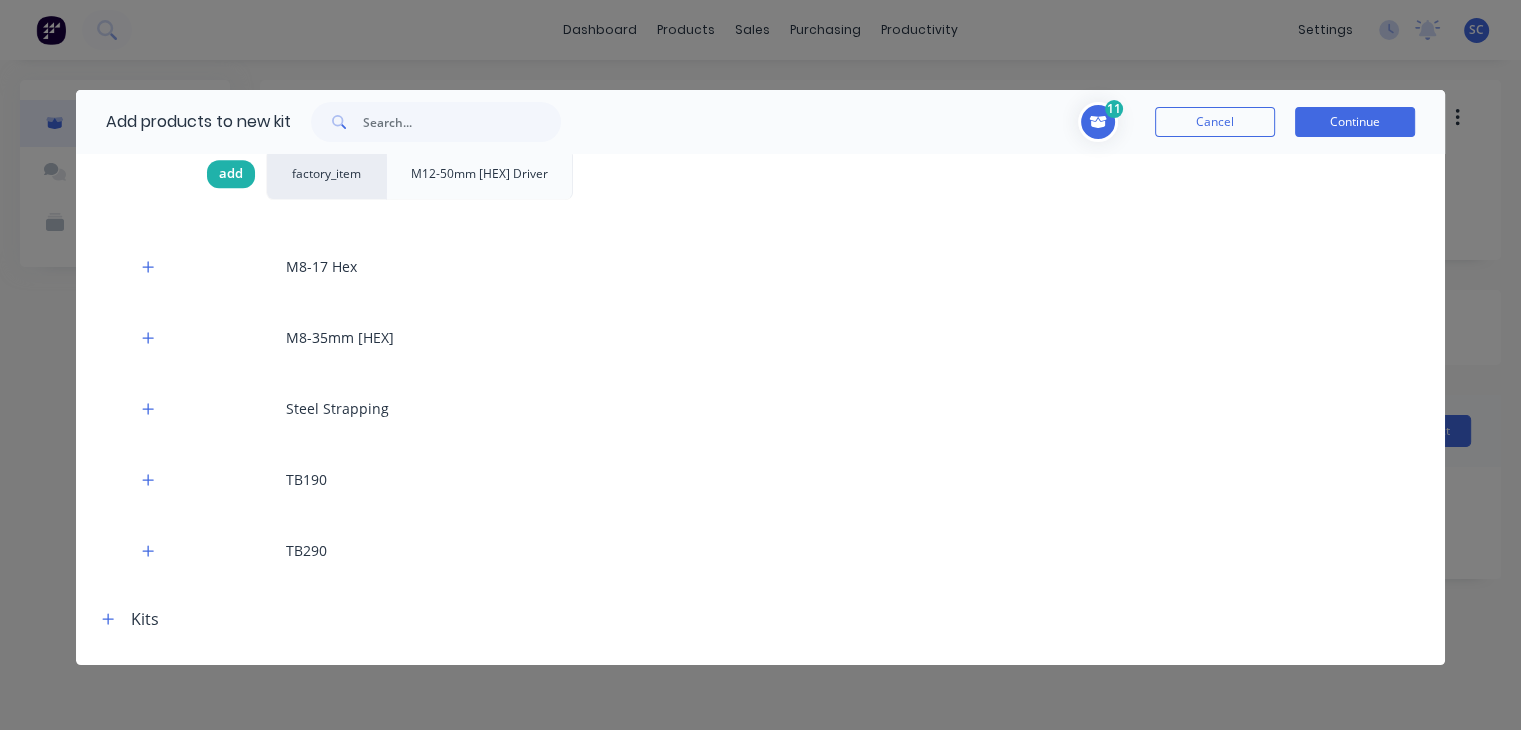 scroll, scrollTop: 2448, scrollLeft: 0, axis: vertical 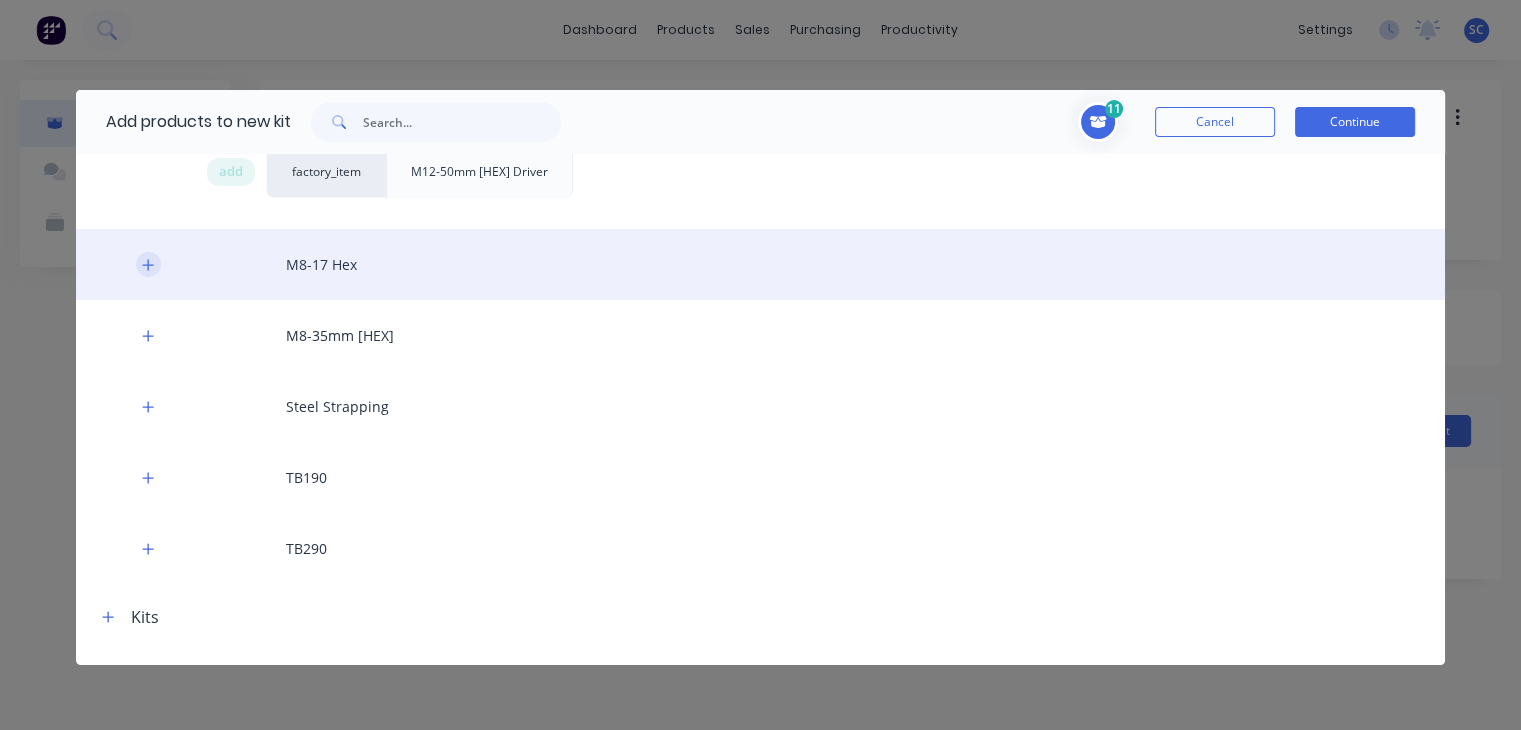 click 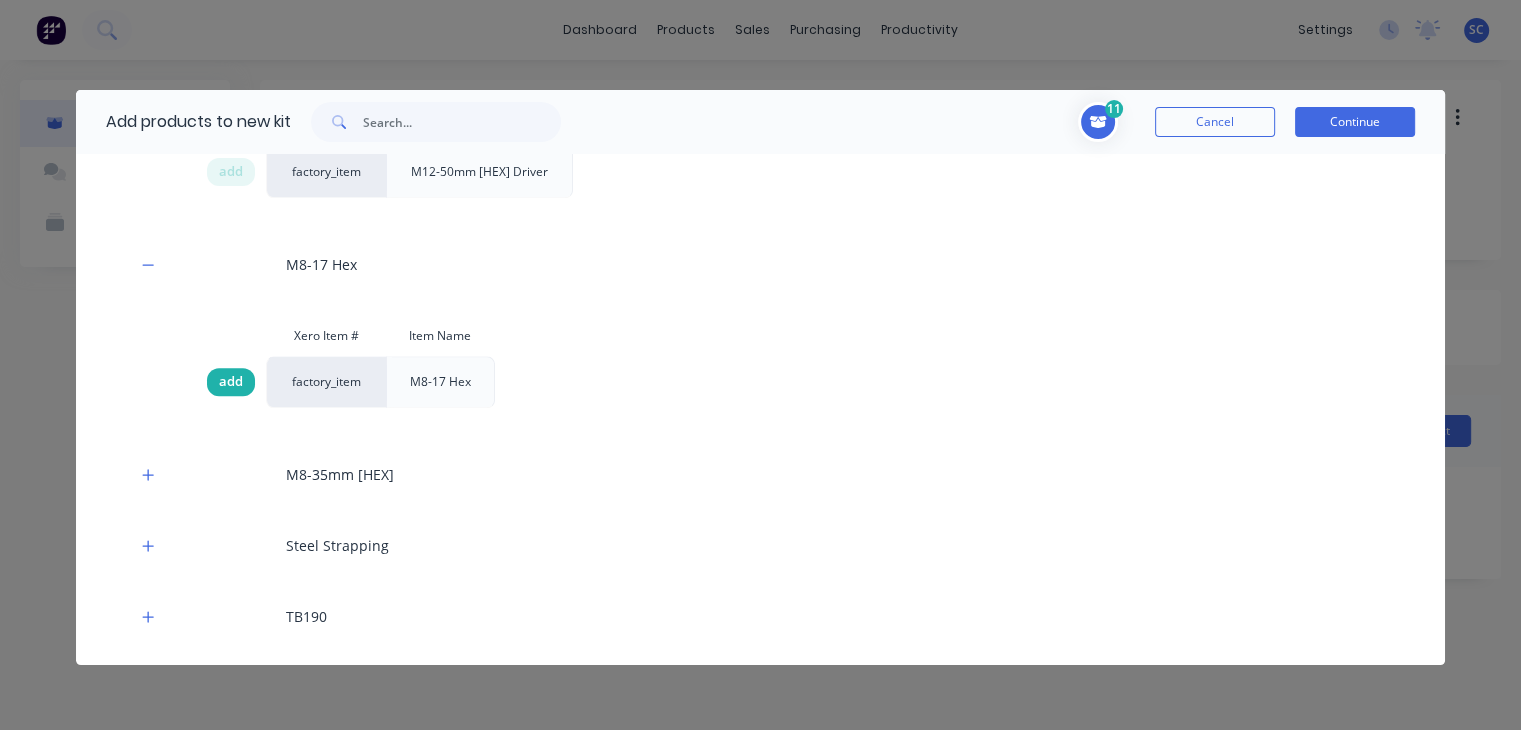 click on "add" at bounding box center [231, 382] 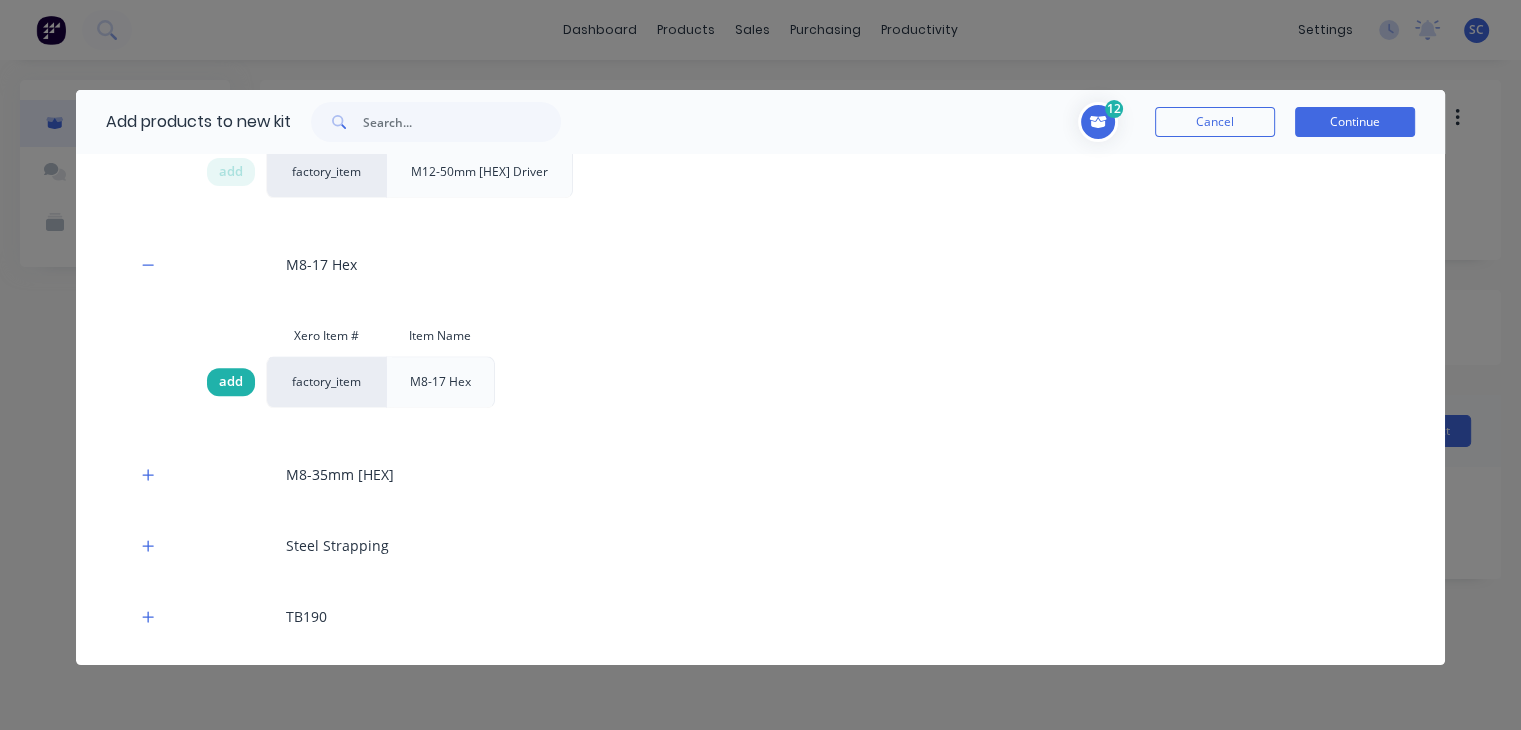 scroll, scrollTop: 2613, scrollLeft: 0, axis: vertical 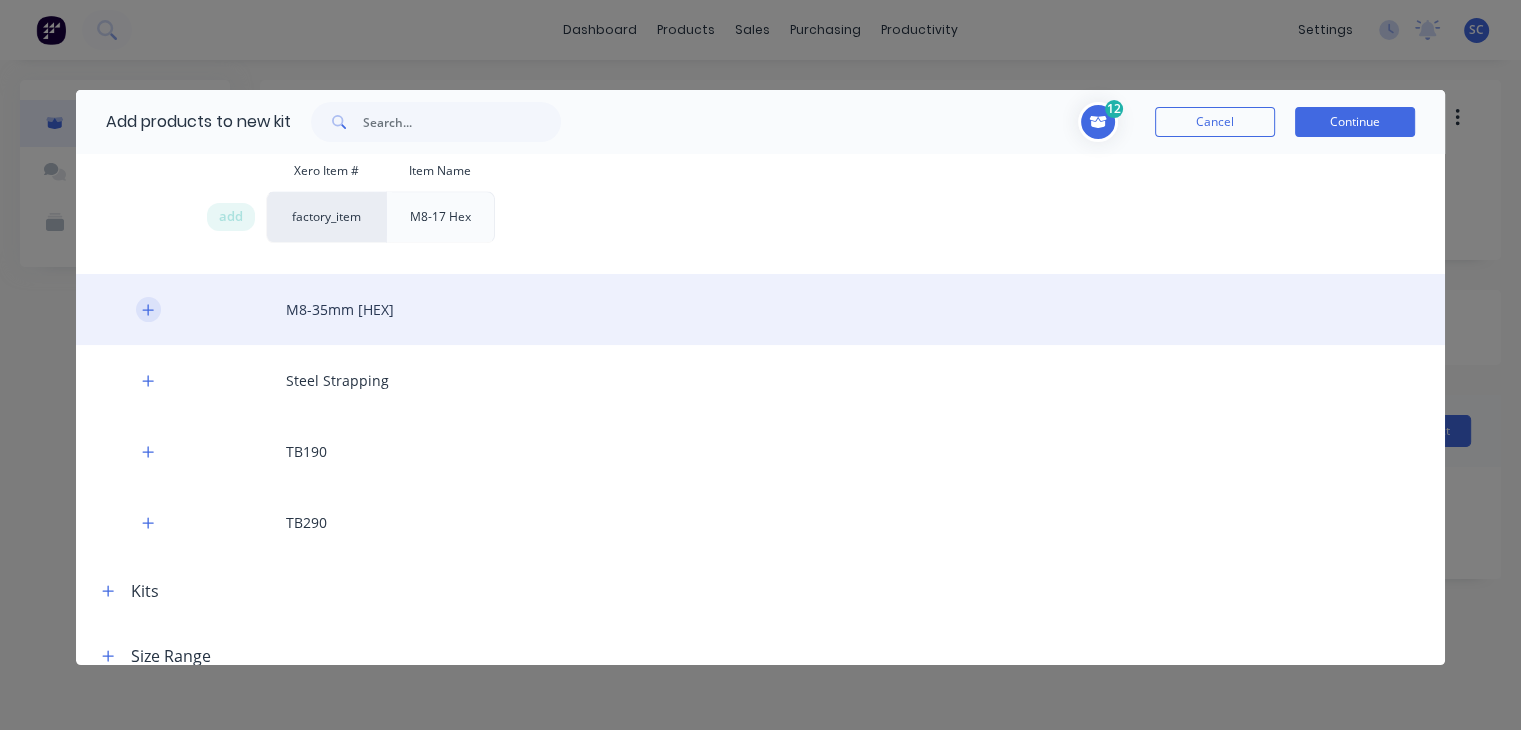 drag, startPoint x: 160, startPoint y: 280, endPoint x: 145, endPoint y: 289, distance: 17.492855 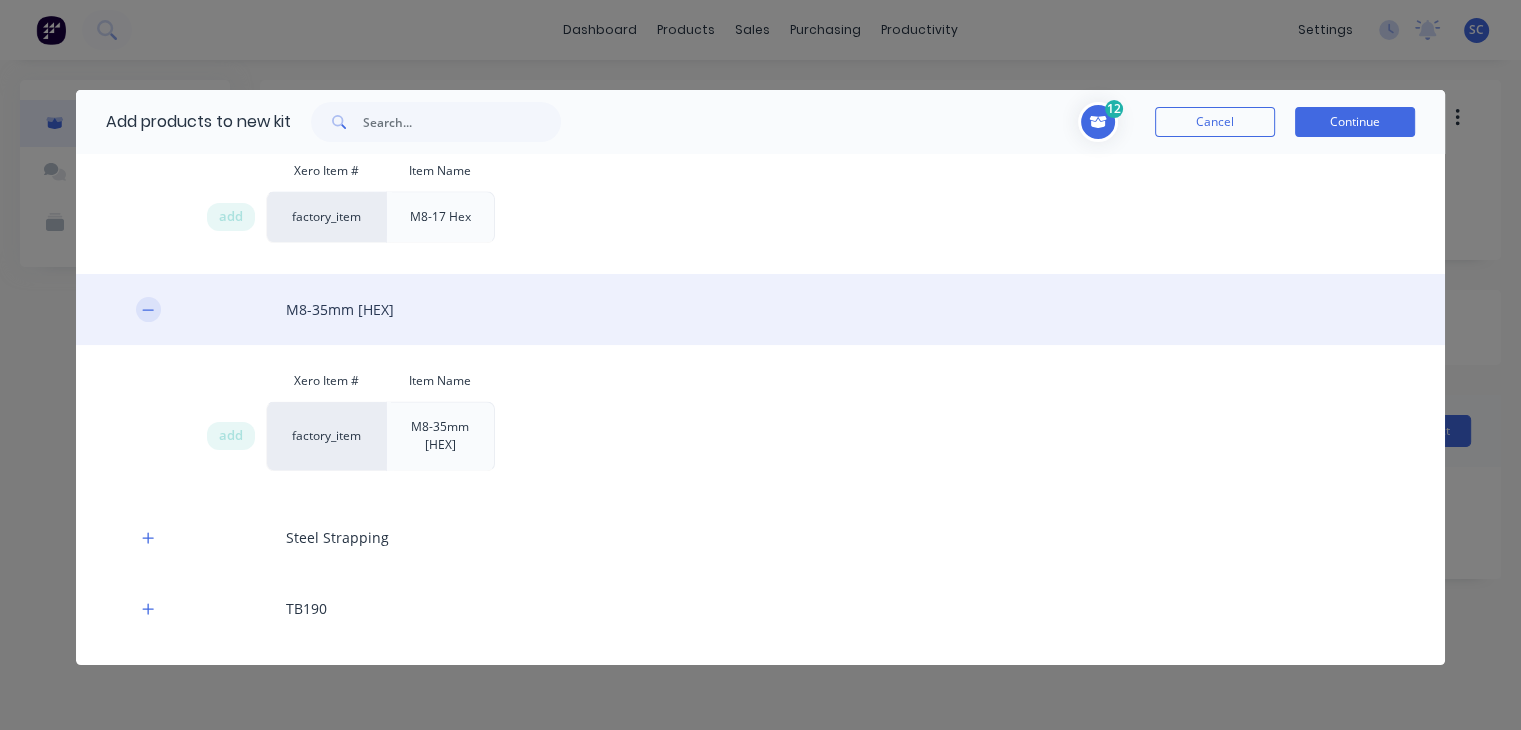 click 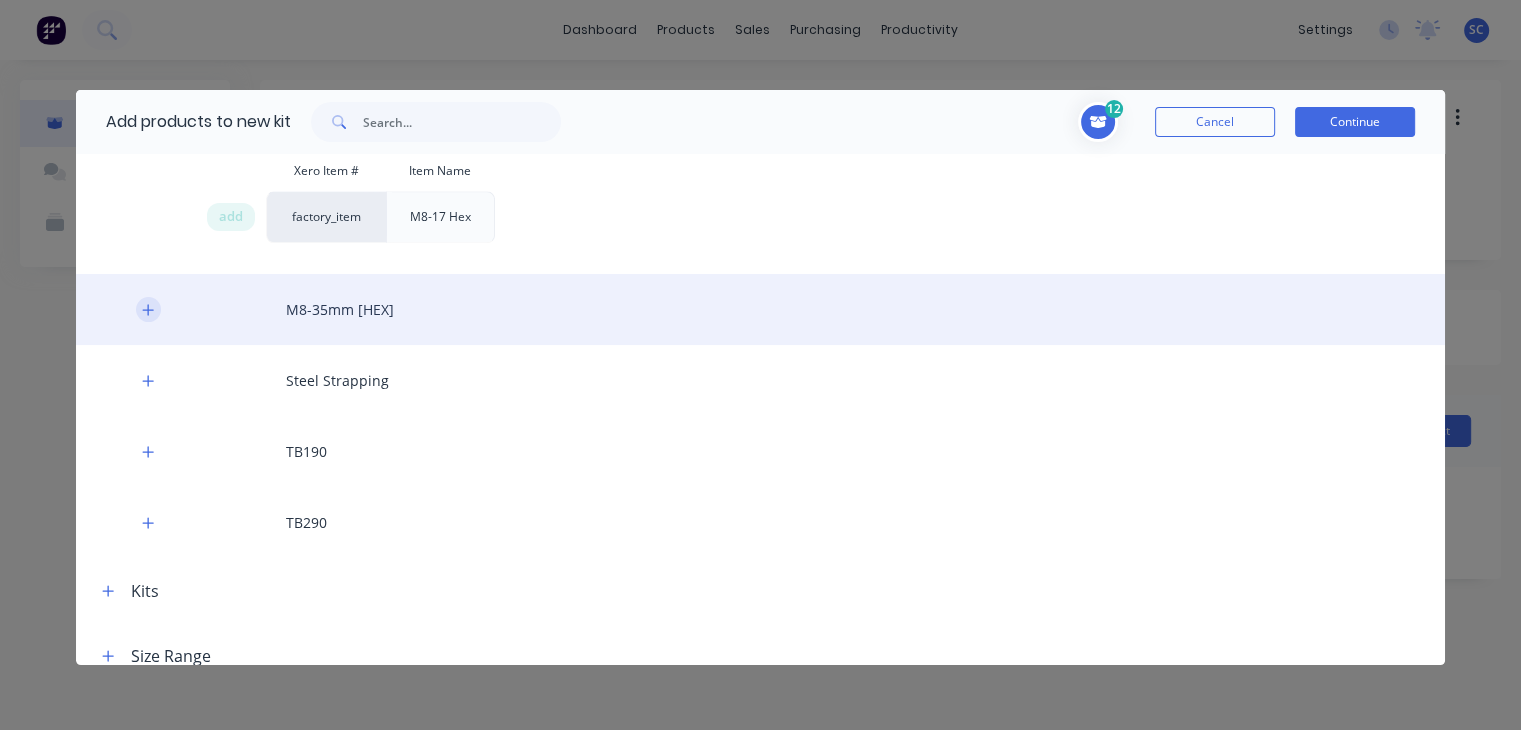 click 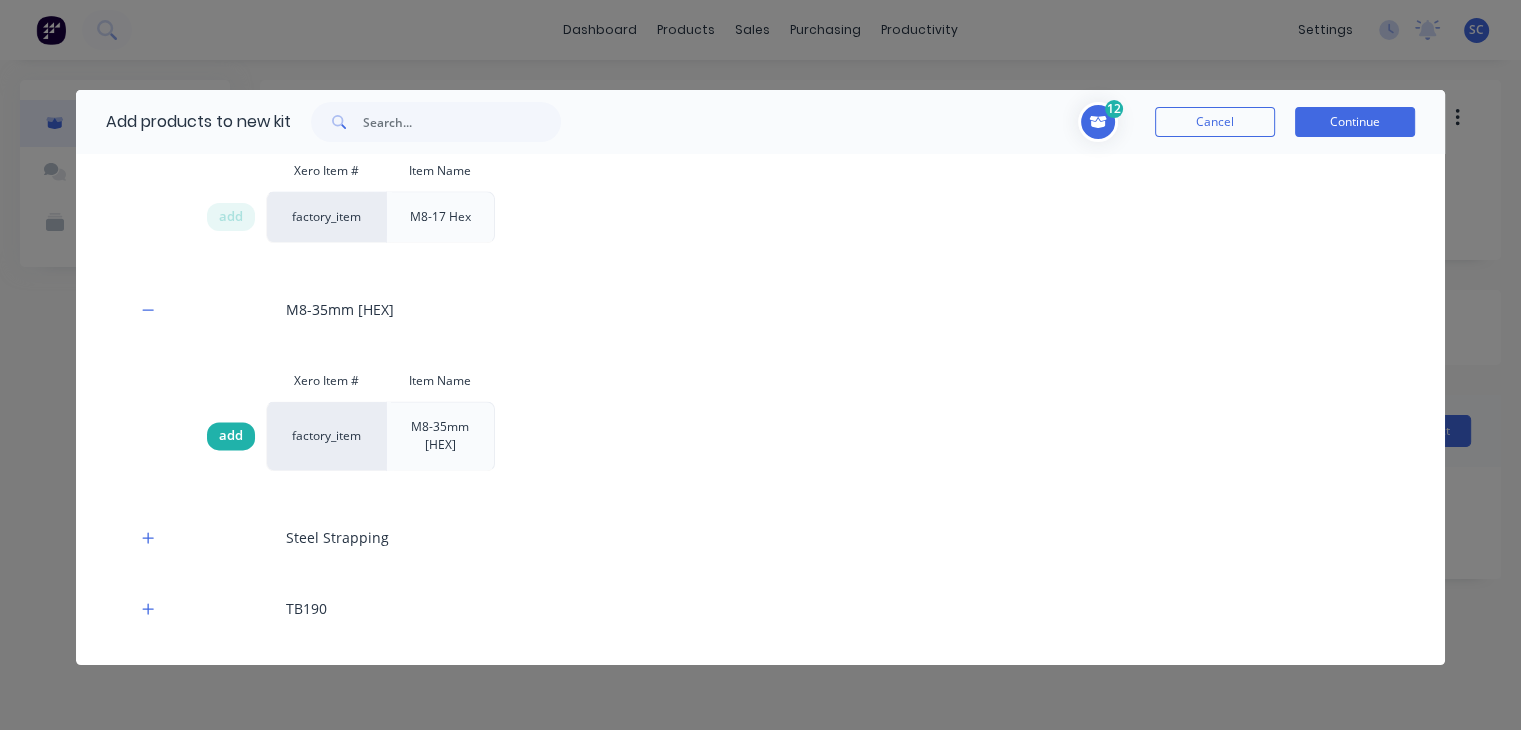 click on "add" at bounding box center (231, 436) 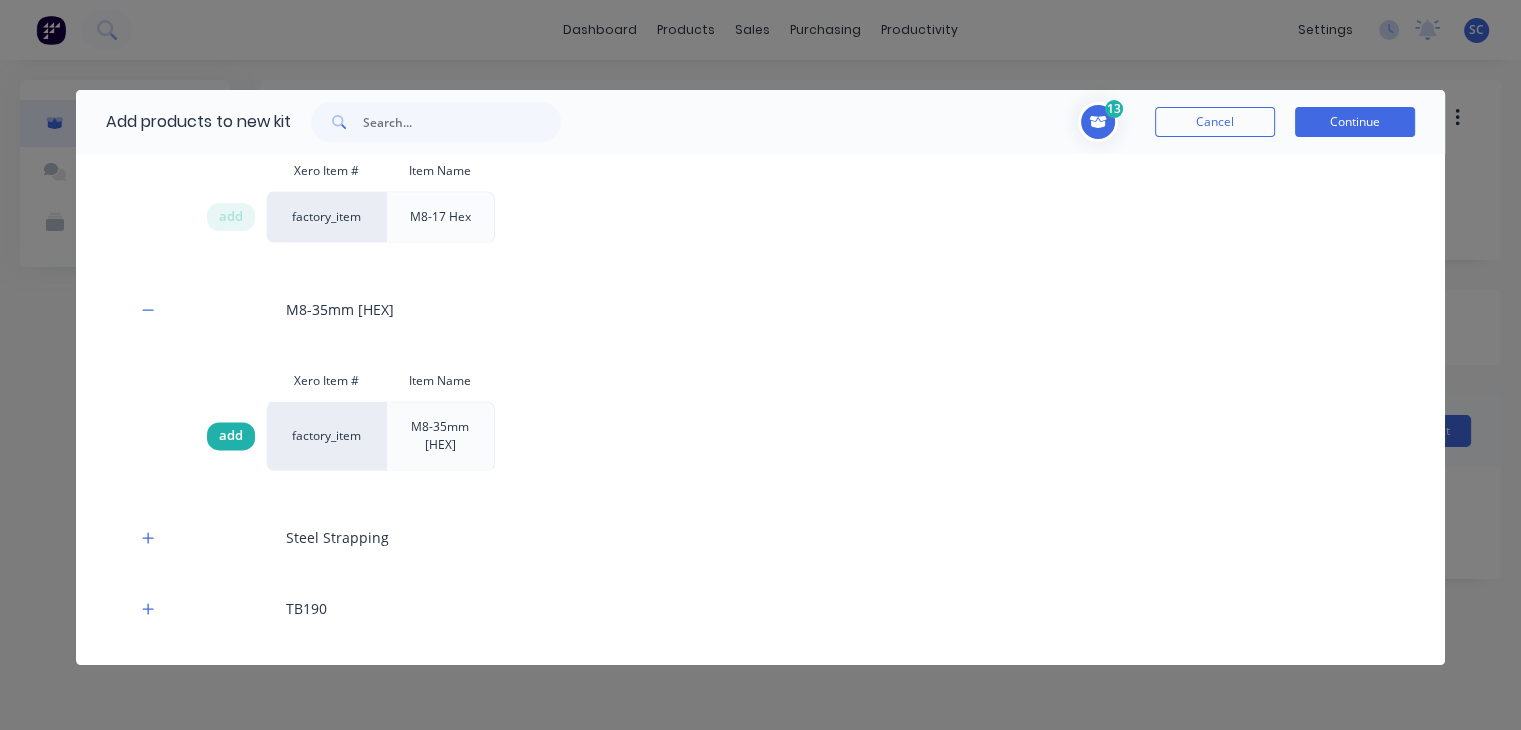 scroll, scrollTop: 2752, scrollLeft: 0, axis: vertical 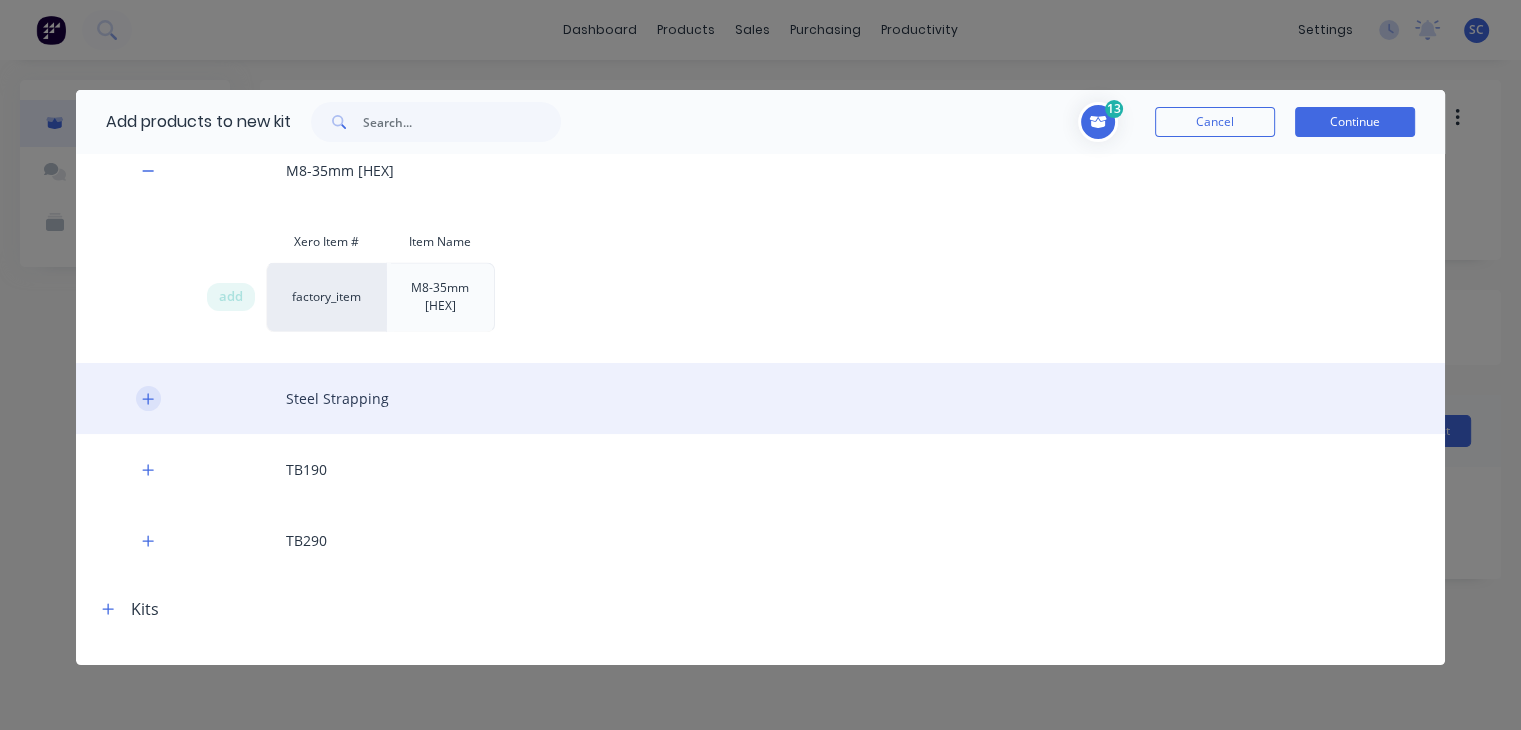 click at bounding box center (148, 398) 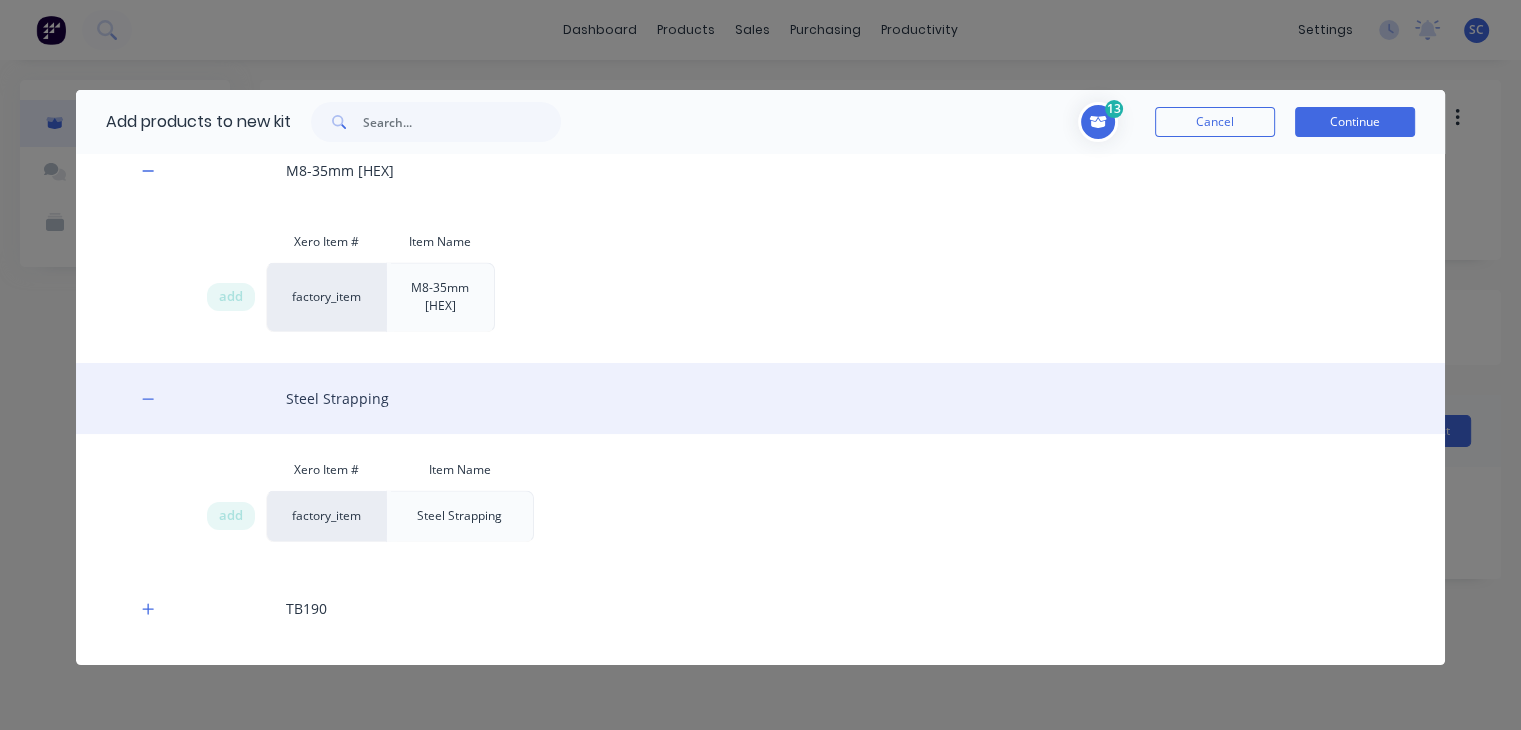 scroll, scrollTop: 2890, scrollLeft: 0, axis: vertical 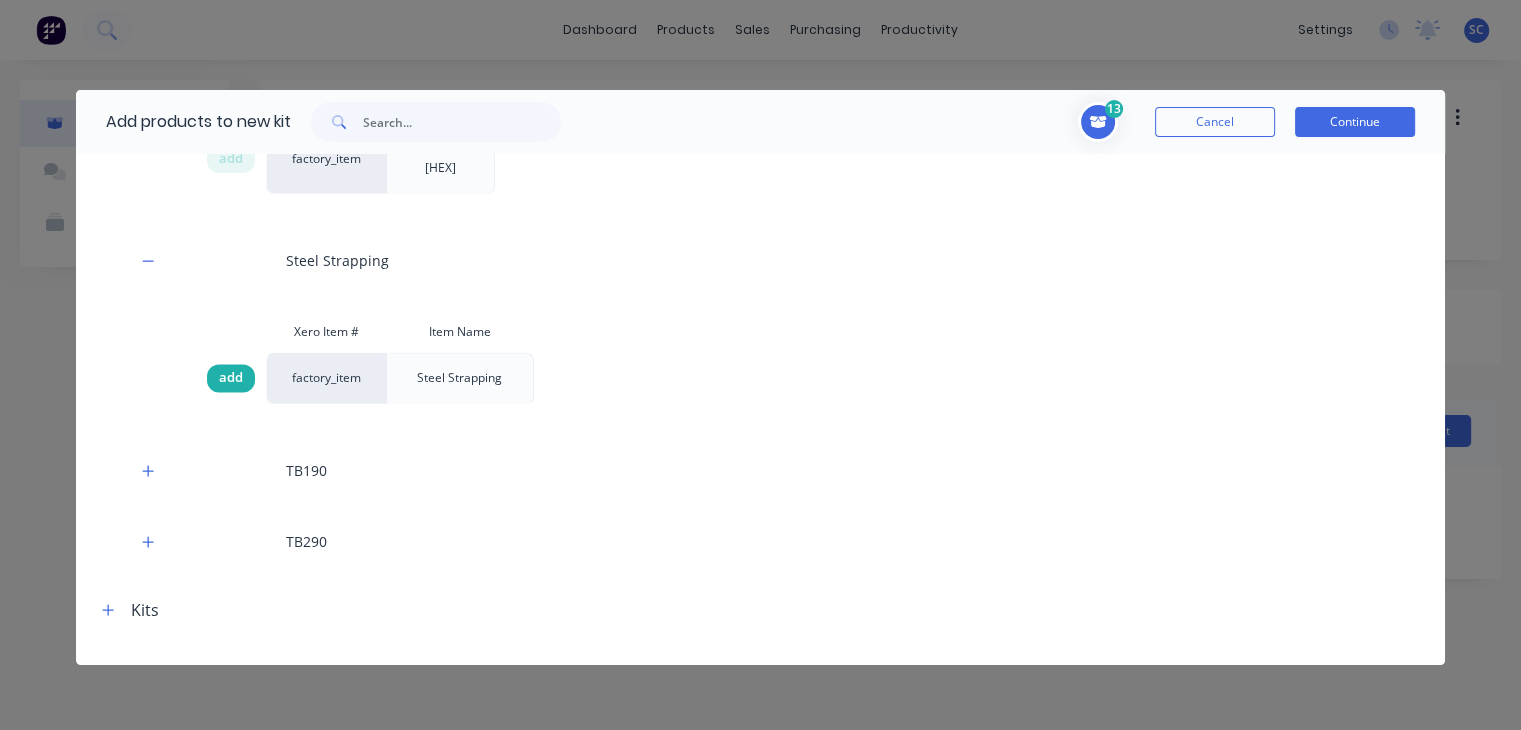 click on "add" at bounding box center [231, 378] 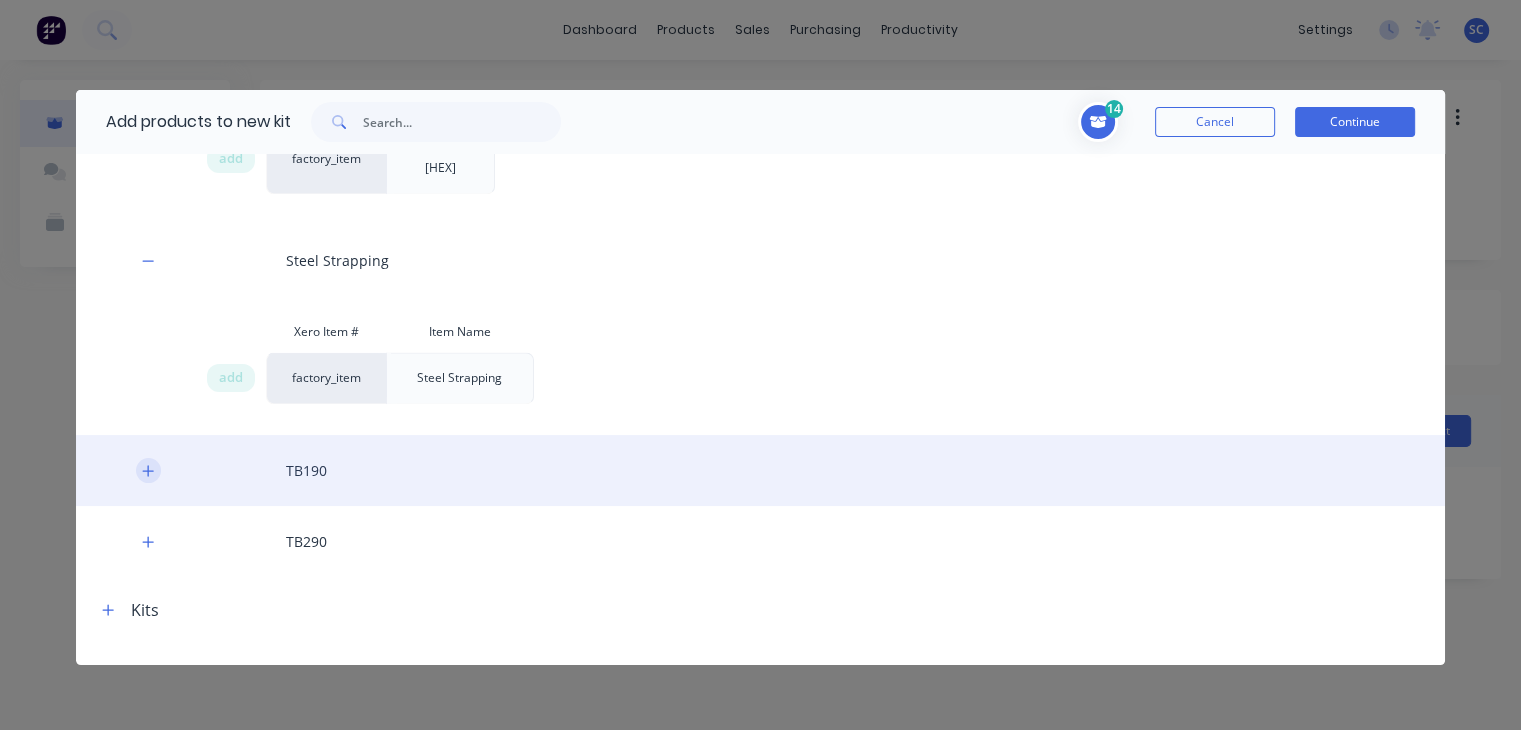 click at bounding box center (148, 470) 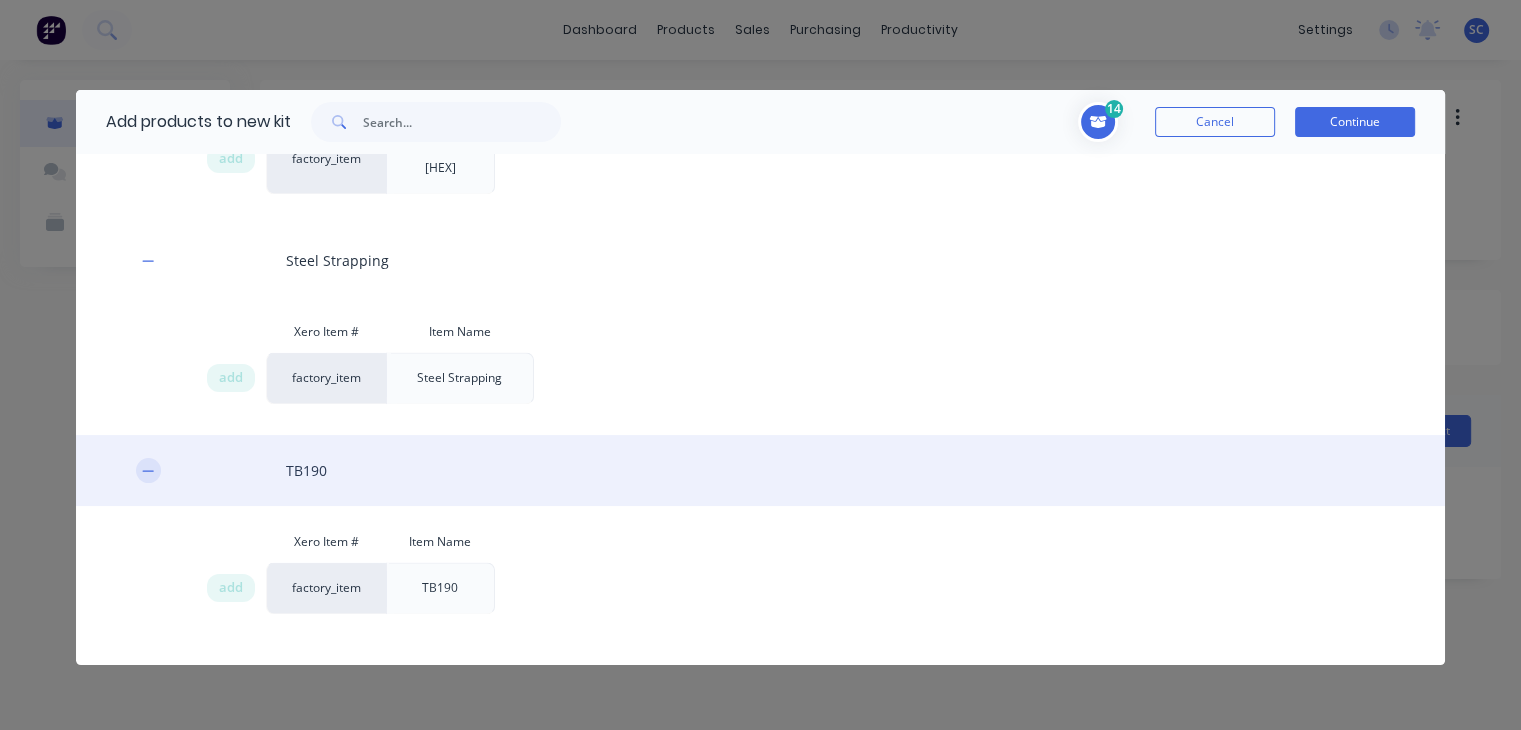 scroll, scrollTop: 3029, scrollLeft: 0, axis: vertical 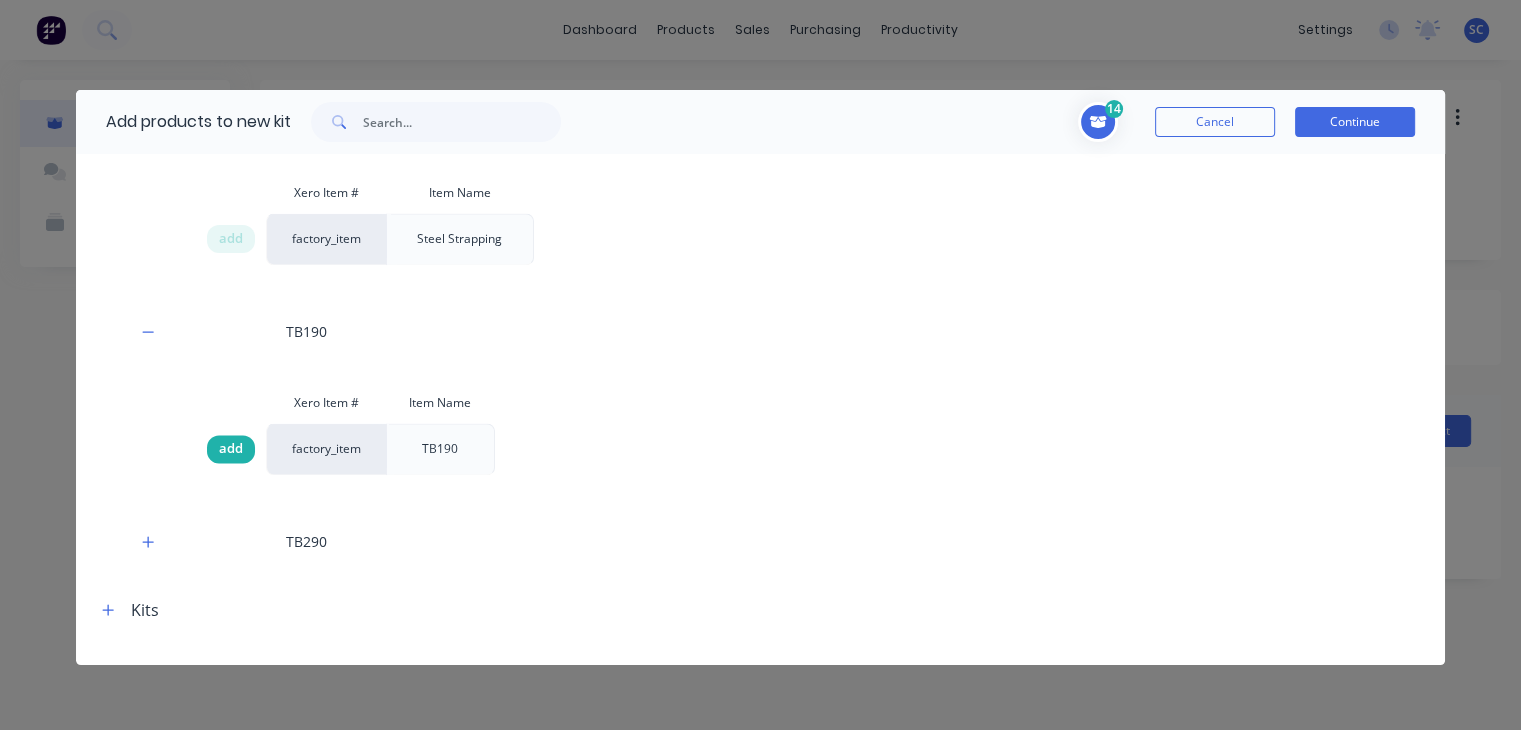 click on "add" at bounding box center (231, 449) 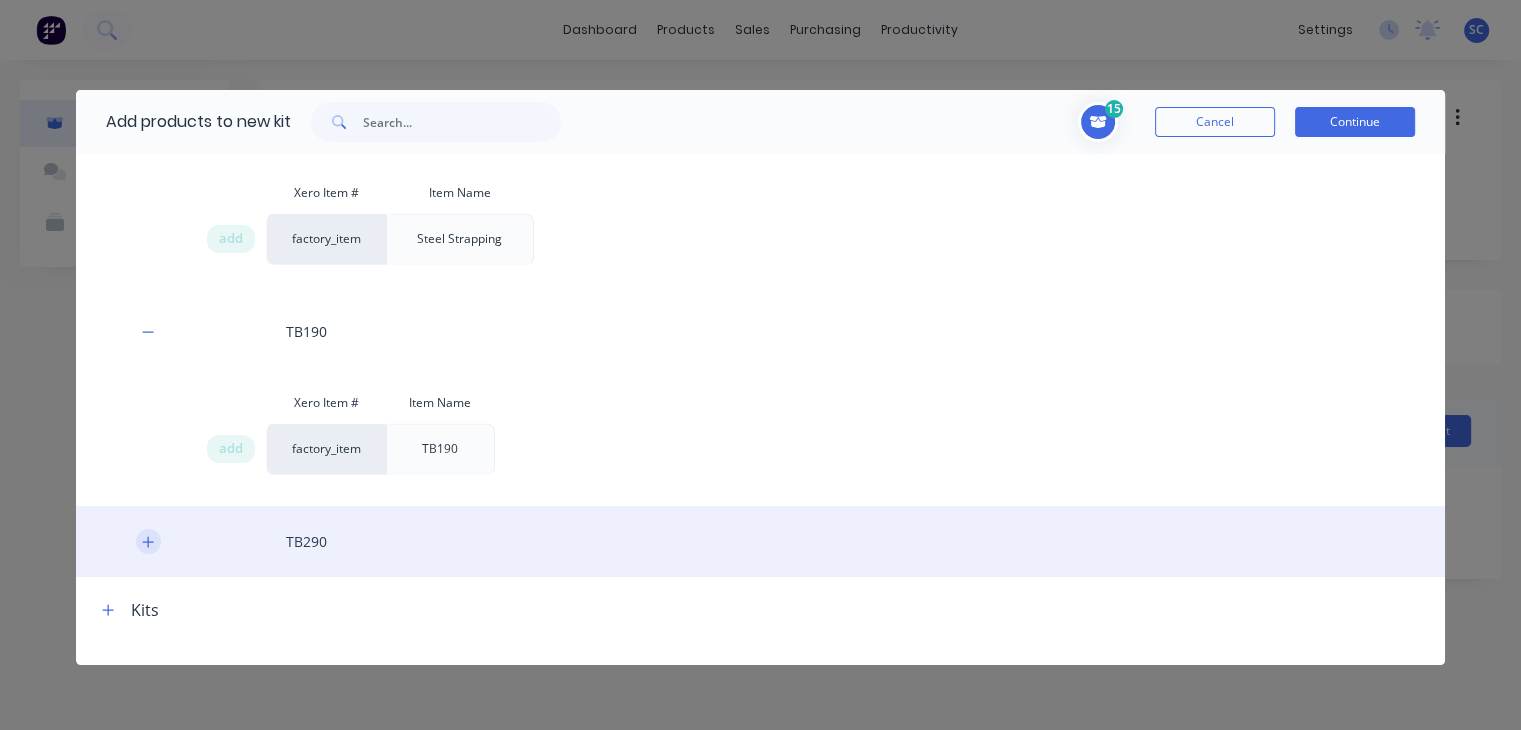 click 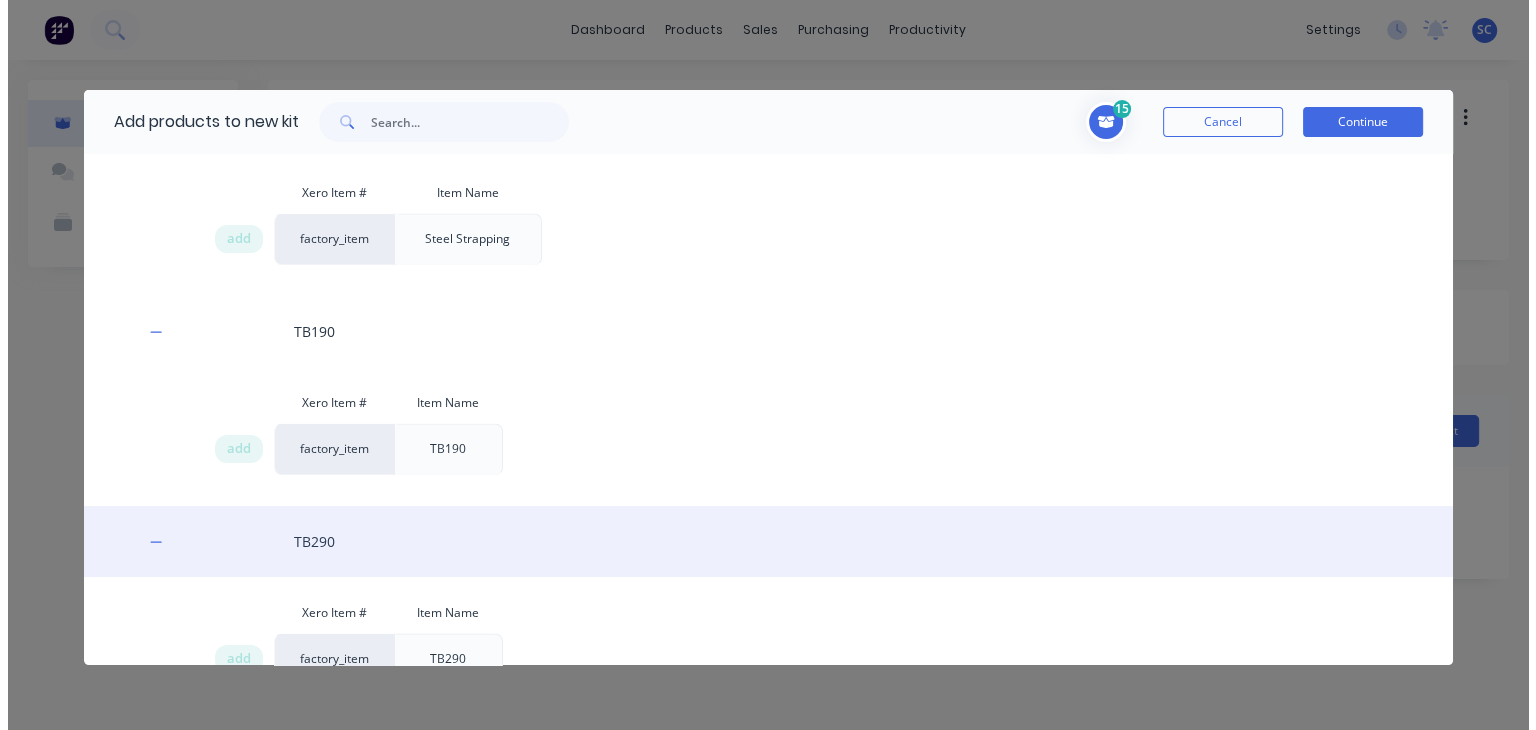 scroll, scrollTop: 3168, scrollLeft: 0, axis: vertical 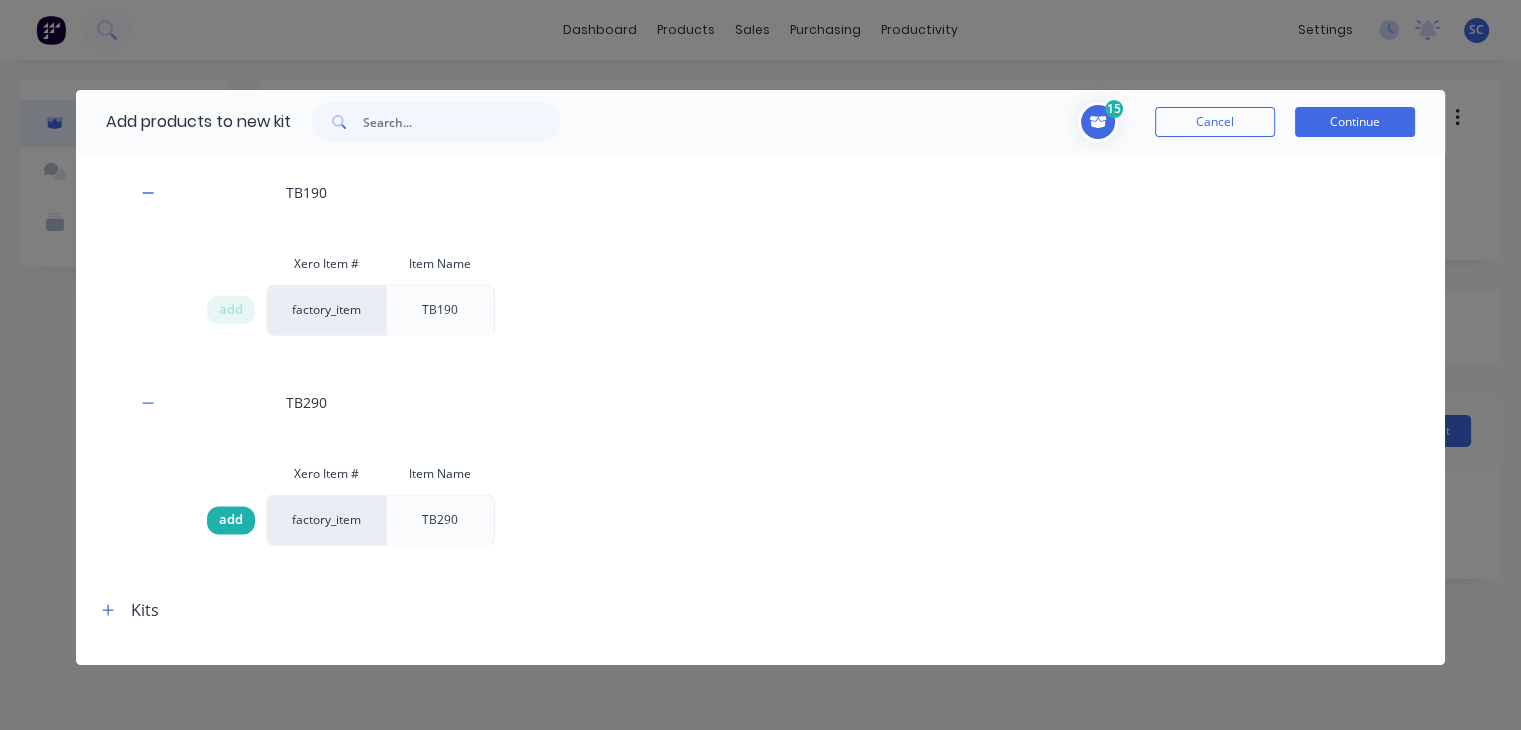 click on "add" at bounding box center [231, 520] 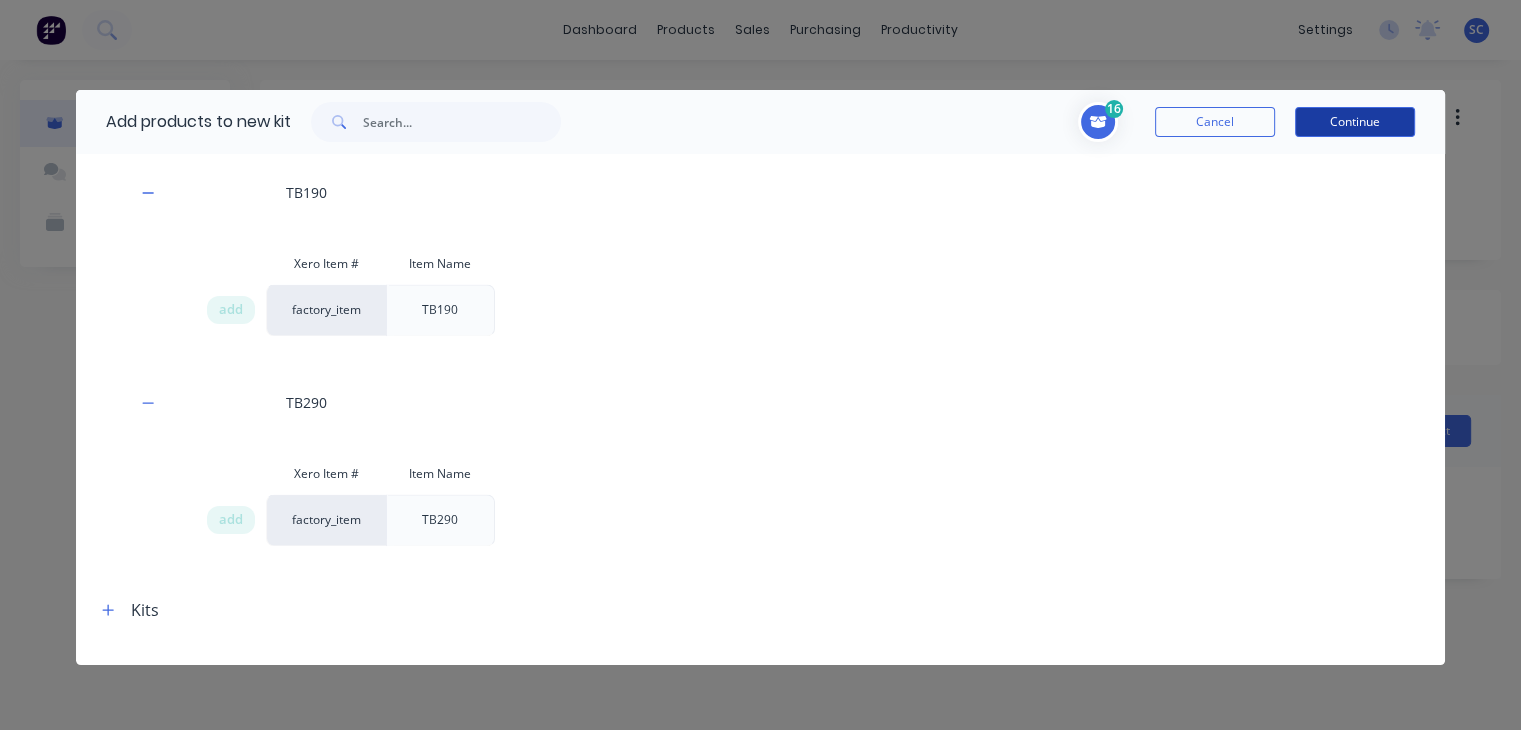 click on "Continue" at bounding box center (1355, 122) 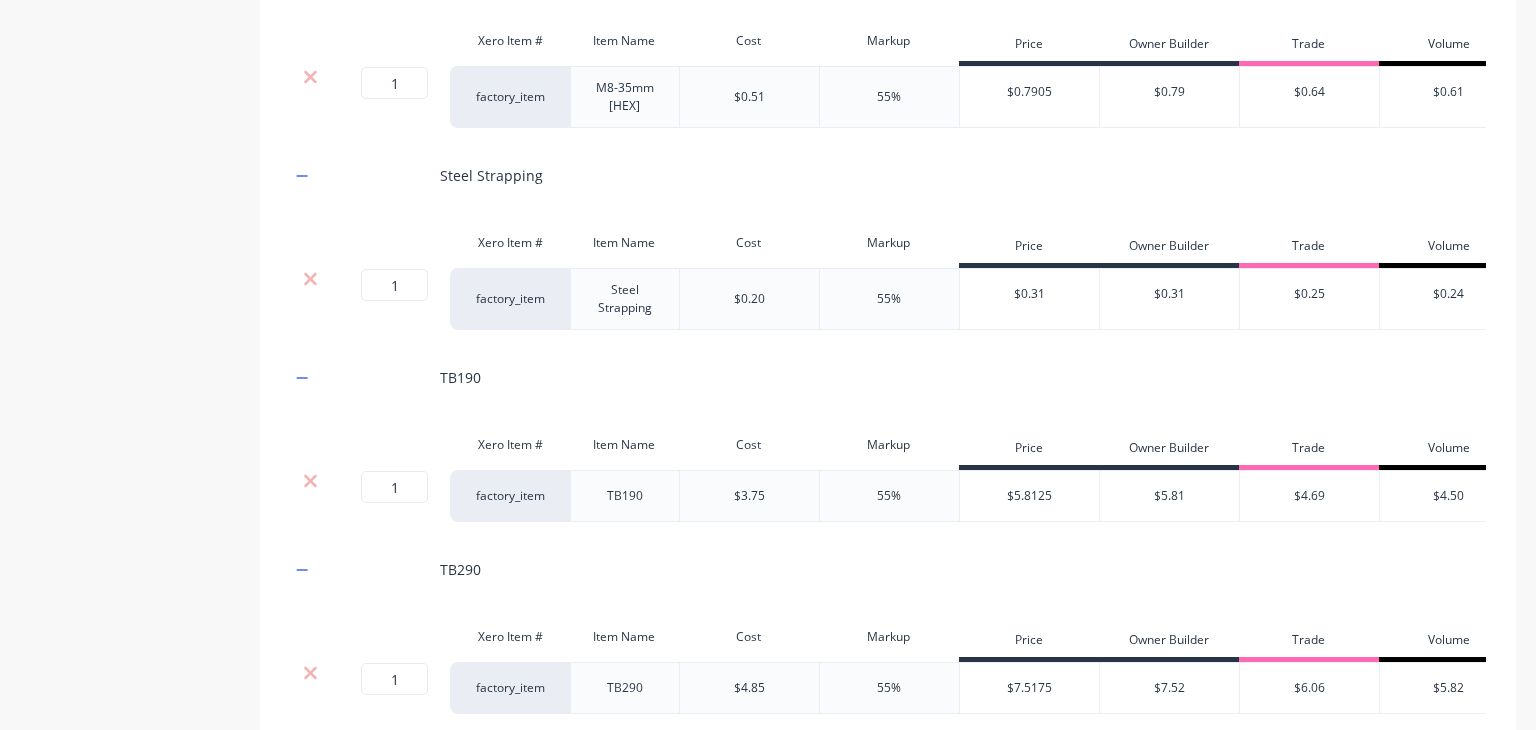 scroll, scrollTop: 3305, scrollLeft: 0, axis: vertical 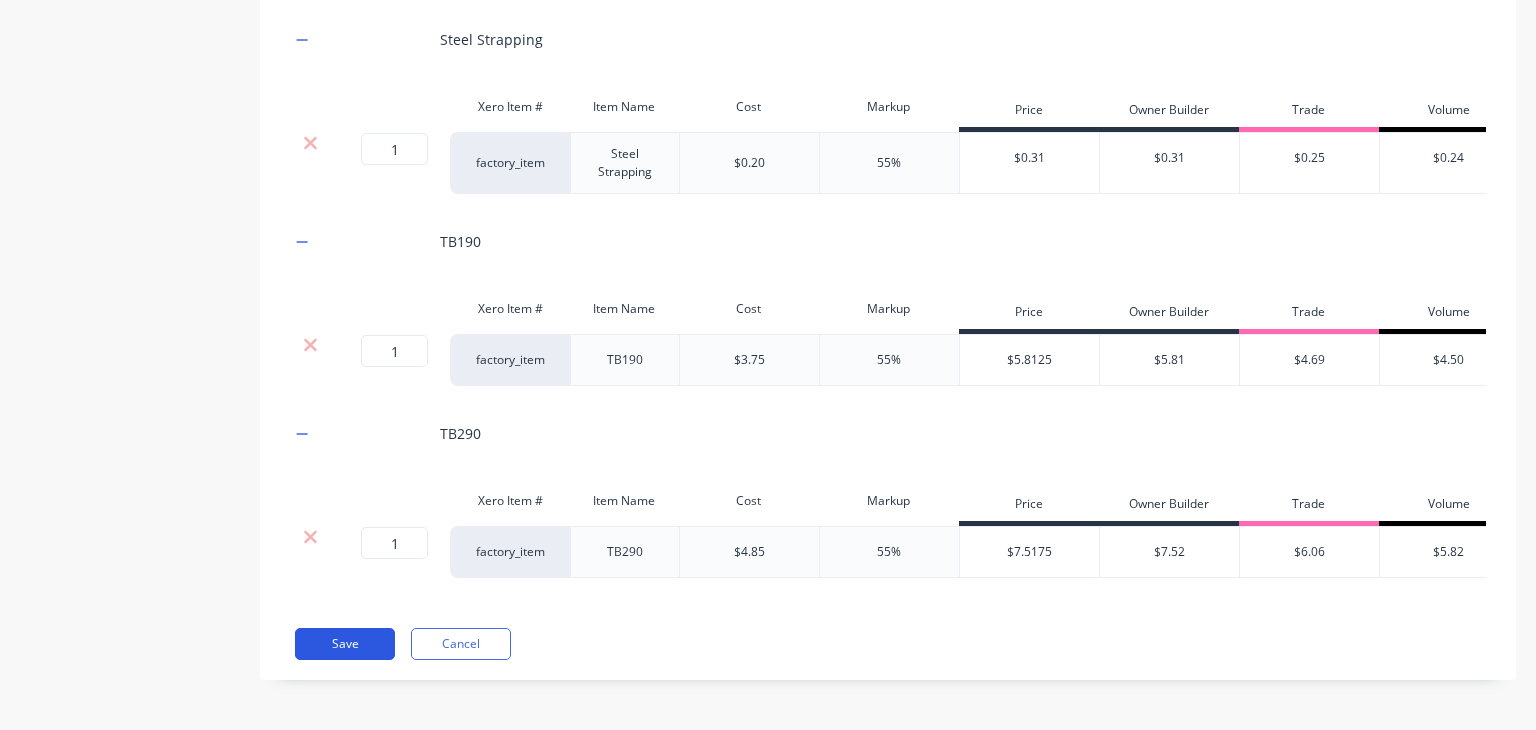 click on "Save" at bounding box center (345, 644) 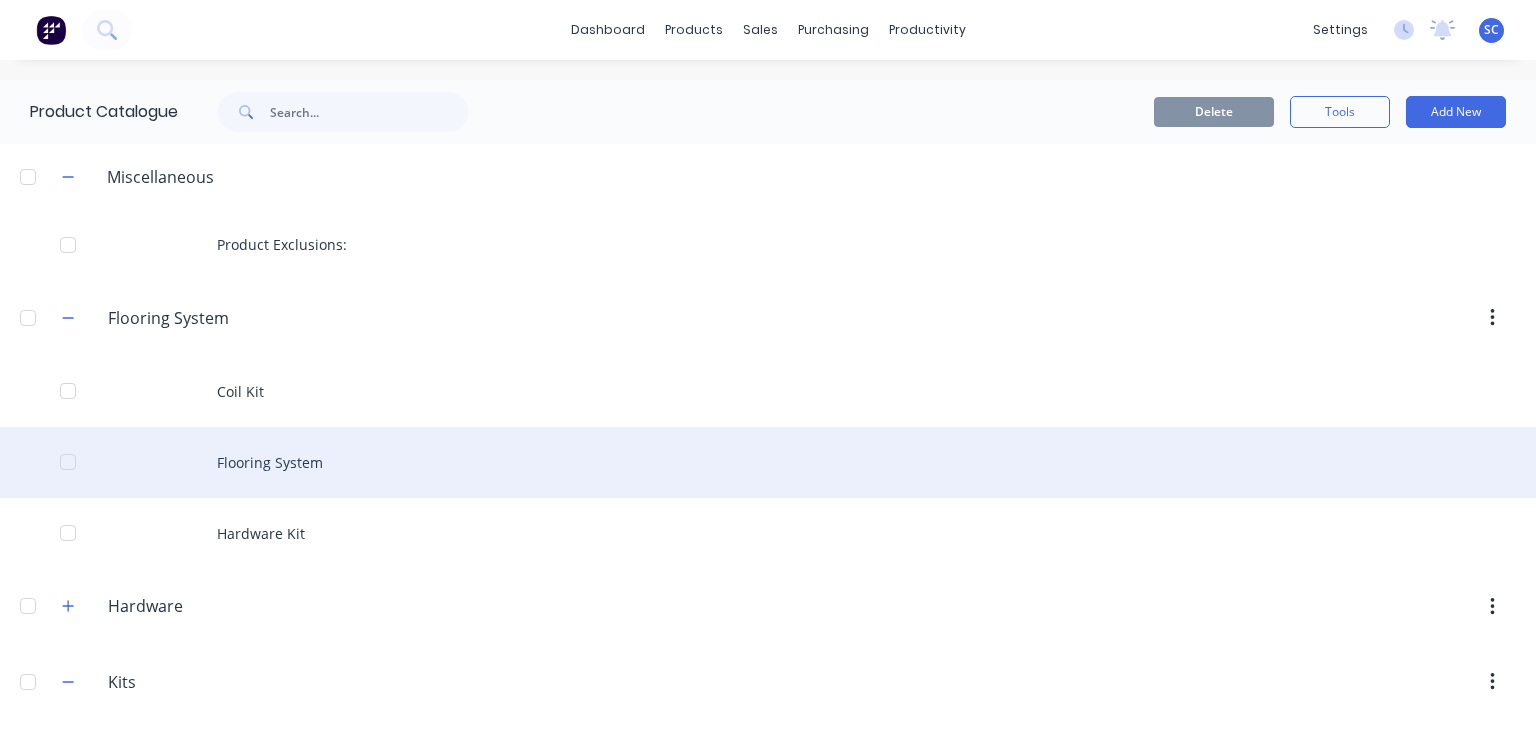 click on "Flooring System" at bounding box center [768, 462] 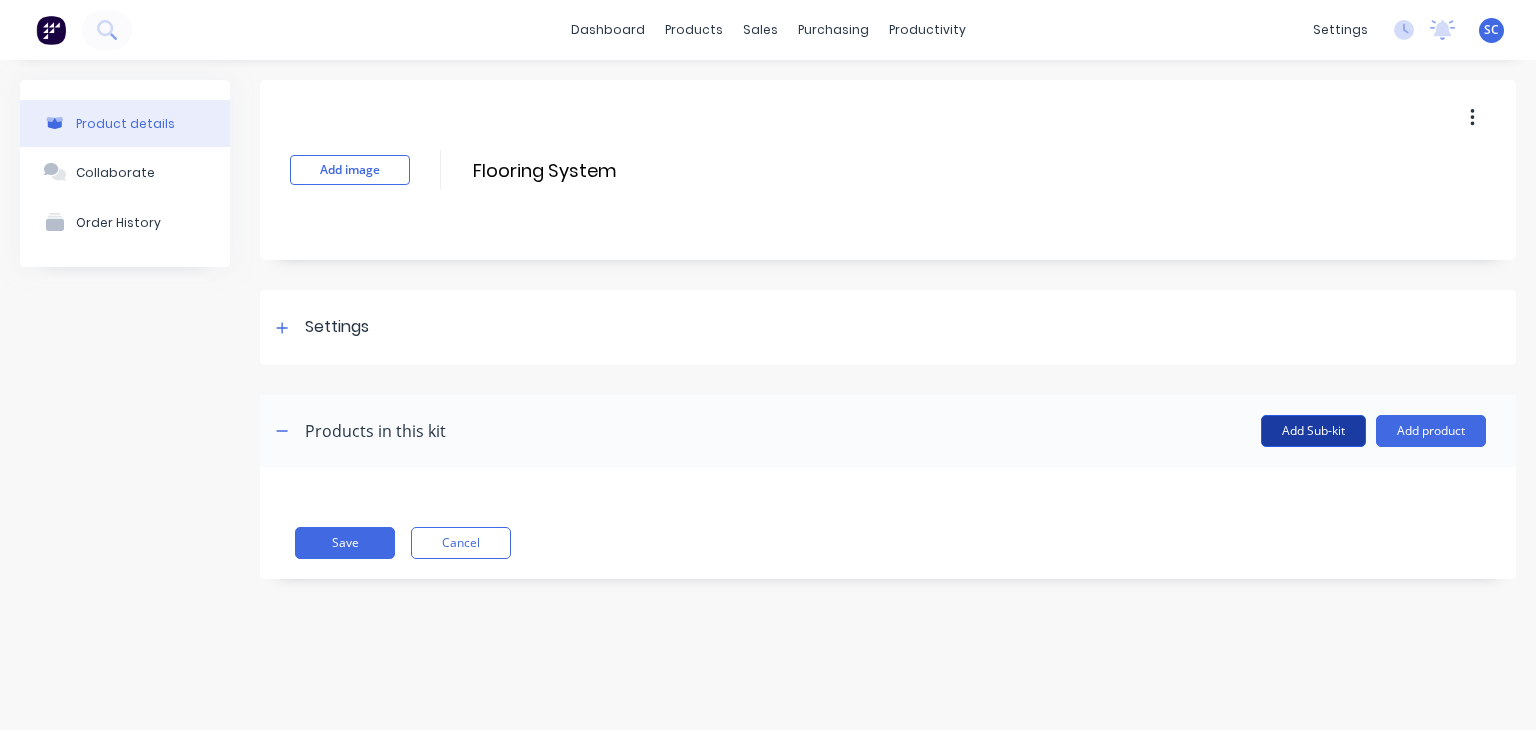 click on "Add Sub-kit" at bounding box center [1313, 431] 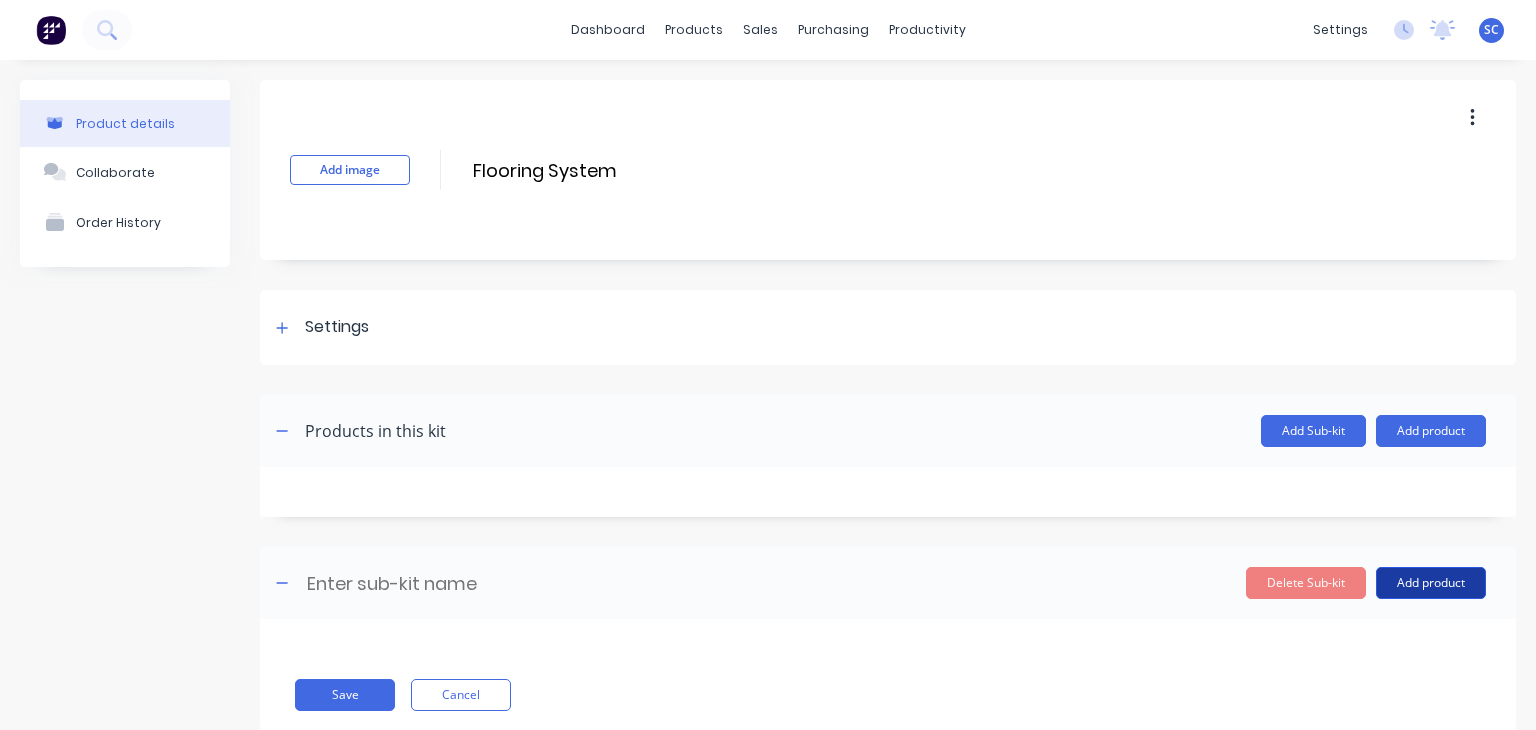 click on "Add product" at bounding box center (1431, 583) 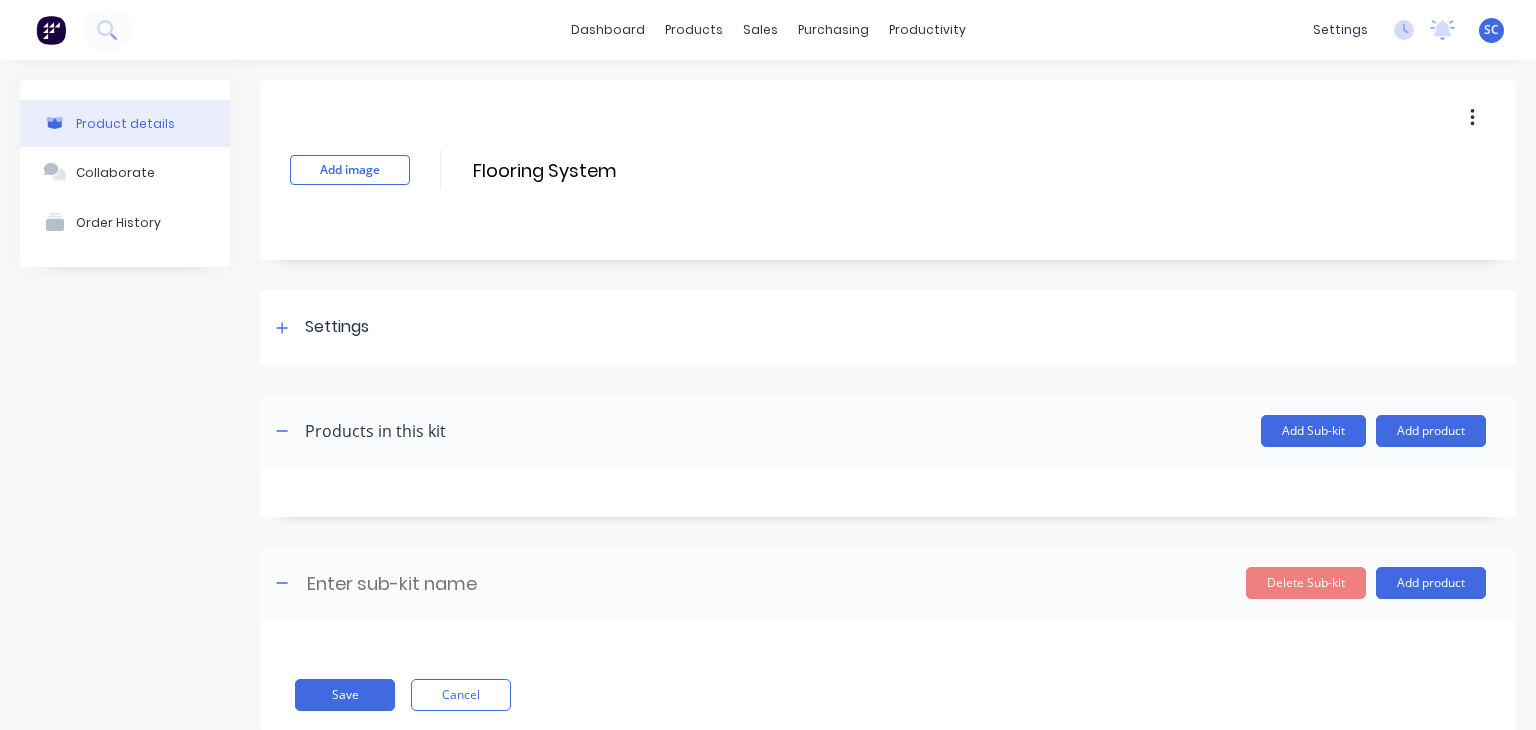 click on "Add image Flooring System Flooring System Enter kit name   Settings Kit description Kit Options Use custom kit pricing when adding to order (overrides individual product prices) Product Category Flooring System Accounting code Select Display individual kit items on None Display sub-kits on None Products in this kit Add Sub-kit   Add product     Enter sub-kit name Delete Sub-kit   Add product     Save   Cancel" at bounding box center (888, 420) 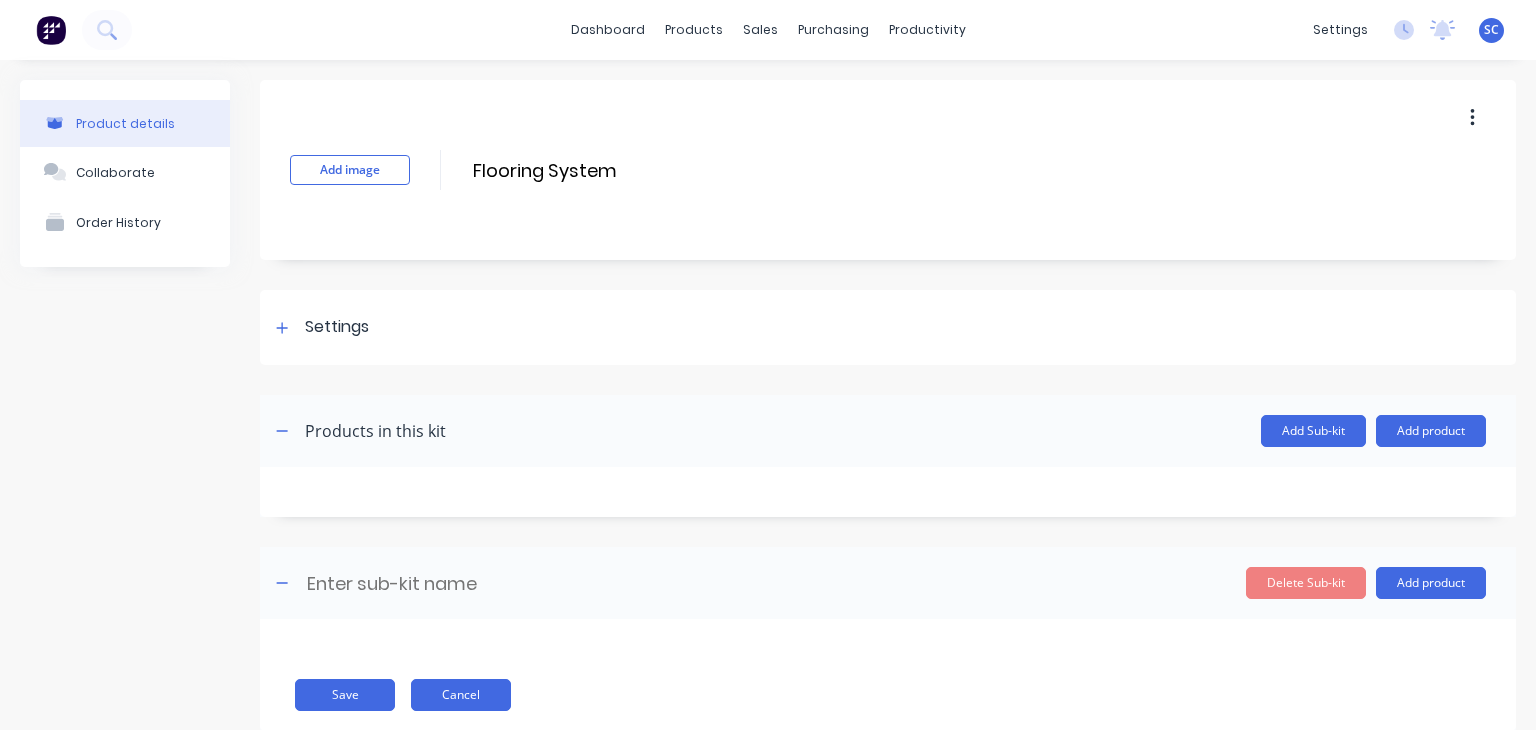 click on "Cancel" at bounding box center (461, 695) 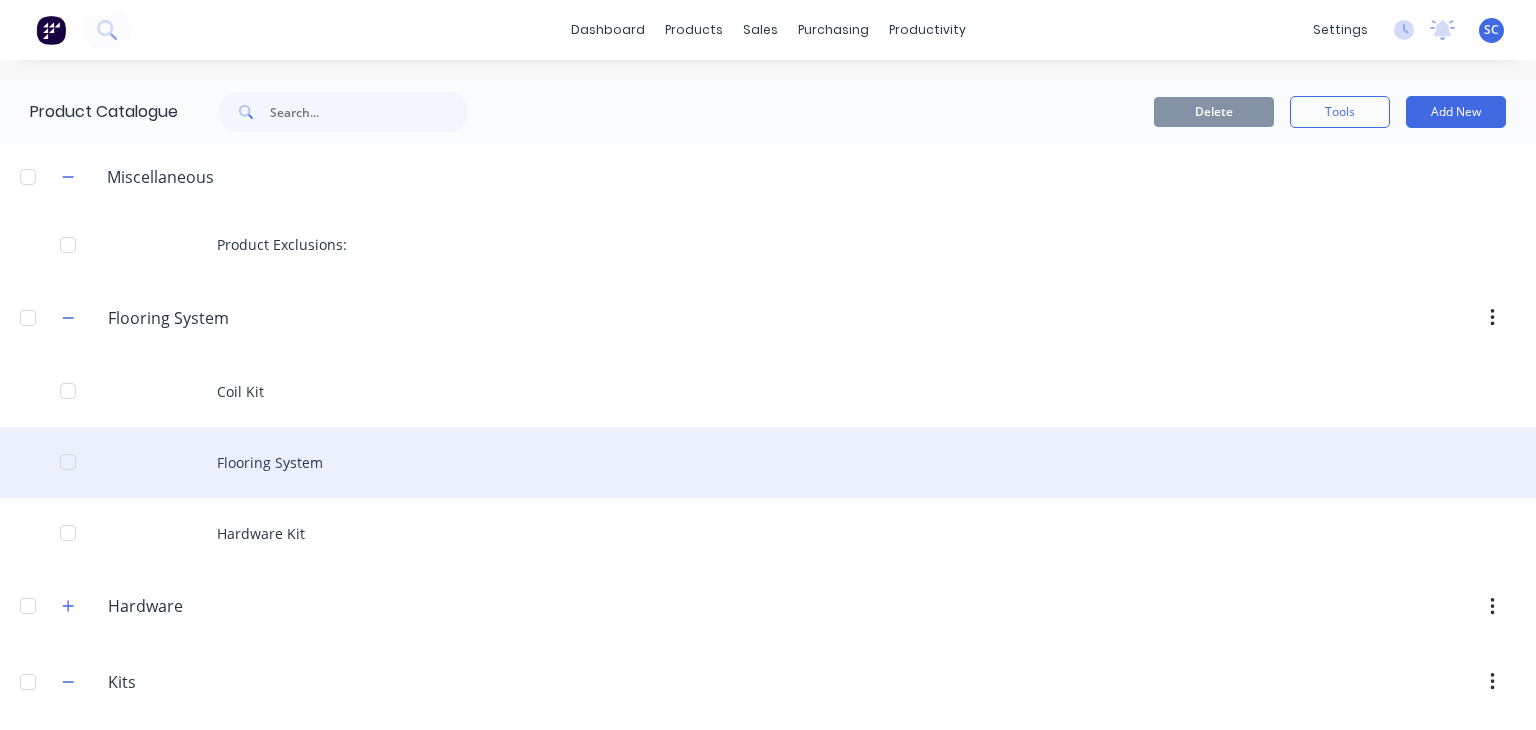 click on "Flooring System" at bounding box center (768, 462) 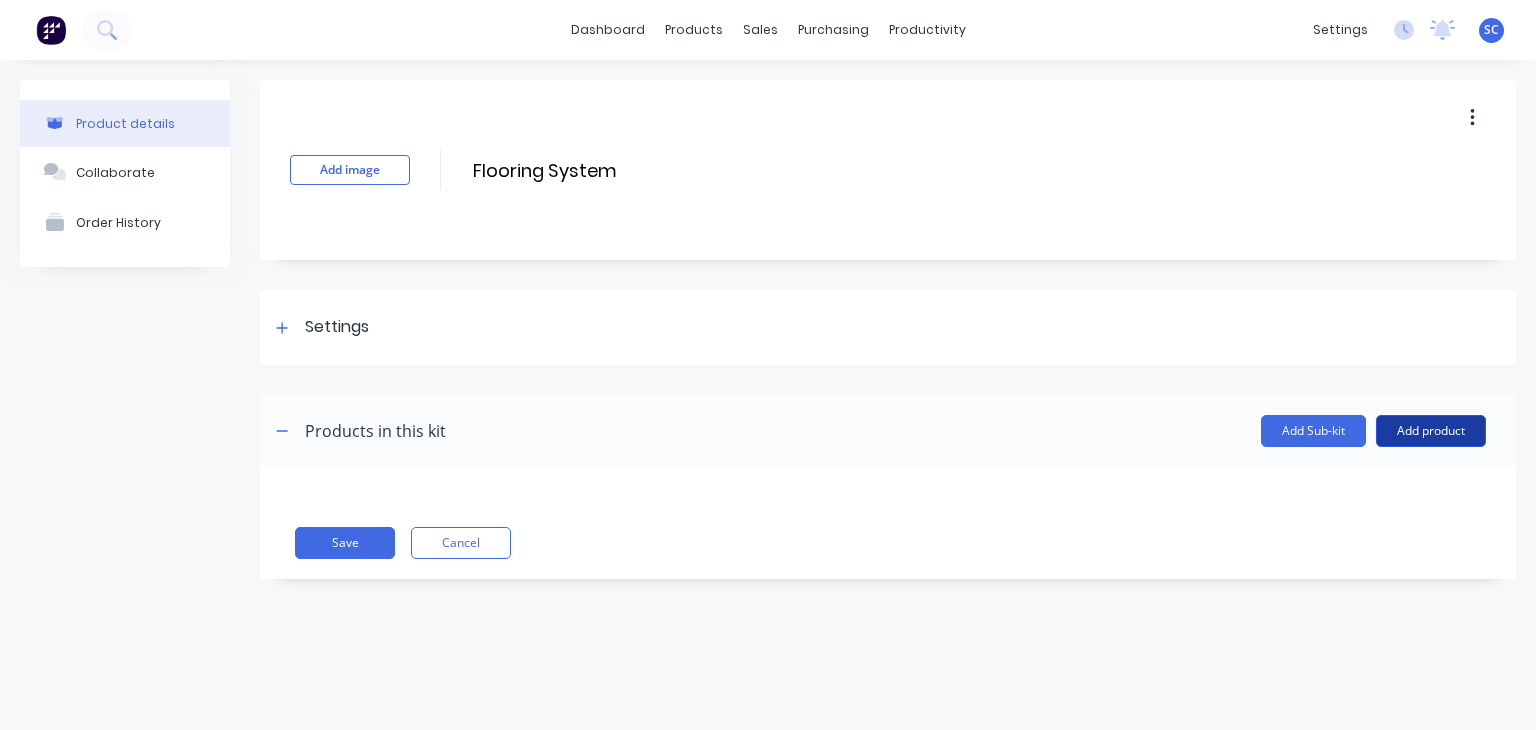 click on "Add product" at bounding box center (1431, 431) 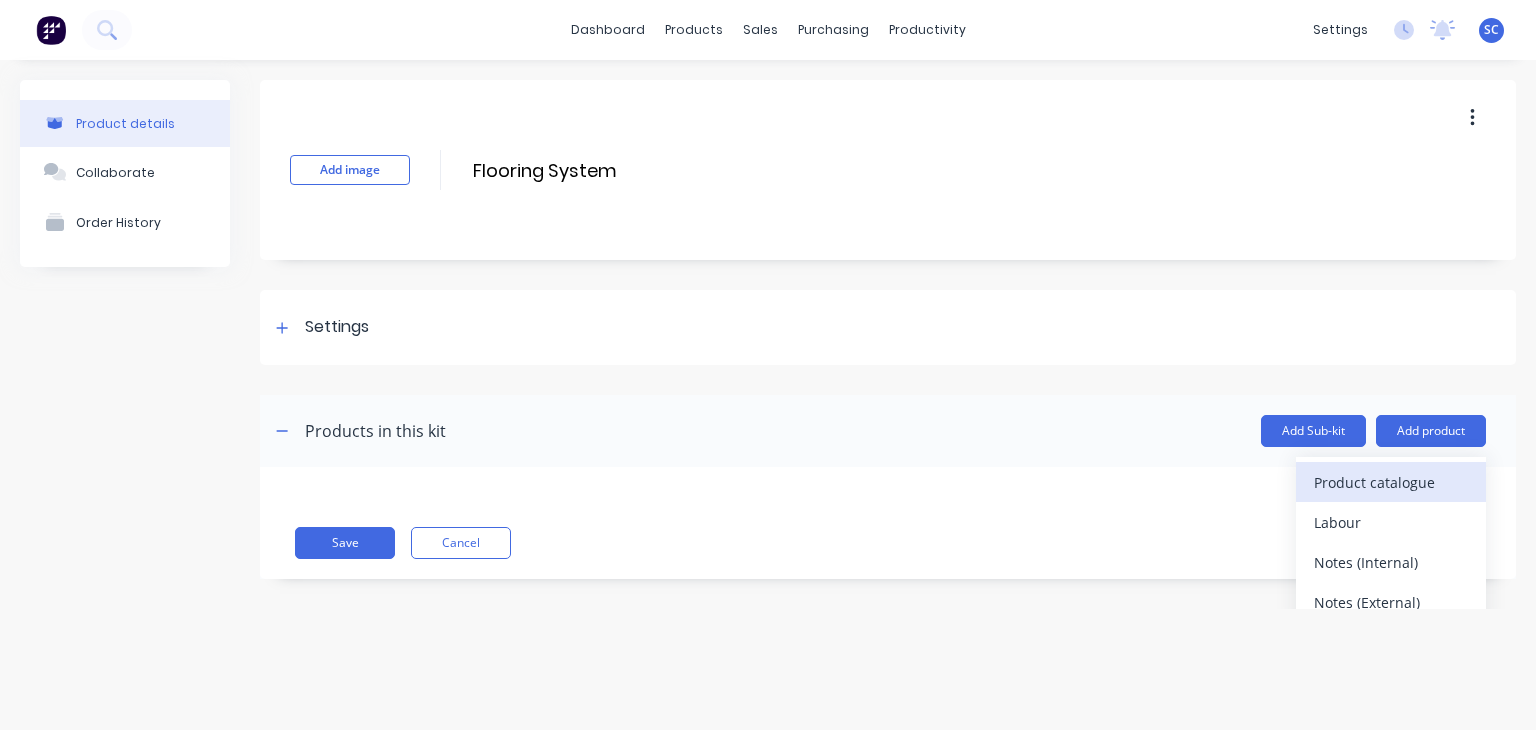 click on "Product catalogue" at bounding box center (1391, 482) 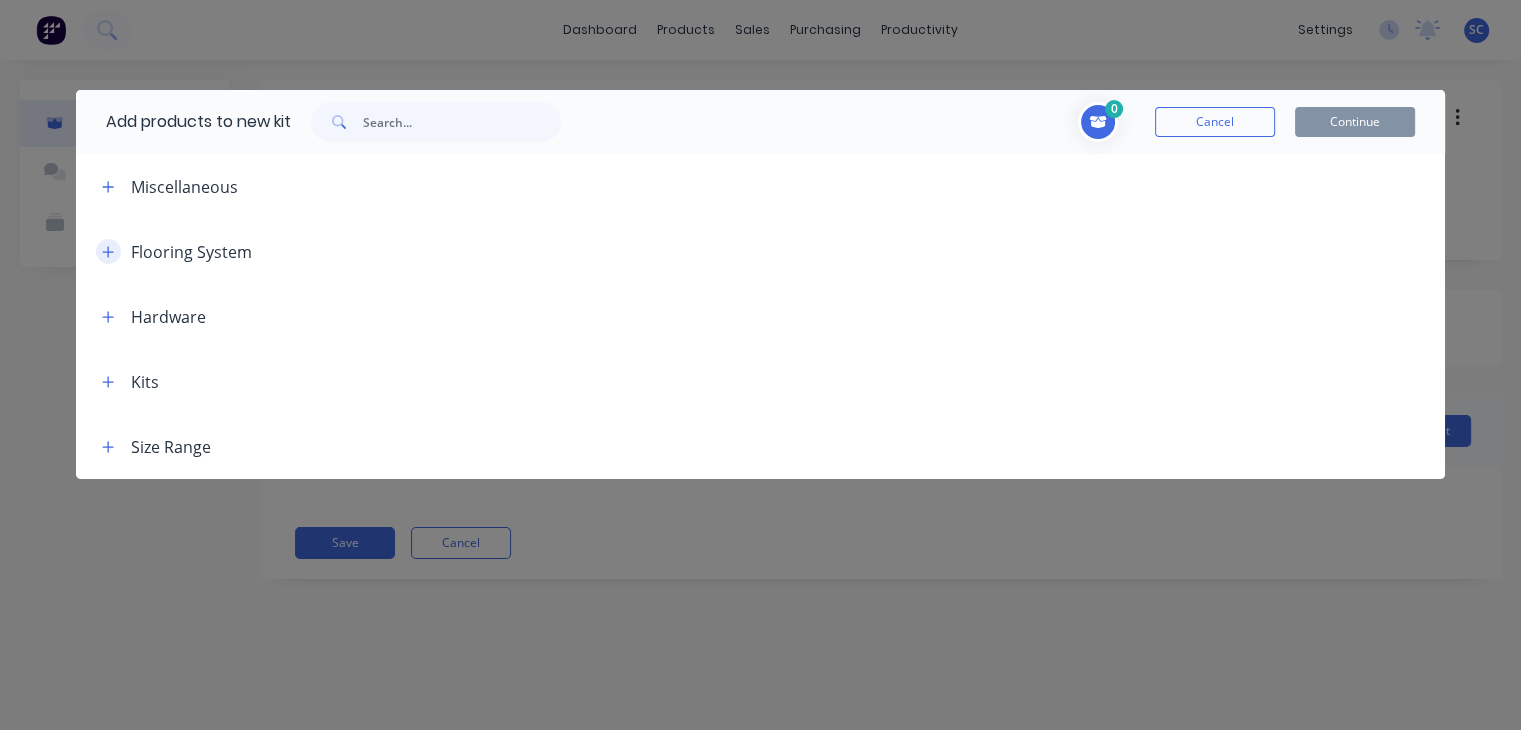 click 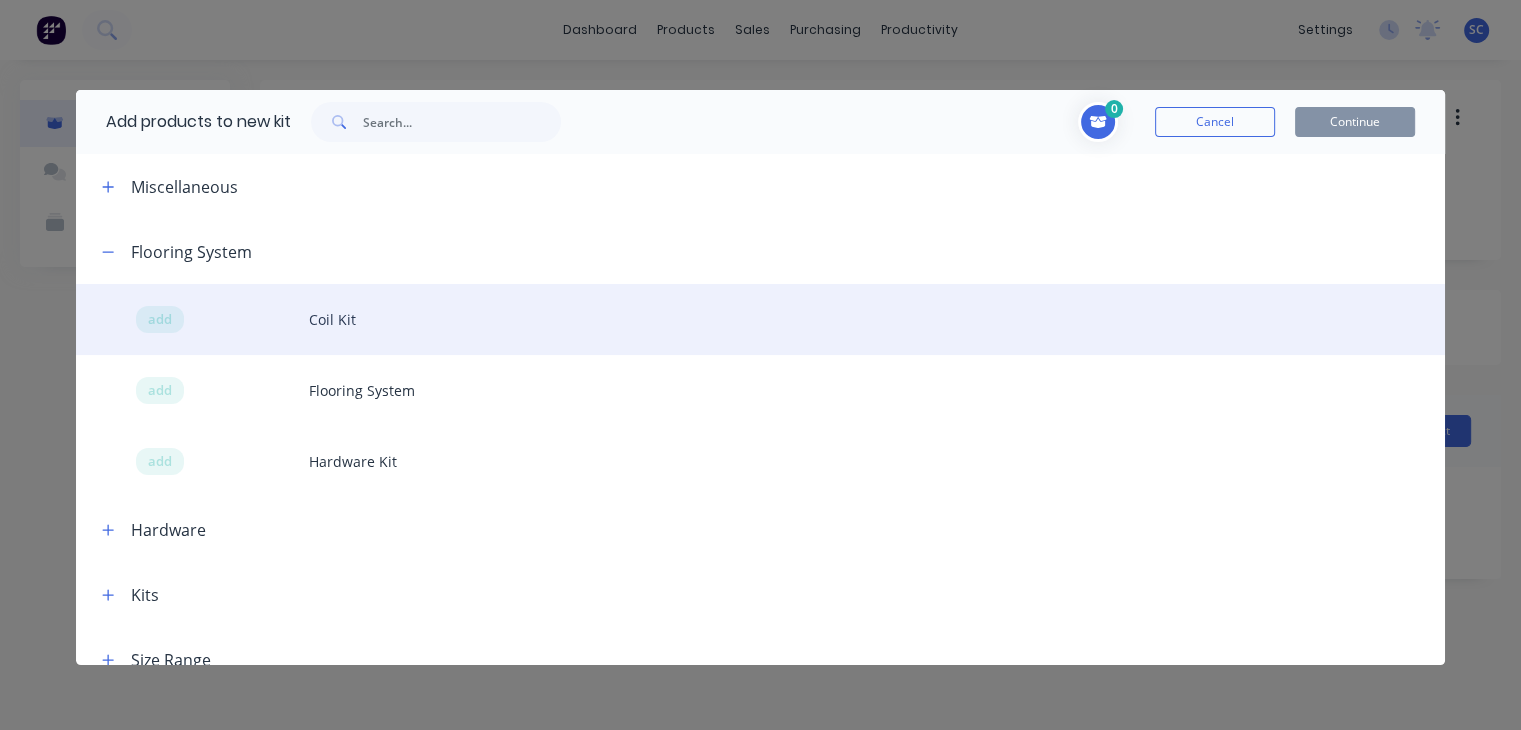 click on "add" at bounding box center [160, 320] 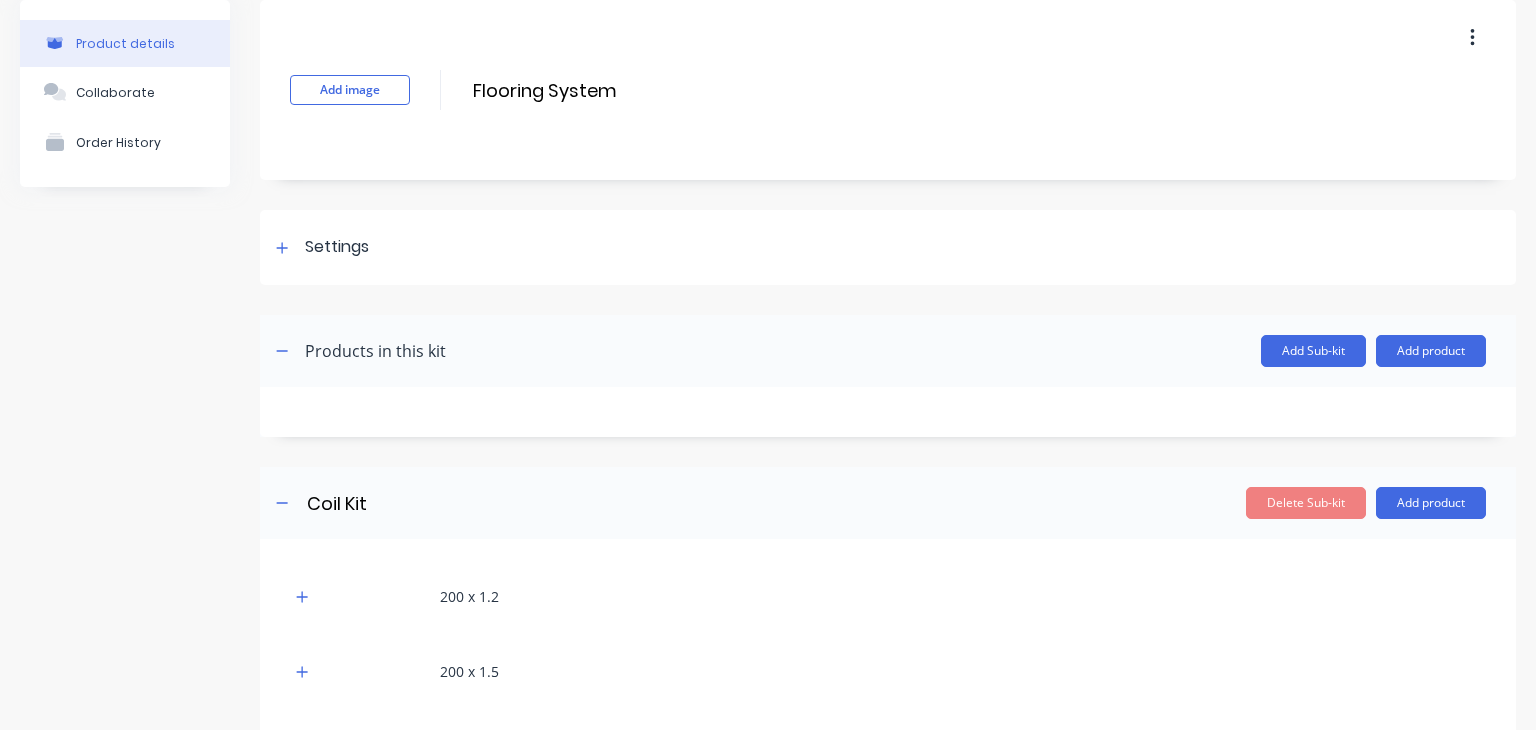 scroll, scrollTop: 0, scrollLeft: 0, axis: both 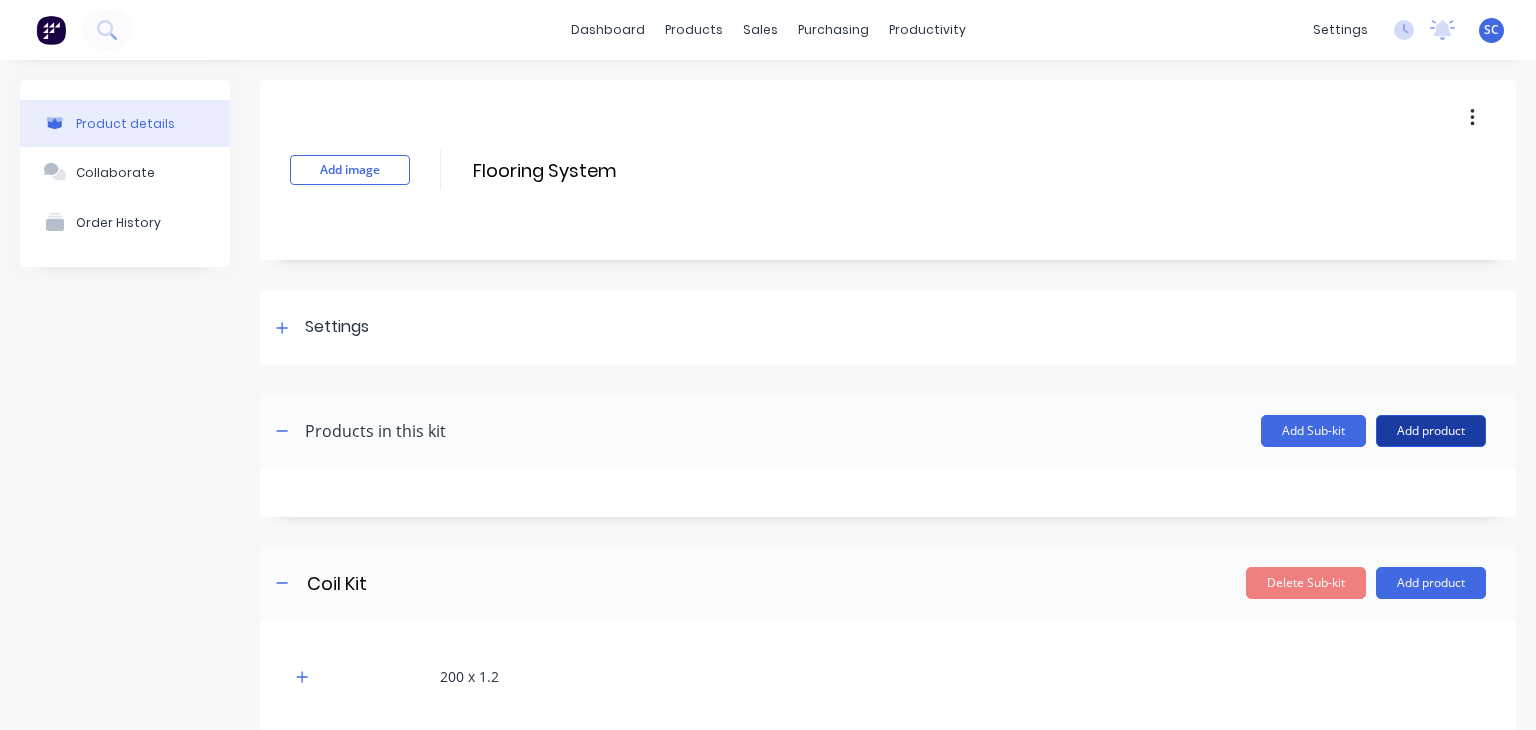 click on "Add product" at bounding box center (1431, 431) 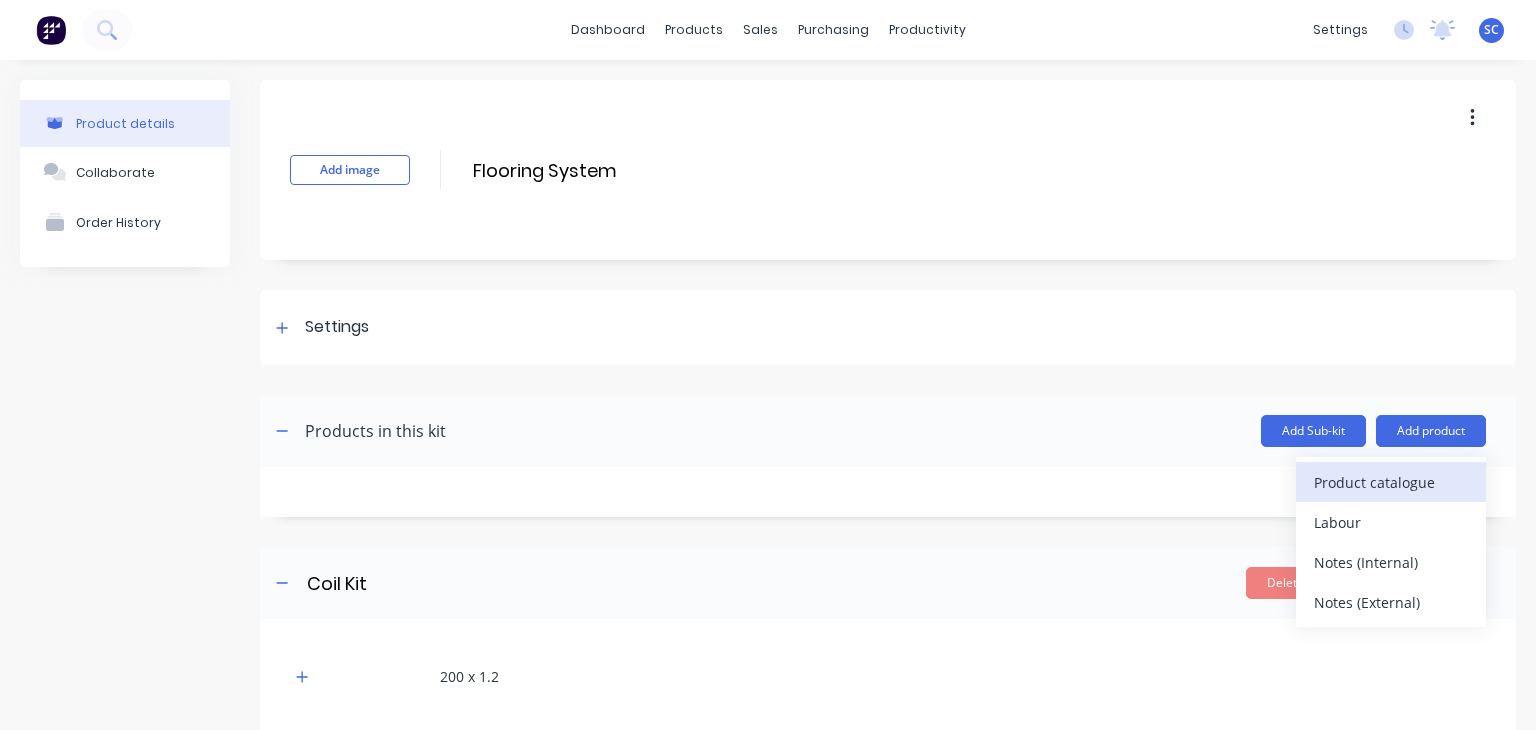 click on "Product catalogue" at bounding box center [1391, 482] 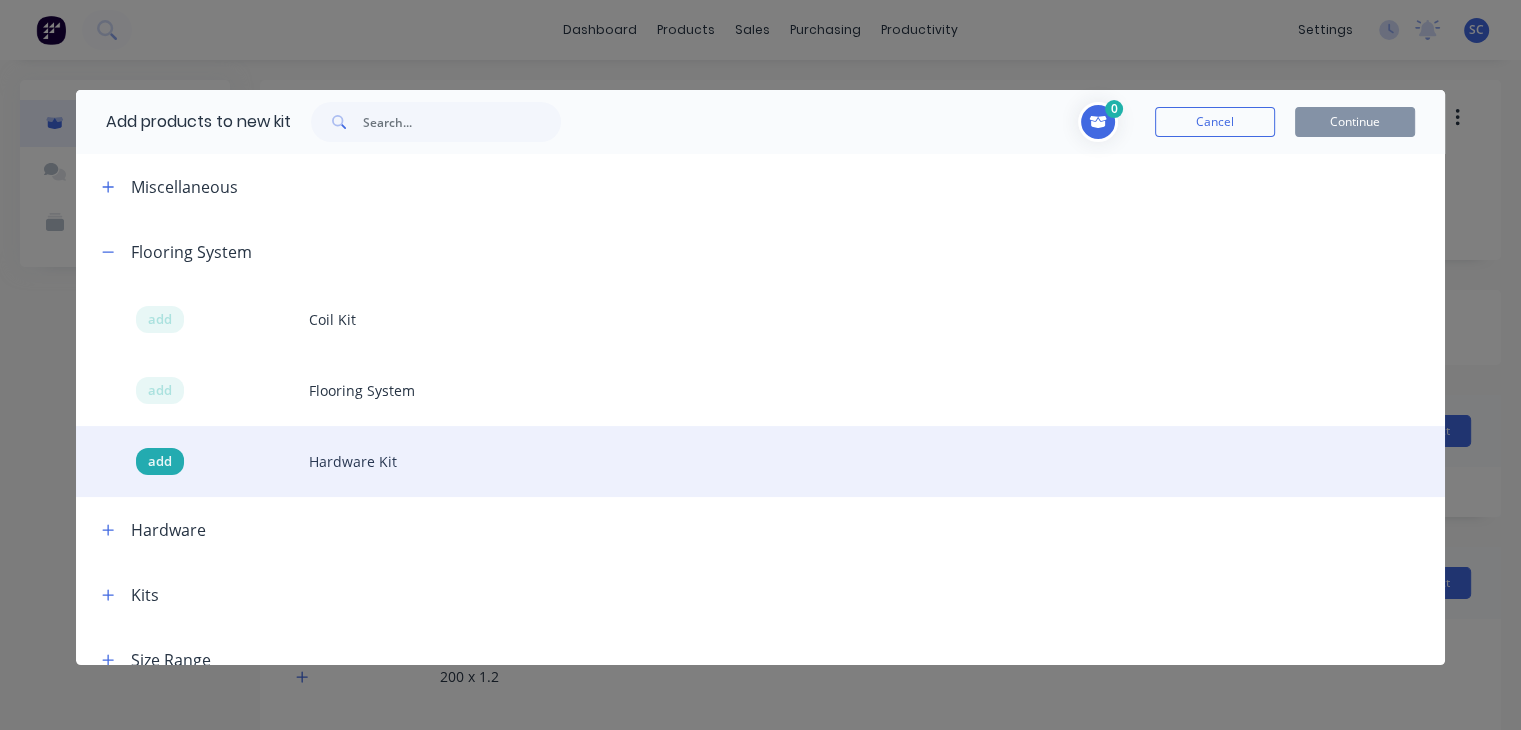 click on "add" at bounding box center (160, 462) 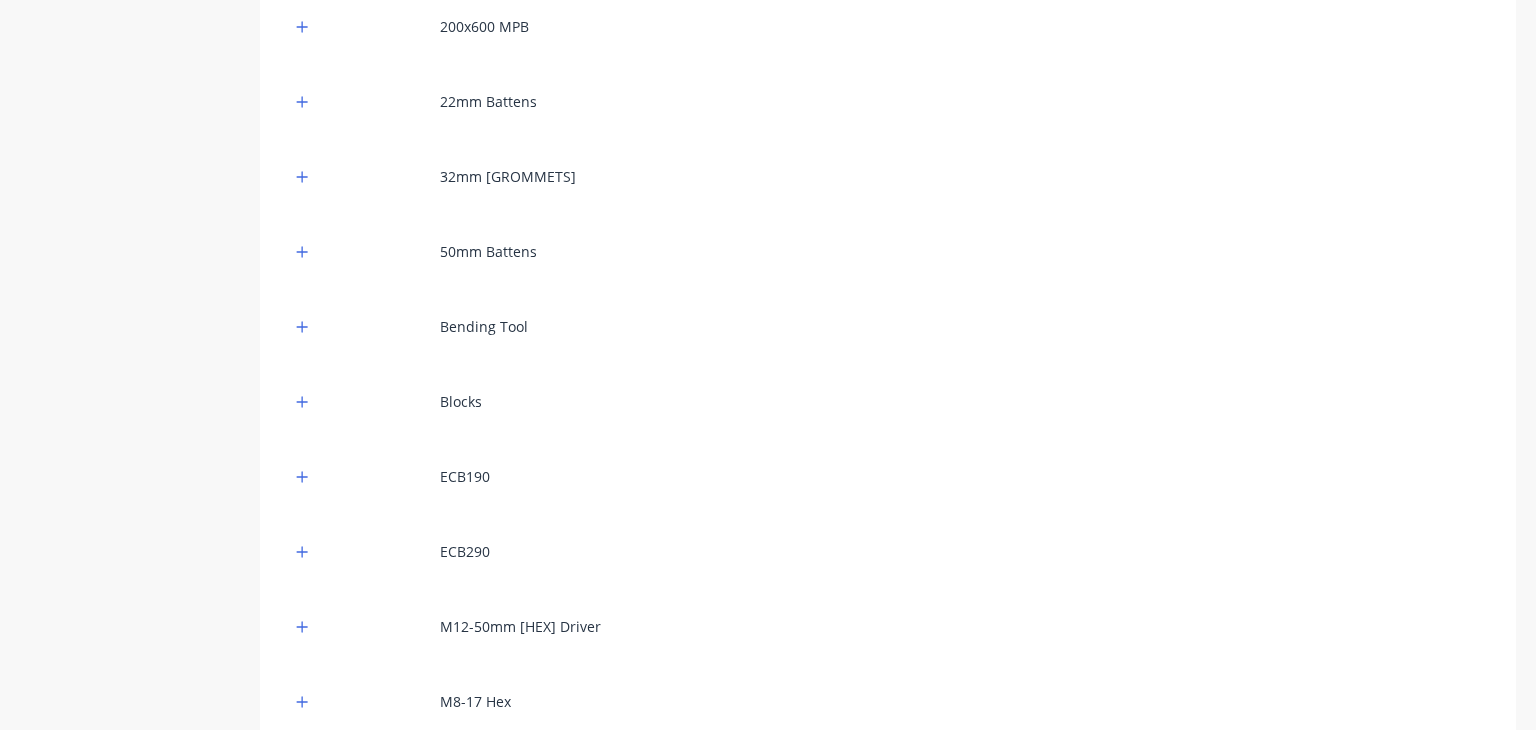 scroll, scrollTop: 3801, scrollLeft: 0, axis: vertical 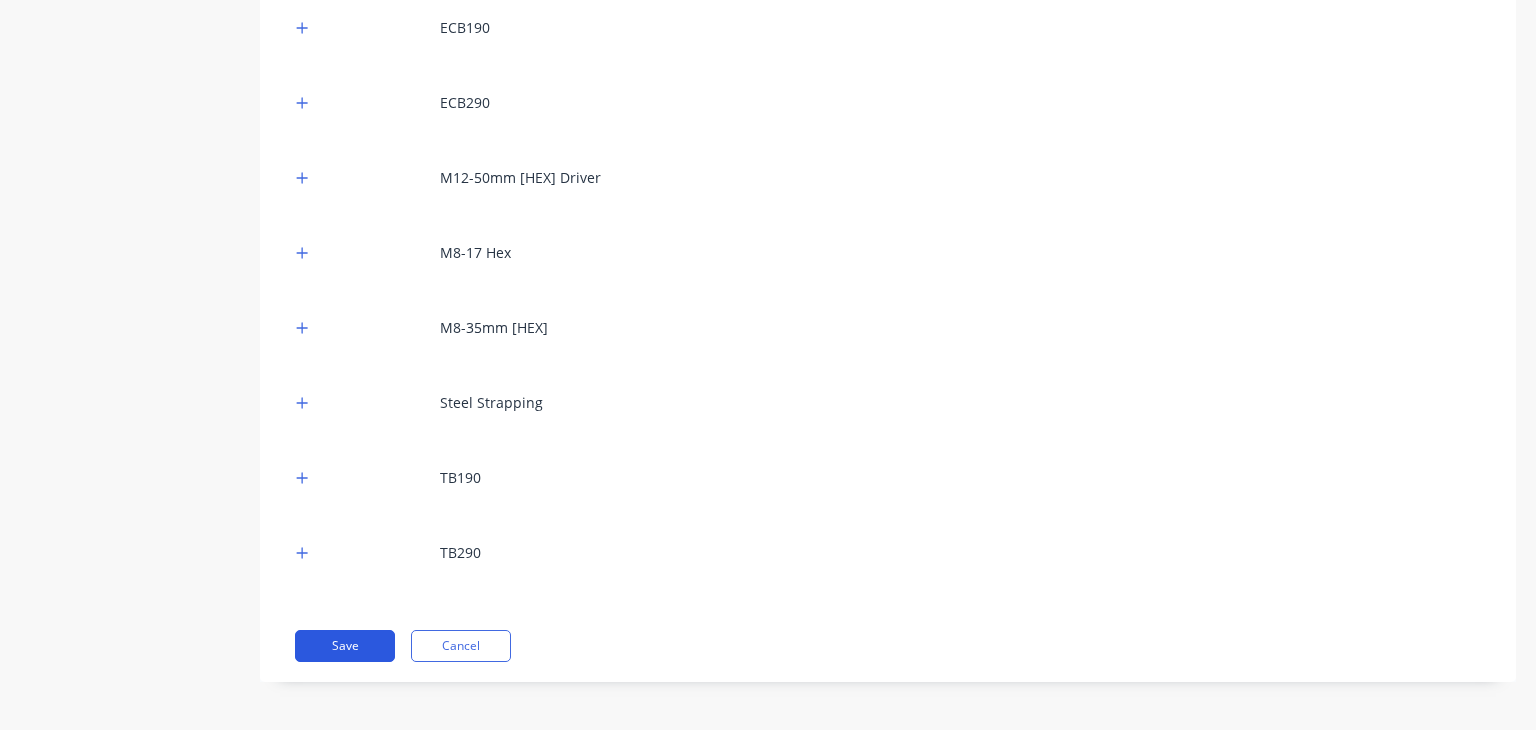 click on "Save" at bounding box center (345, 646) 